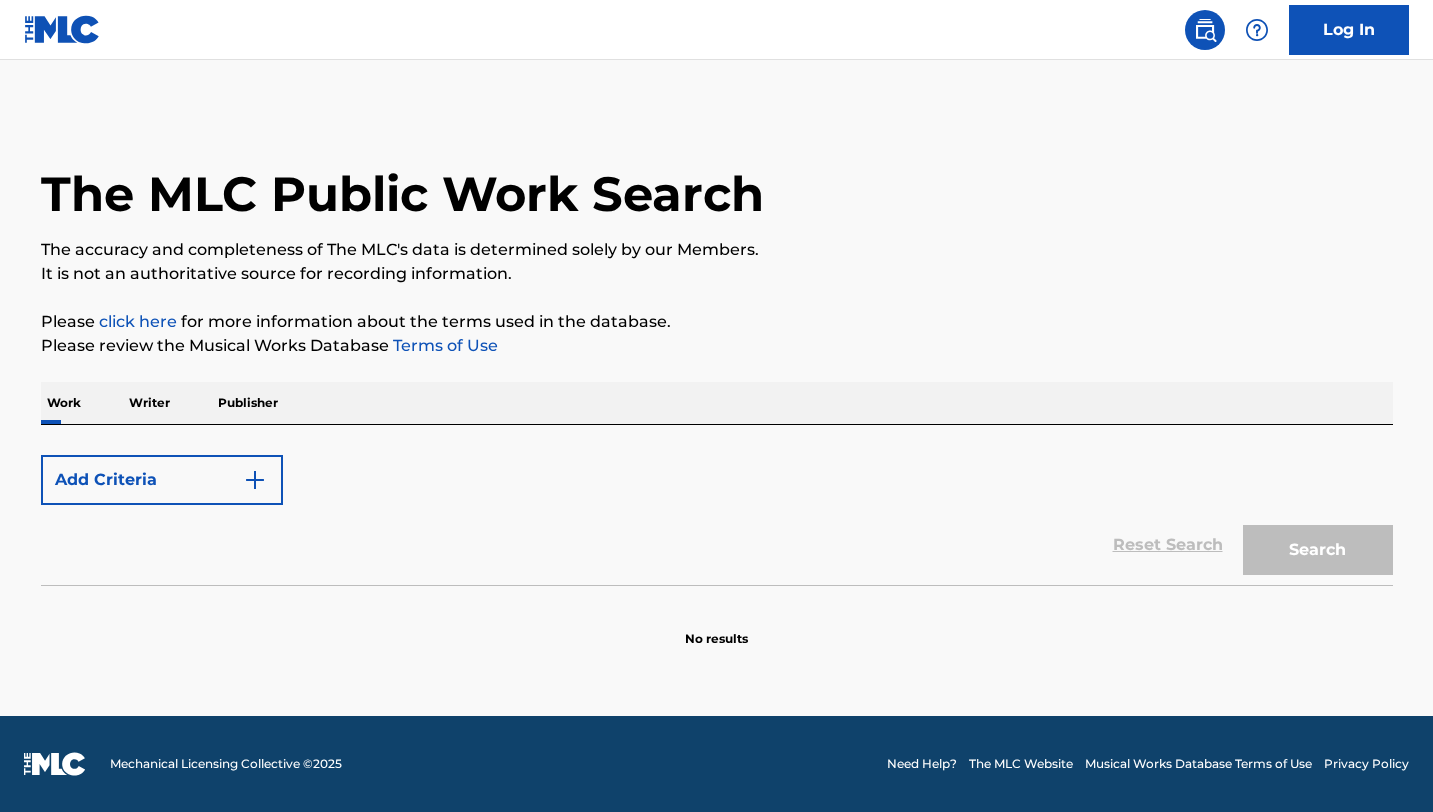 scroll, scrollTop: 0, scrollLeft: 0, axis: both 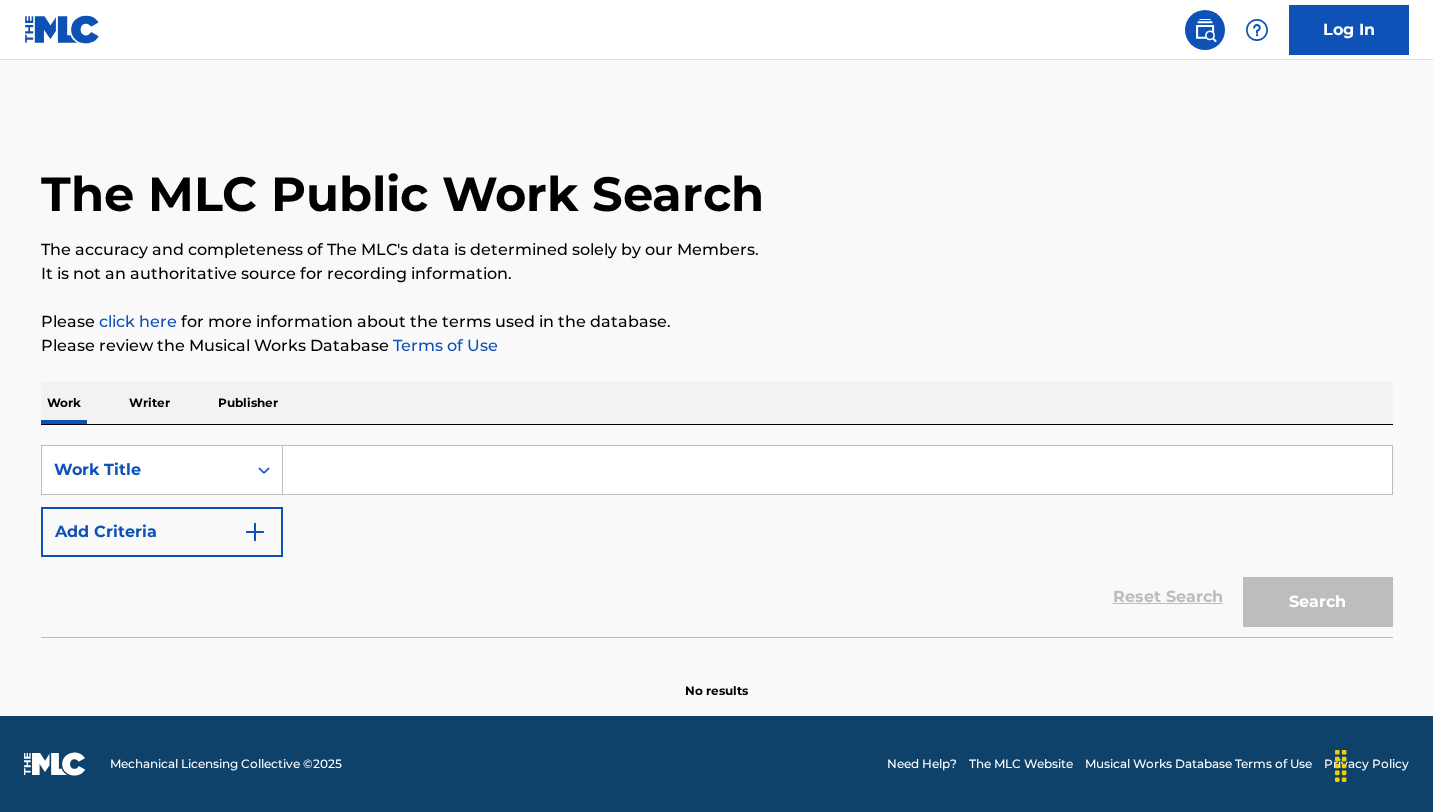 click at bounding box center [837, 470] 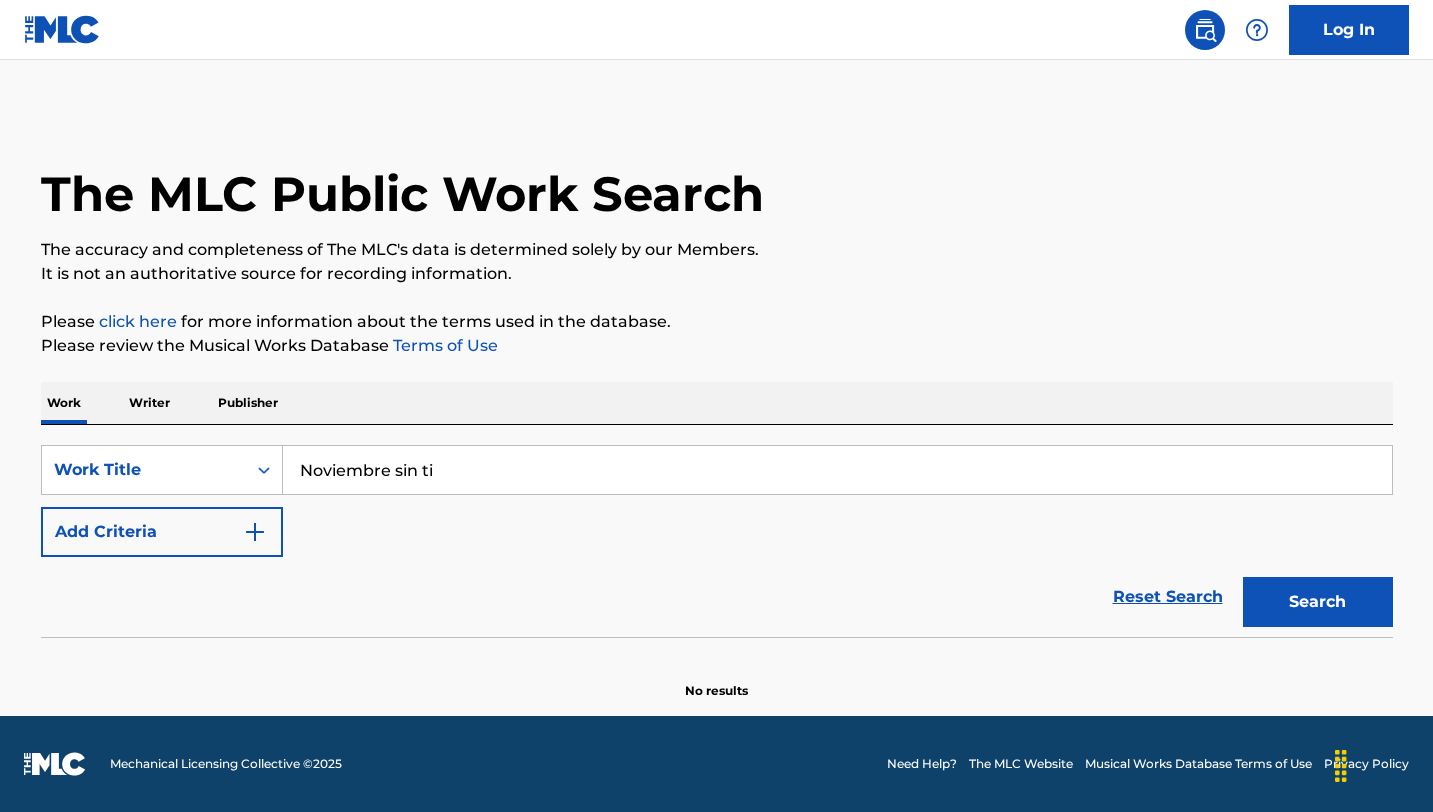 type on "⁠Noviembre sin ti" 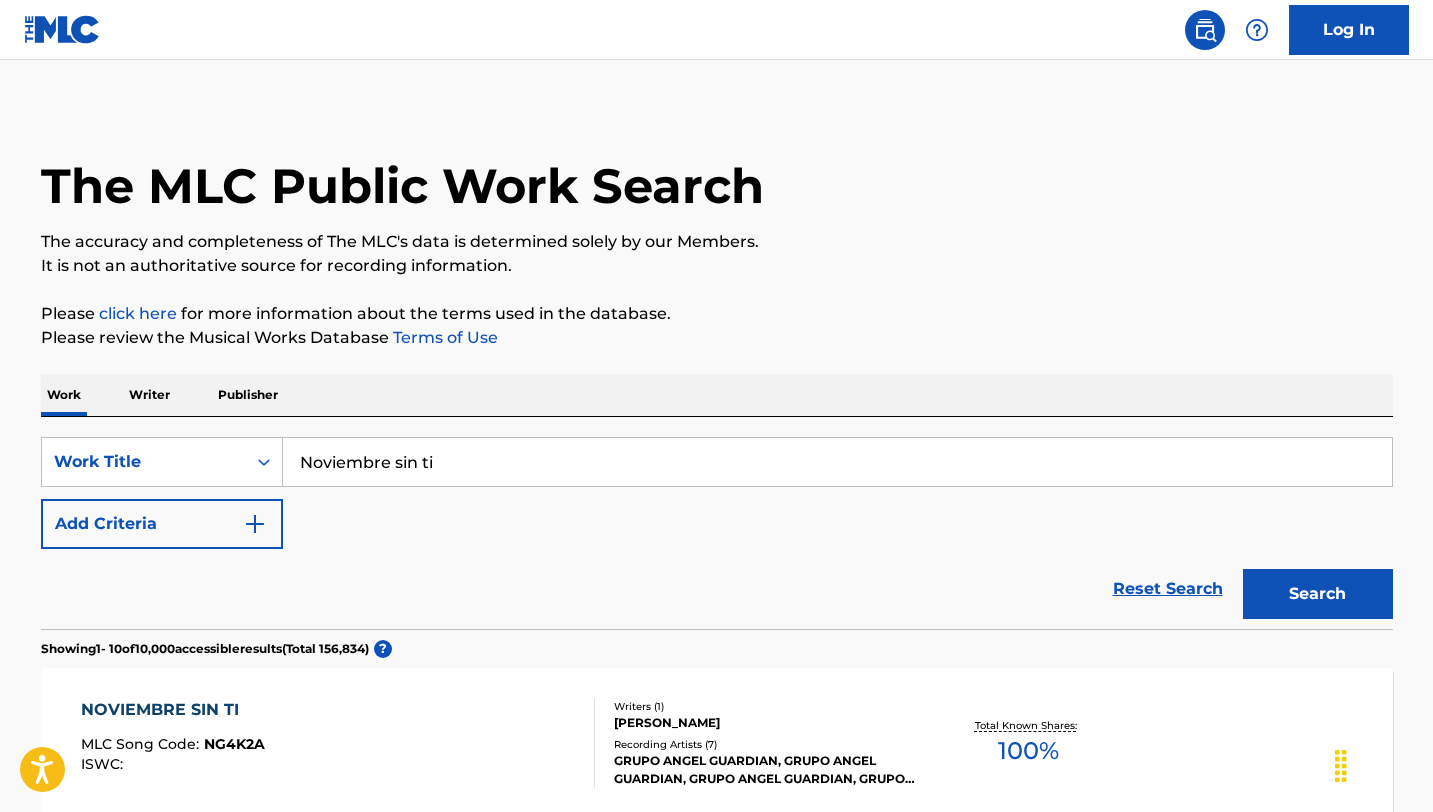 scroll, scrollTop: 9, scrollLeft: 0, axis: vertical 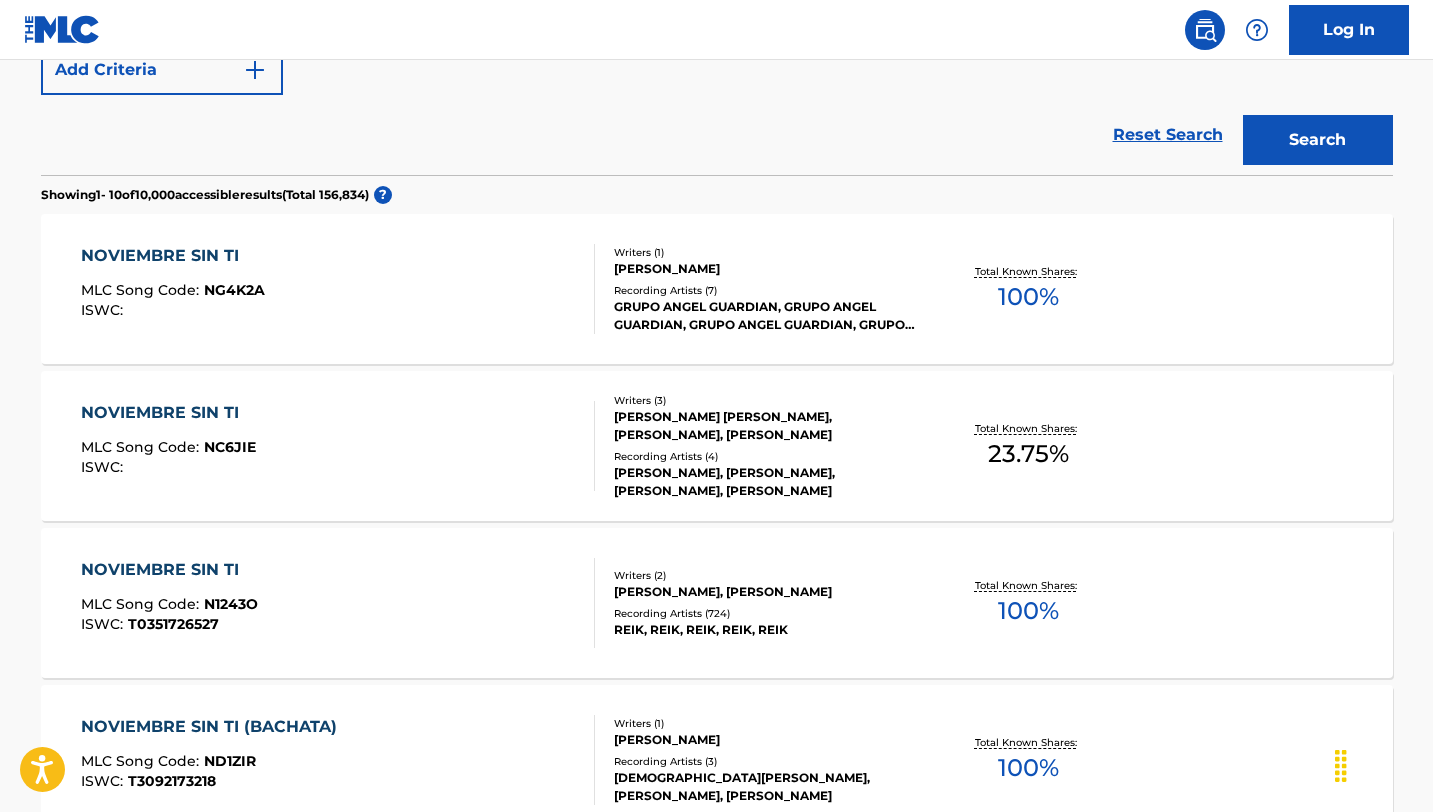 click on "NOVIEMBRE SIN TI MLC Song Code : N1243O ISWC : T0351726527" at bounding box center (338, 603) 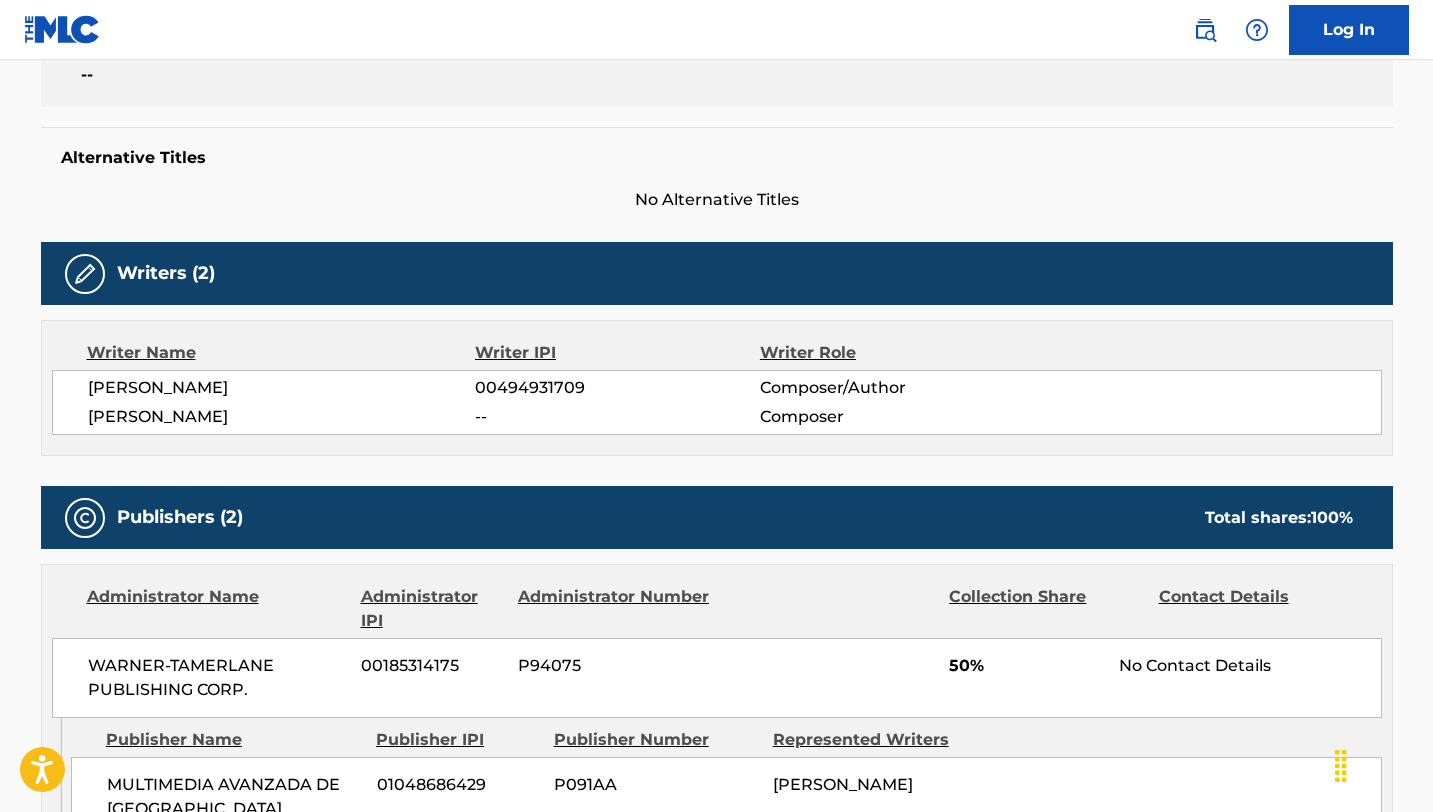 scroll, scrollTop: 0, scrollLeft: 0, axis: both 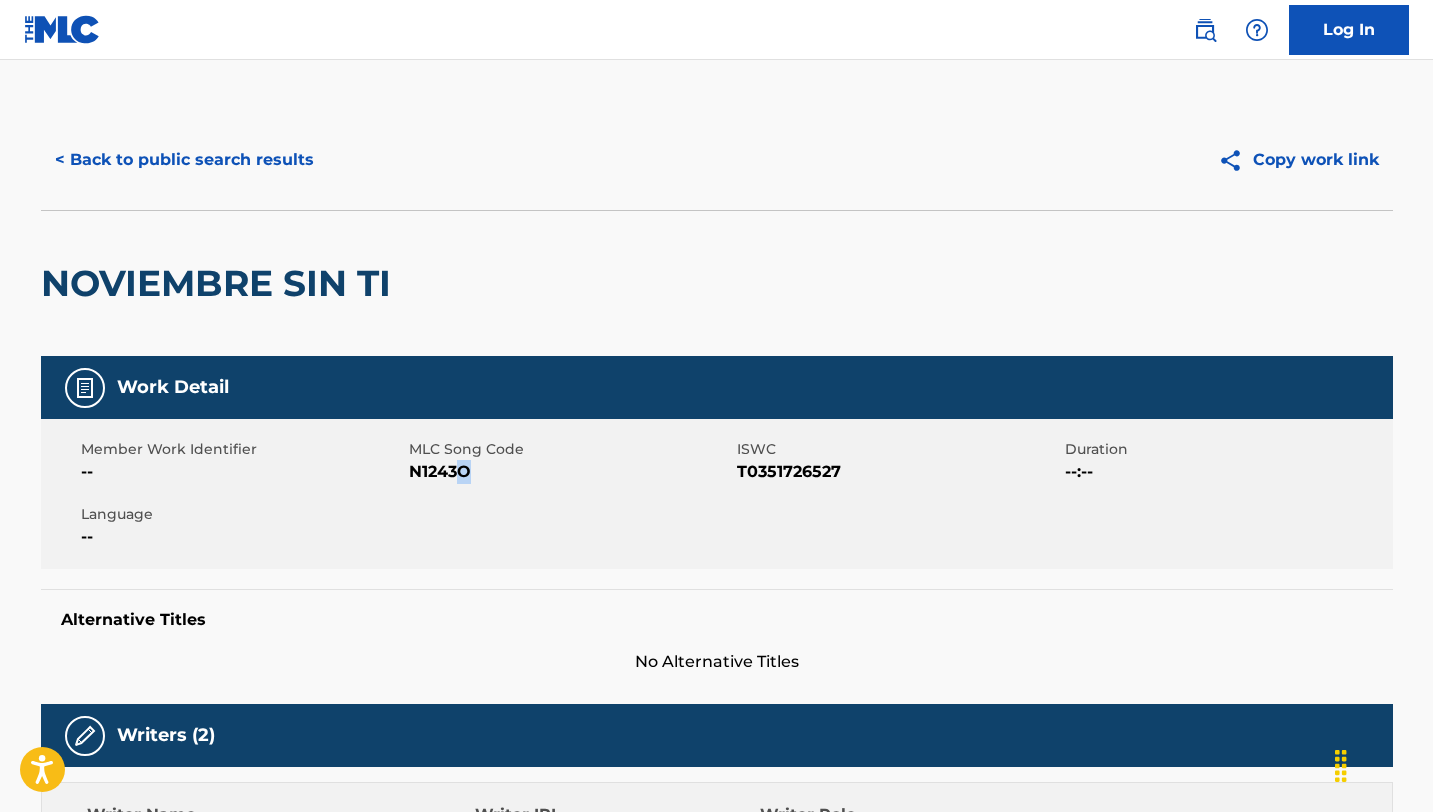 click on "Member Work Identifier -- MLC Song Code N1243O ISWC T0351726527 Duration --:-- Language --" at bounding box center (717, 494) 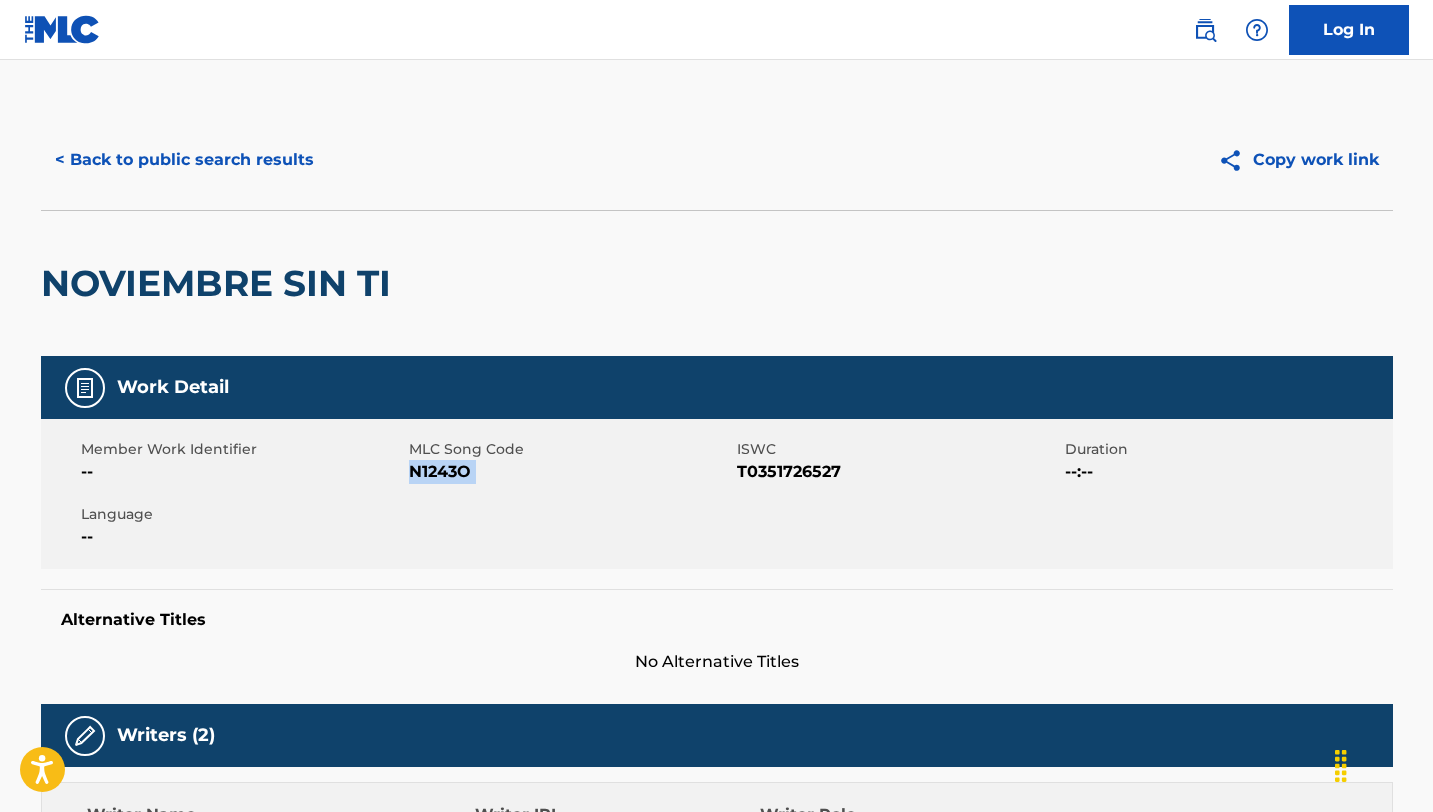 click on "N1243O" at bounding box center [570, 472] 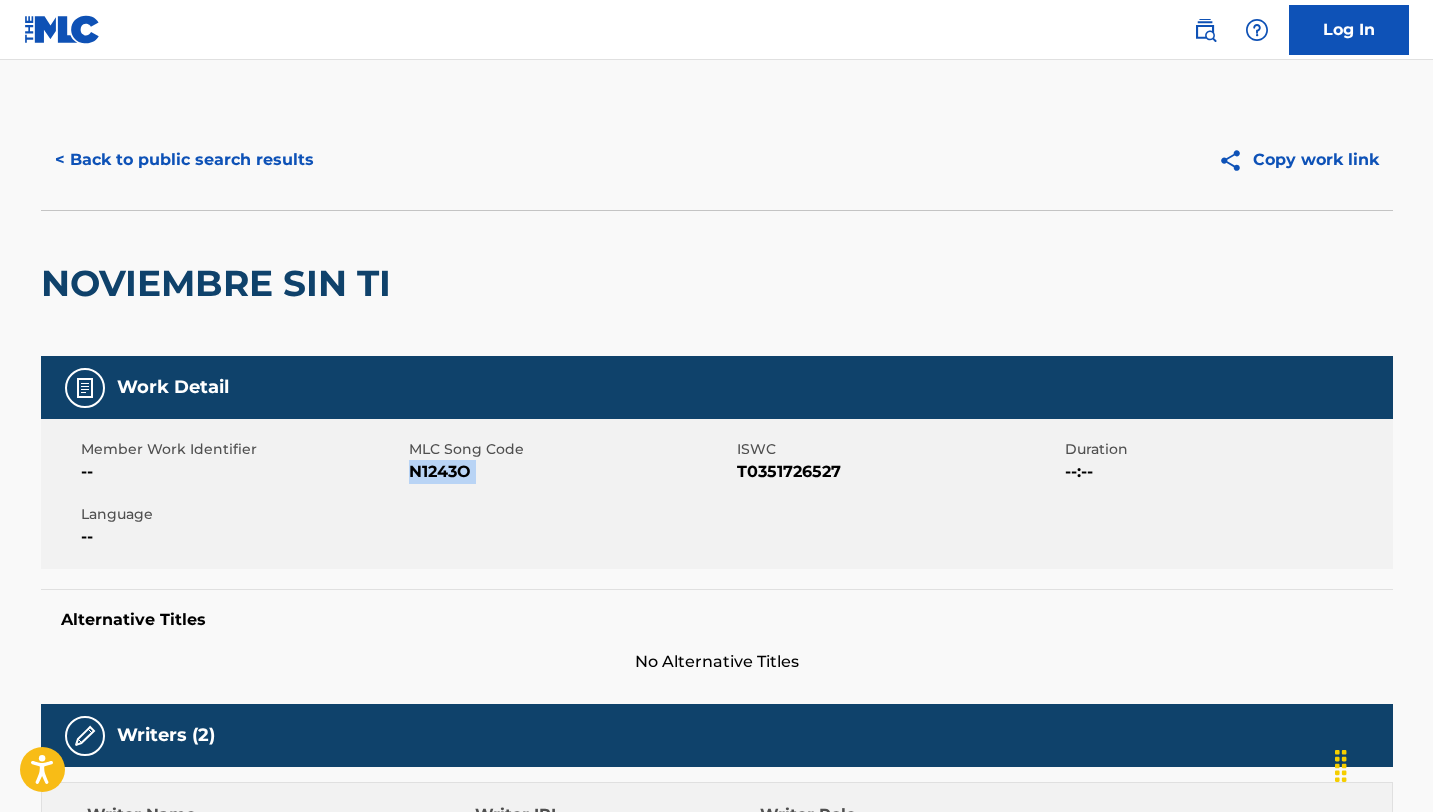 click on "< Back to public search results" at bounding box center [184, 160] 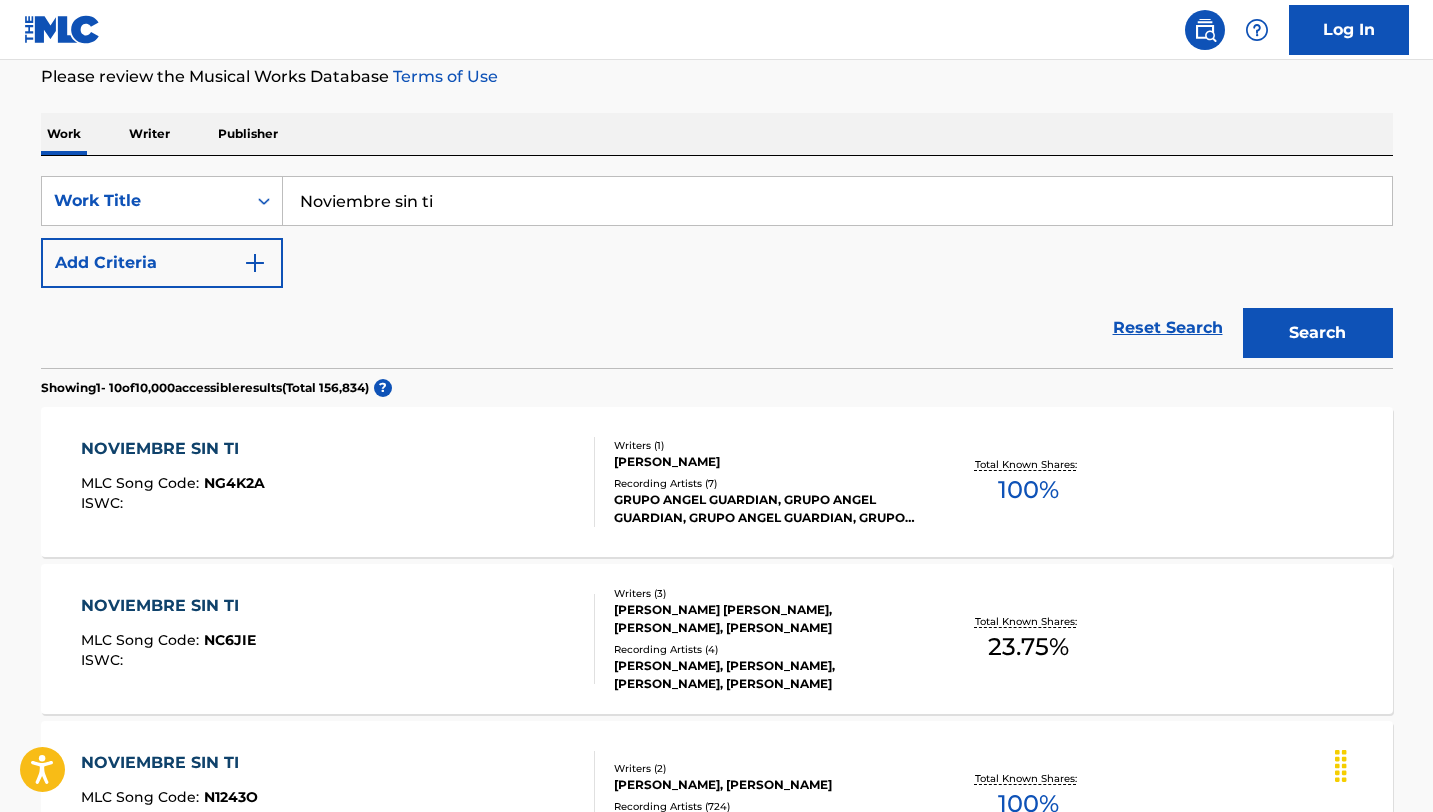 scroll, scrollTop: 0, scrollLeft: 0, axis: both 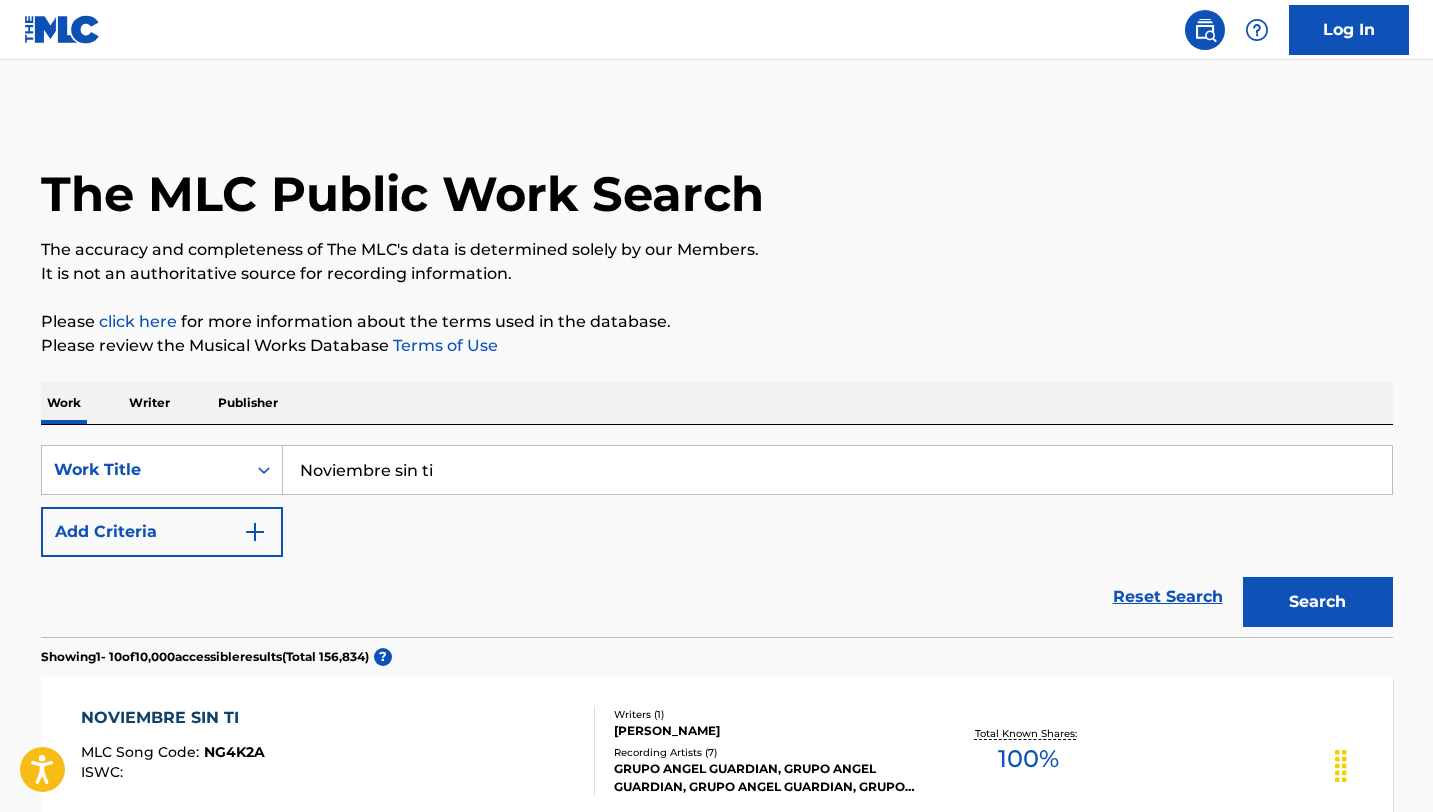 click on "Reset Search" at bounding box center [1168, 597] 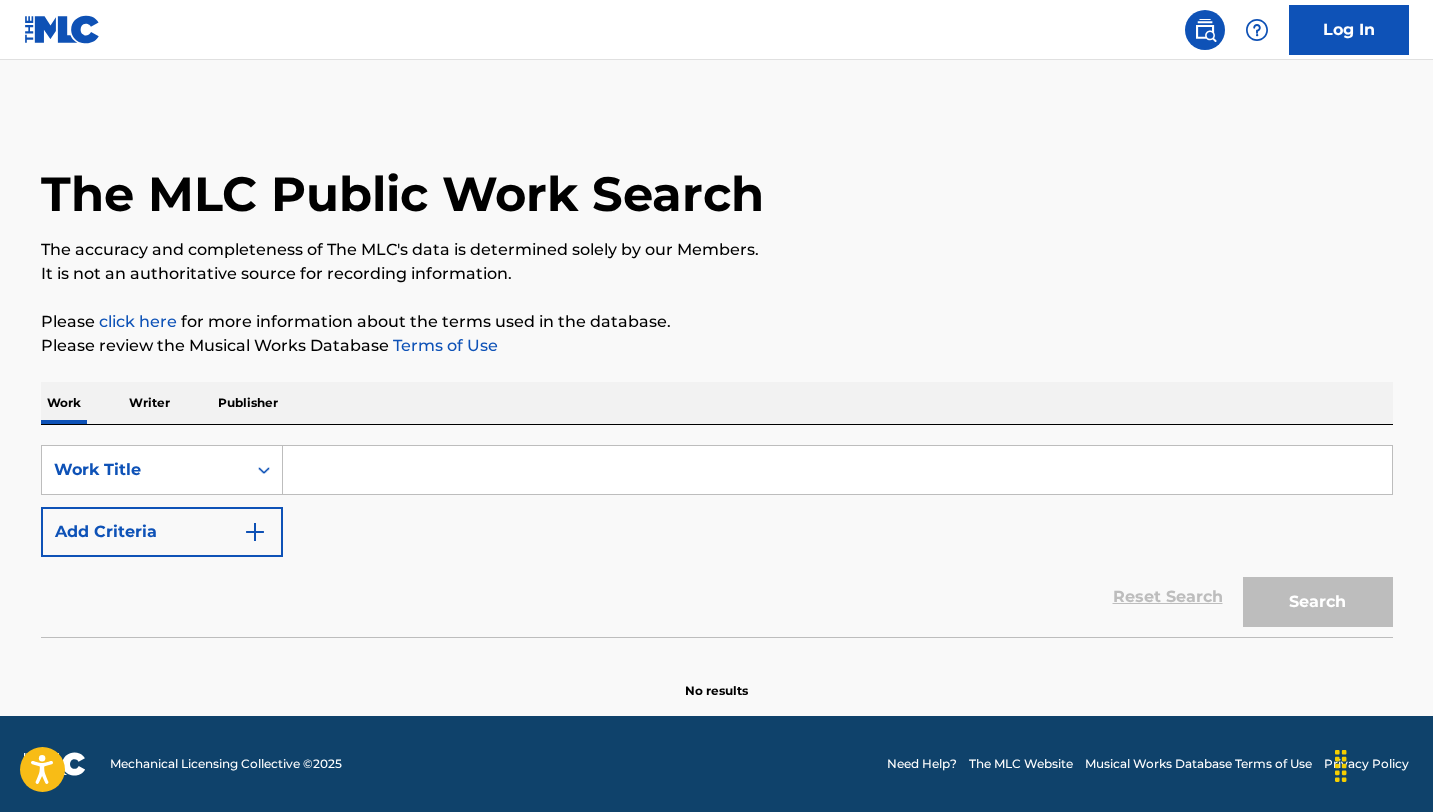click at bounding box center (837, 470) 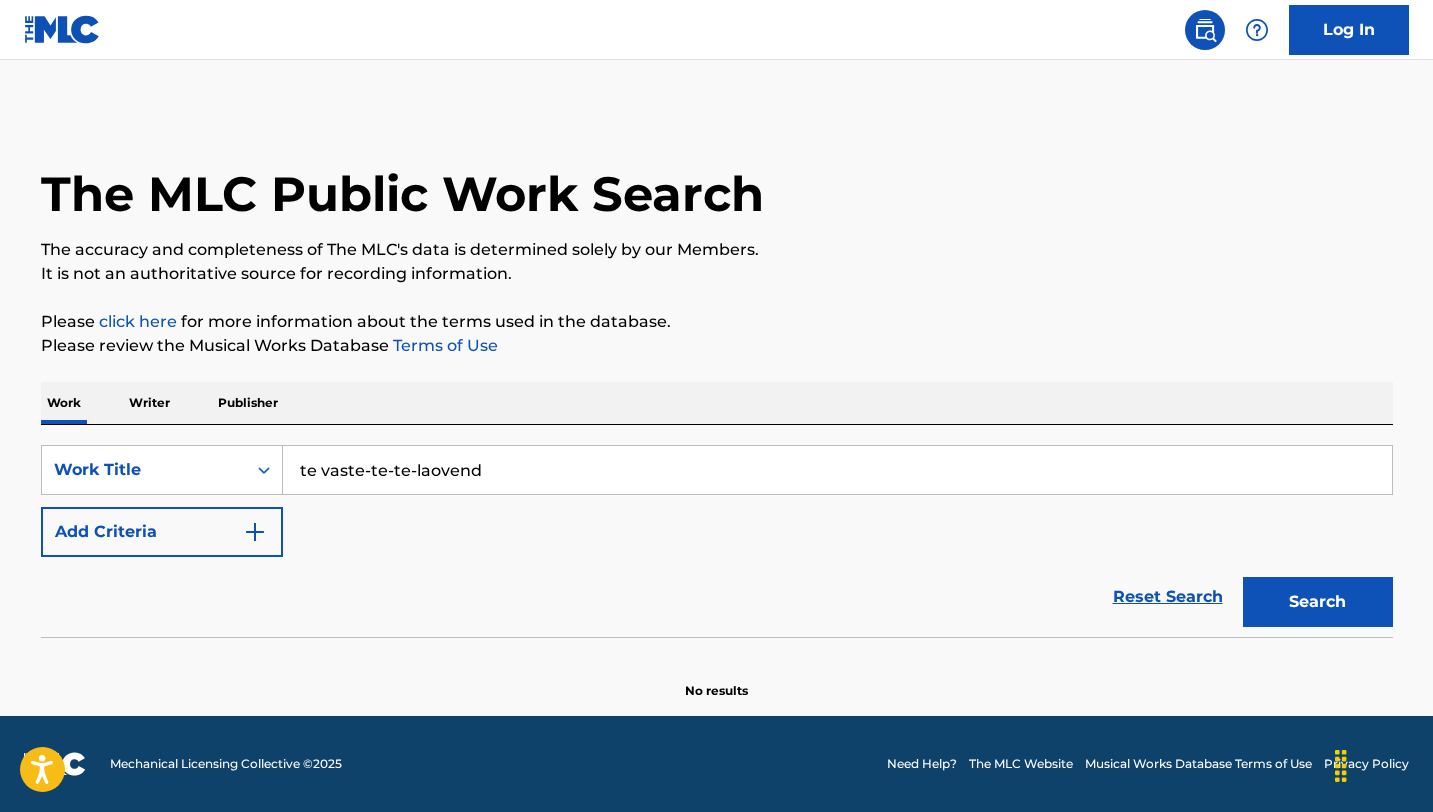 drag, startPoint x: 504, startPoint y: 466, endPoint x: 342, endPoint y: 473, distance: 162.15117 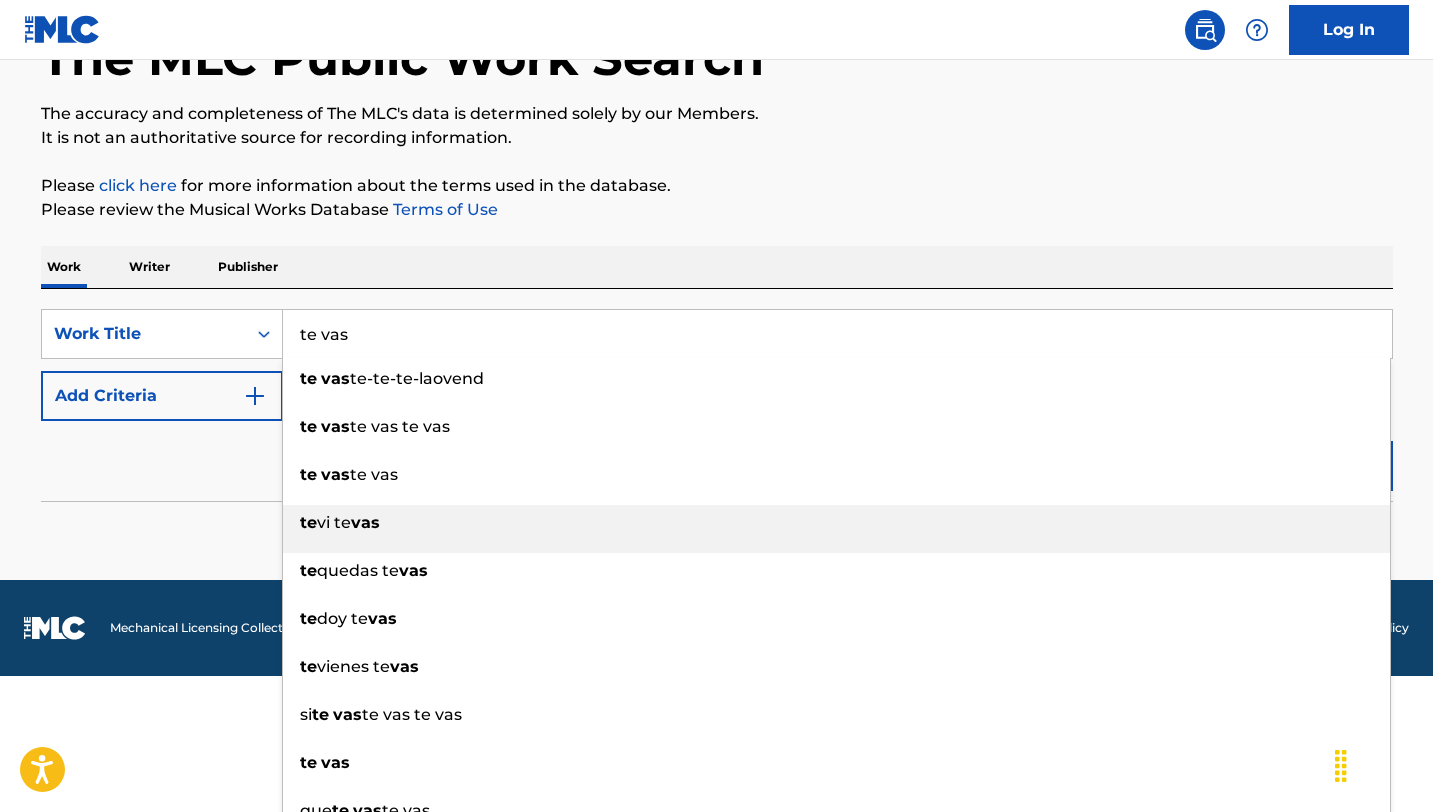 scroll, scrollTop: 154, scrollLeft: 0, axis: vertical 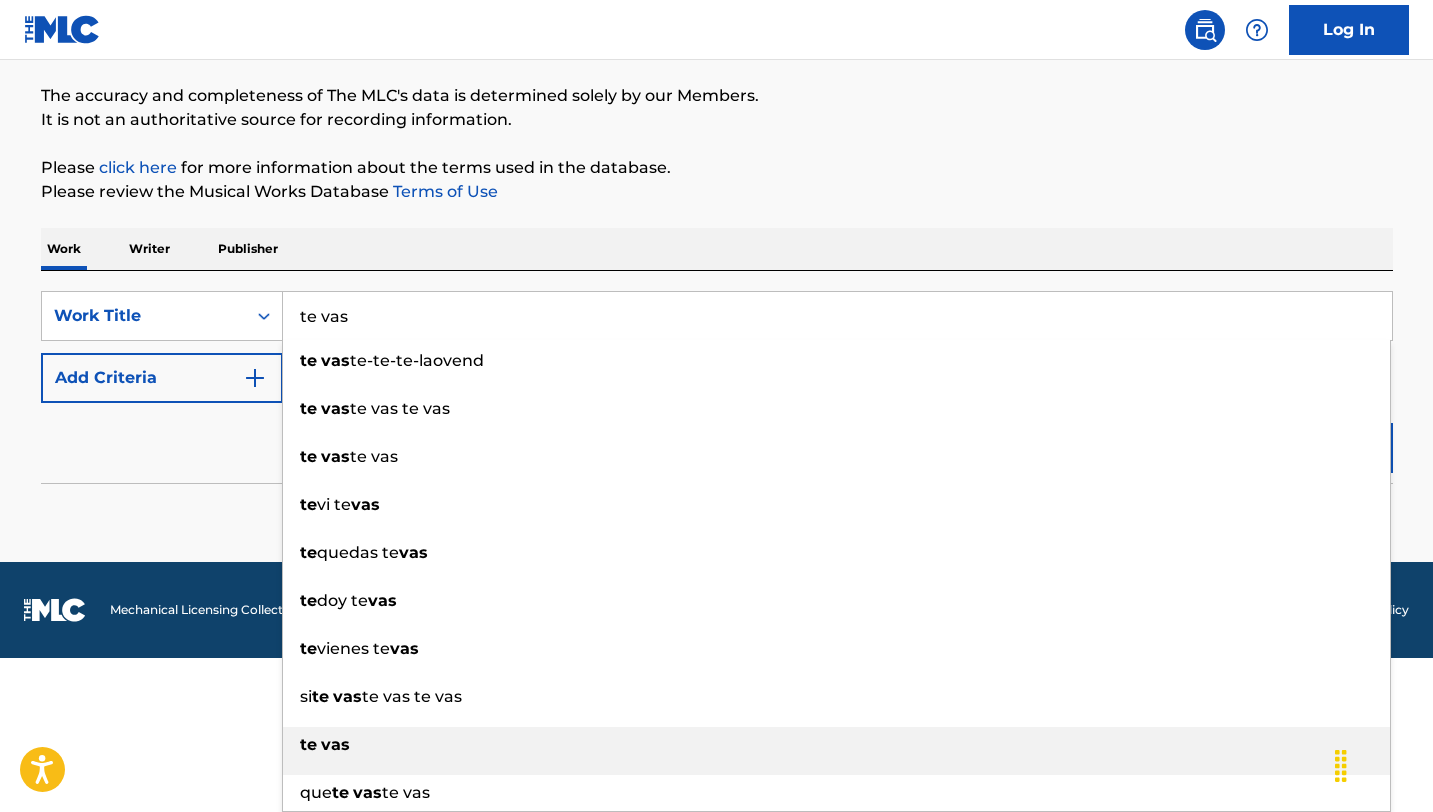 type on "te vas" 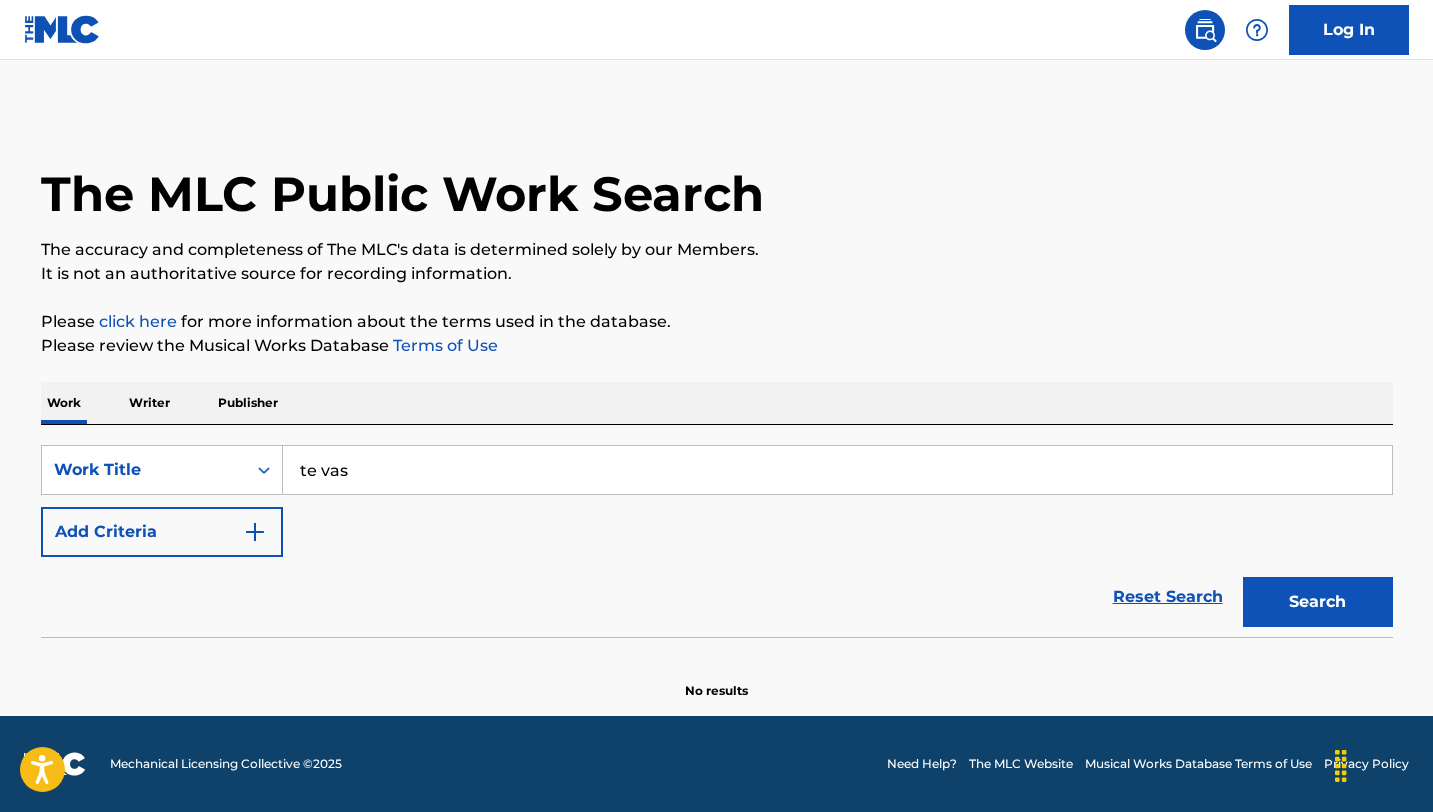 click on "Search" at bounding box center (1318, 602) 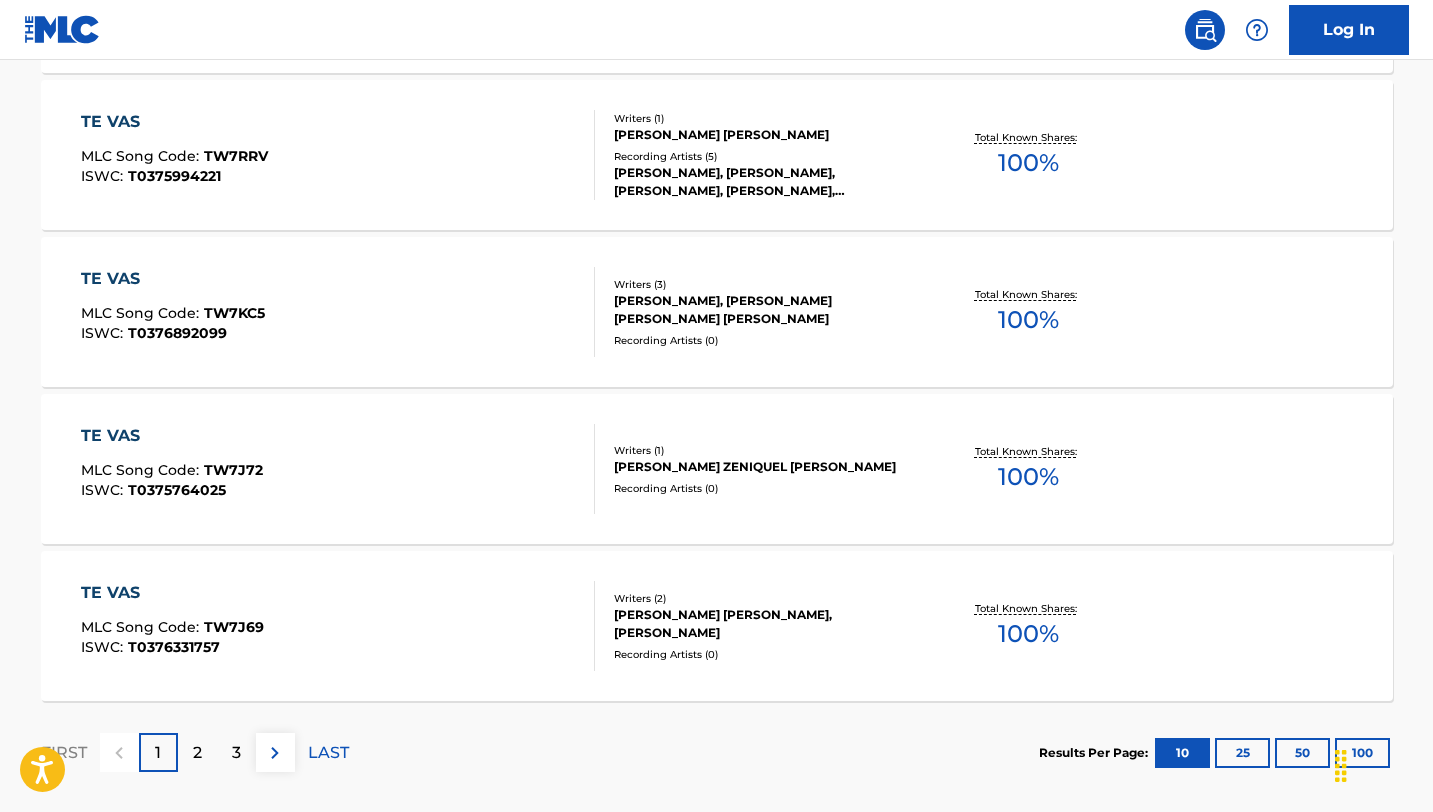 scroll, scrollTop: 1636, scrollLeft: 0, axis: vertical 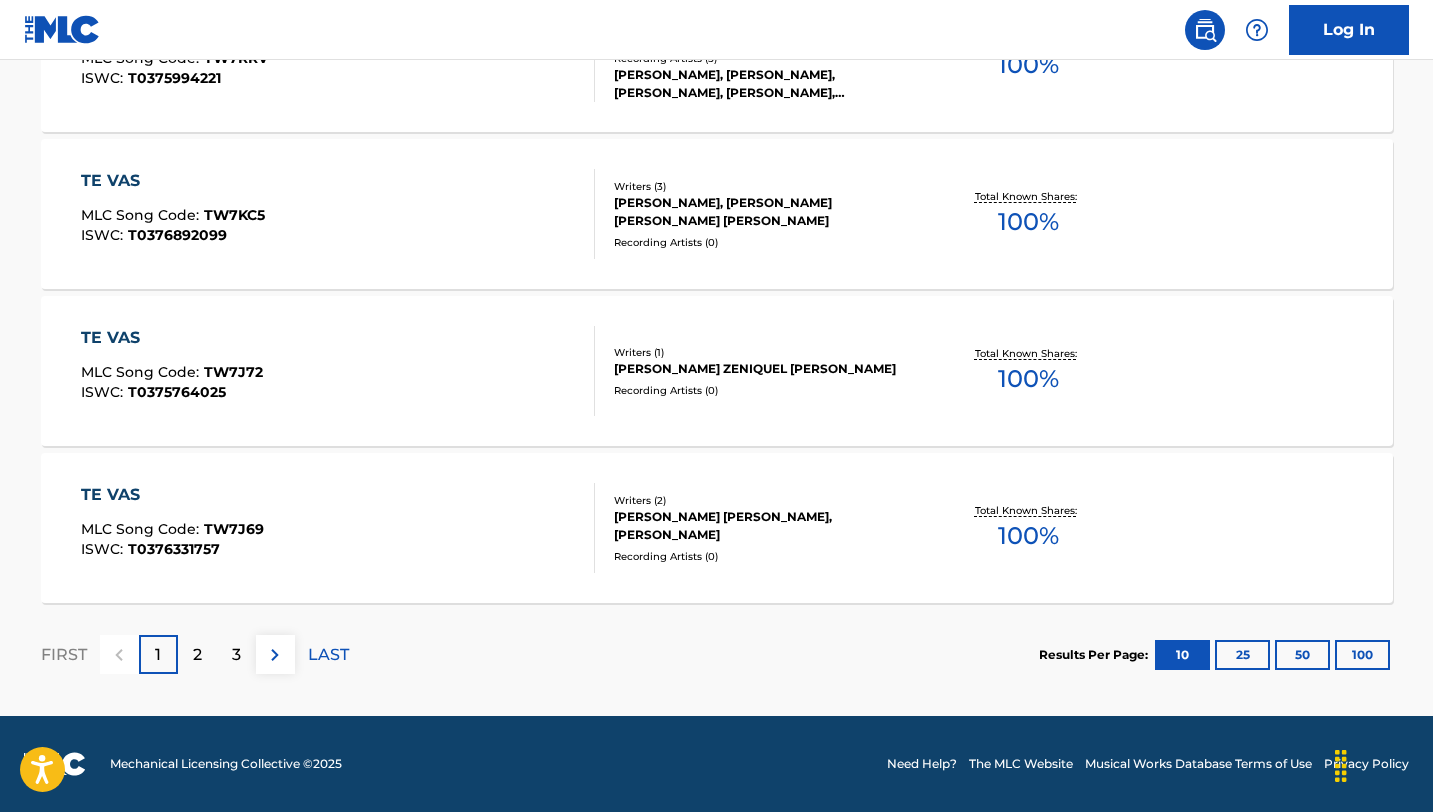 click on "2" at bounding box center [197, 655] 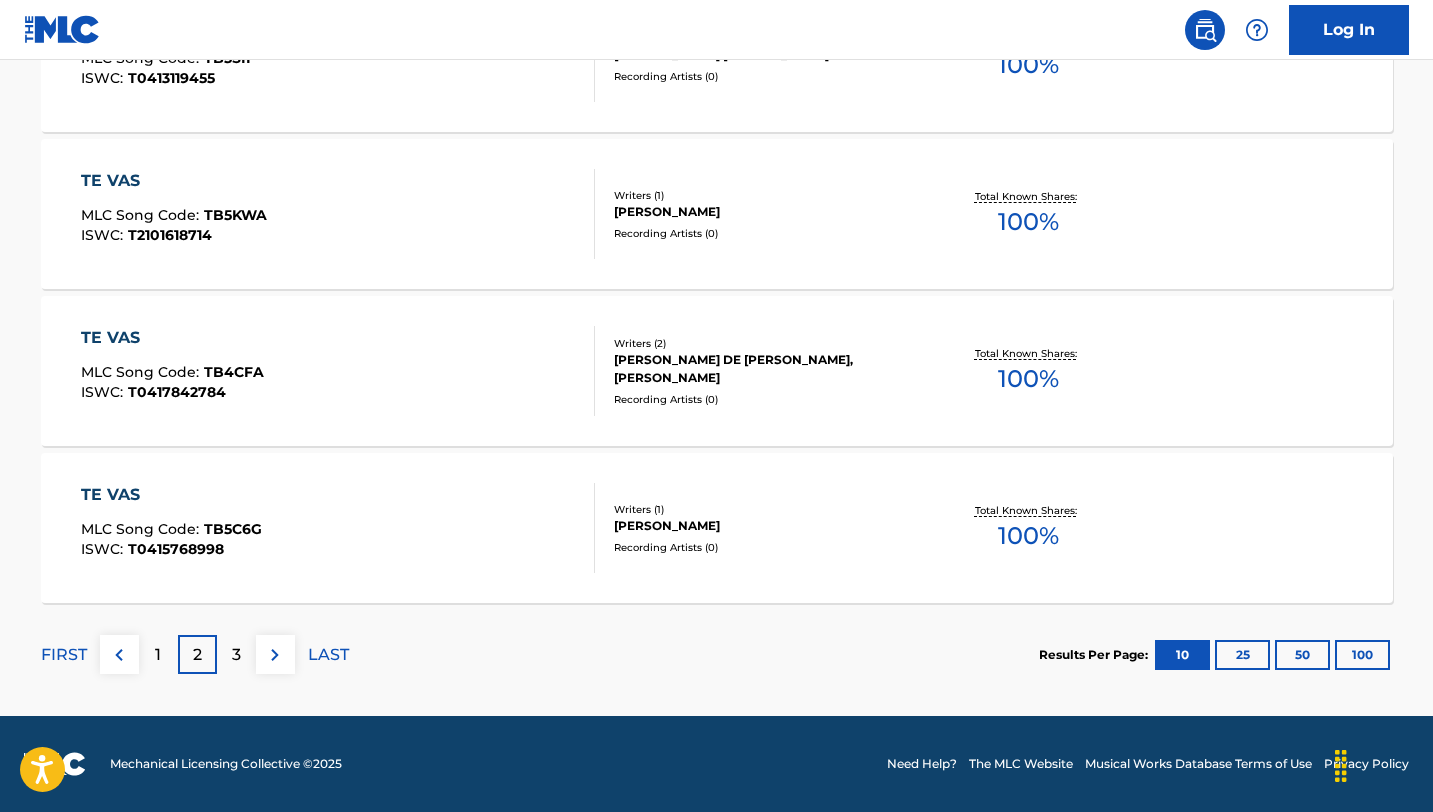 click on "3" at bounding box center (236, 654) 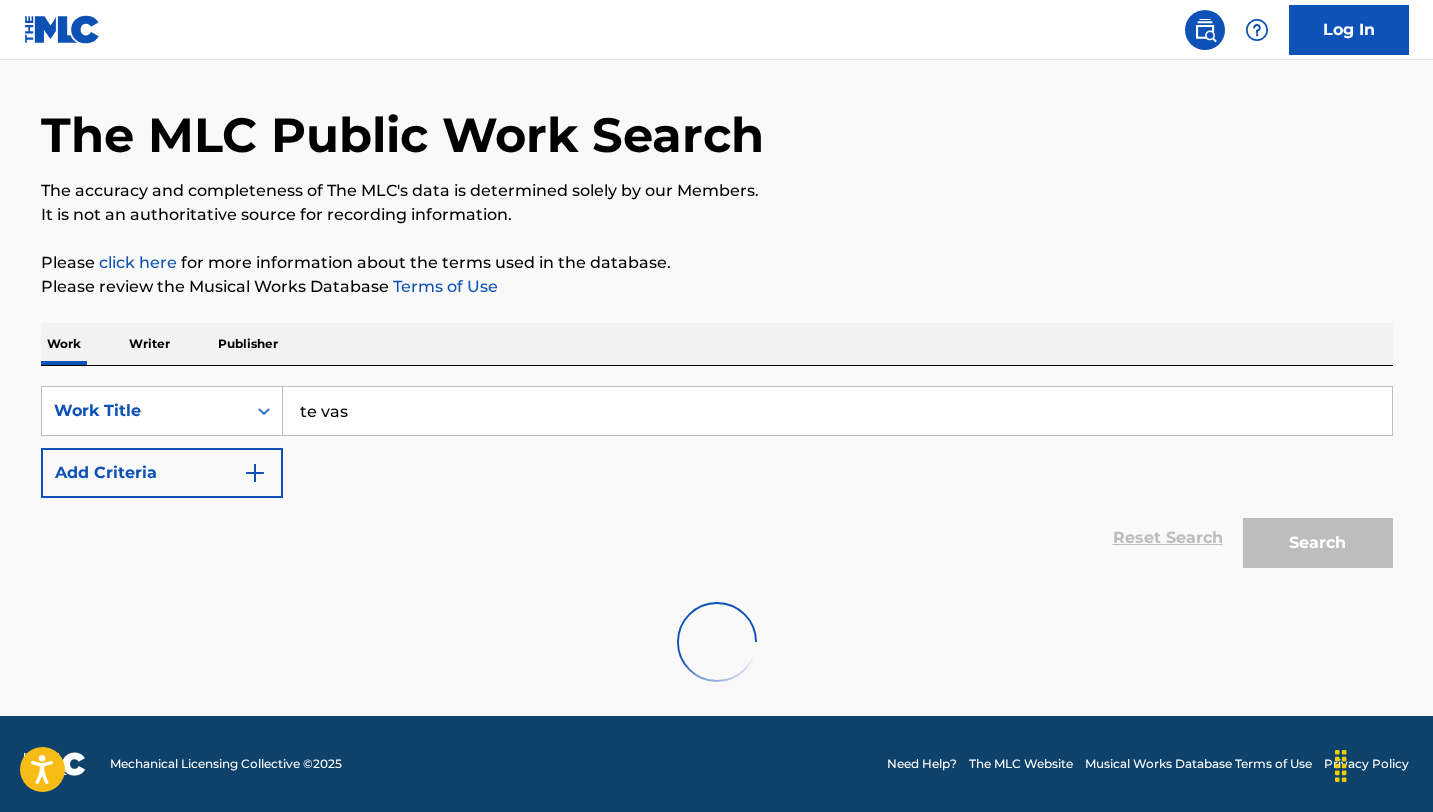 scroll, scrollTop: 1636, scrollLeft: 0, axis: vertical 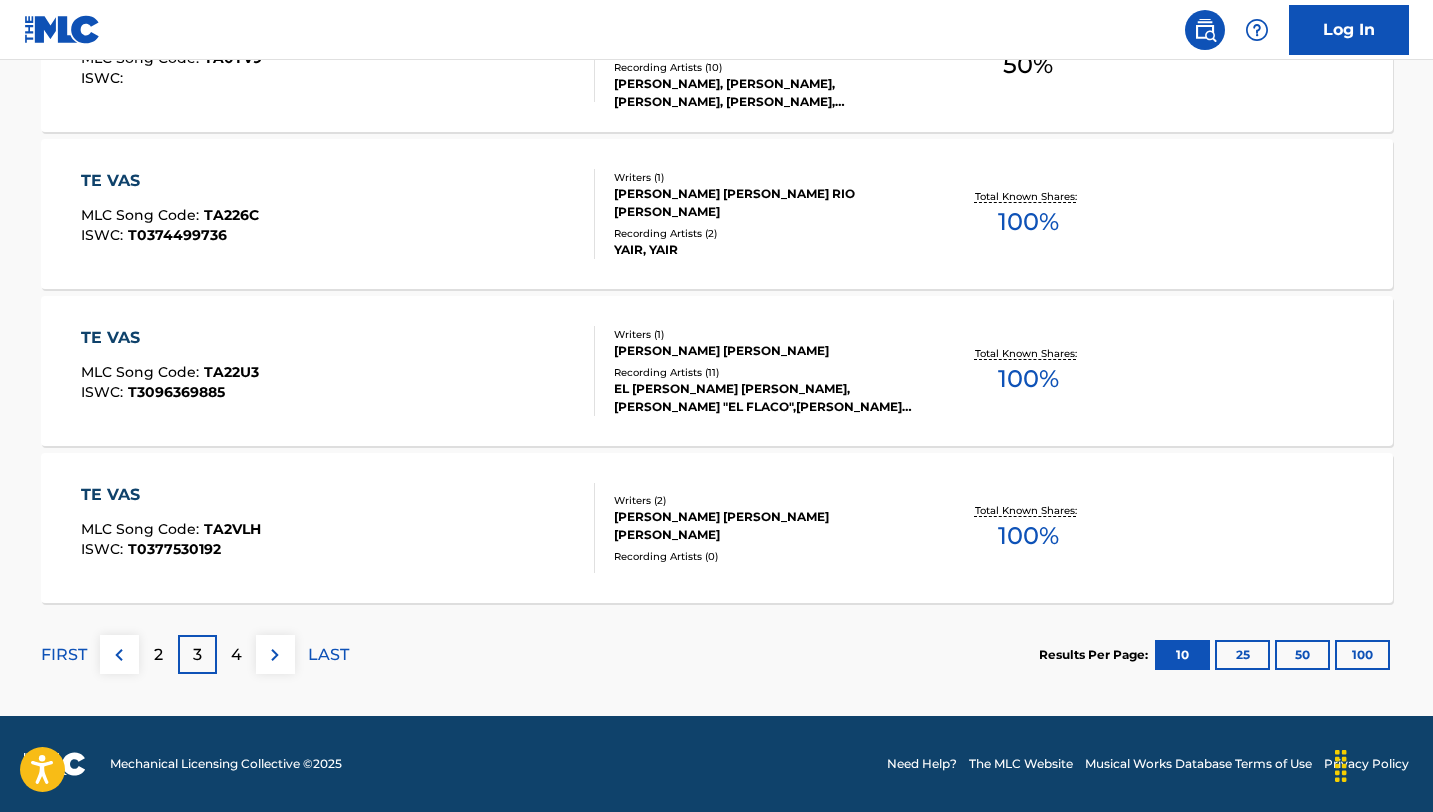 click on "4" at bounding box center [236, 654] 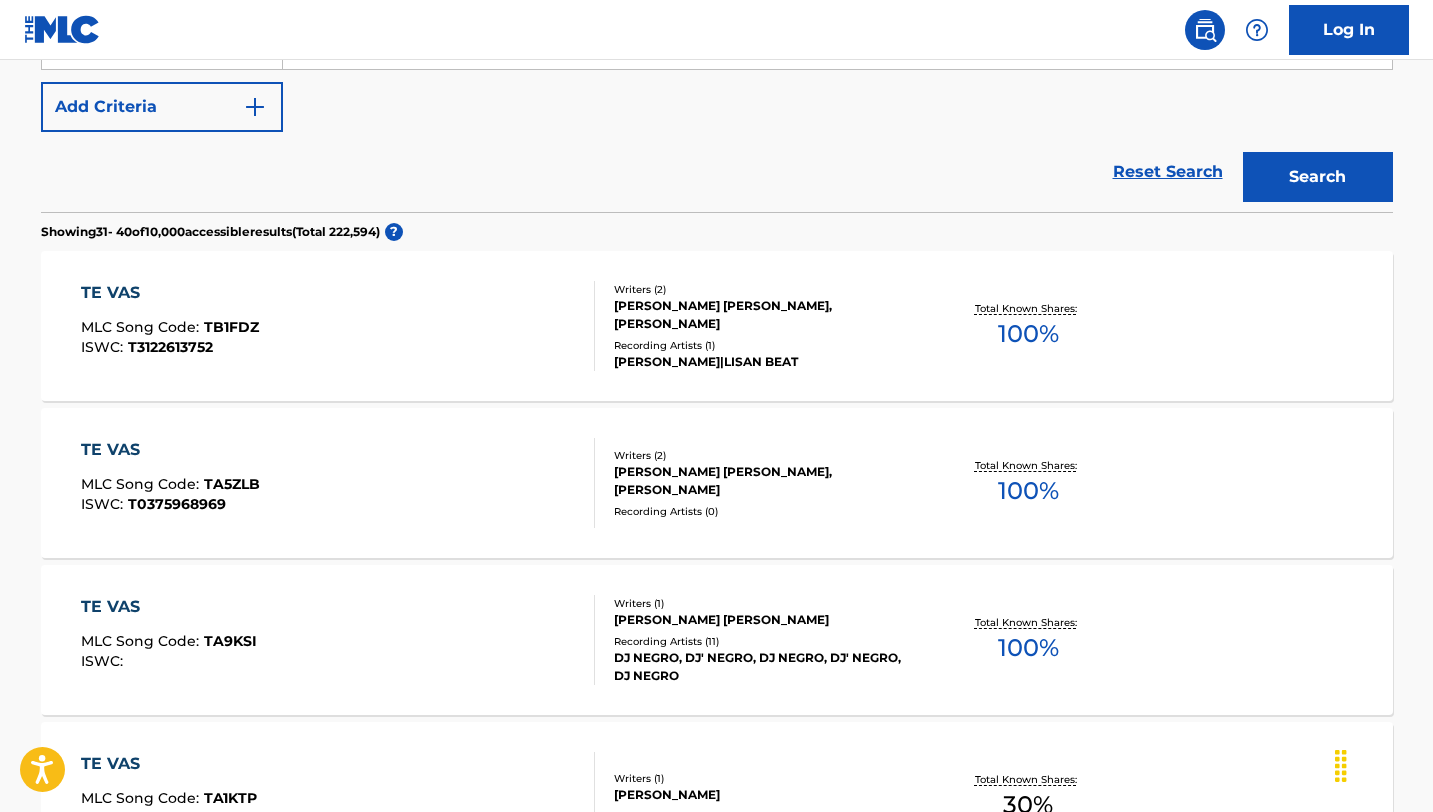 scroll, scrollTop: 1636, scrollLeft: 0, axis: vertical 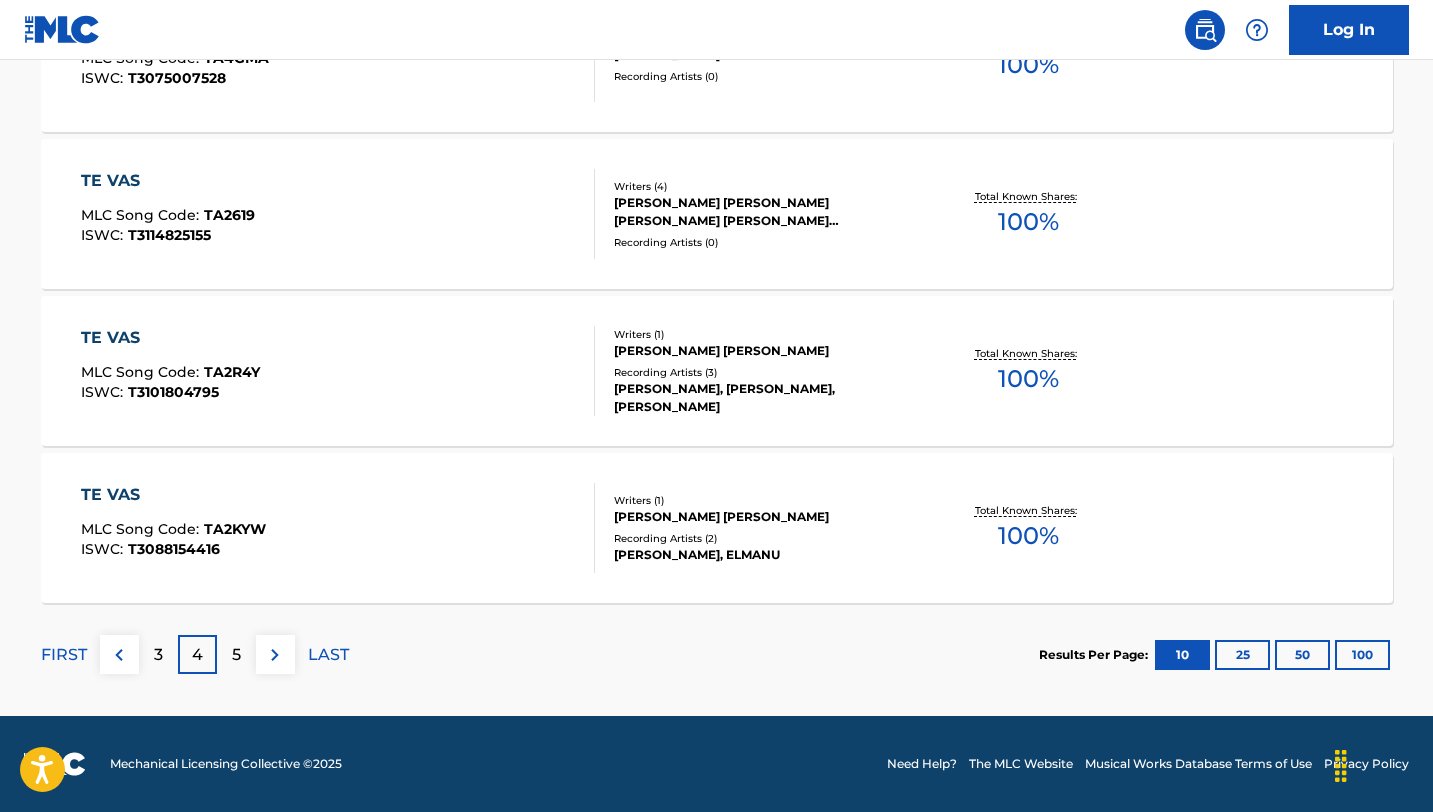 click on "5" at bounding box center (236, 654) 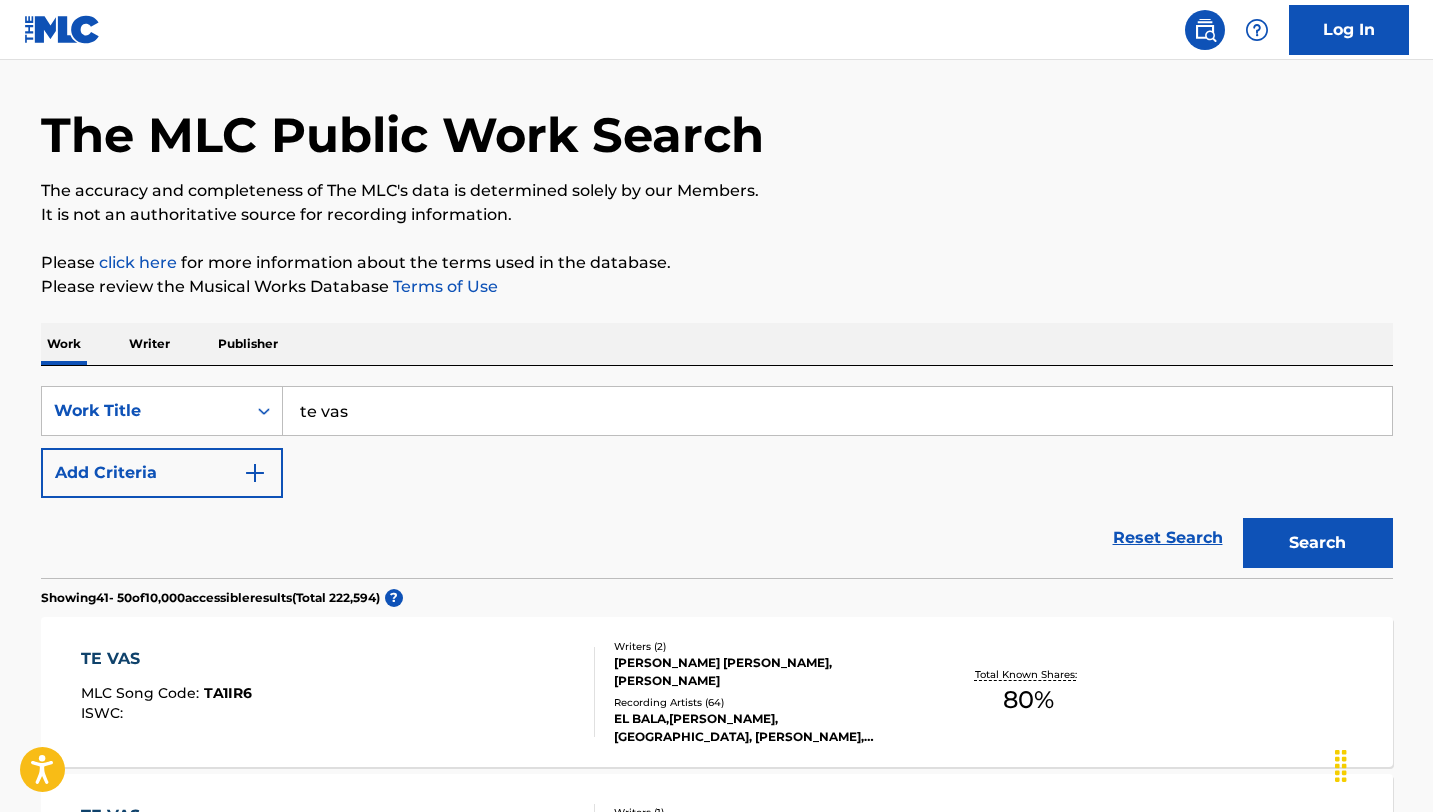 scroll, scrollTop: 1636, scrollLeft: 0, axis: vertical 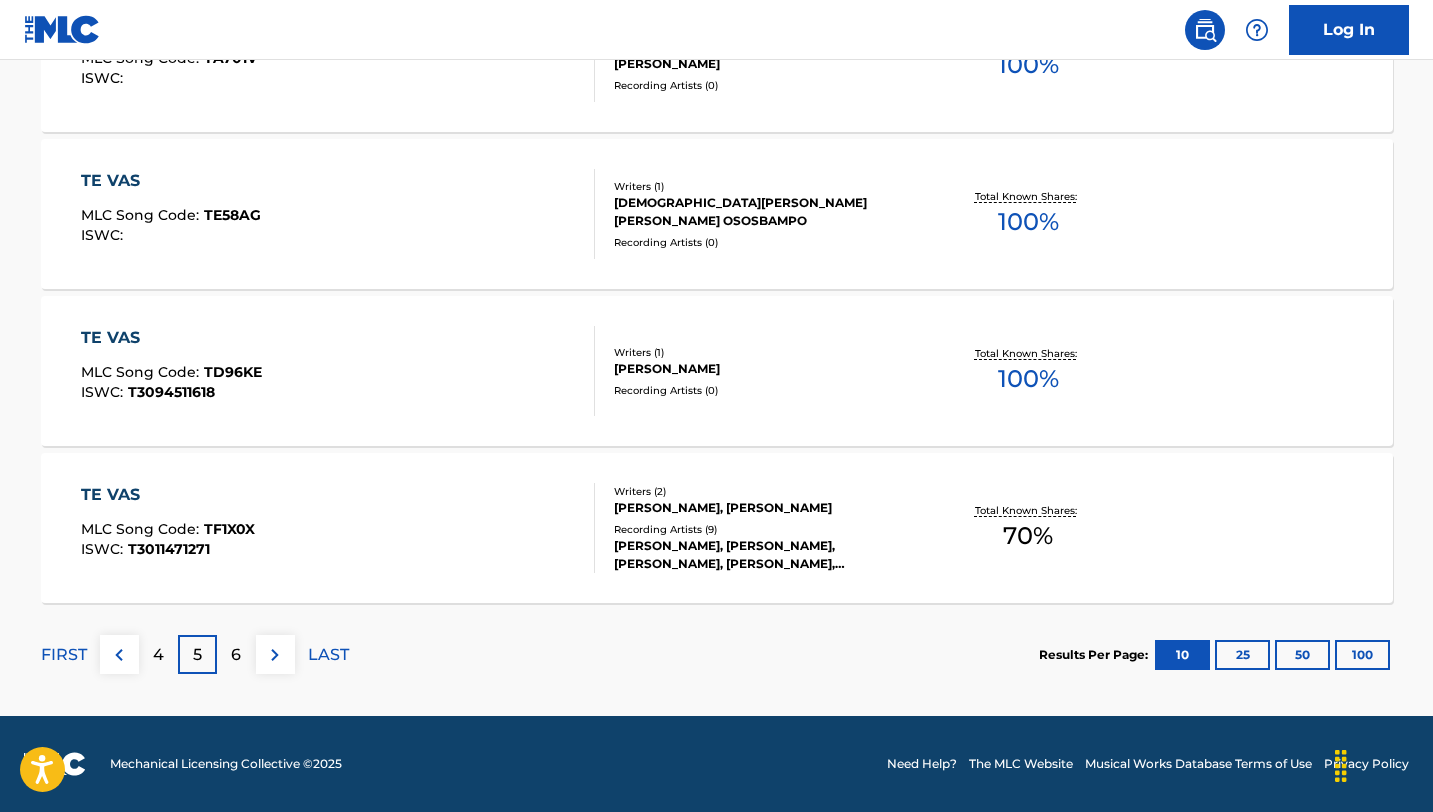 click on "6" at bounding box center [236, 655] 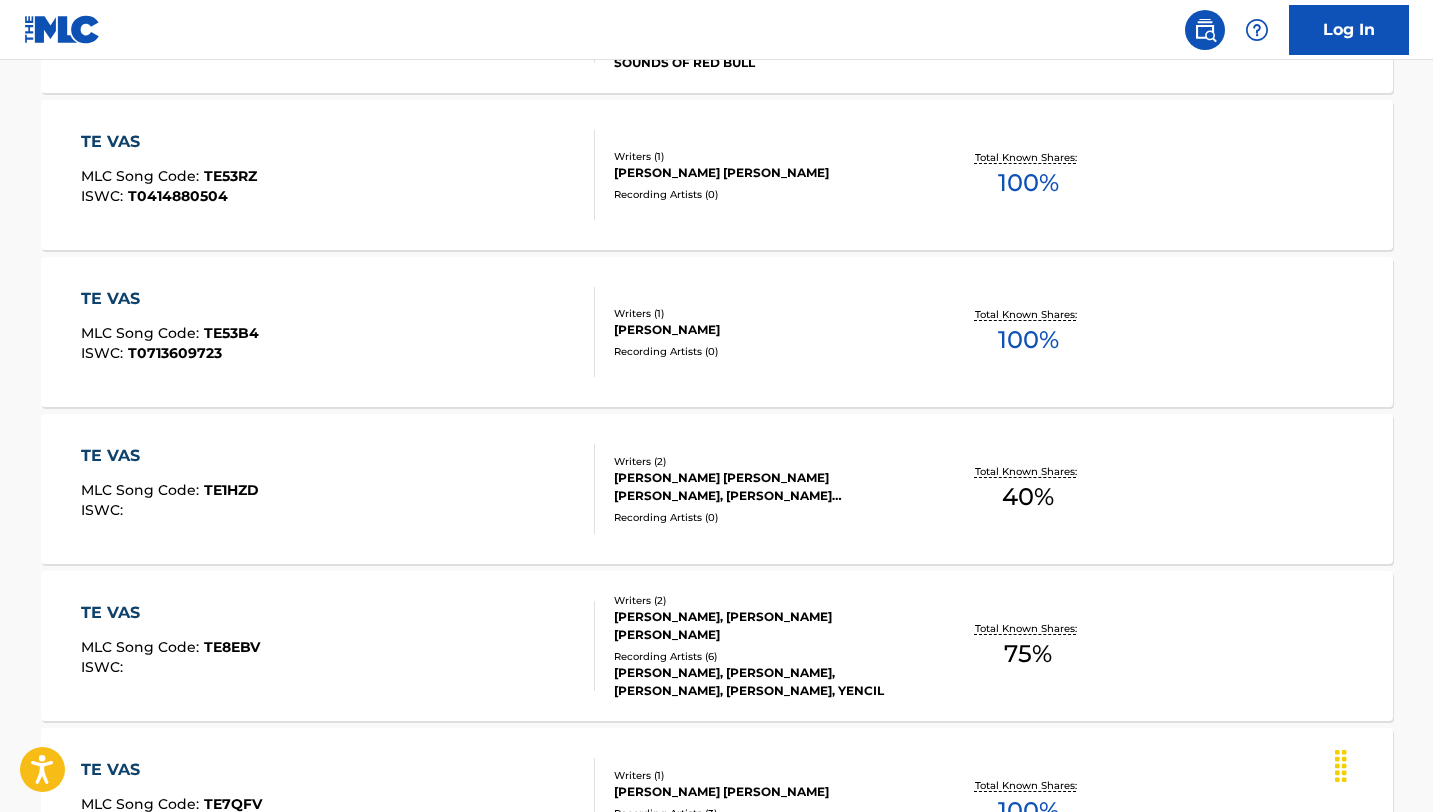 scroll, scrollTop: 1636, scrollLeft: 0, axis: vertical 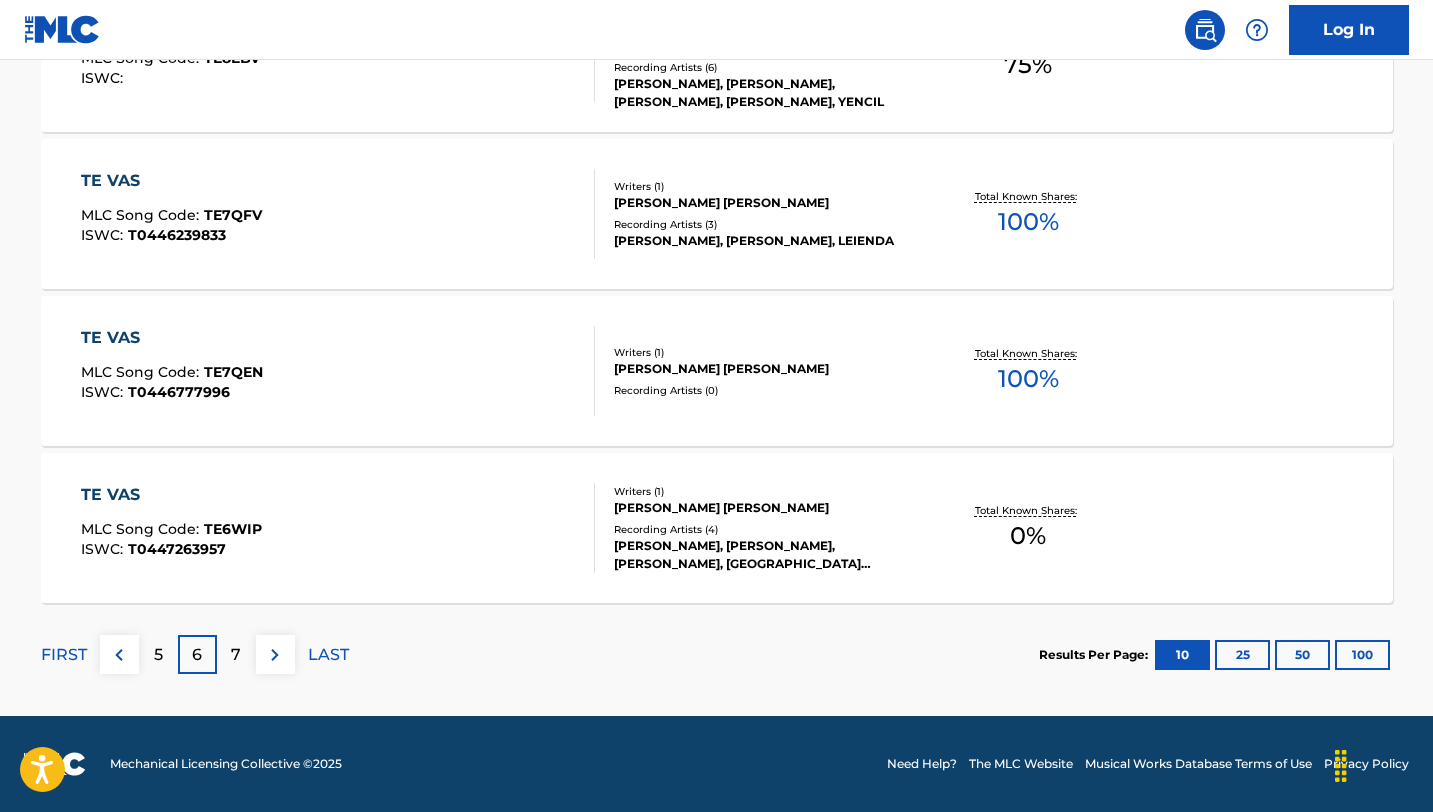 click on "FIRST" at bounding box center [64, 655] 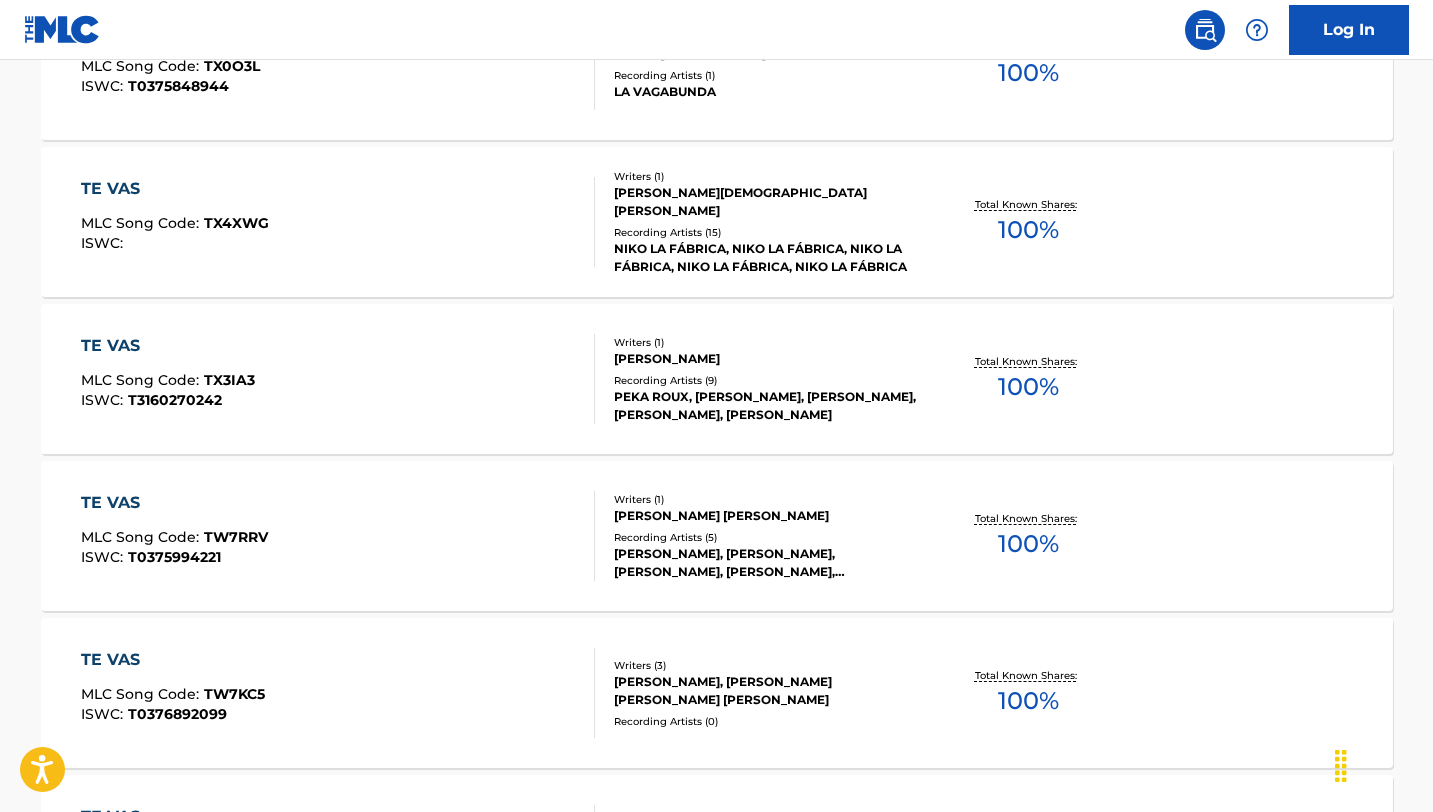 scroll, scrollTop: 1636, scrollLeft: 0, axis: vertical 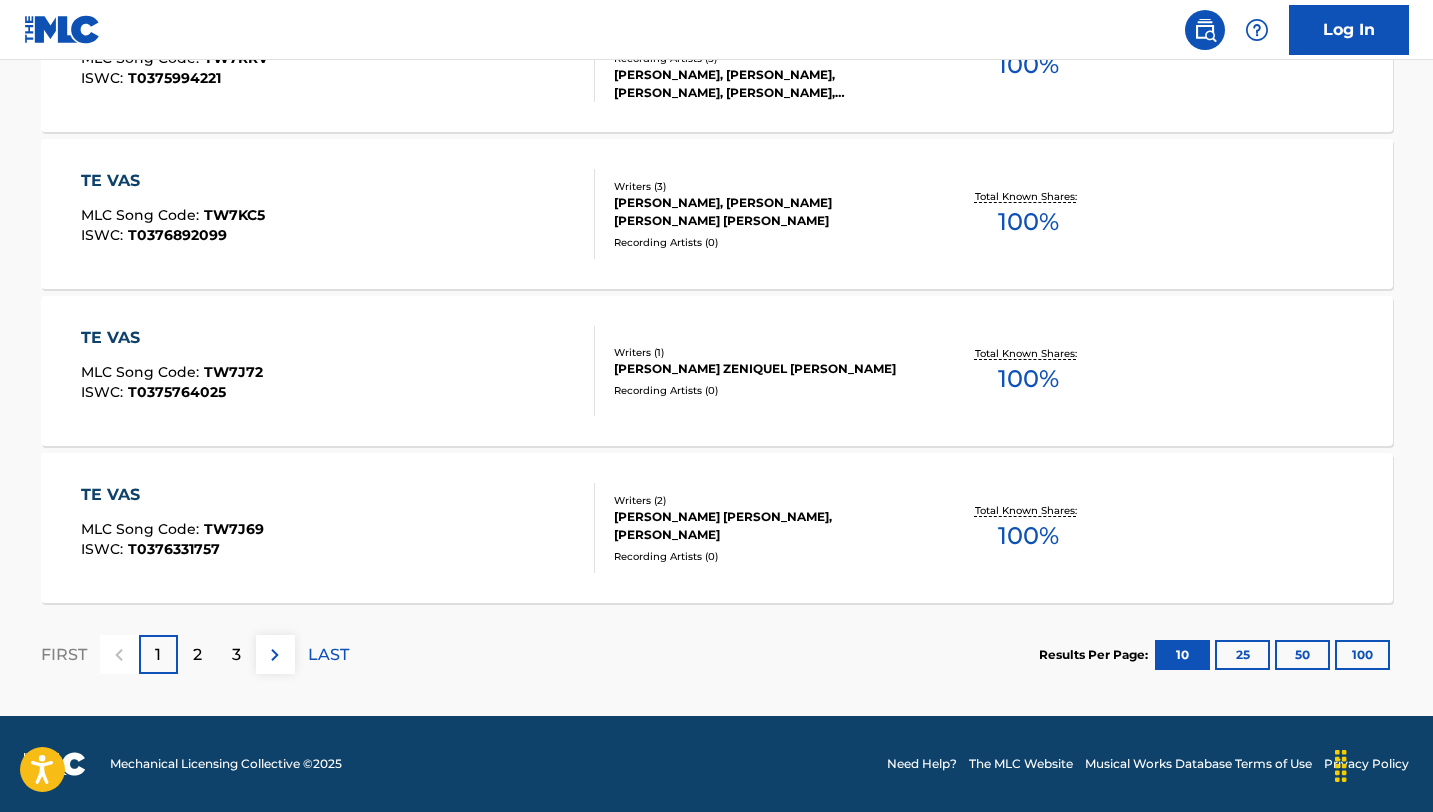 click on "2" at bounding box center [197, 654] 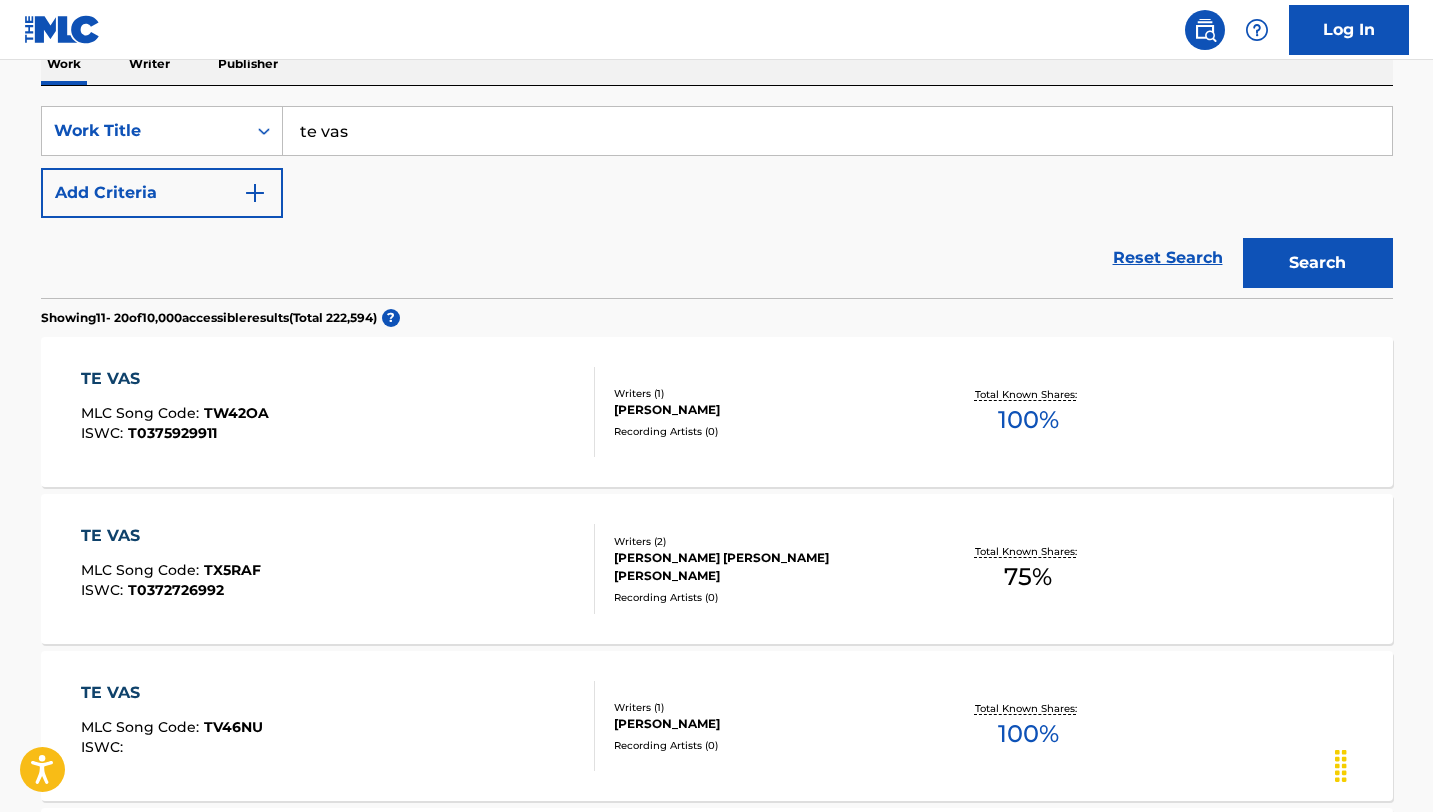 scroll, scrollTop: 0, scrollLeft: 0, axis: both 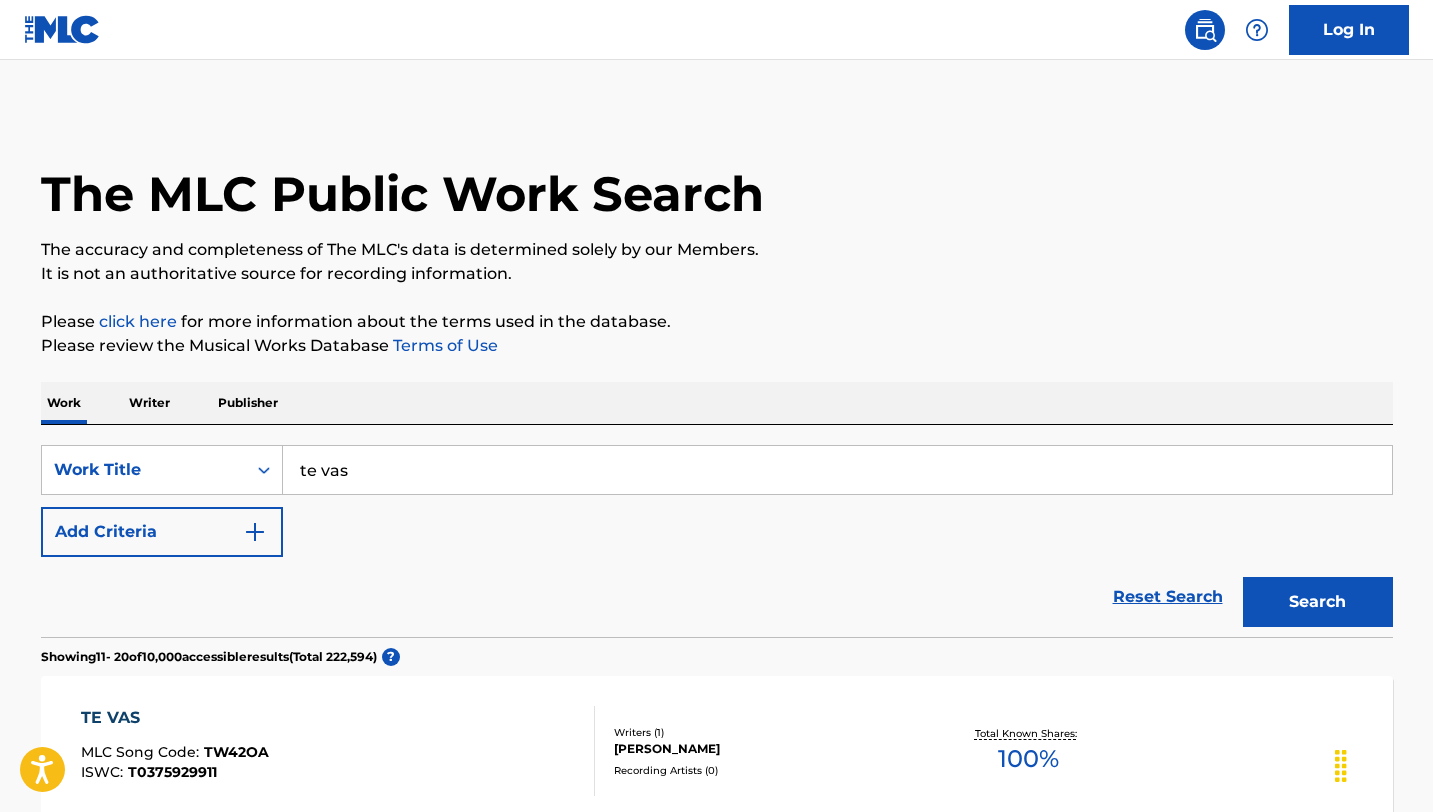 click on "Add Criteria" at bounding box center [162, 532] 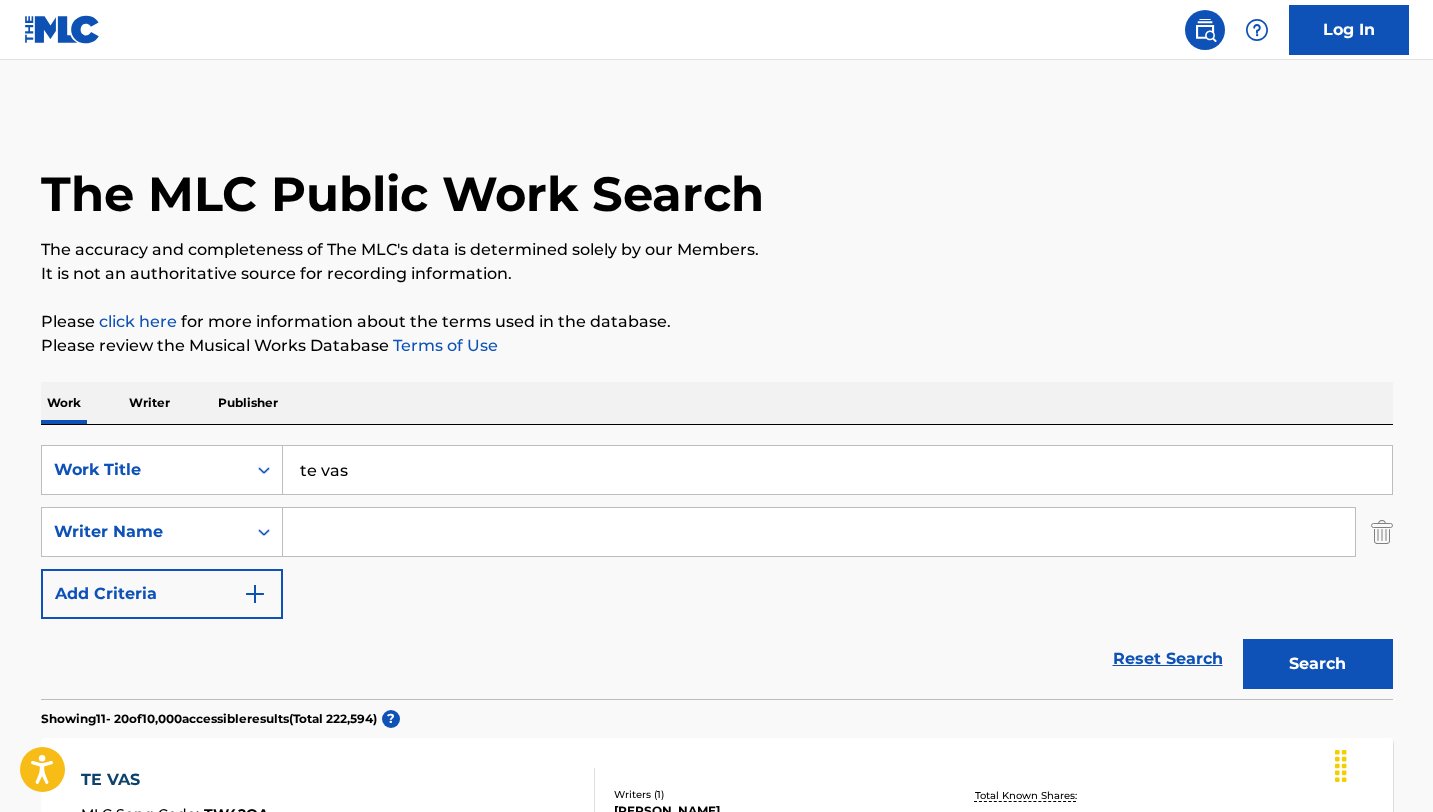 click at bounding box center (819, 532) 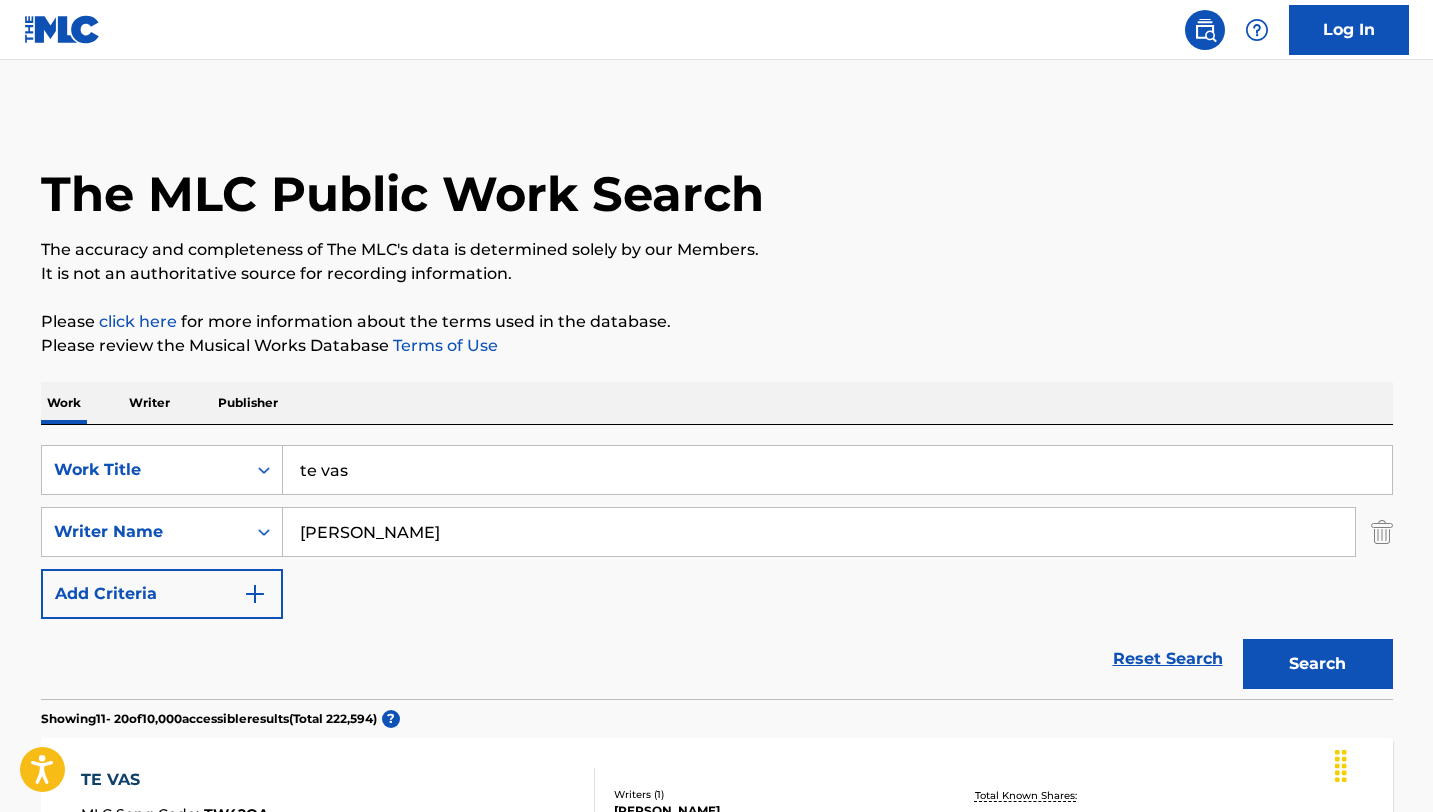 click on "Search" at bounding box center [1318, 664] 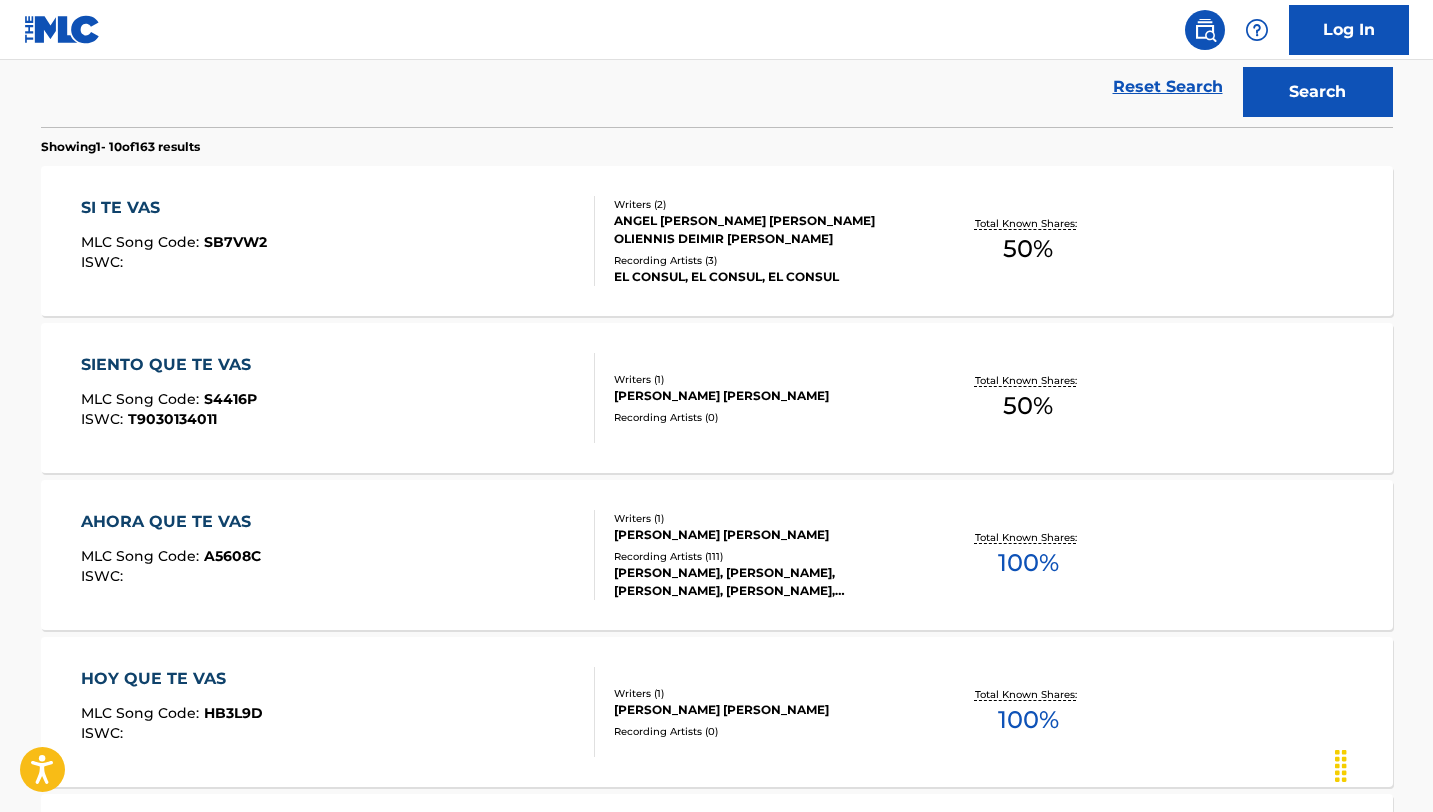 scroll, scrollTop: 575, scrollLeft: 0, axis: vertical 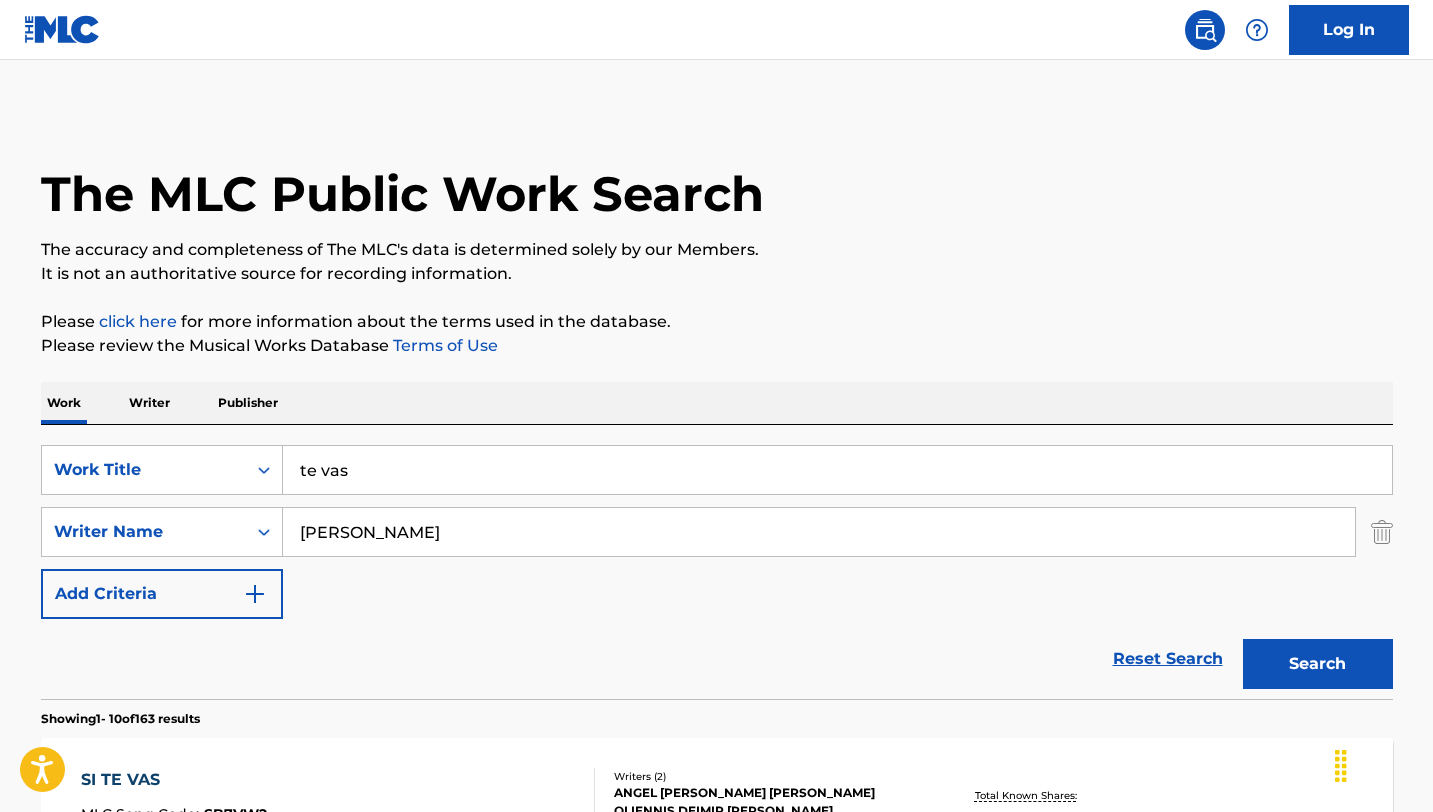 click on "[PERSON_NAME]" at bounding box center [819, 532] 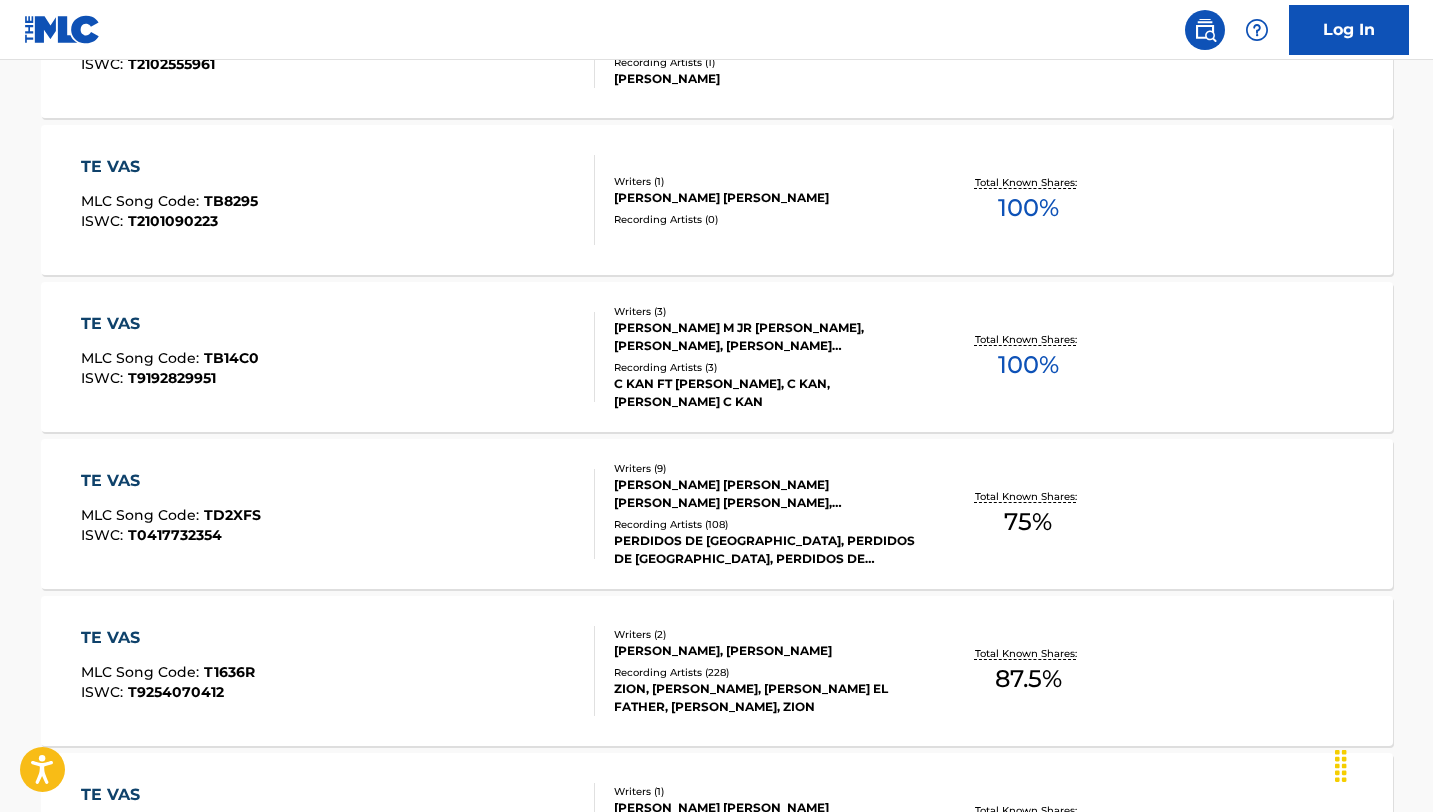 scroll, scrollTop: 928, scrollLeft: 0, axis: vertical 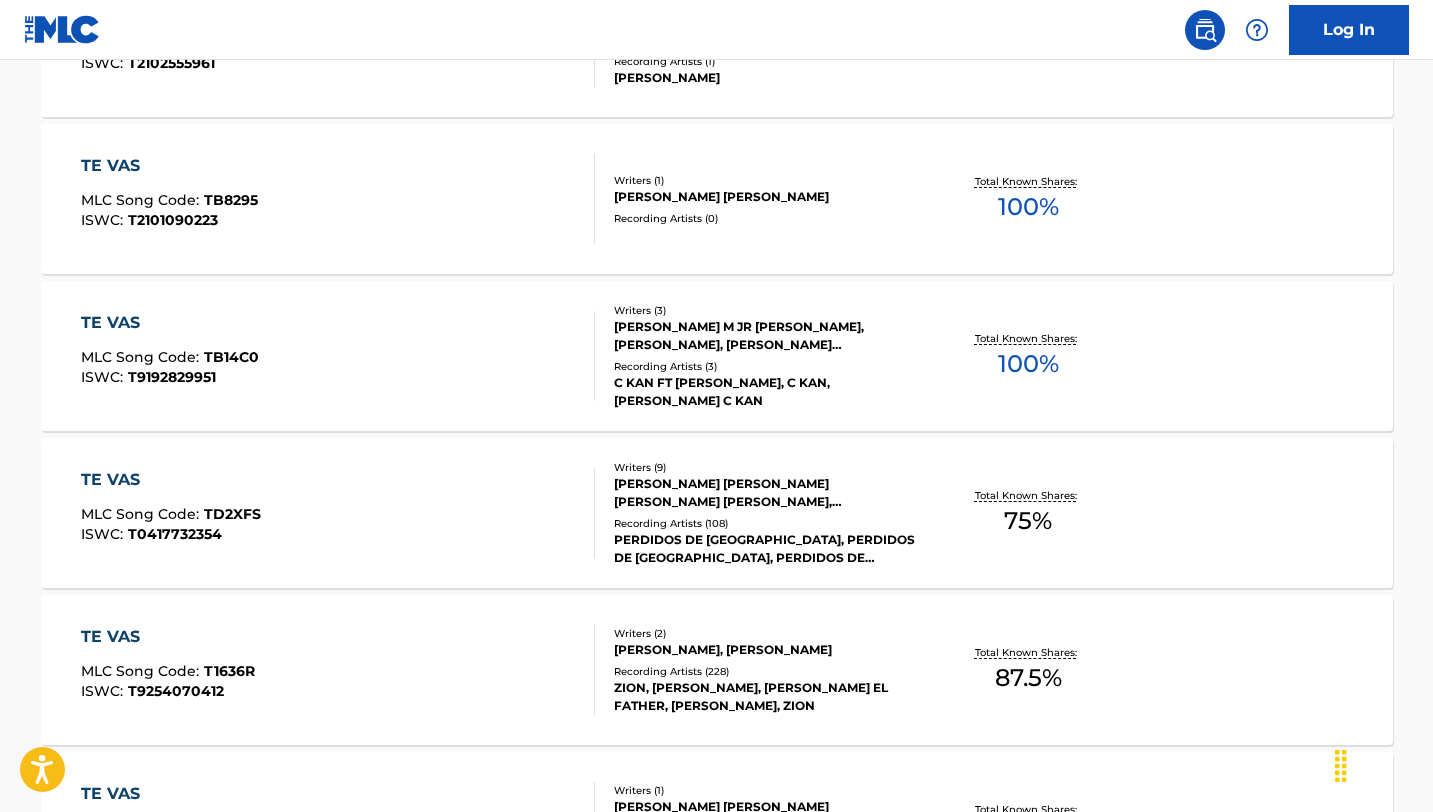 click on "TE VAS MLC Song Code : TD2XFS ISWC : T0417732354" at bounding box center (338, 513) 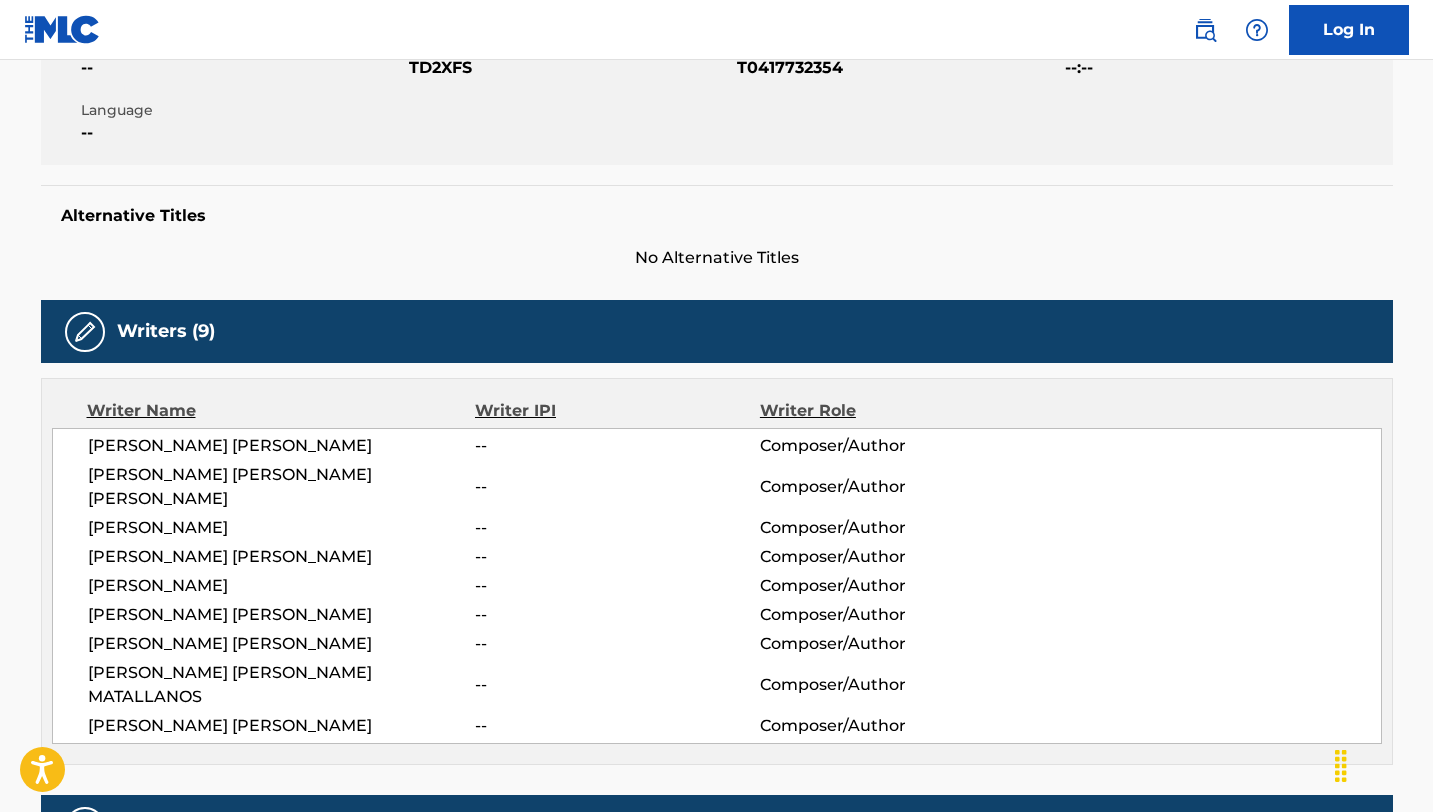 scroll, scrollTop: 420, scrollLeft: 0, axis: vertical 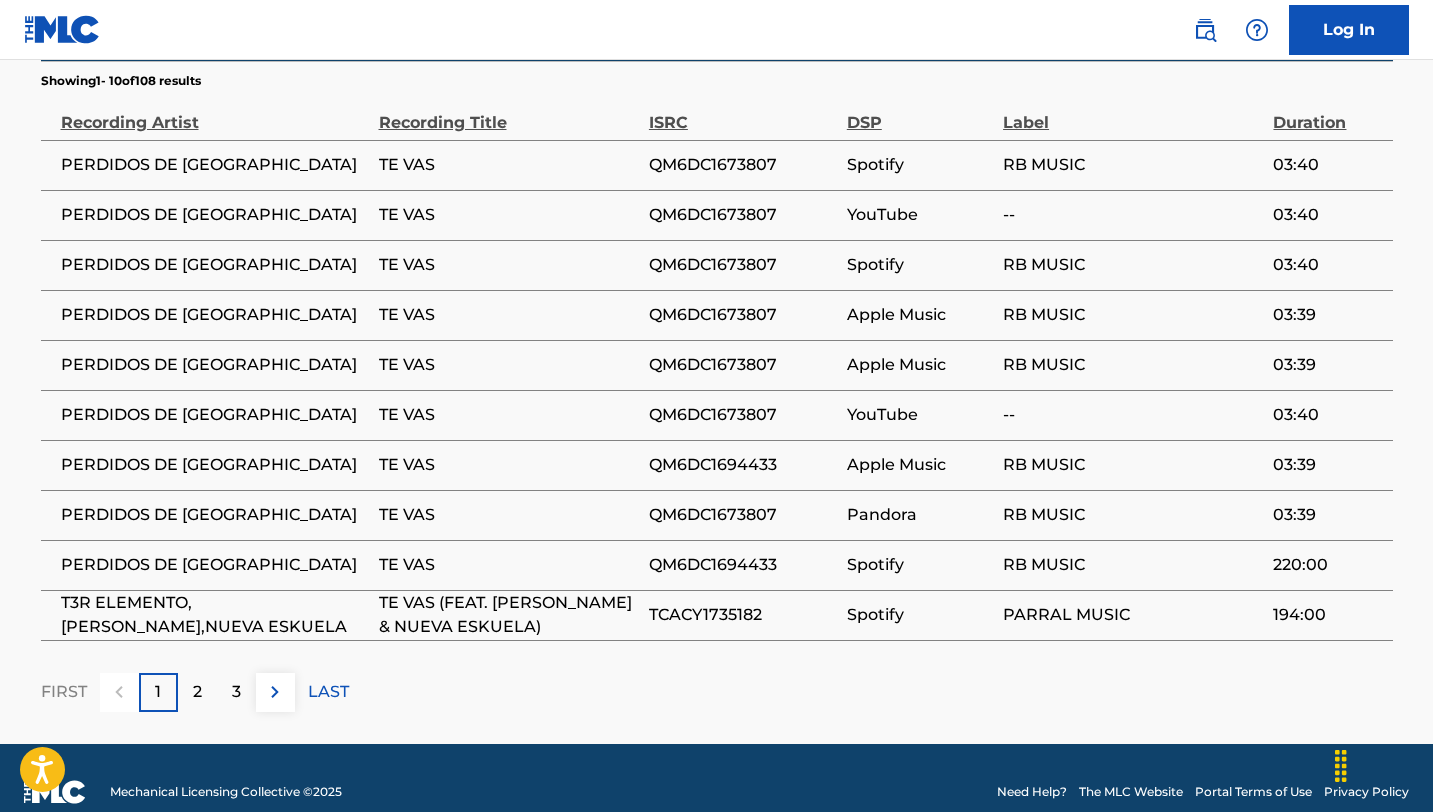 click on "2" at bounding box center (197, 692) 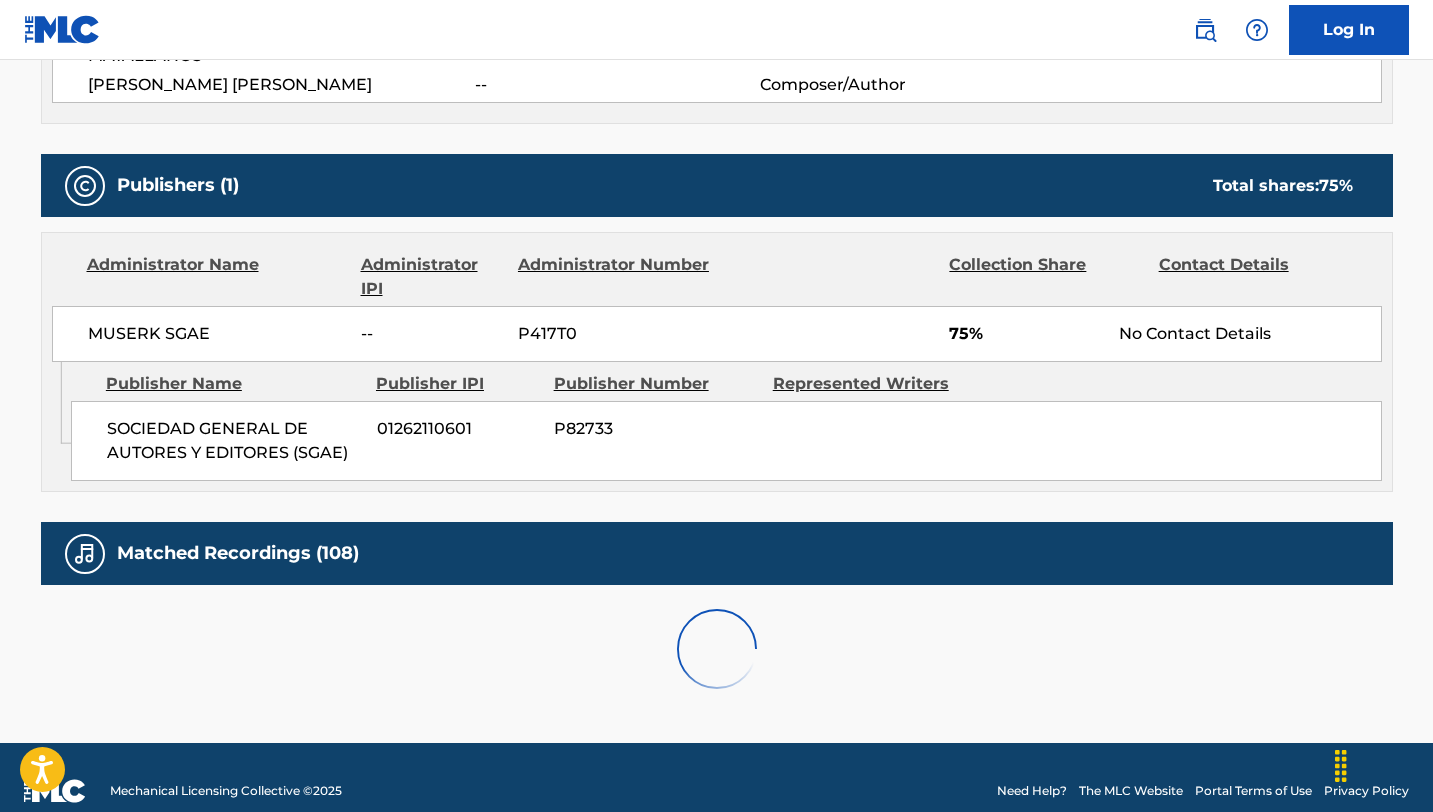 scroll, scrollTop: 1569, scrollLeft: 0, axis: vertical 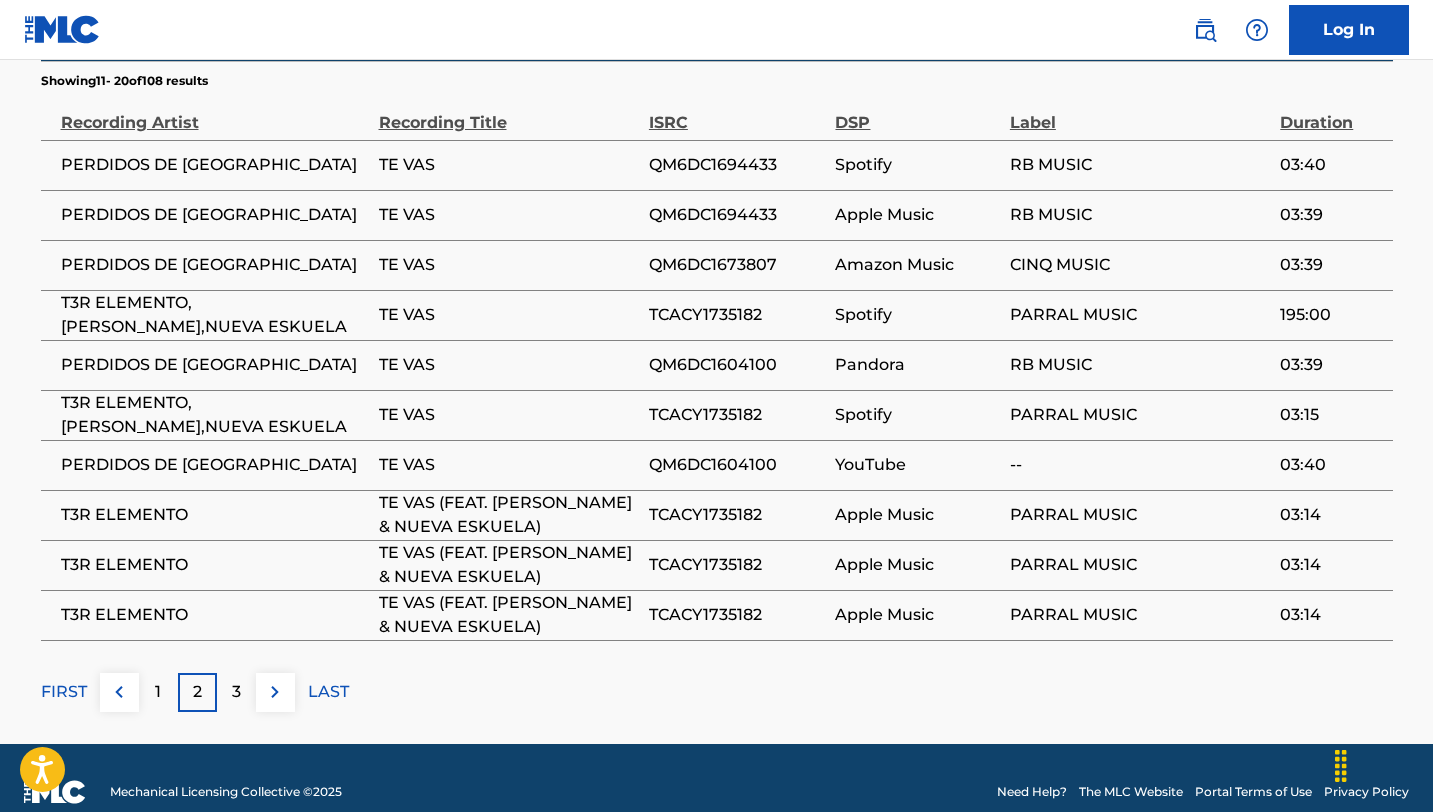 click on "3" at bounding box center (236, 692) 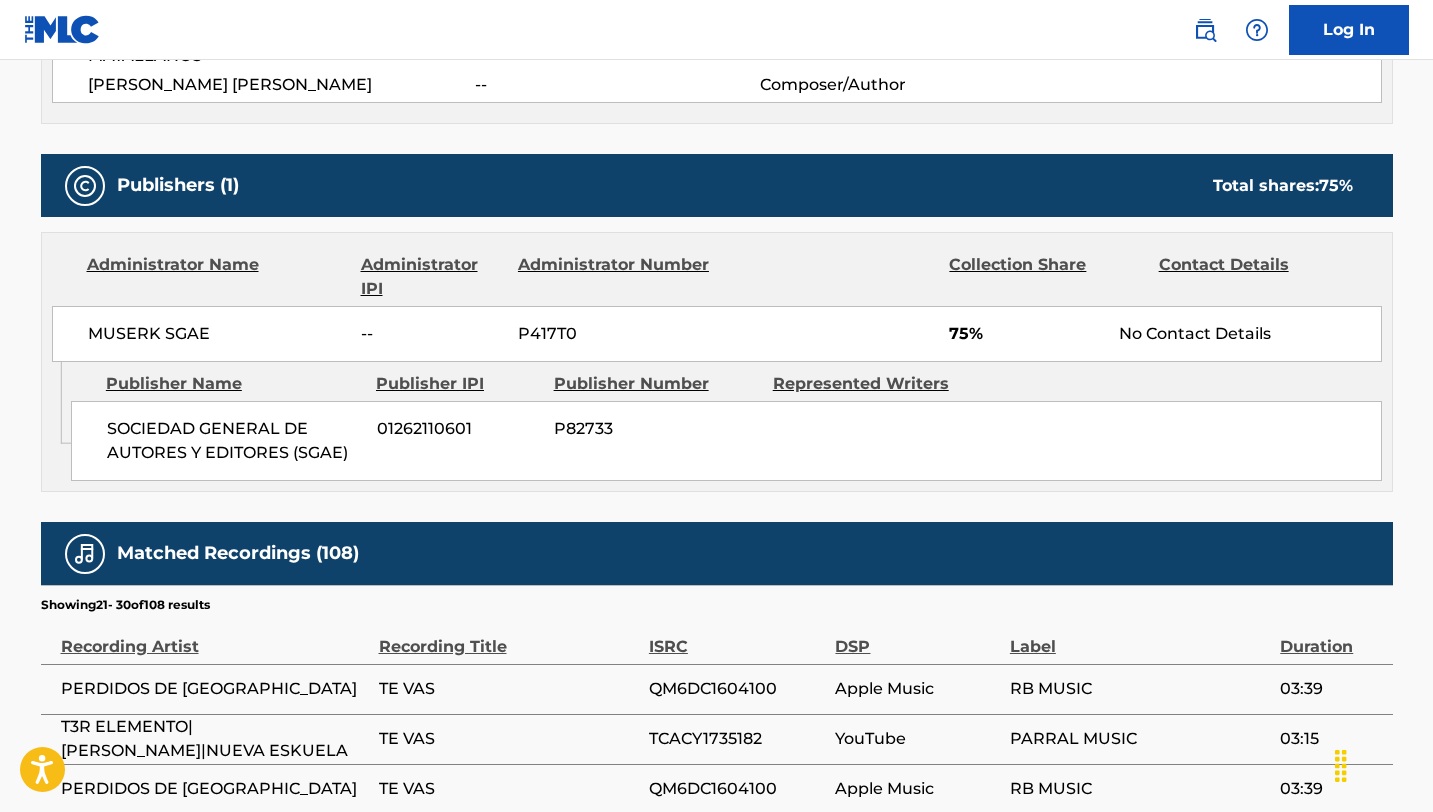 scroll, scrollTop: 1569, scrollLeft: 0, axis: vertical 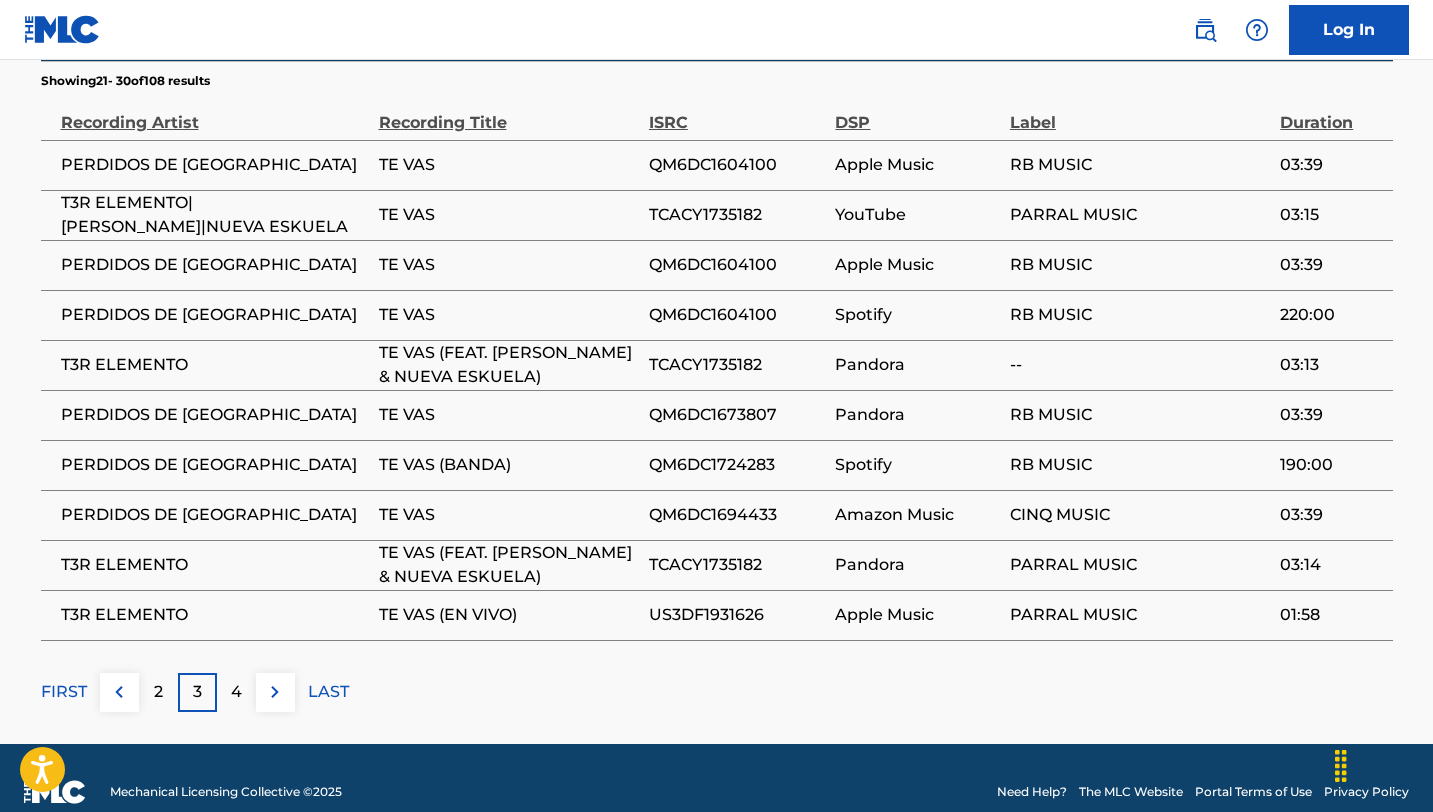 click on "4" at bounding box center (236, 692) 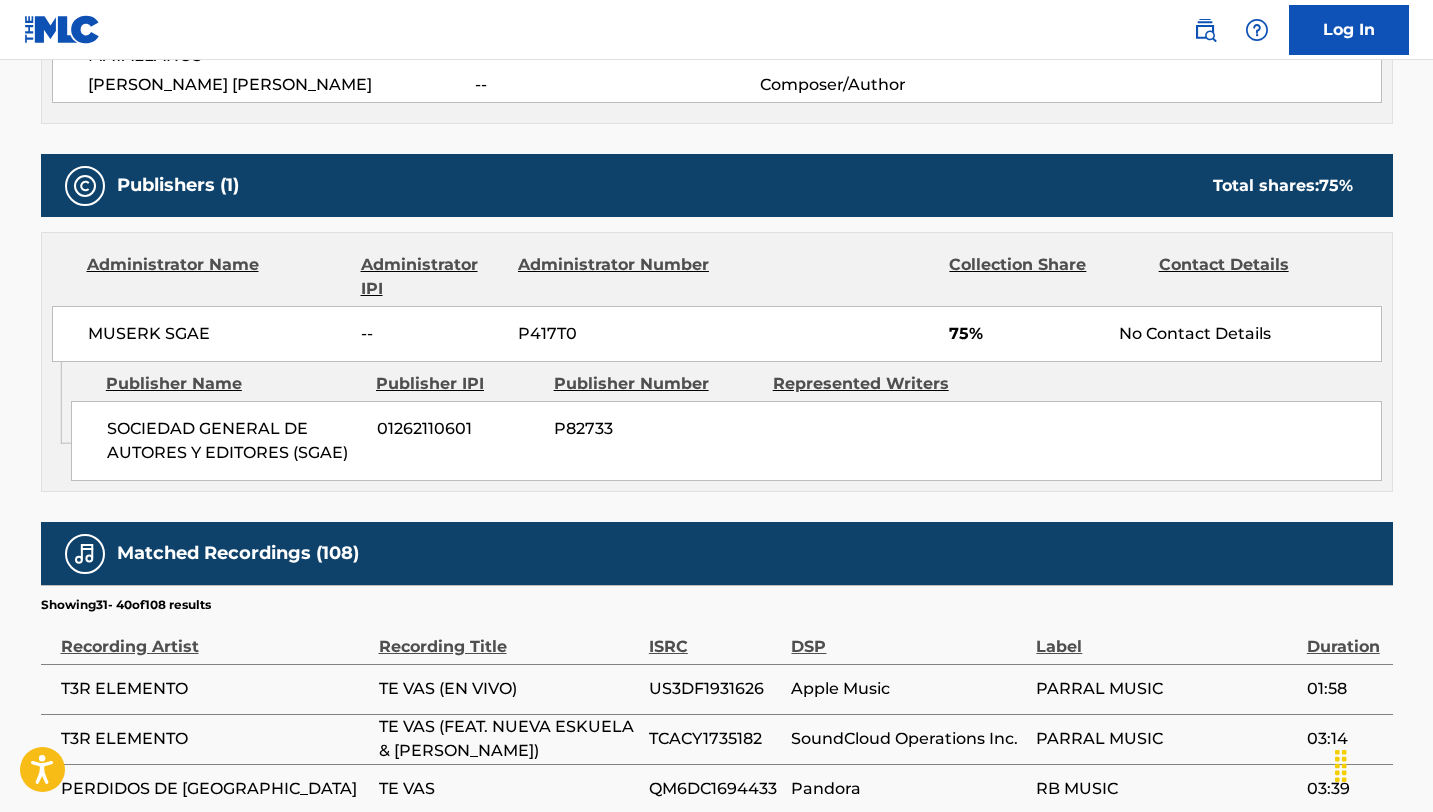 scroll, scrollTop: 1569, scrollLeft: 0, axis: vertical 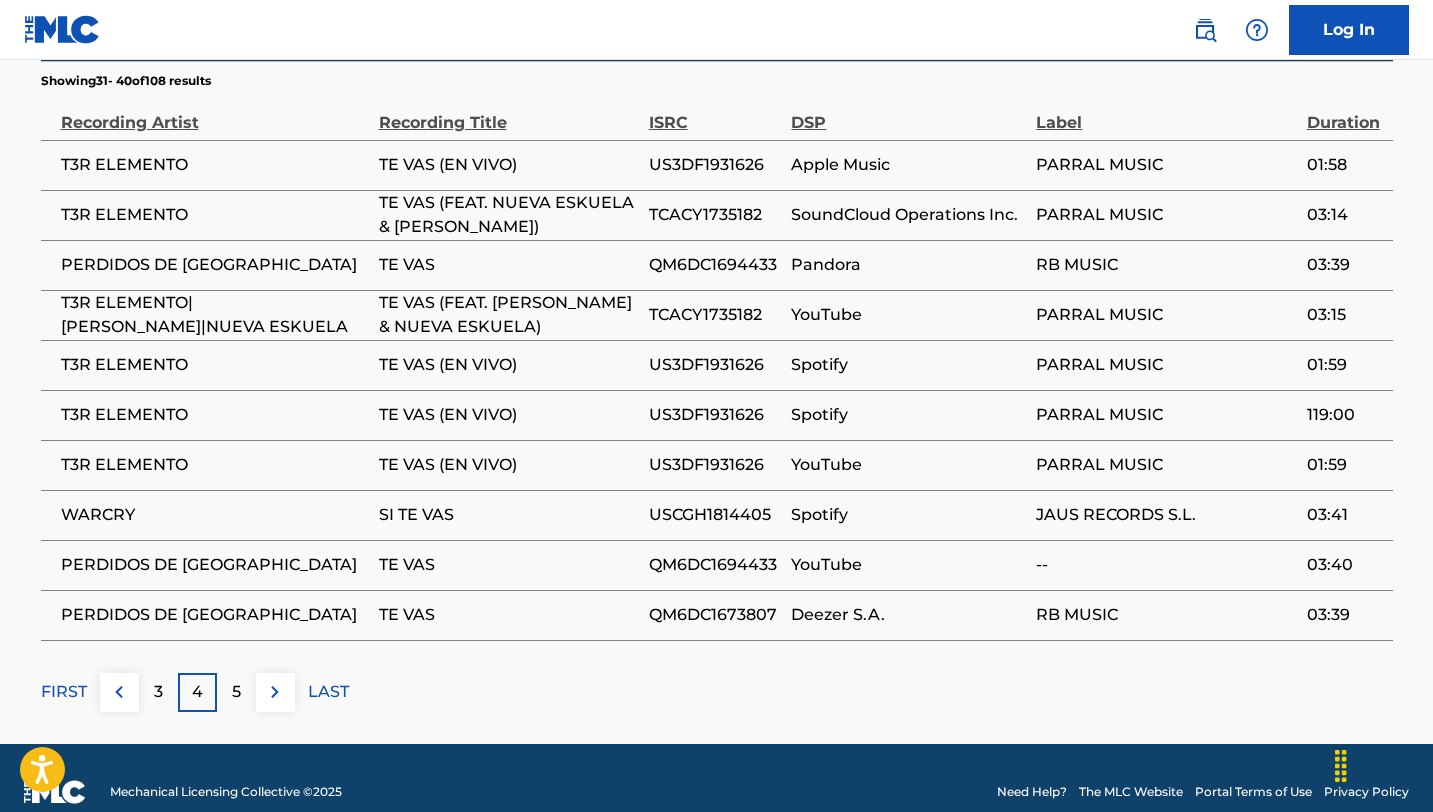 click on "5" at bounding box center [236, 692] 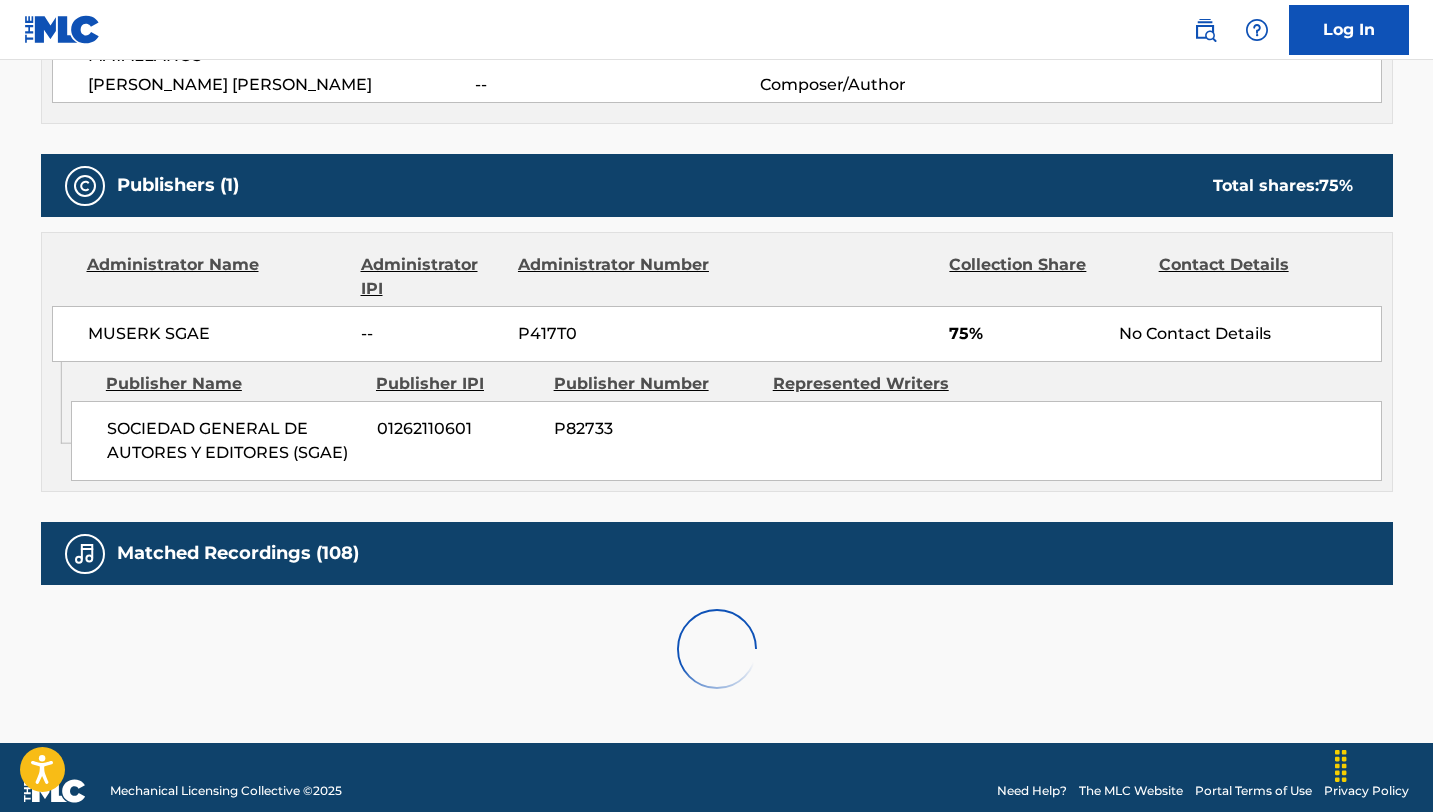 scroll, scrollTop: 1569, scrollLeft: 0, axis: vertical 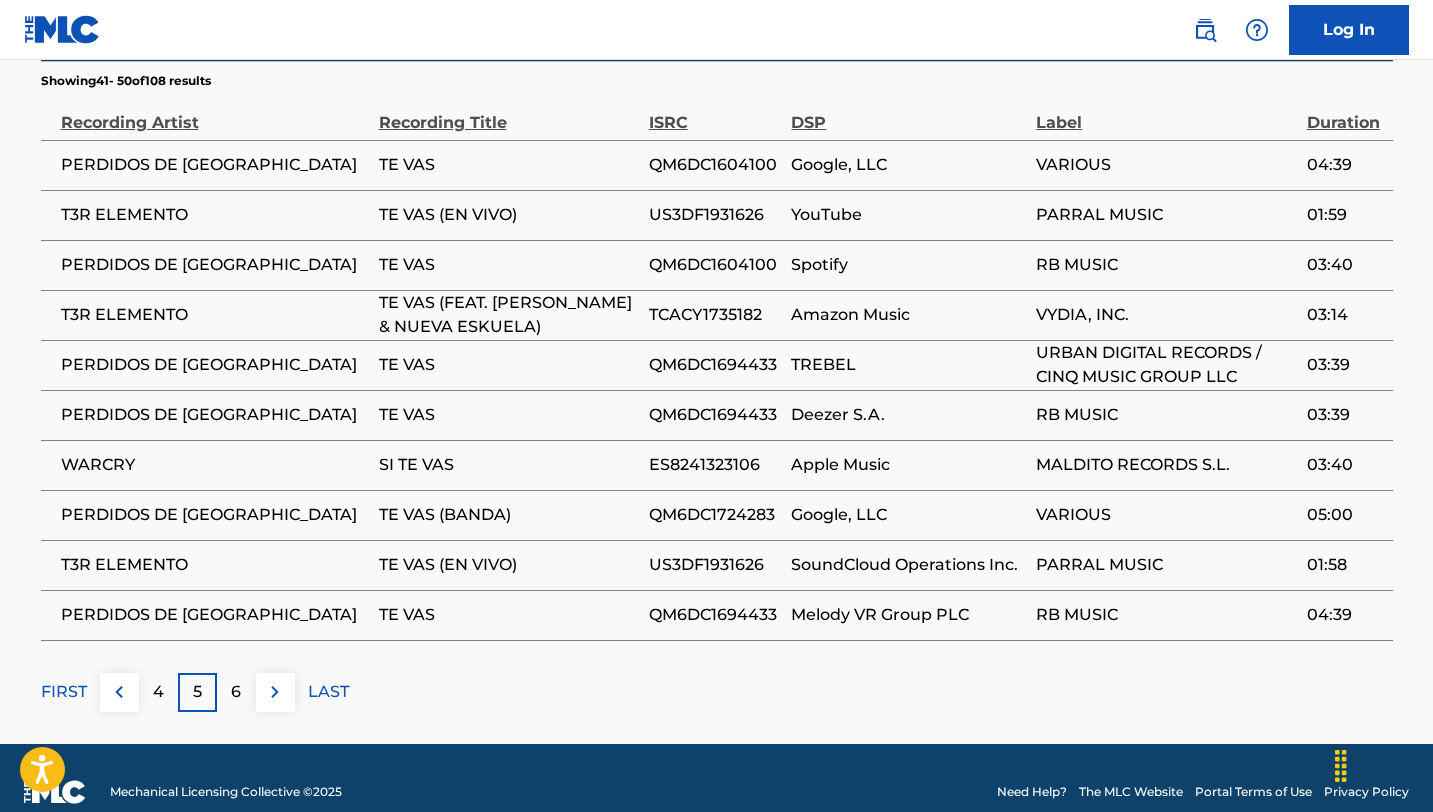 click on "6" at bounding box center [236, 692] 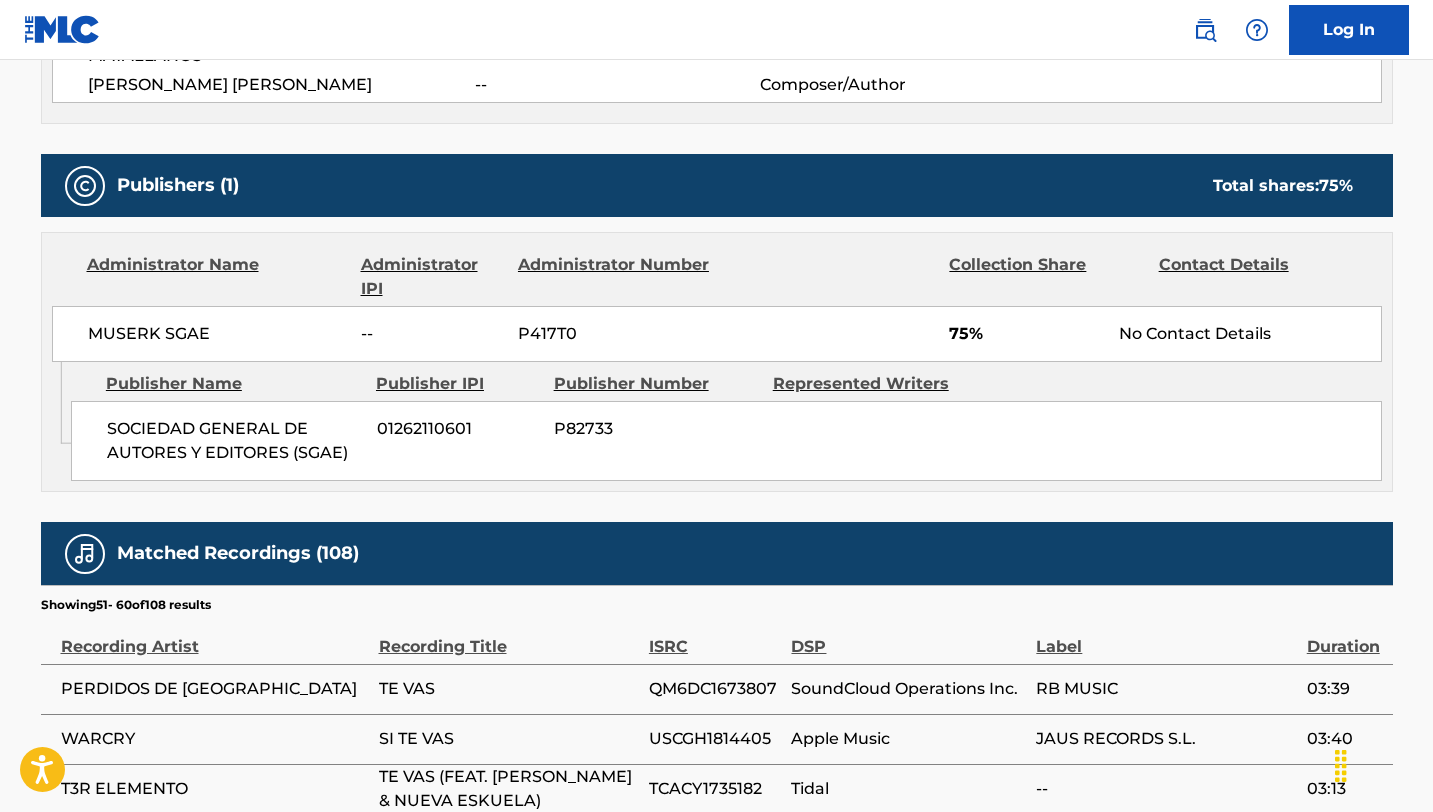 scroll, scrollTop: 1569, scrollLeft: 0, axis: vertical 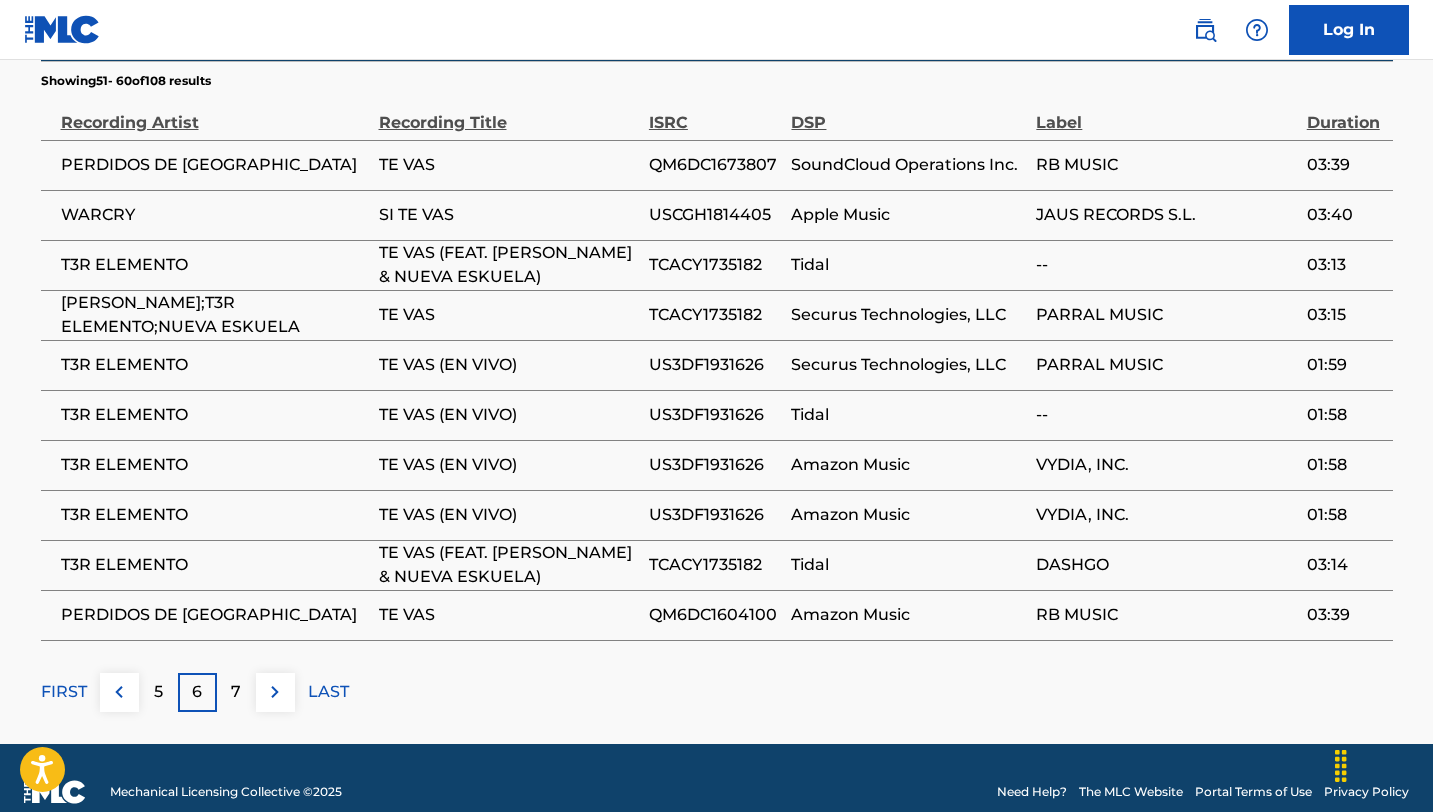 click on "7" at bounding box center (236, 692) 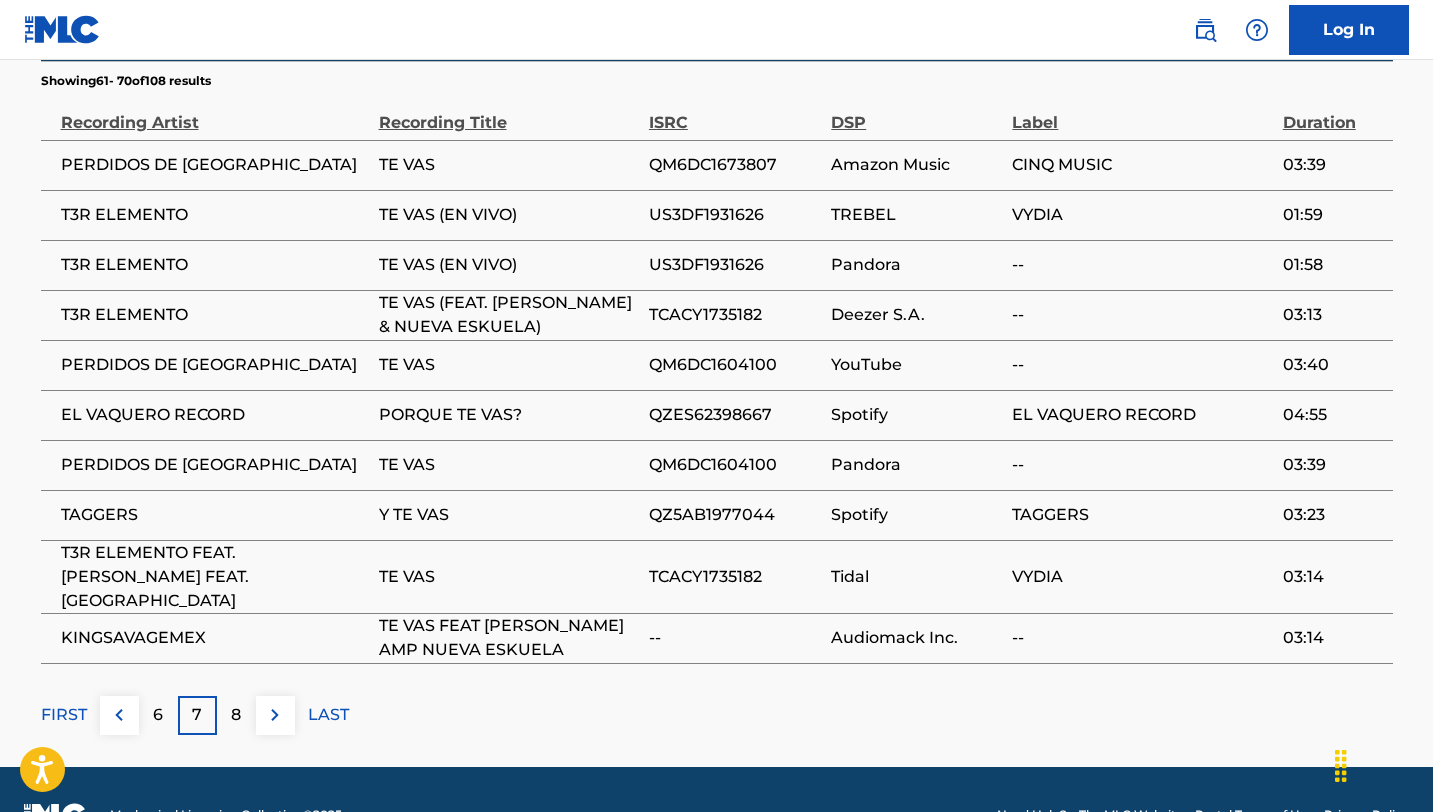 click on "7" at bounding box center [197, 715] 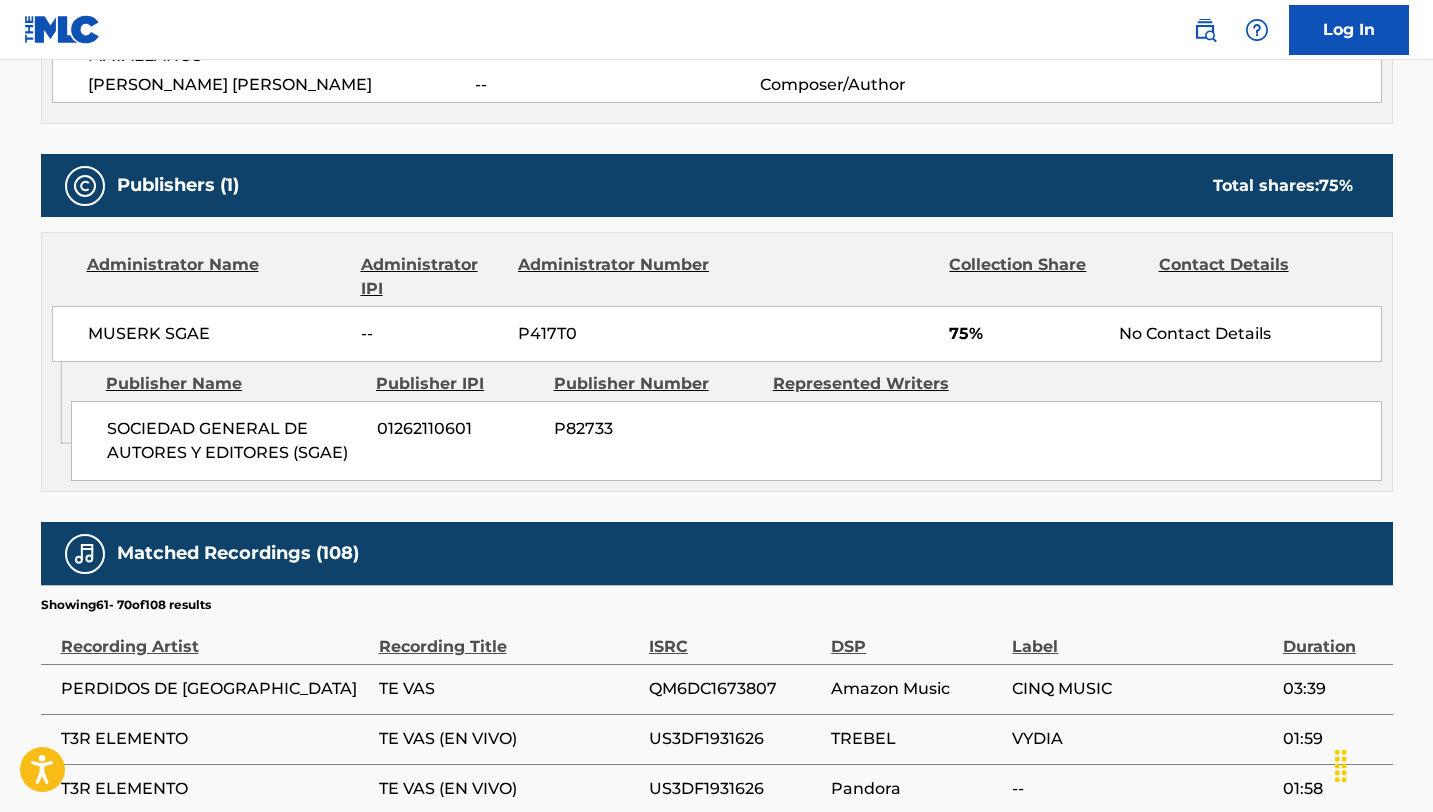 scroll, scrollTop: 1569, scrollLeft: 0, axis: vertical 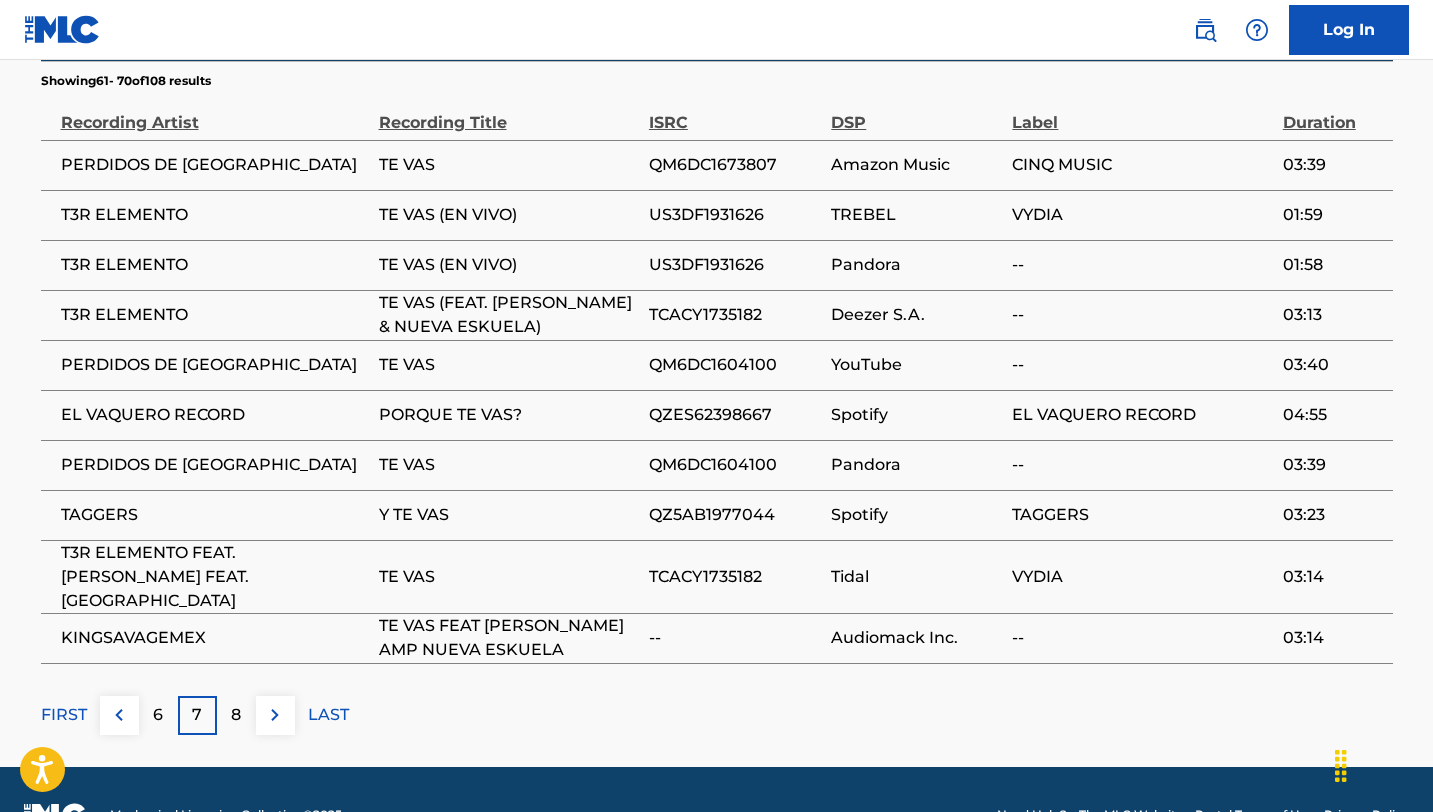 click on "8" at bounding box center (236, 715) 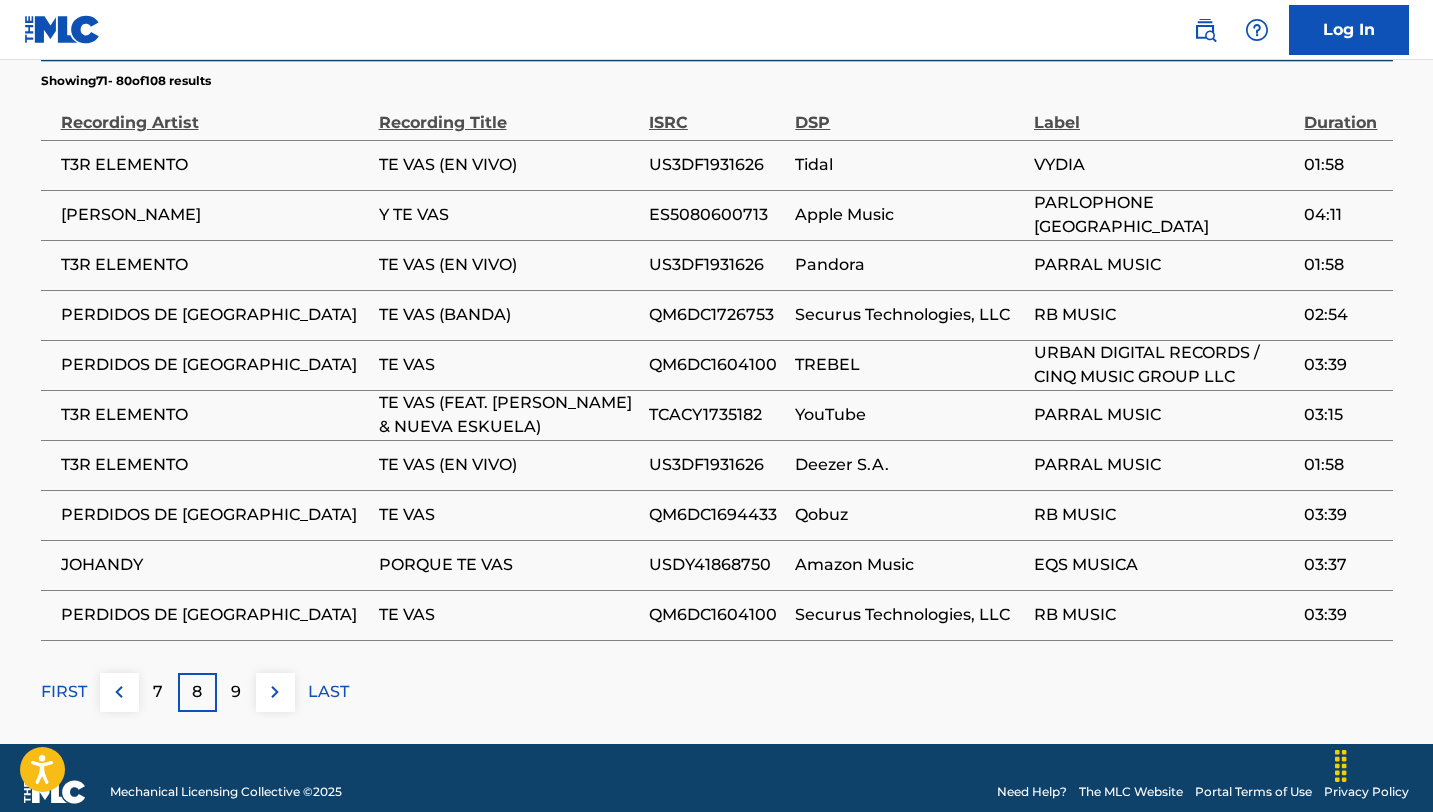 click on "9" at bounding box center (236, 692) 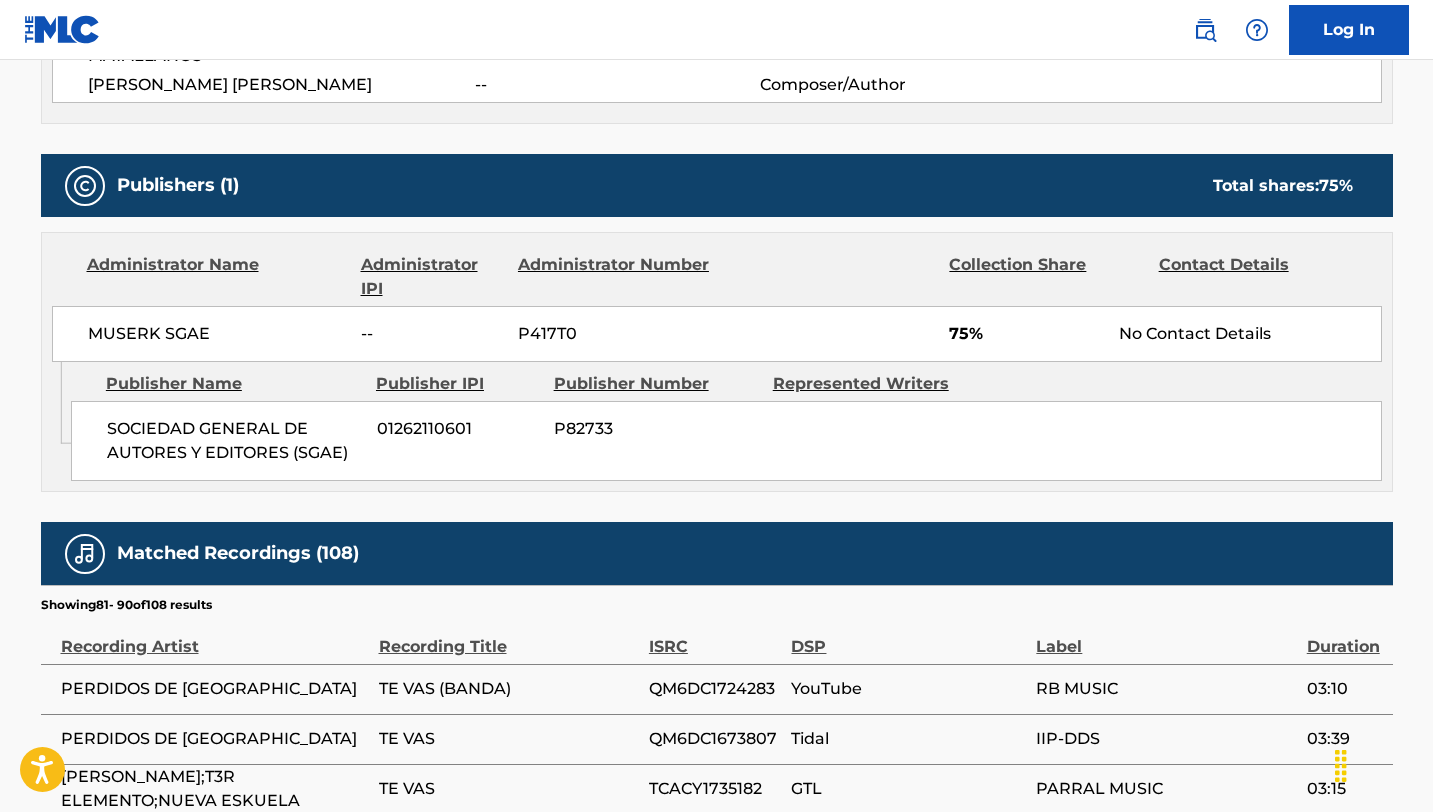 scroll, scrollTop: 1569, scrollLeft: 0, axis: vertical 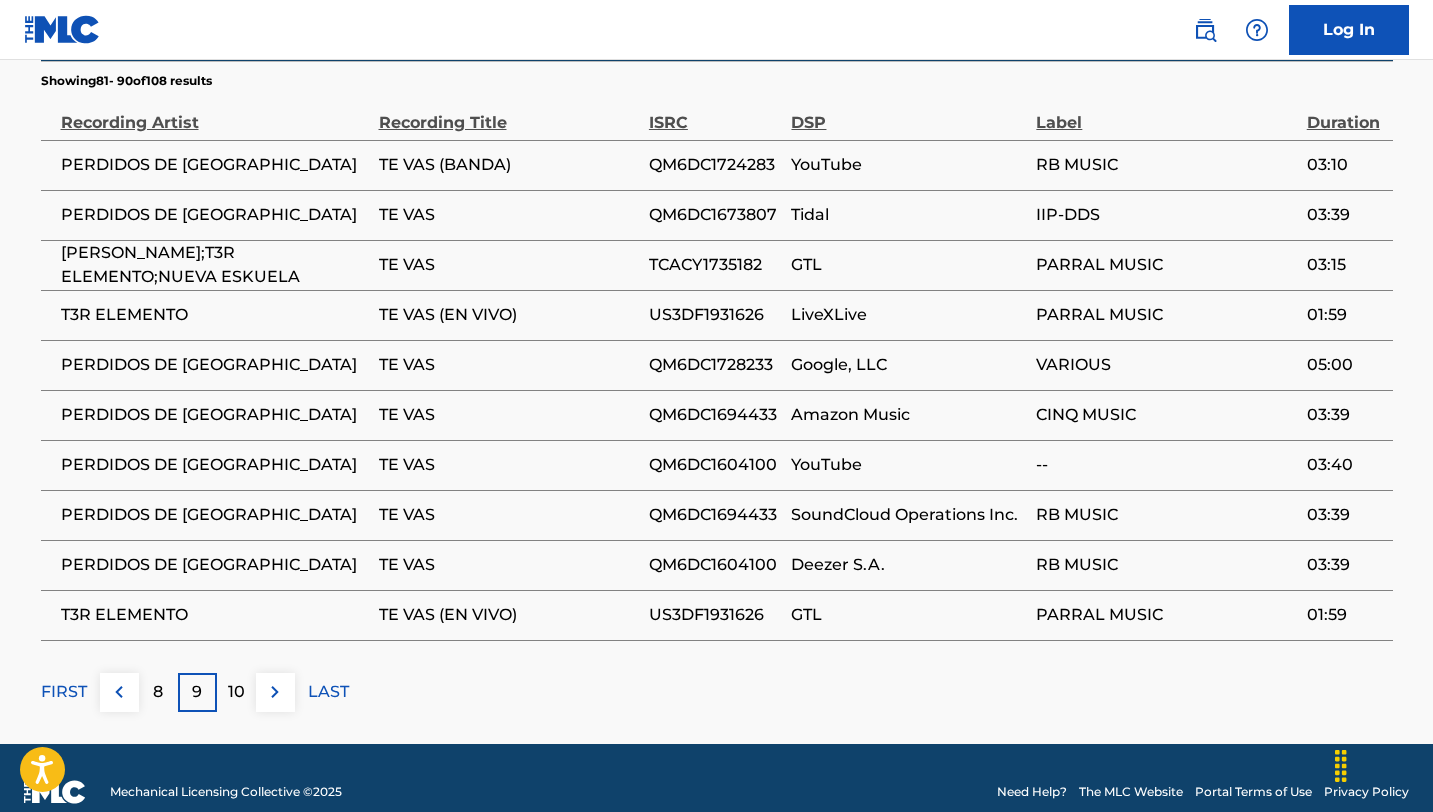 click on "10" at bounding box center [236, 692] 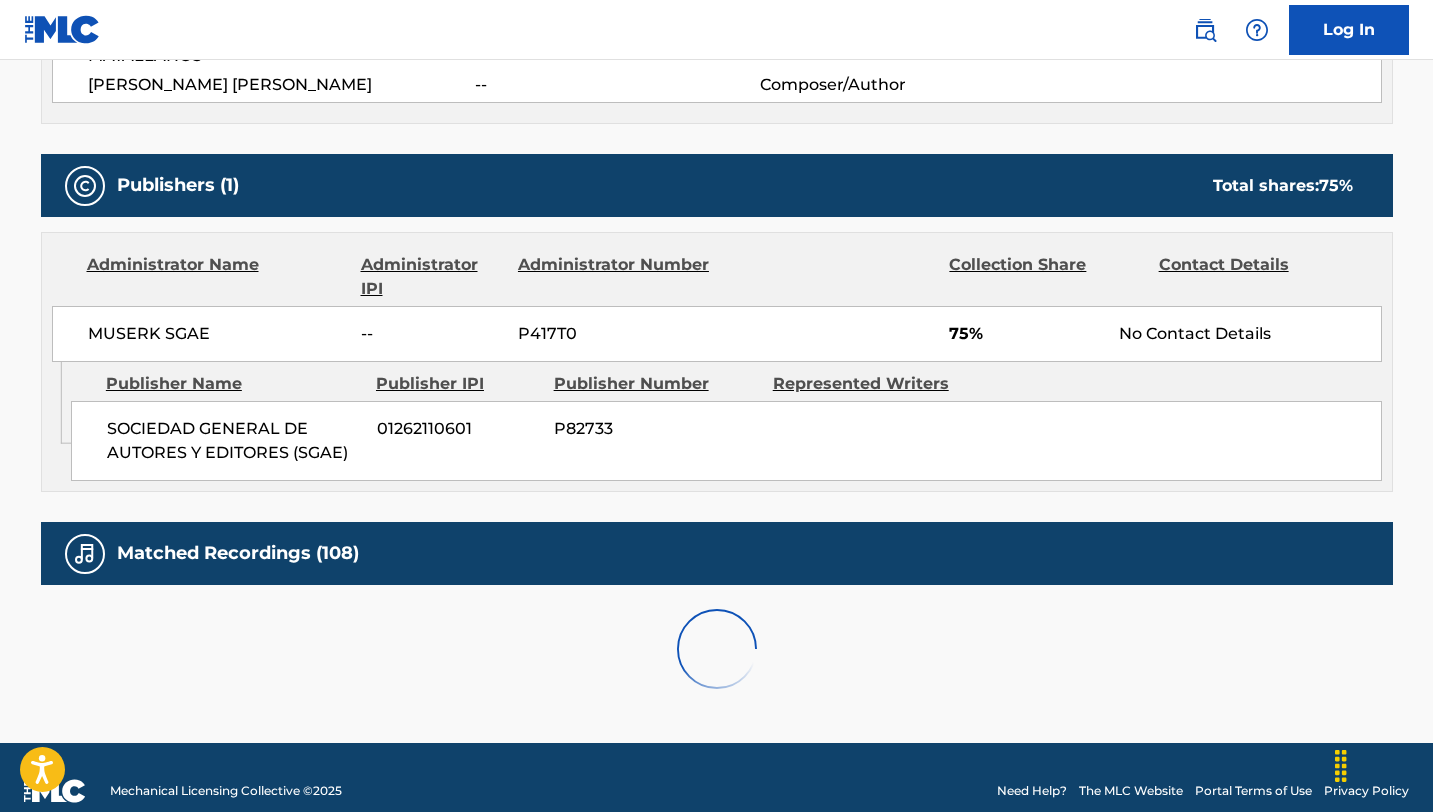scroll, scrollTop: 1569, scrollLeft: 0, axis: vertical 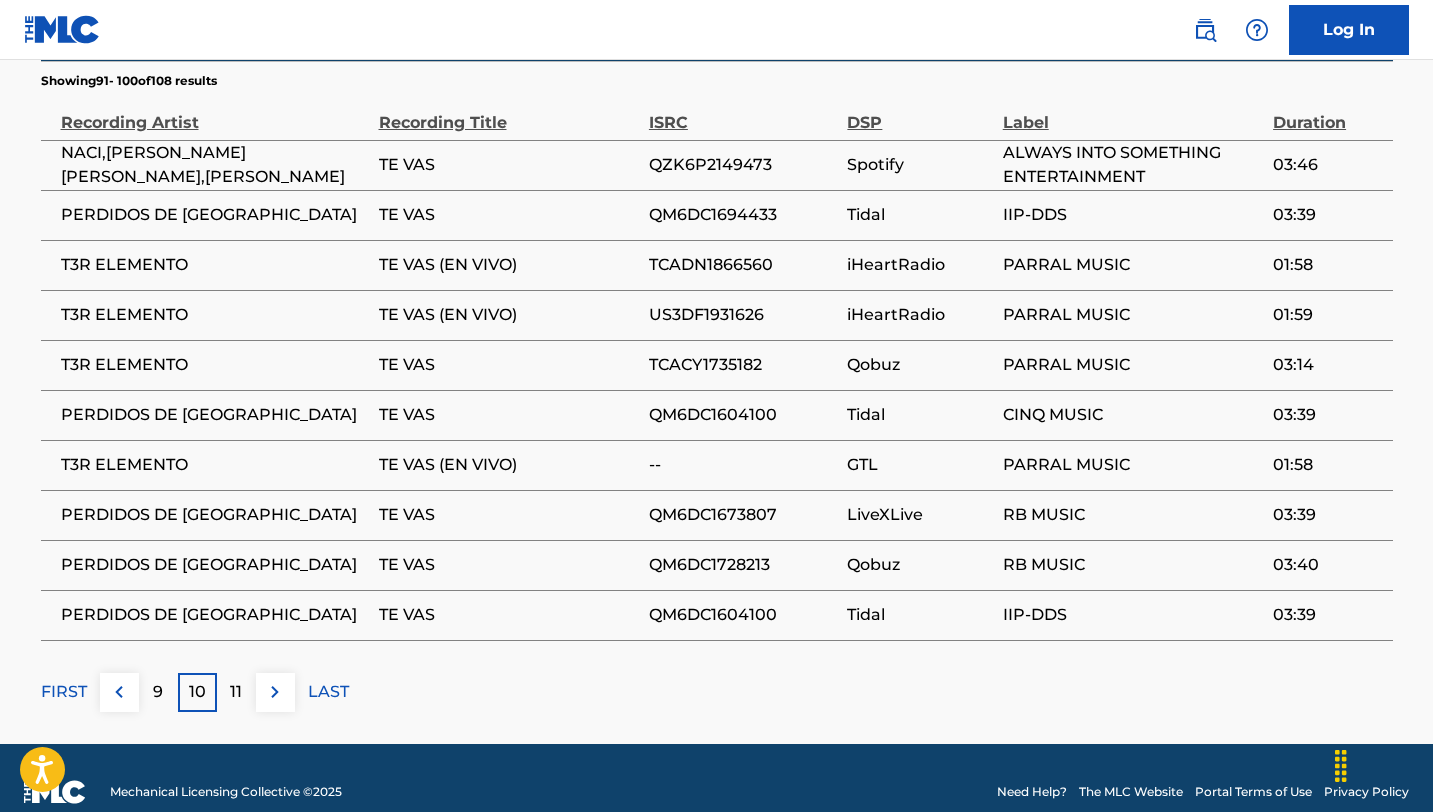 click on "11" at bounding box center [236, 692] 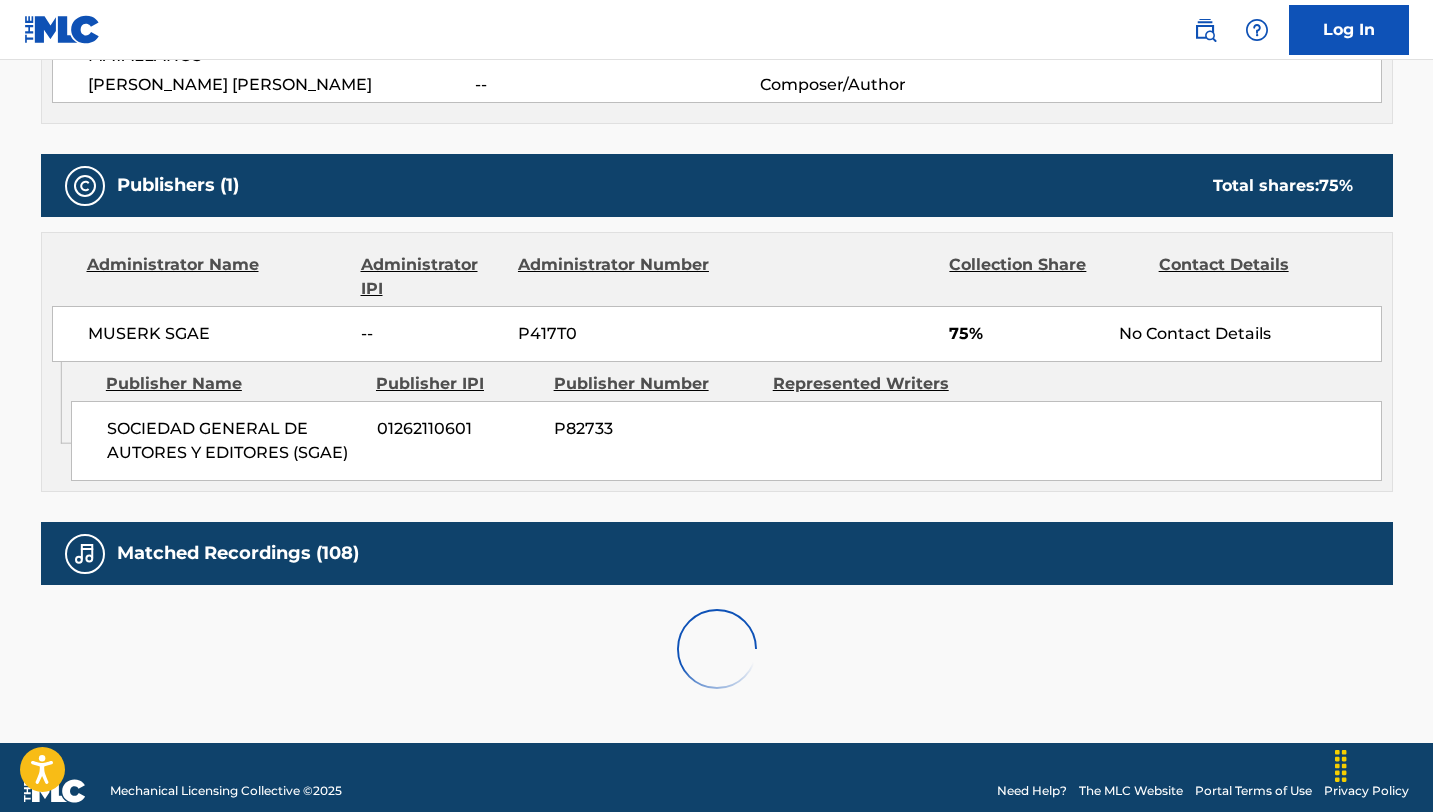 scroll, scrollTop: 1469, scrollLeft: 0, axis: vertical 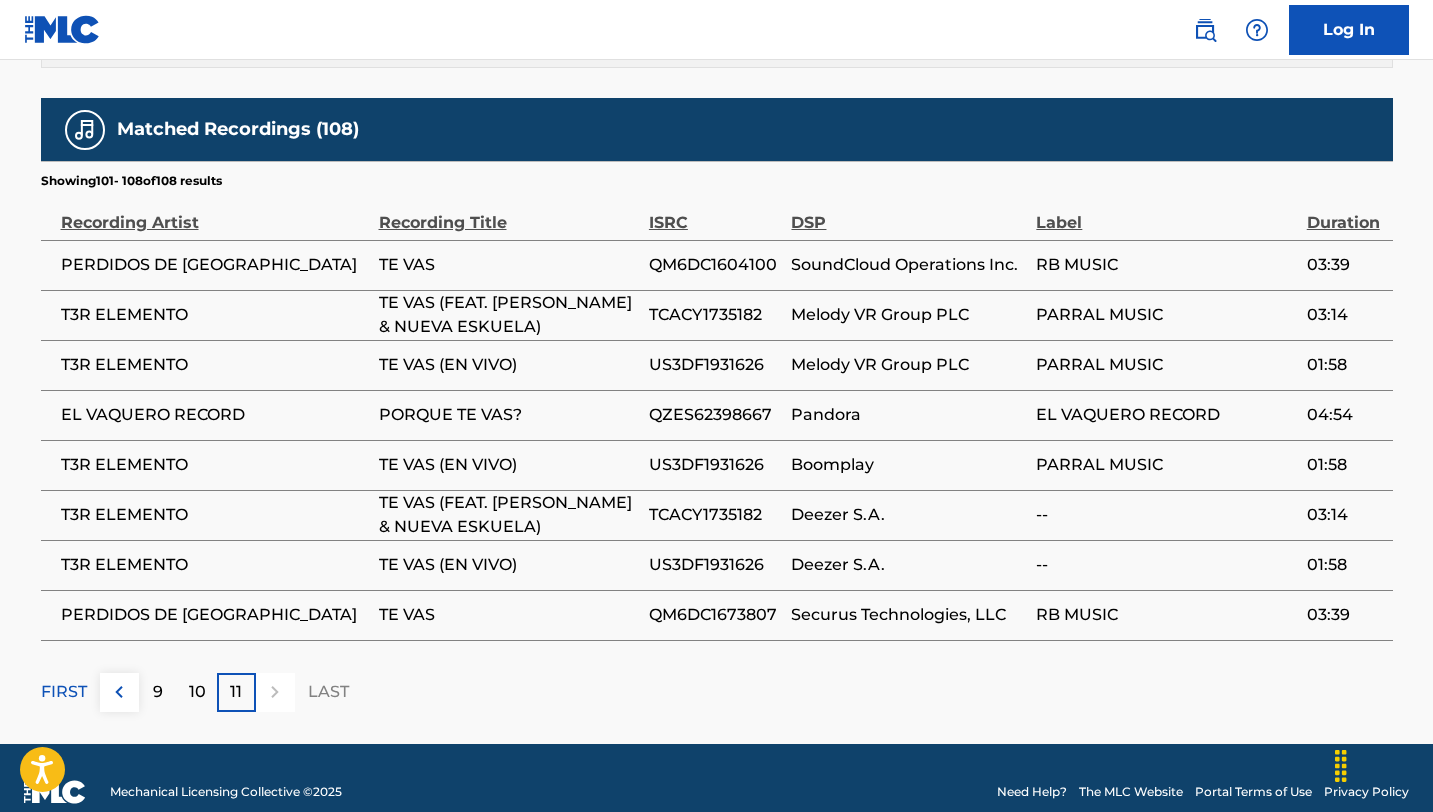 click on "11" at bounding box center (236, 692) 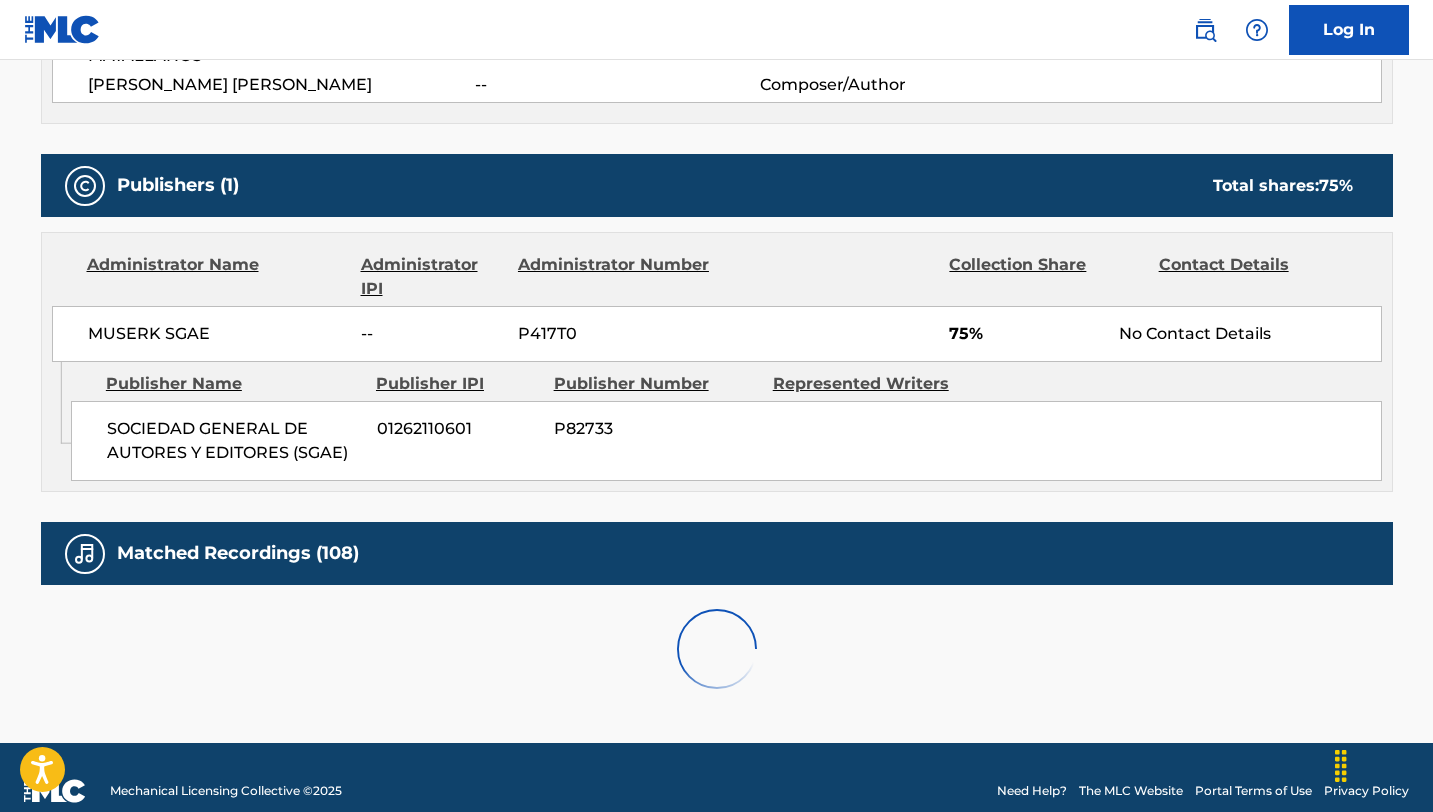 scroll, scrollTop: 1469, scrollLeft: 0, axis: vertical 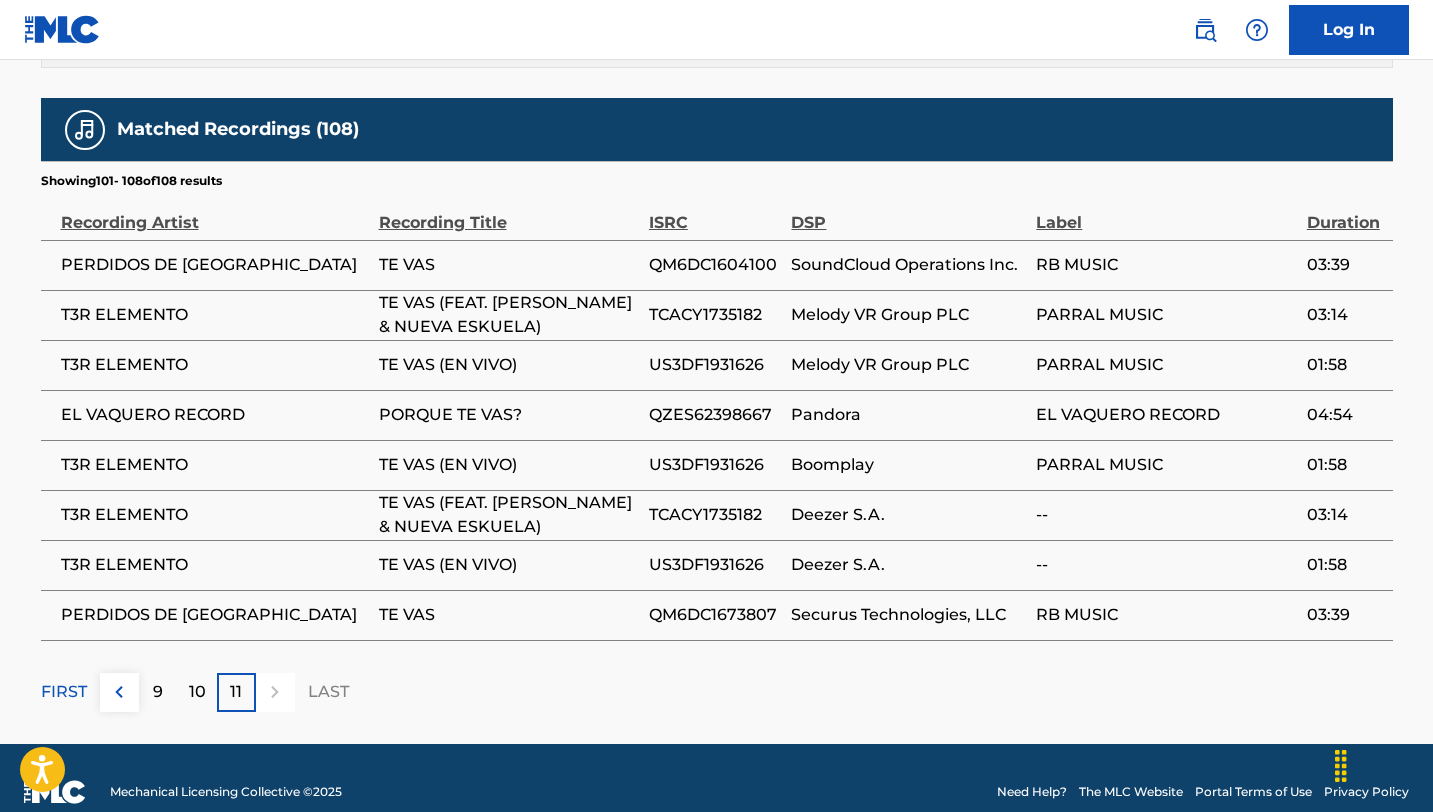 click on "11" at bounding box center [236, 692] 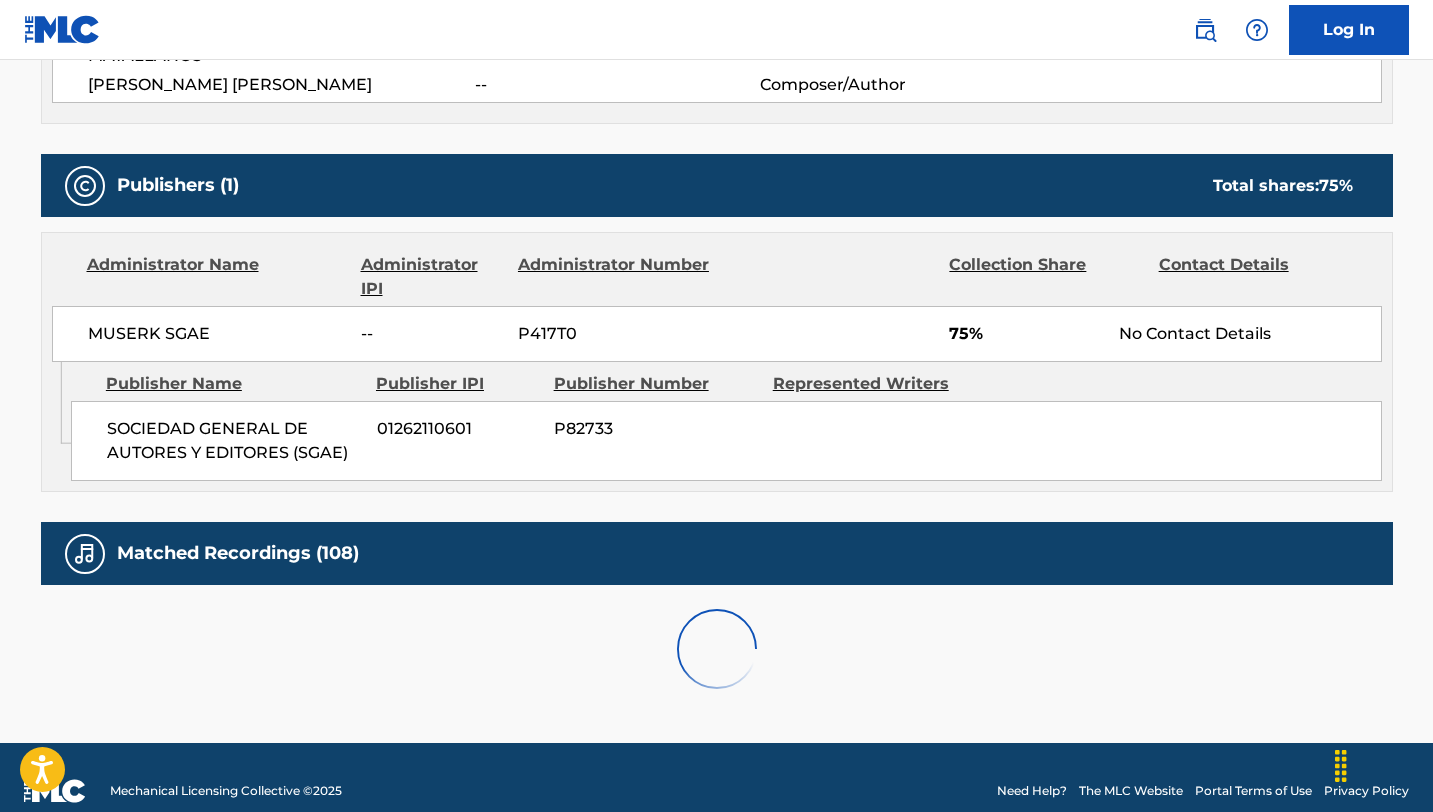 scroll, scrollTop: 1469, scrollLeft: 0, axis: vertical 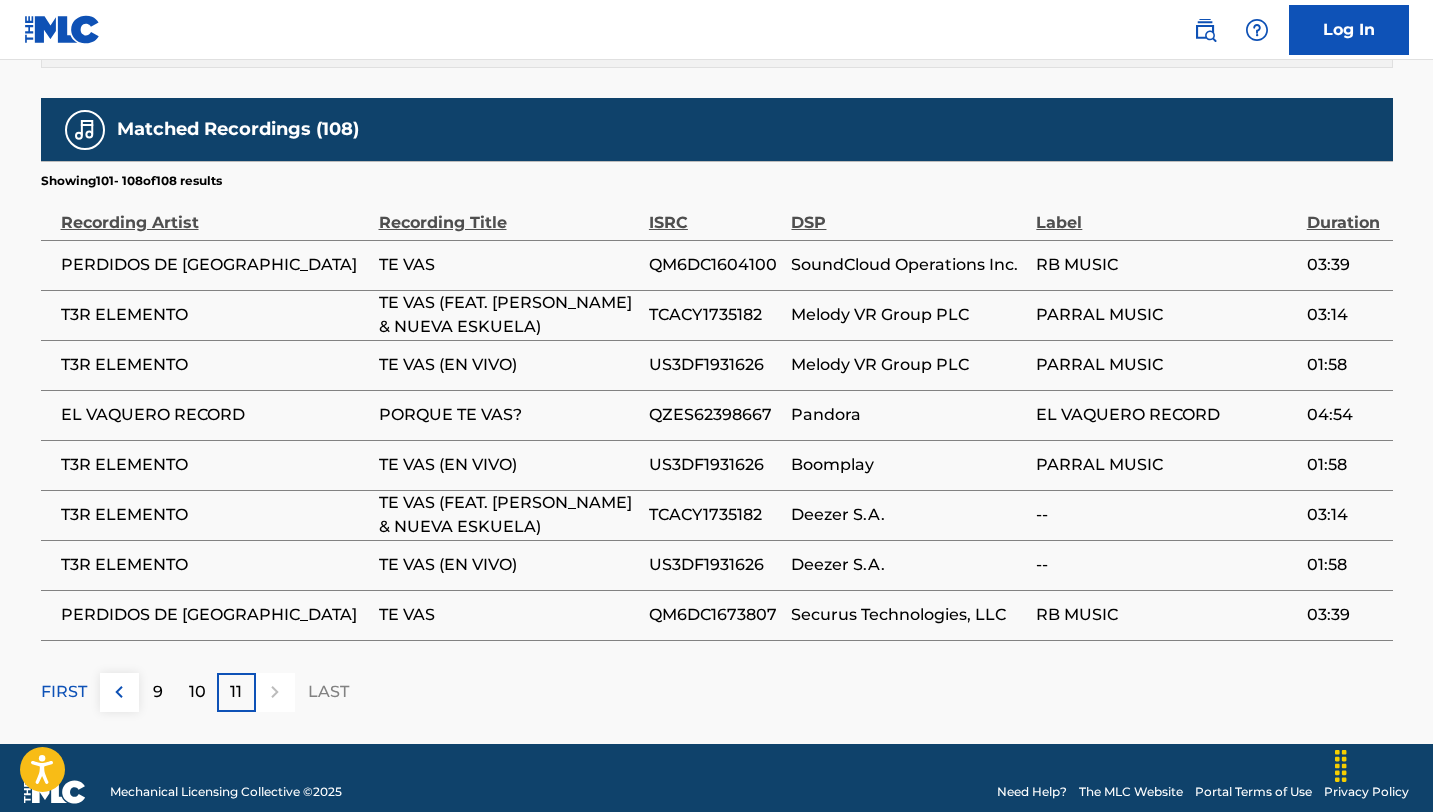 click on "11" at bounding box center (236, 692) 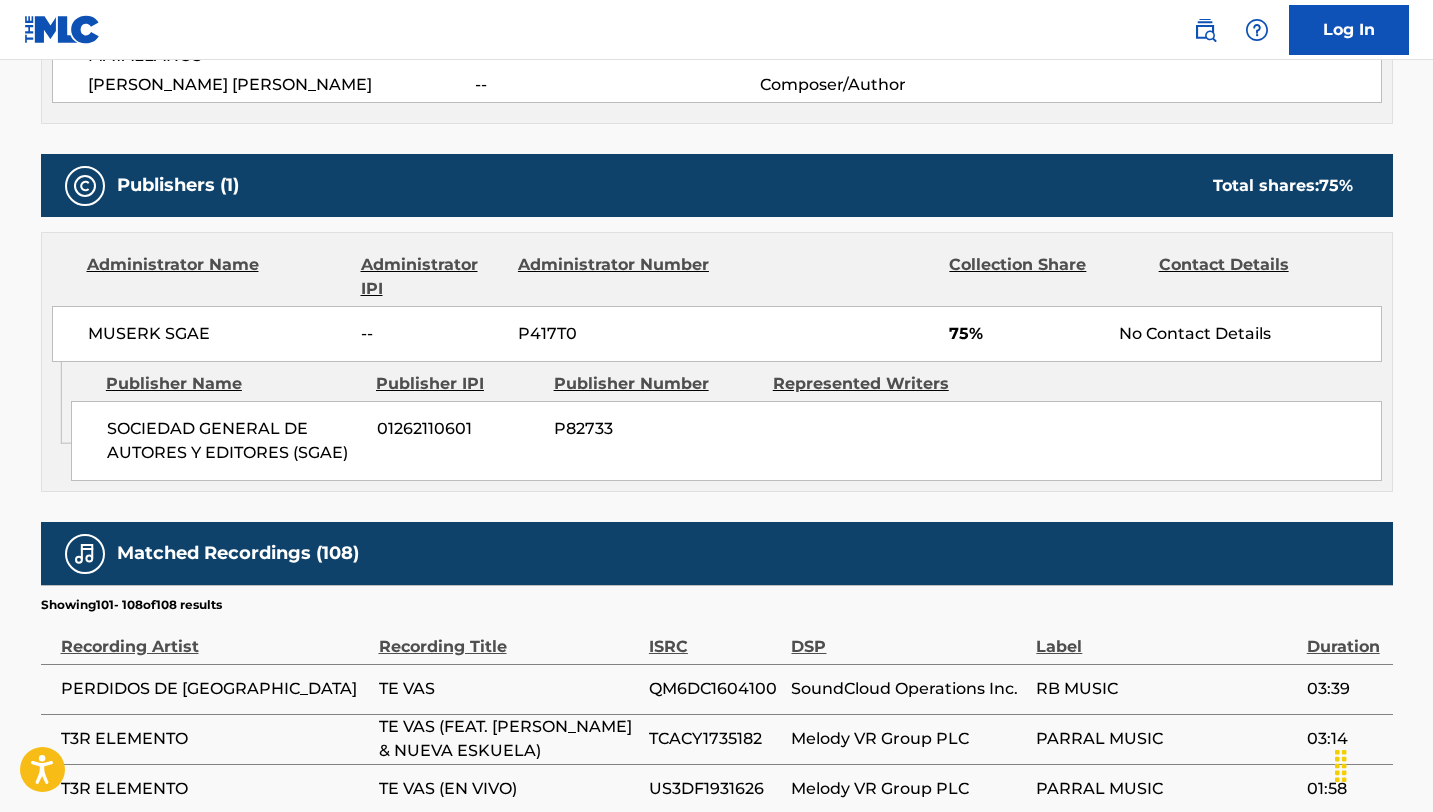 scroll, scrollTop: 1469, scrollLeft: 0, axis: vertical 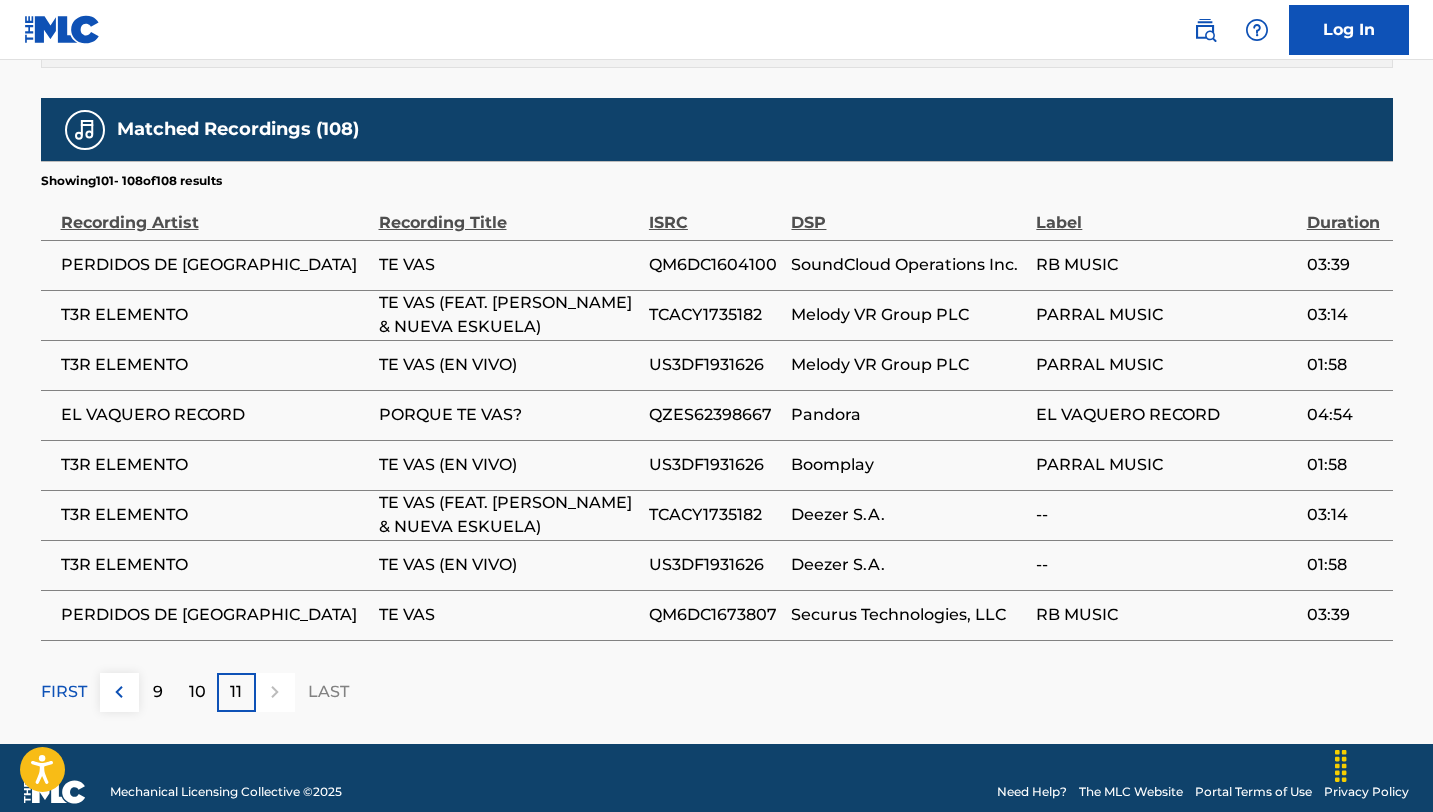 click on "11" at bounding box center [236, 692] 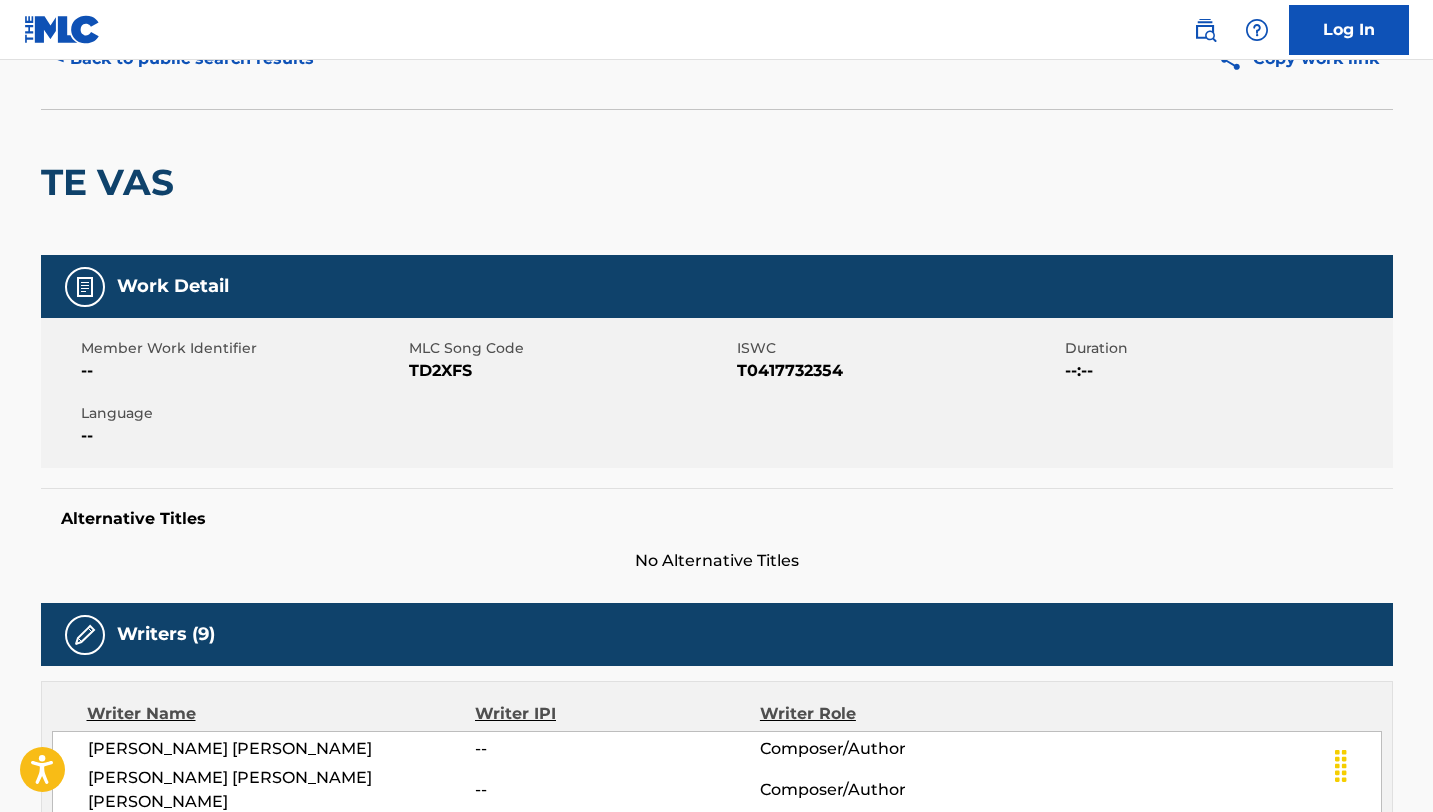 scroll, scrollTop: 0, scrollLeft: 0, axis: both 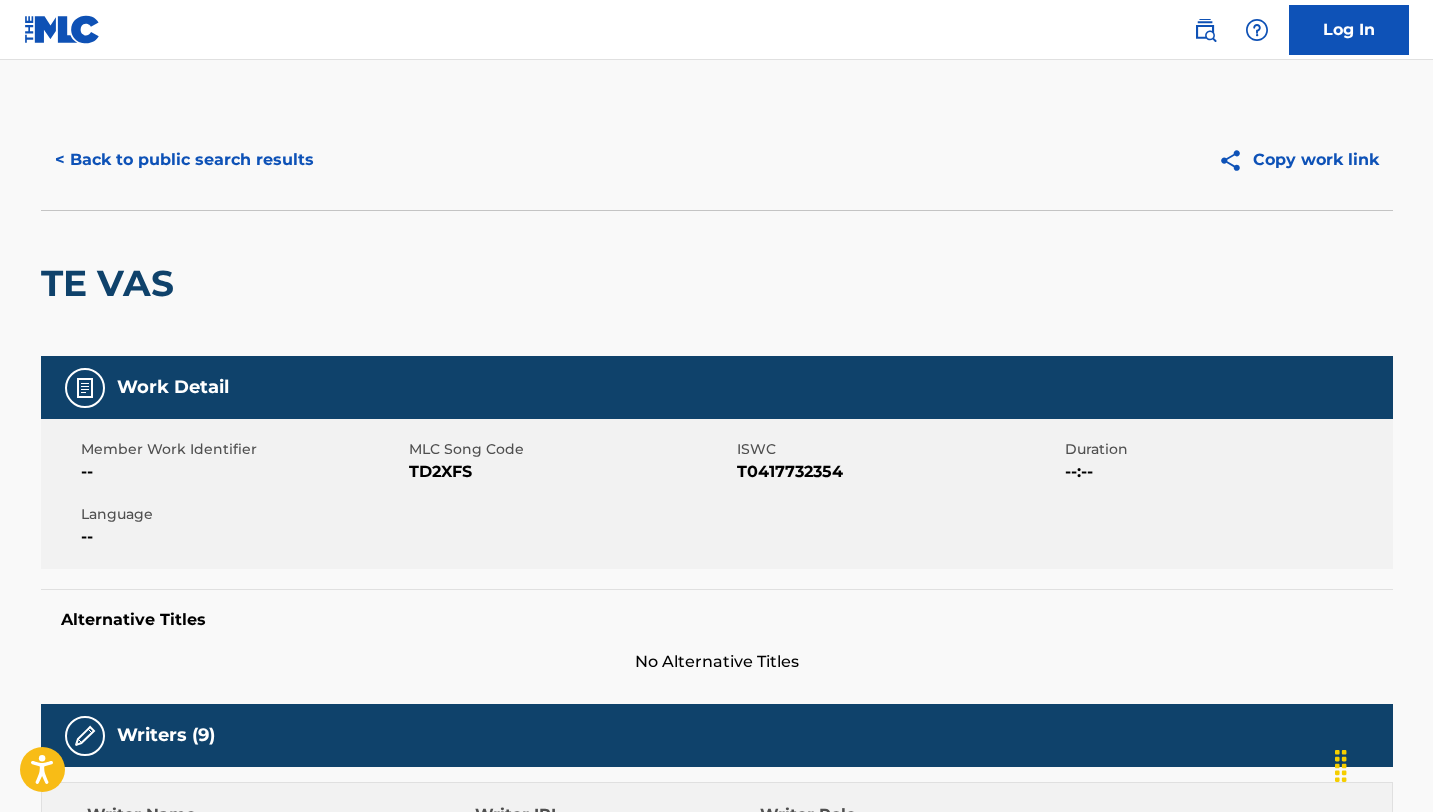 click on "< Back to public search results" at bounding box center (184, 160) 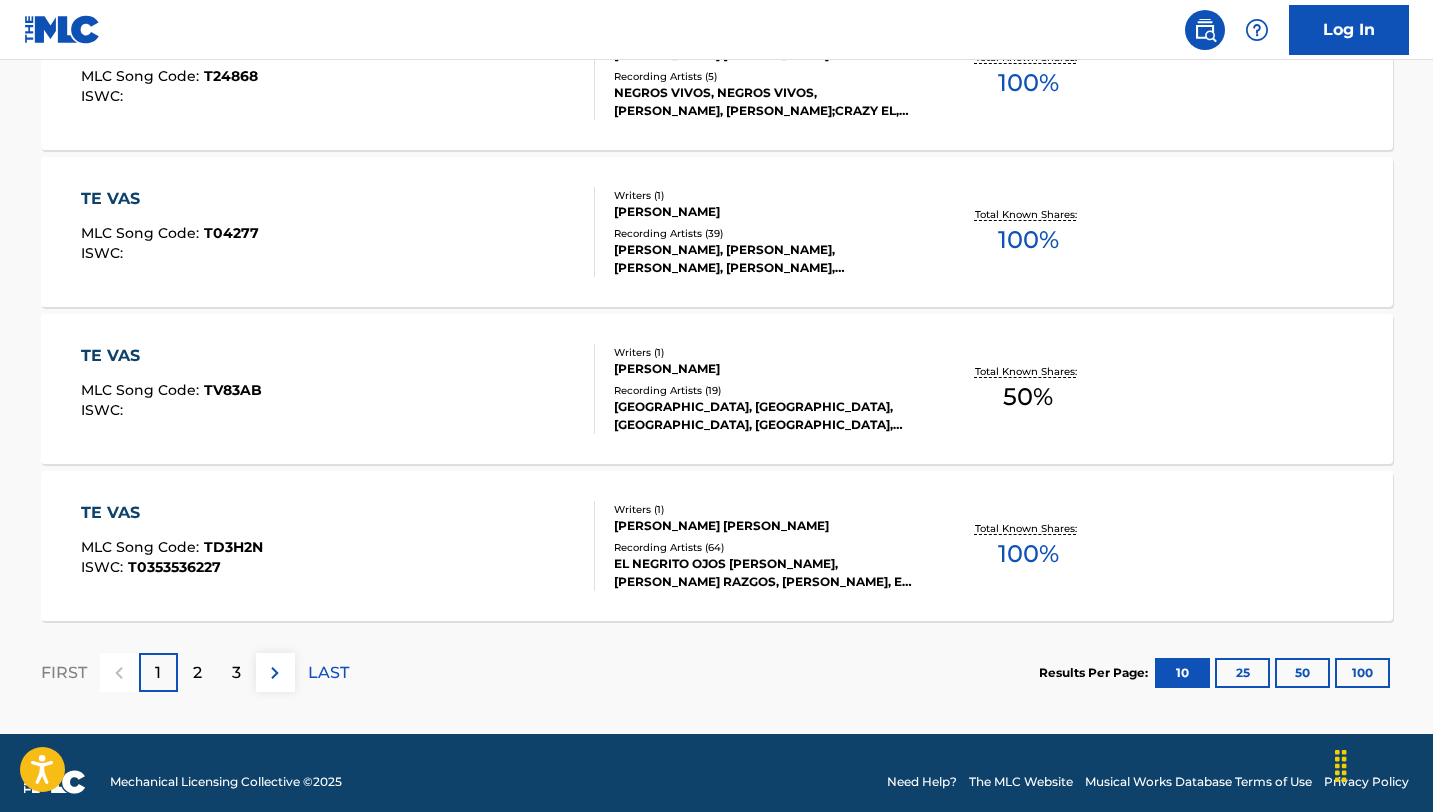 scroll, scrollTop: 1678, scrollLeft: 0, axis: vertical 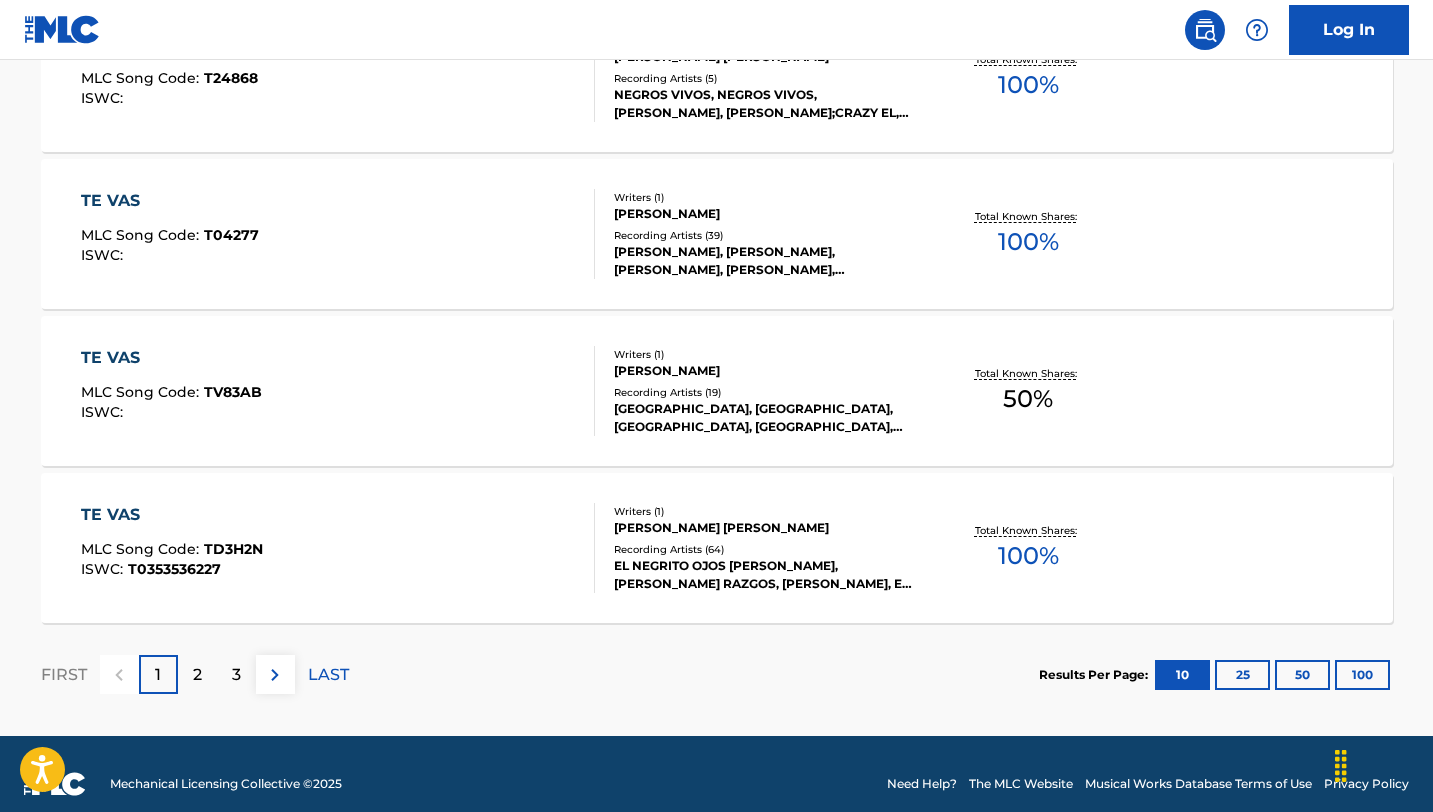 click on "TE VAS MLC Song Code : TD3H2N ISWC : T0353536227" at bounding box center [338, 548] 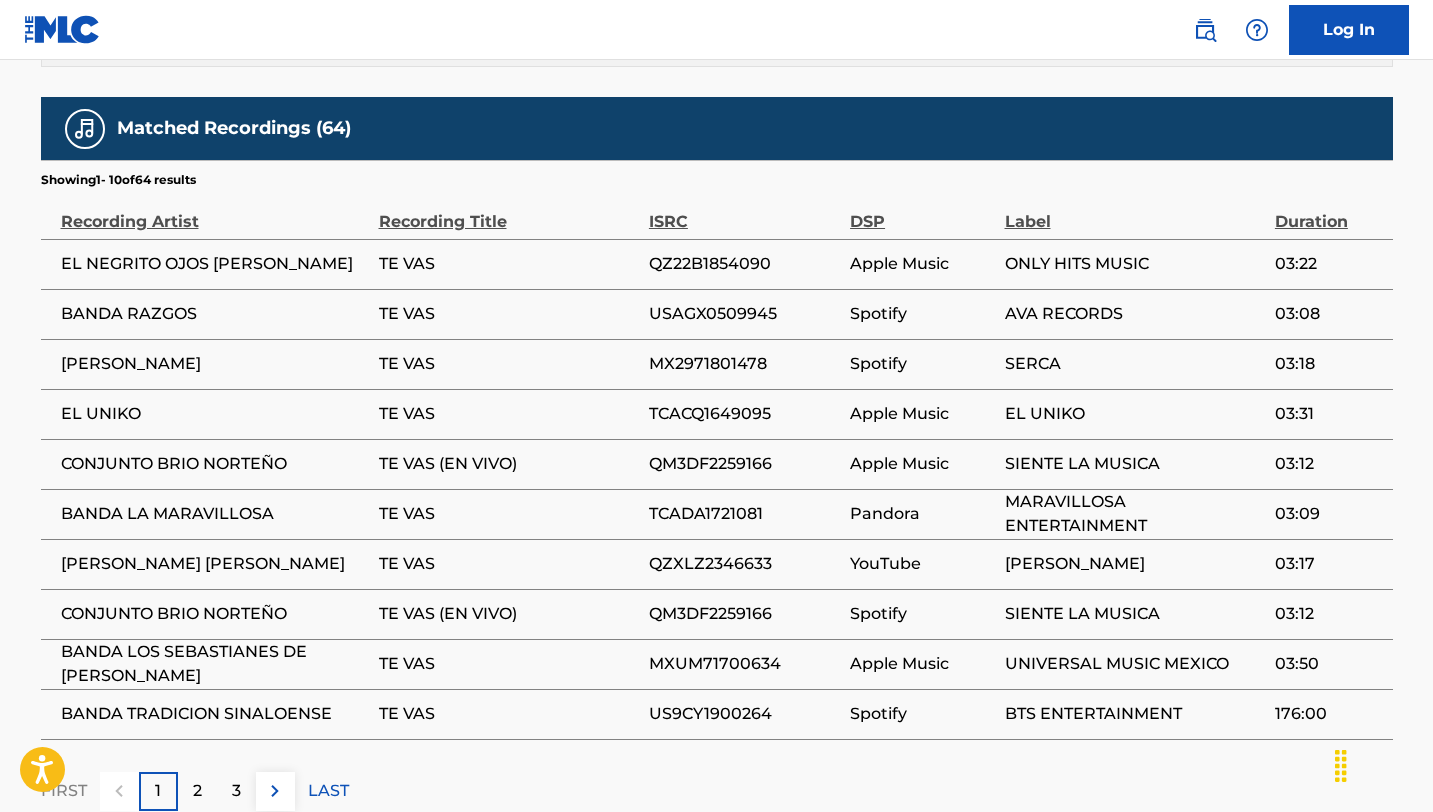 scroll, scrollTop: 1344, scrollLeft: 0, axis: vertical 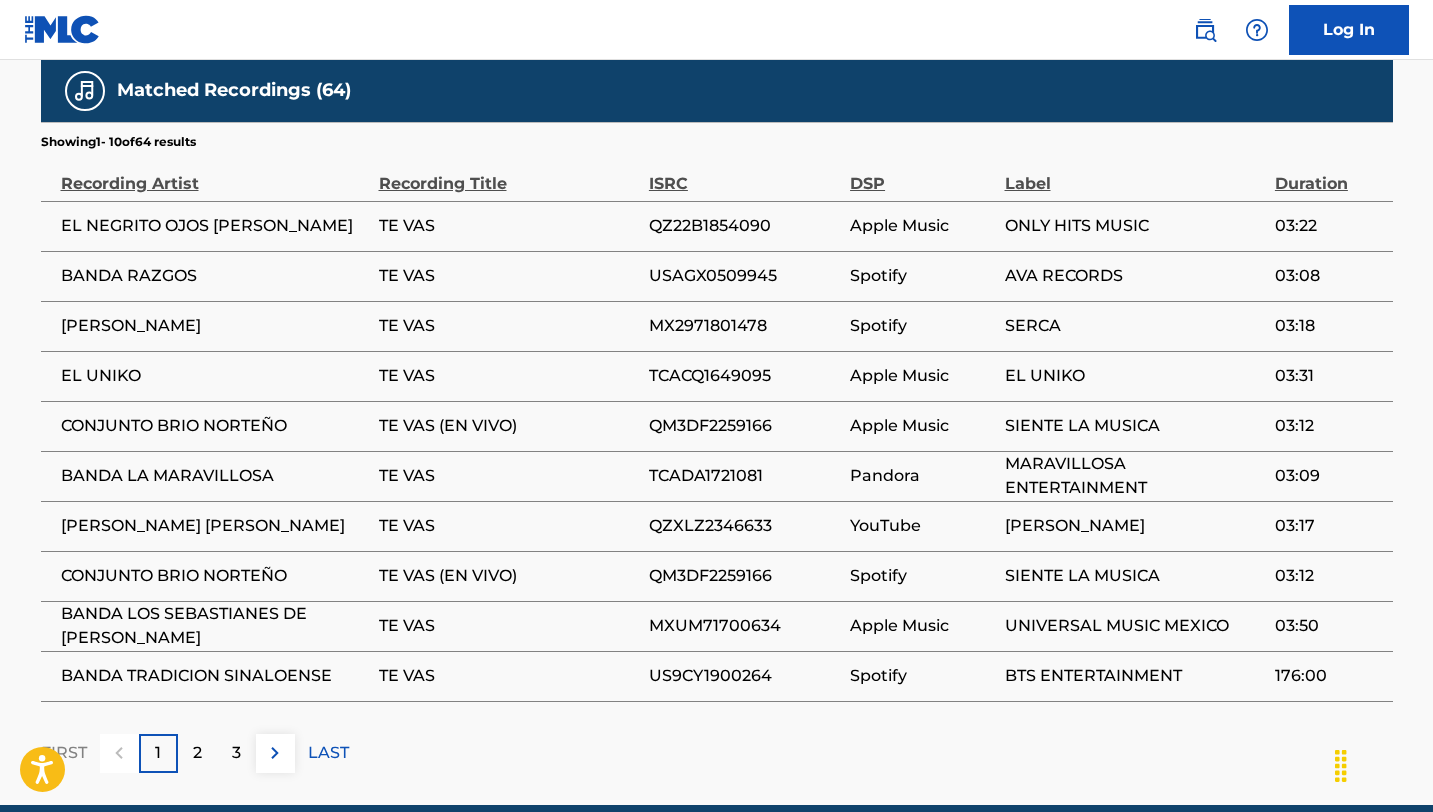 click on "2" at bounding box center (197, 753) 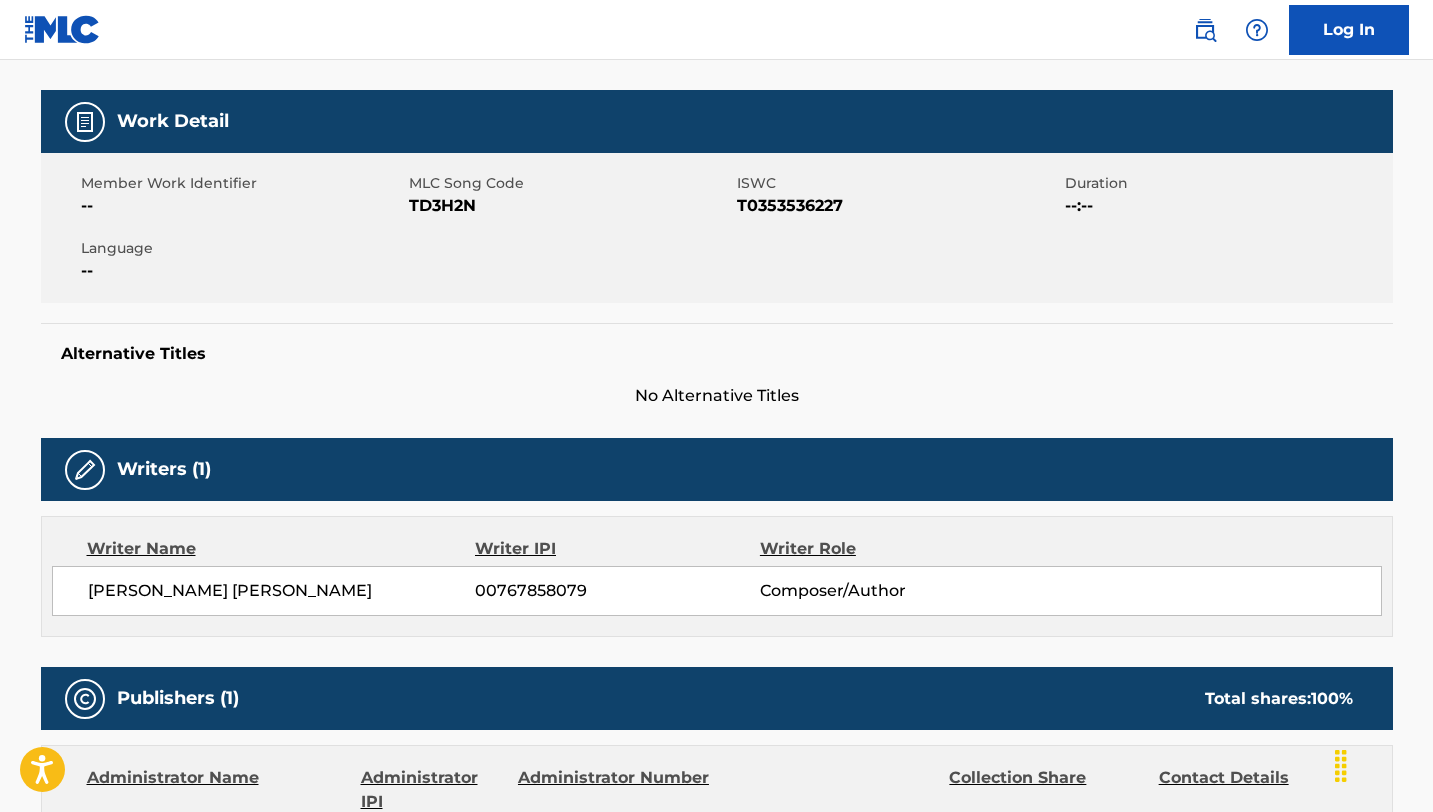 scroll, scrollTop: 0, scrollLeft: 0, axis: both 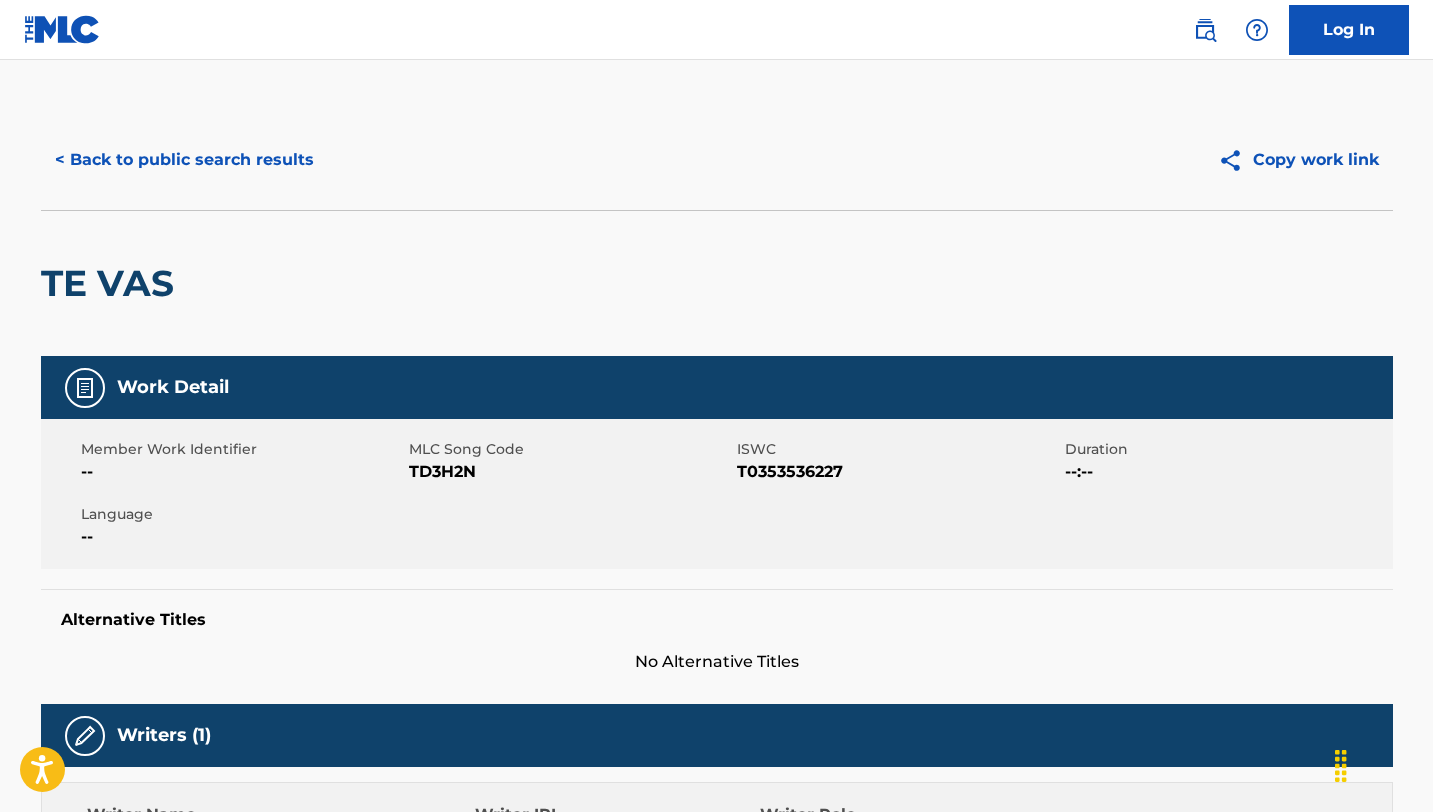 click on "Member Work Identifier -- MLC Song Code TD3H2N ISWC T0353536227 Duration --:-- Language --" at bounding box center [717, 494] 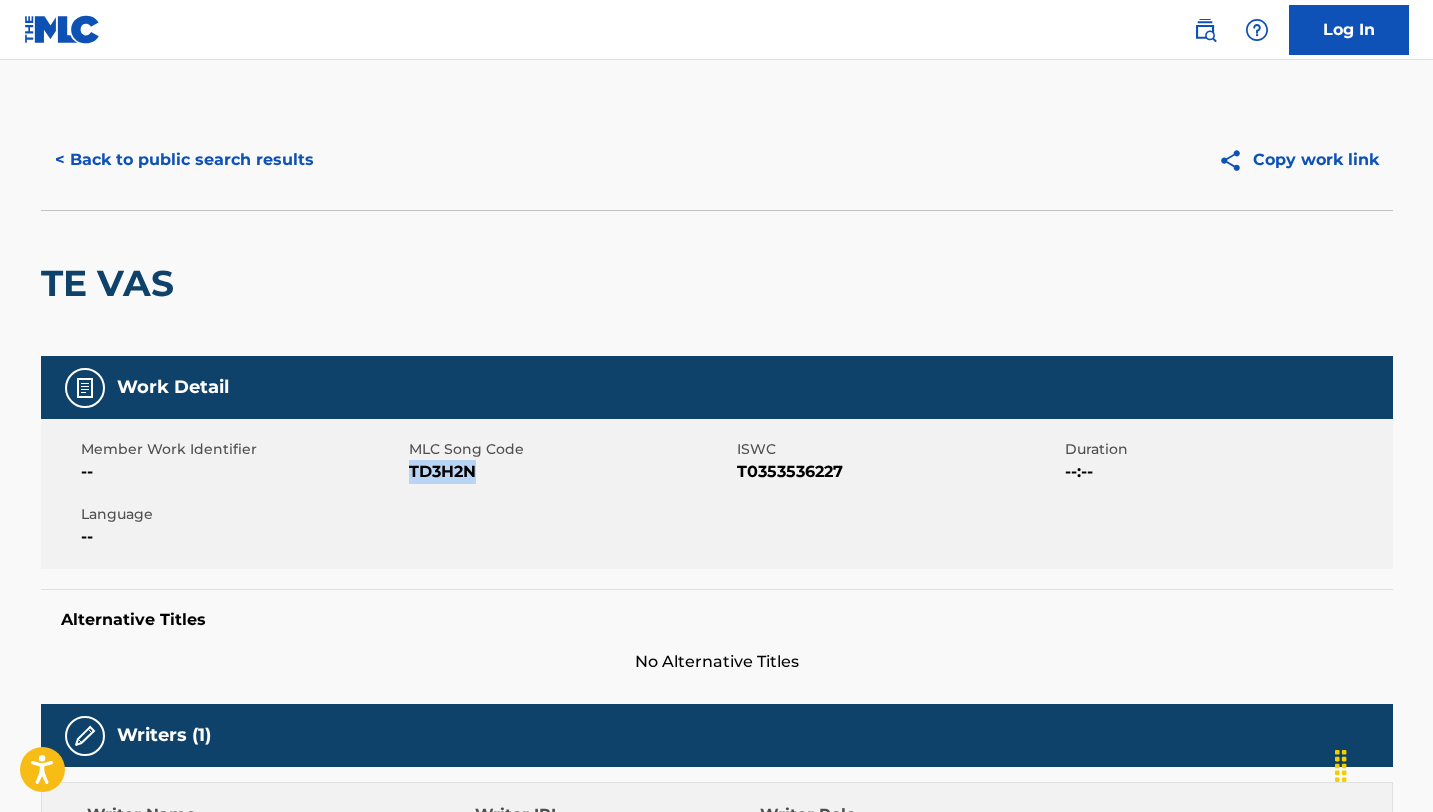 click on "TD3H2N" at bounding box center (570, 472) 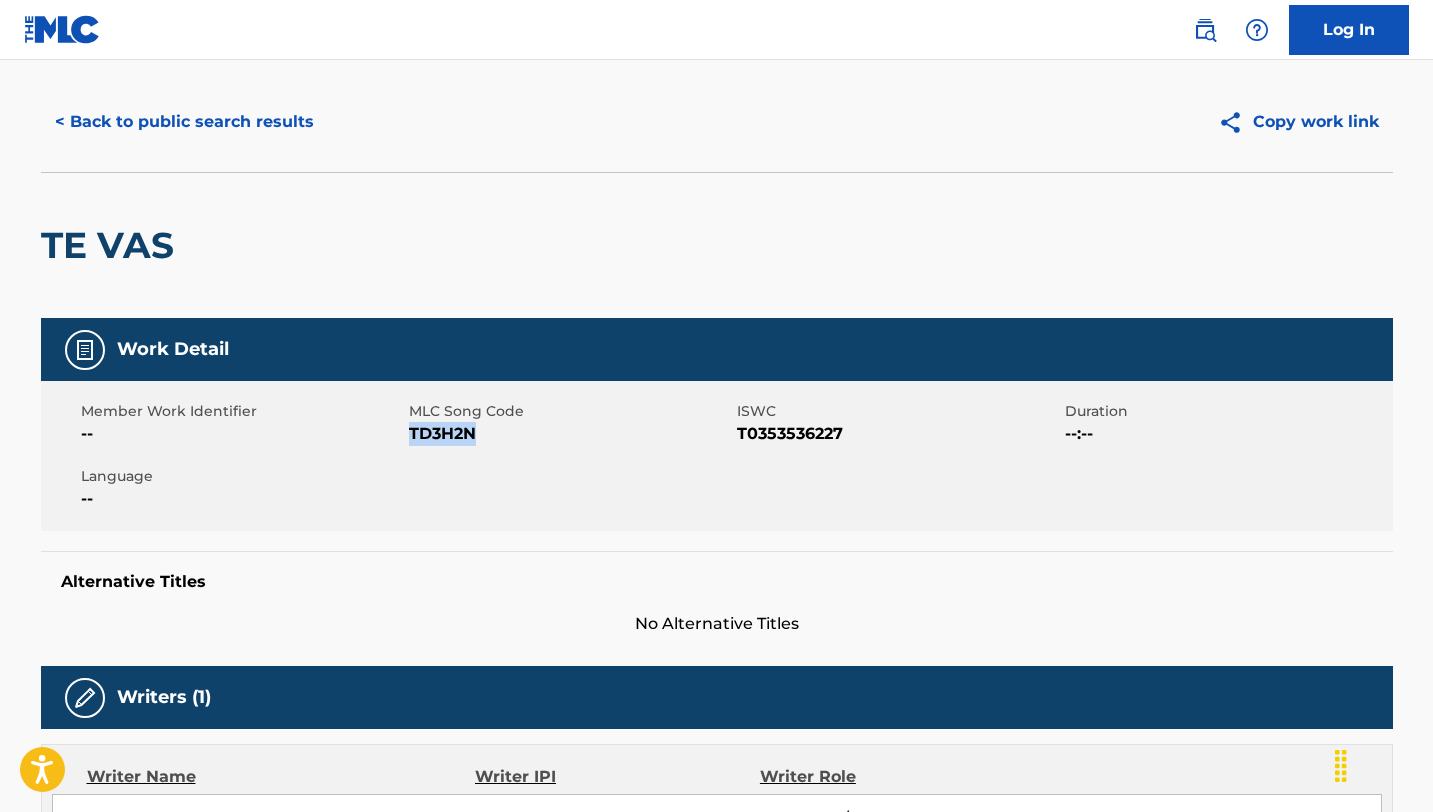 scroll, scrollTop: 0, scrollLeft: 0, axis: both 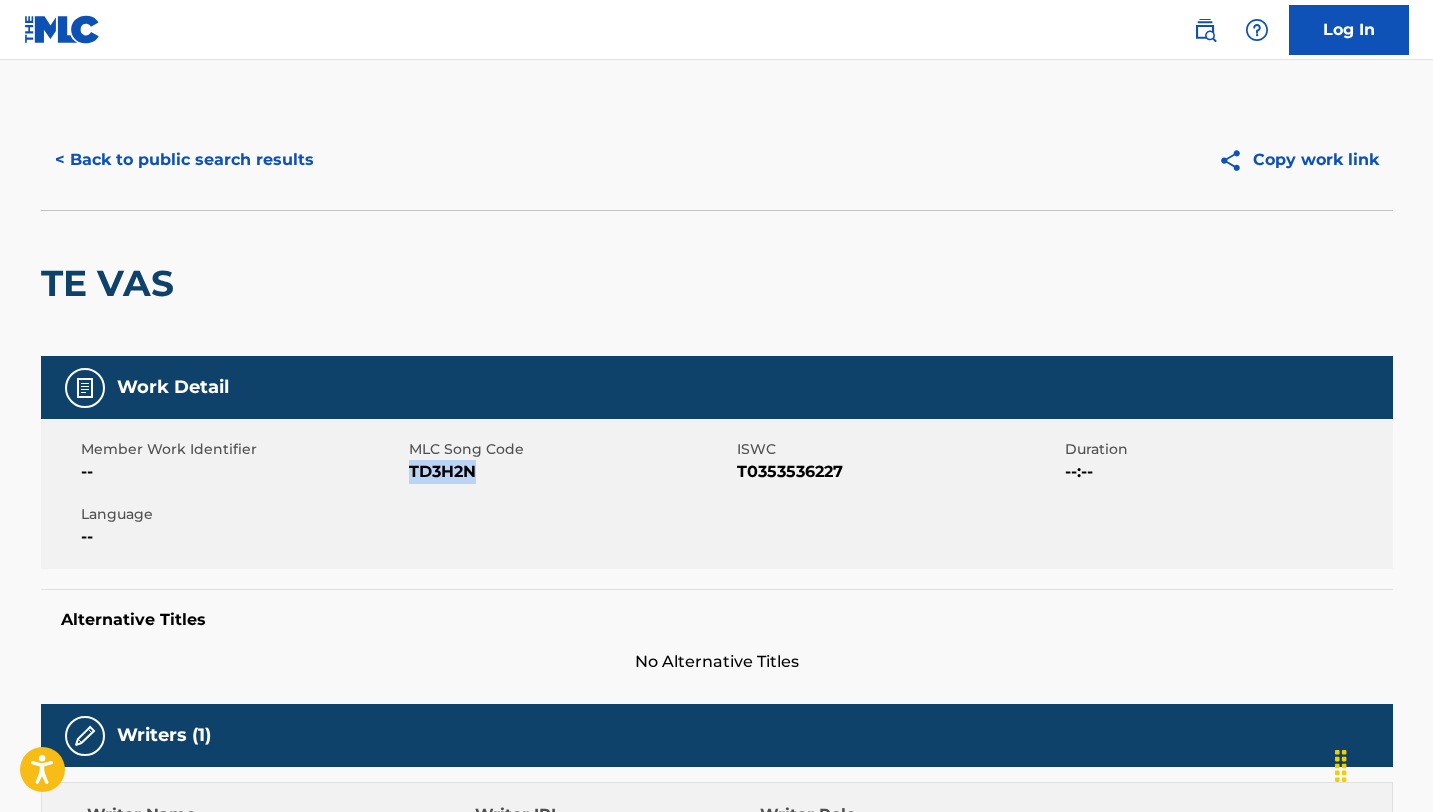 click on "< Back to public search results" at bounding box center [184, 160] 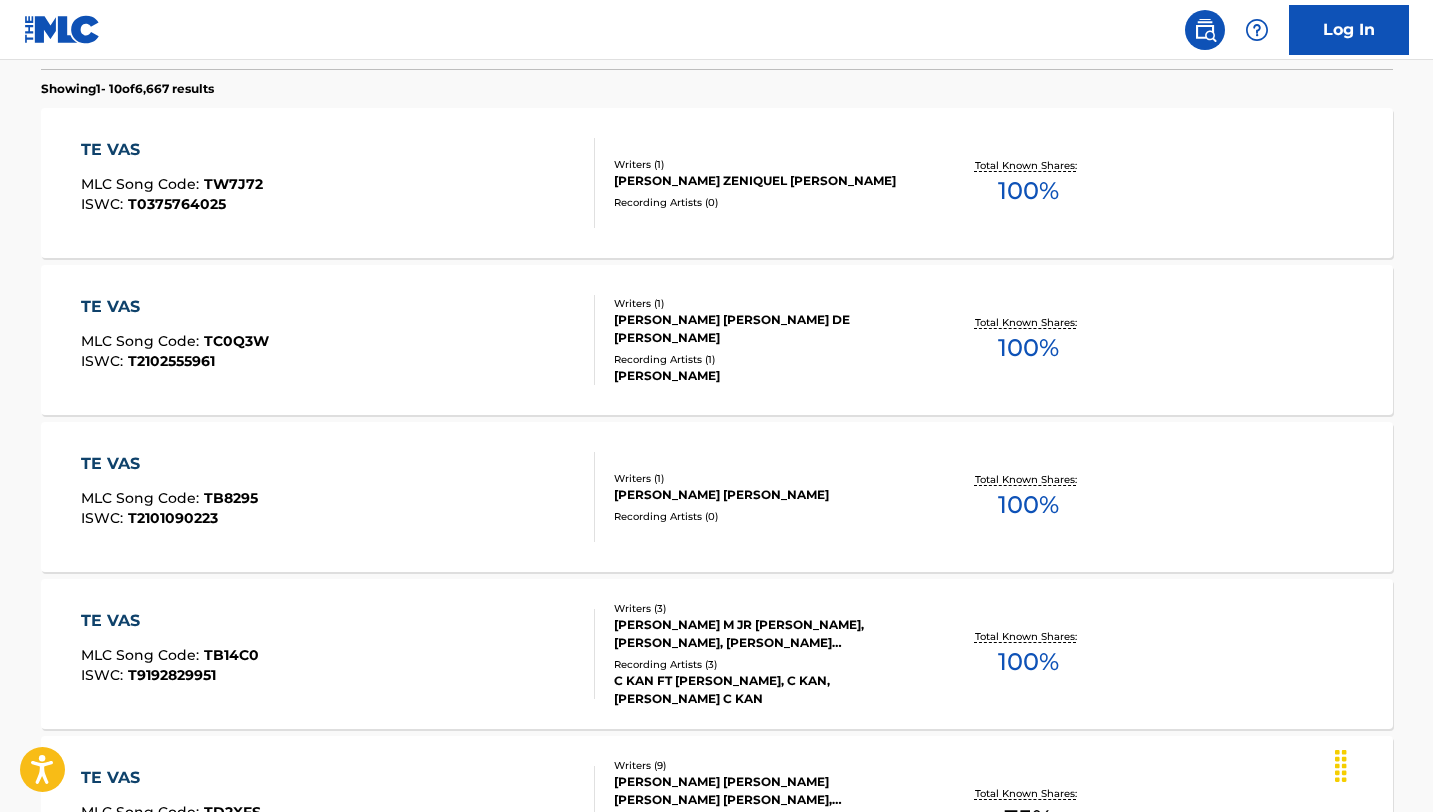 scroll, scrollTop: 0, scrollLeft: 0, axis: both 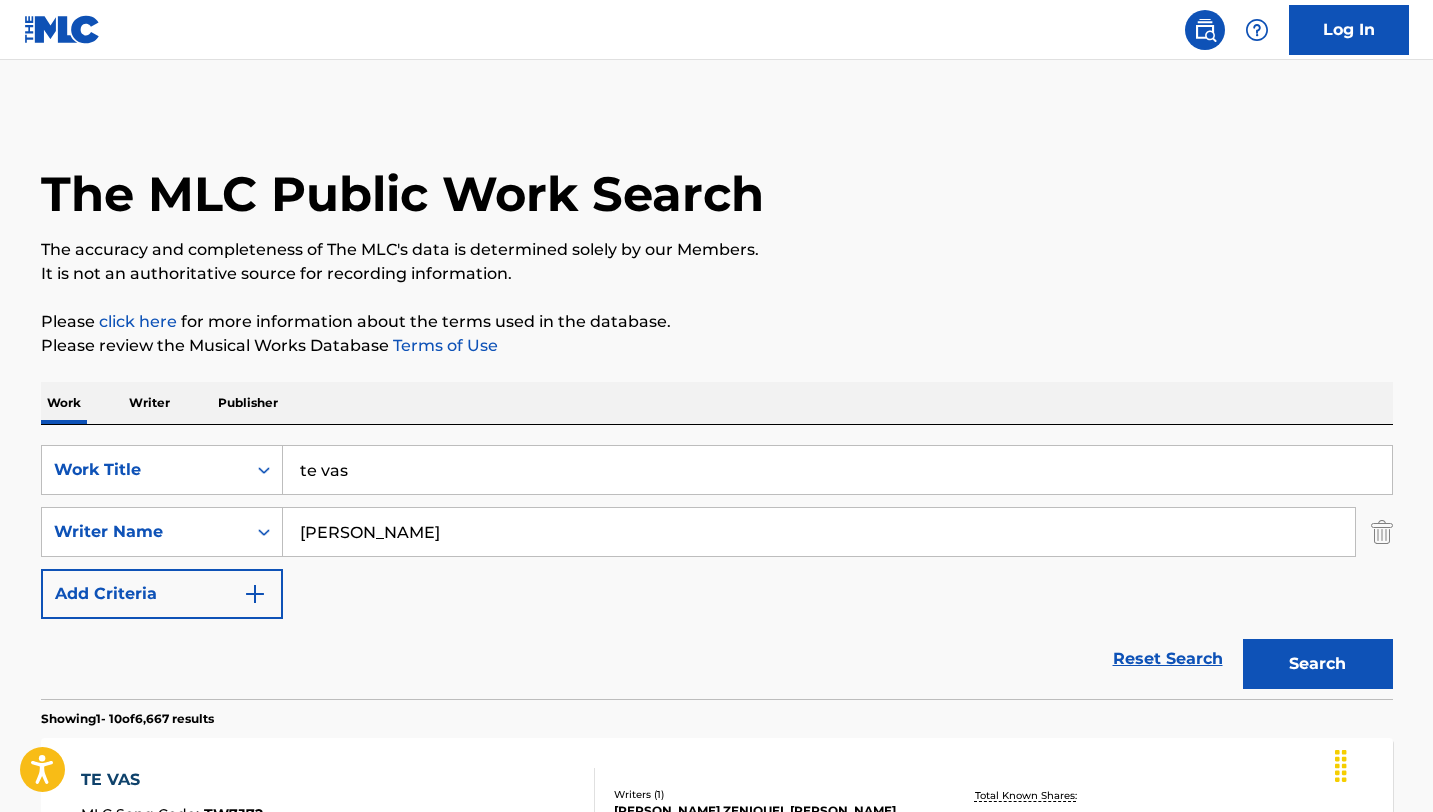 click on "Reset Search" at bounding box center [1168, 659] 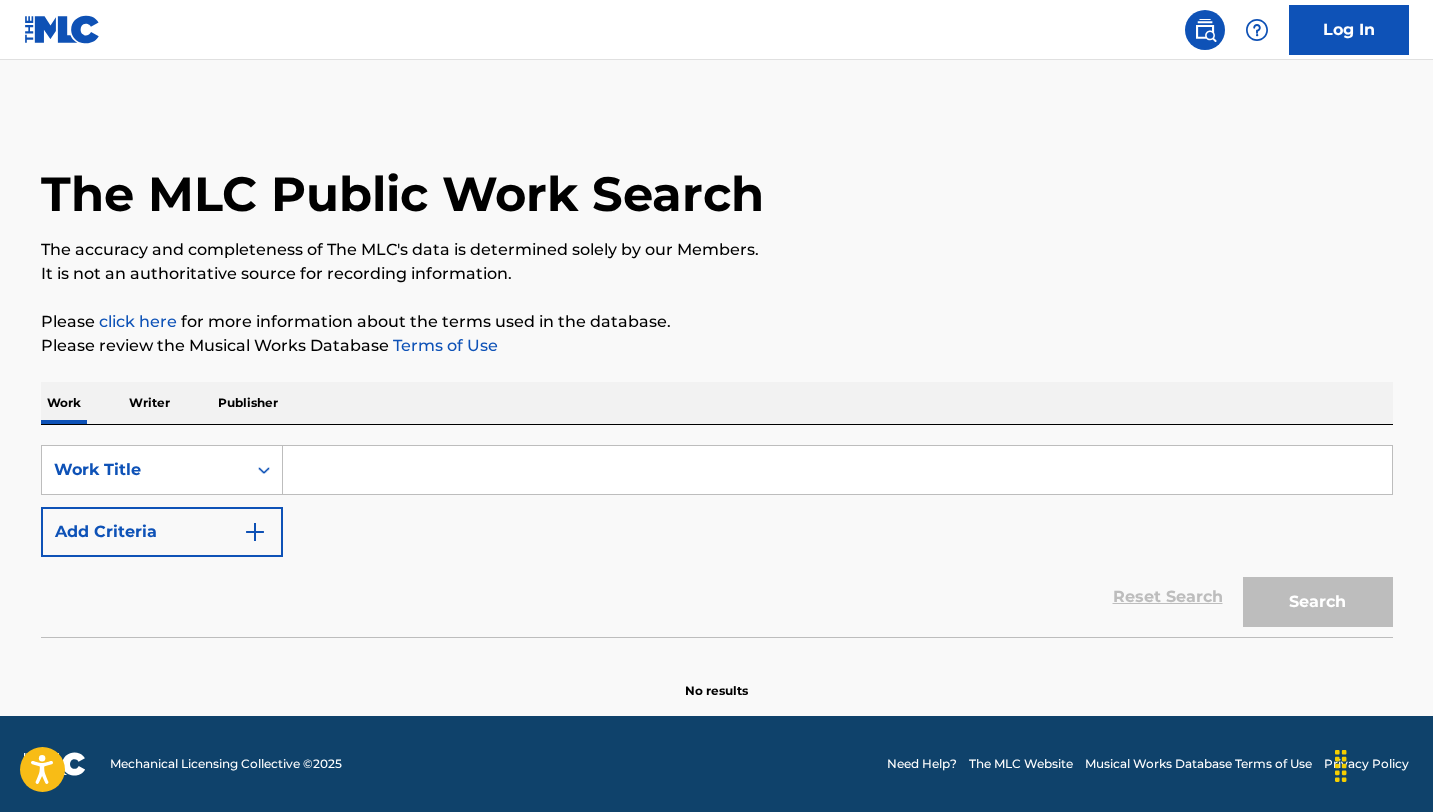 click at bounding box center (837, 470) 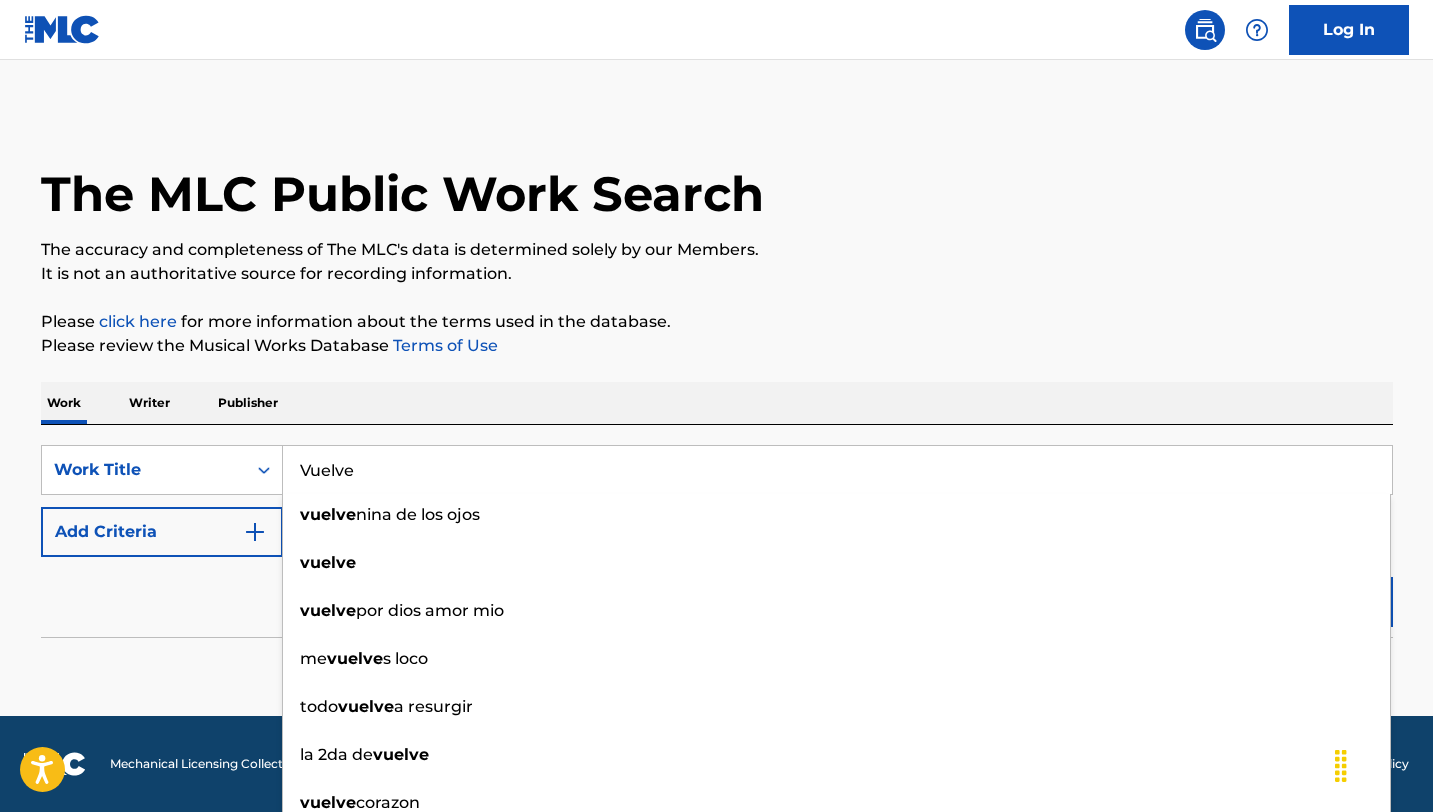 type on "Vuelve" 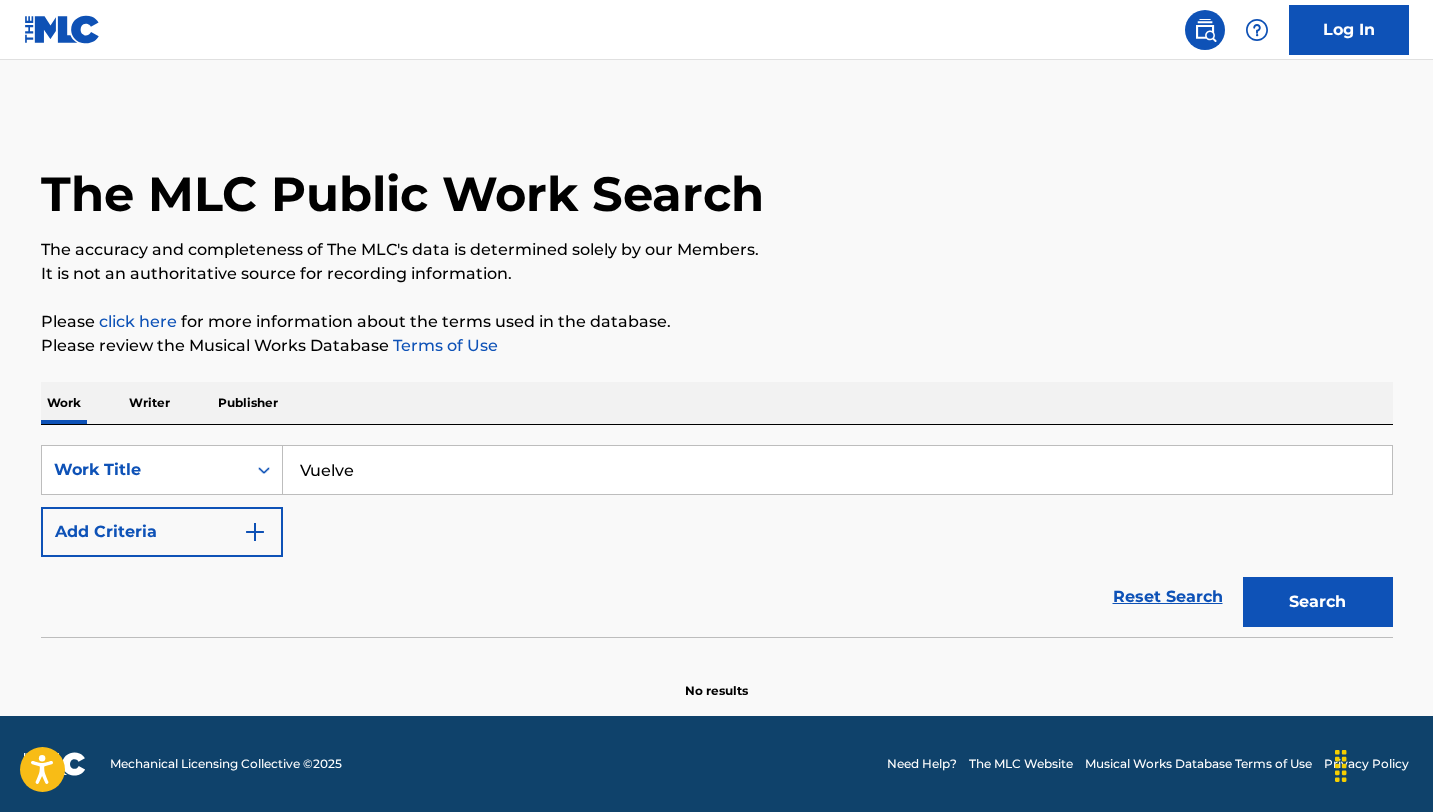 click on "Search" at bounding box center [1318, 602] 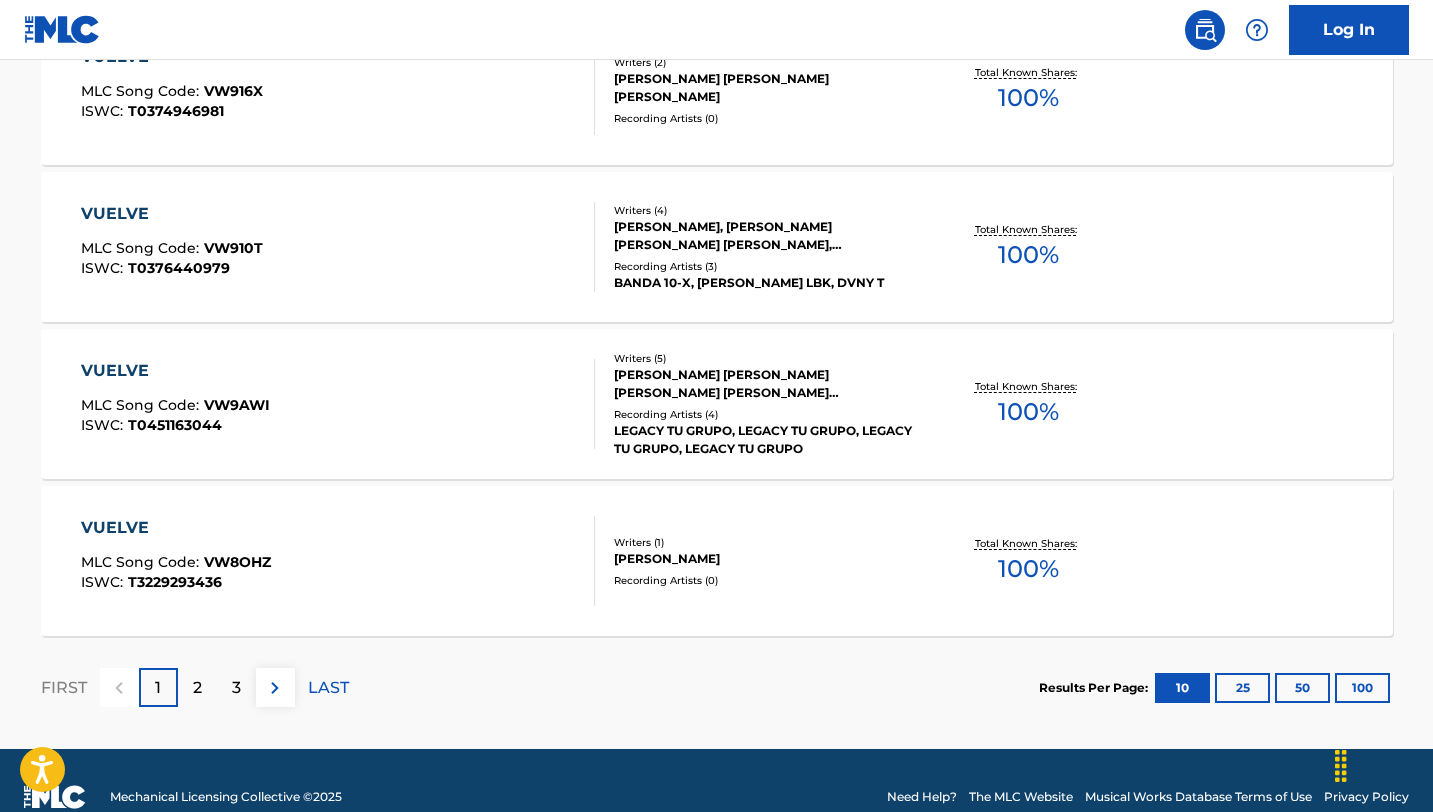 scroll, scrollTop: 1636, scrollLeft: 0, axis: vertical 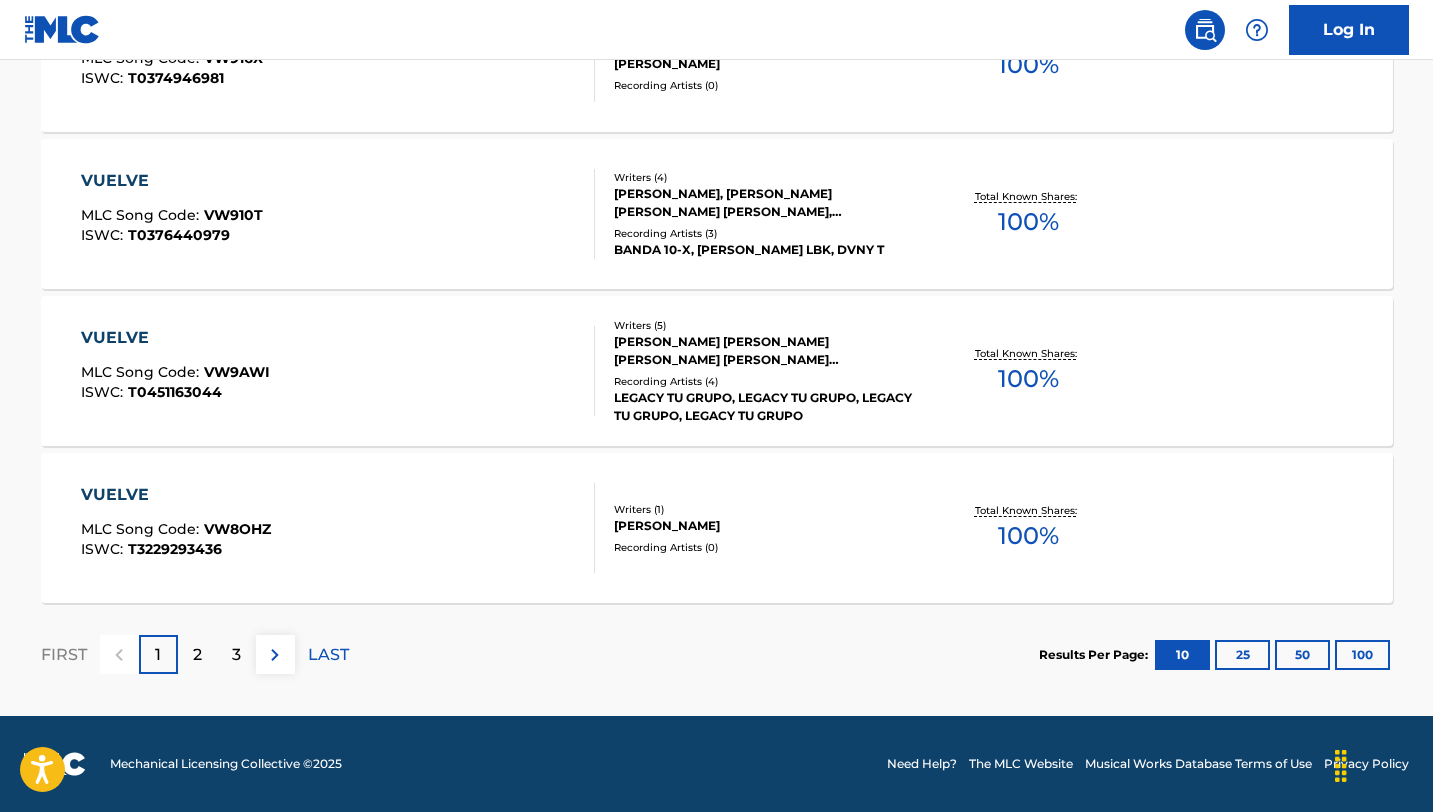 click on "2" at bounding box center [197, 654] 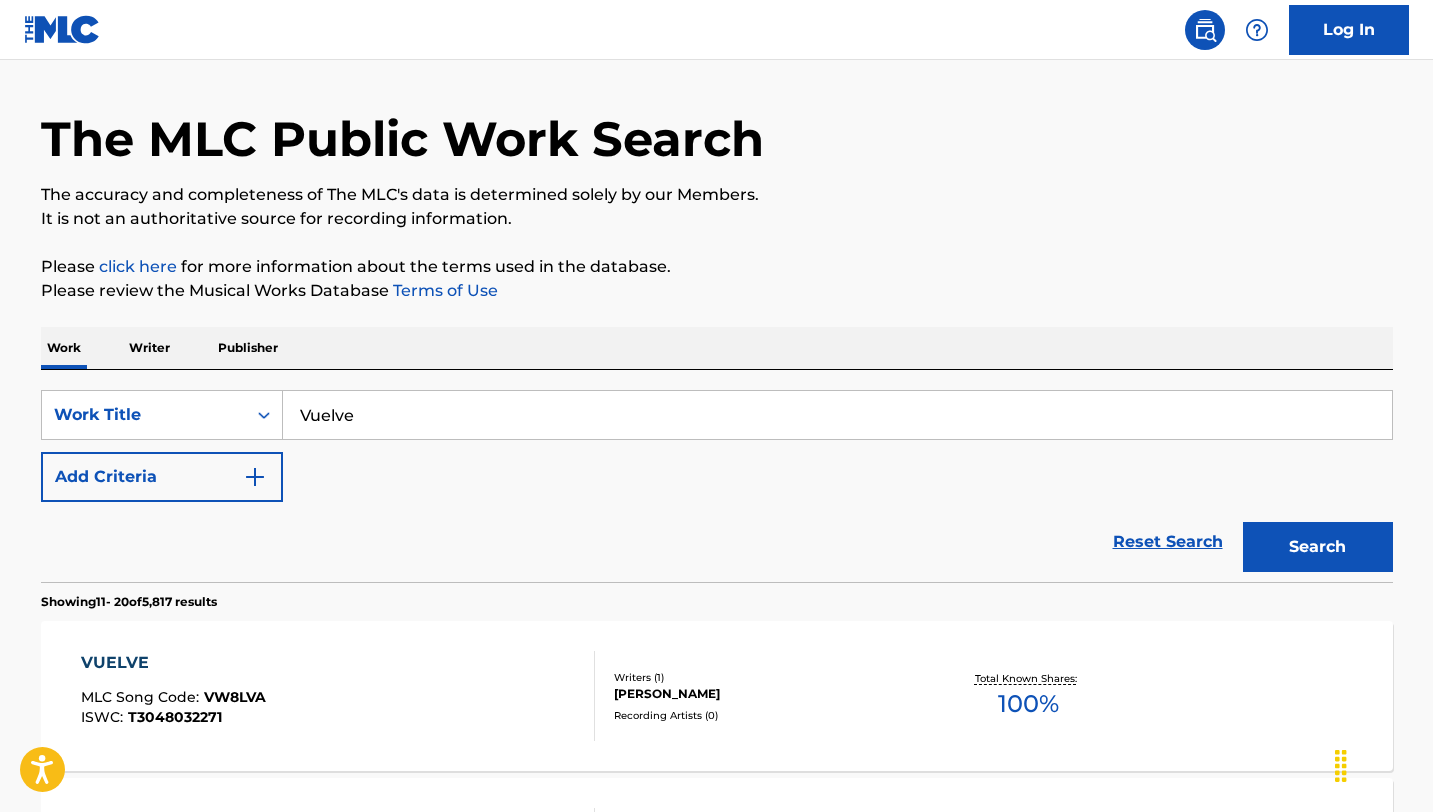 scroll, scrollTop: 0, scrollLeft: 0, axis: both 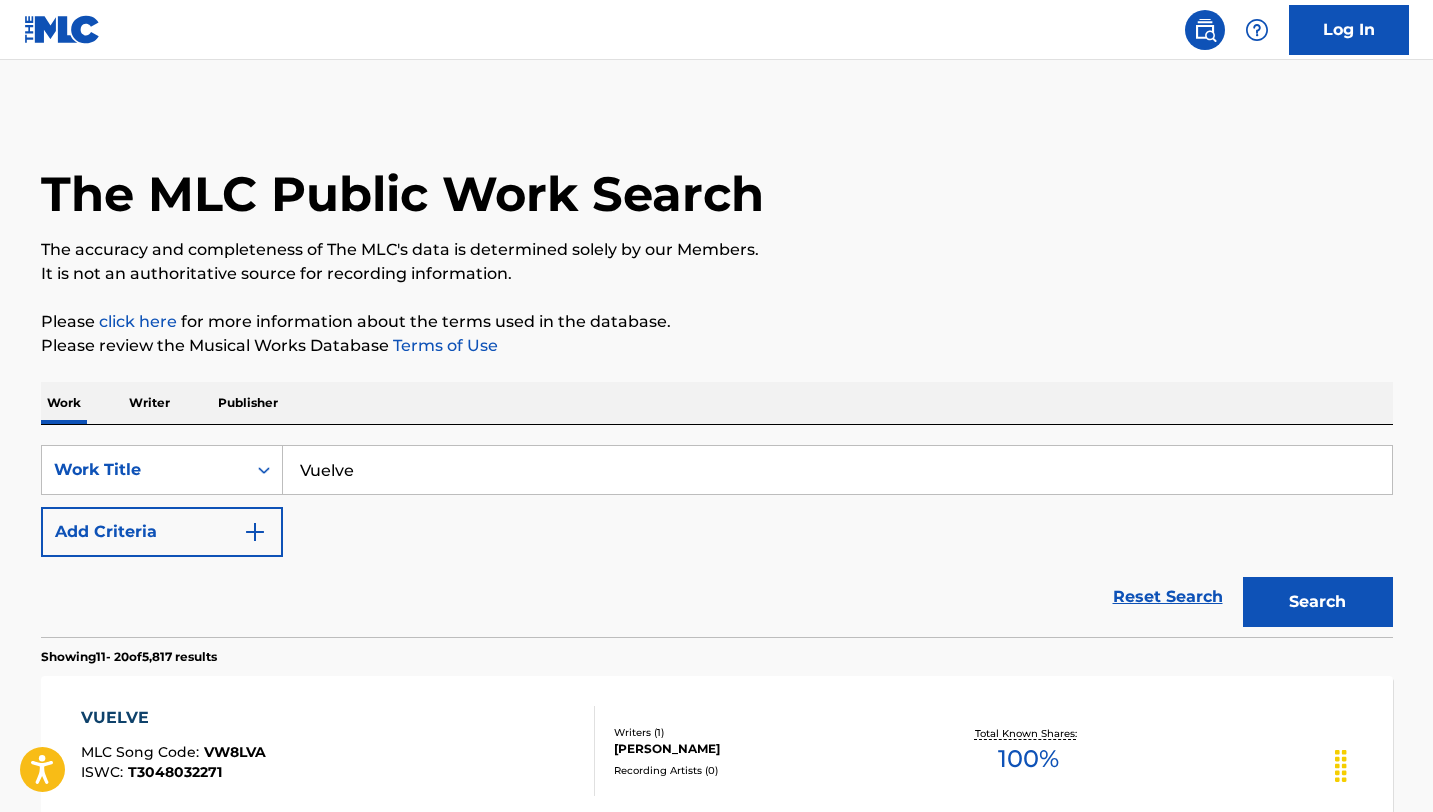click on "Reset Search Search" at bounding box center [717, 597] 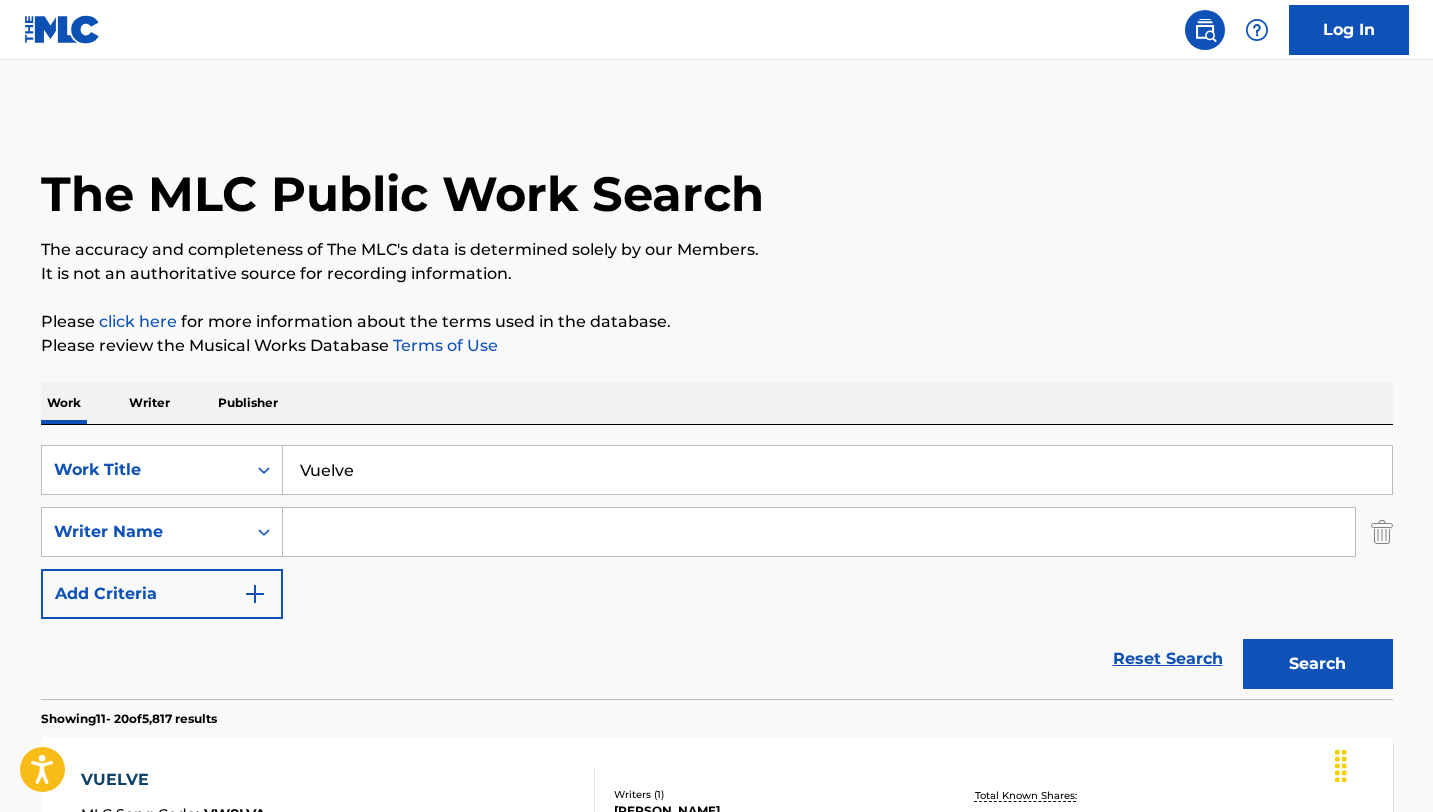 click at bounding box center (819, 532) 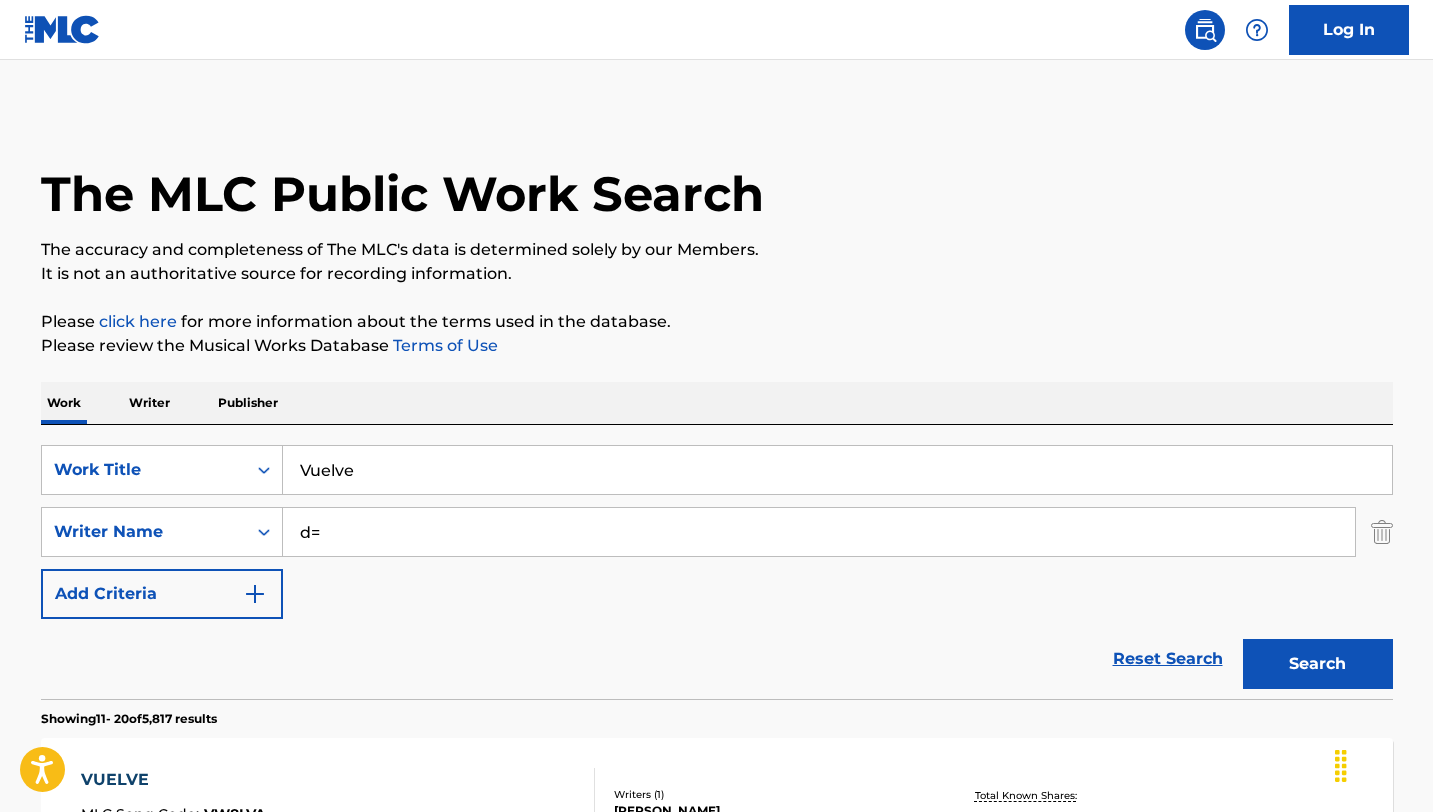 type on "d" 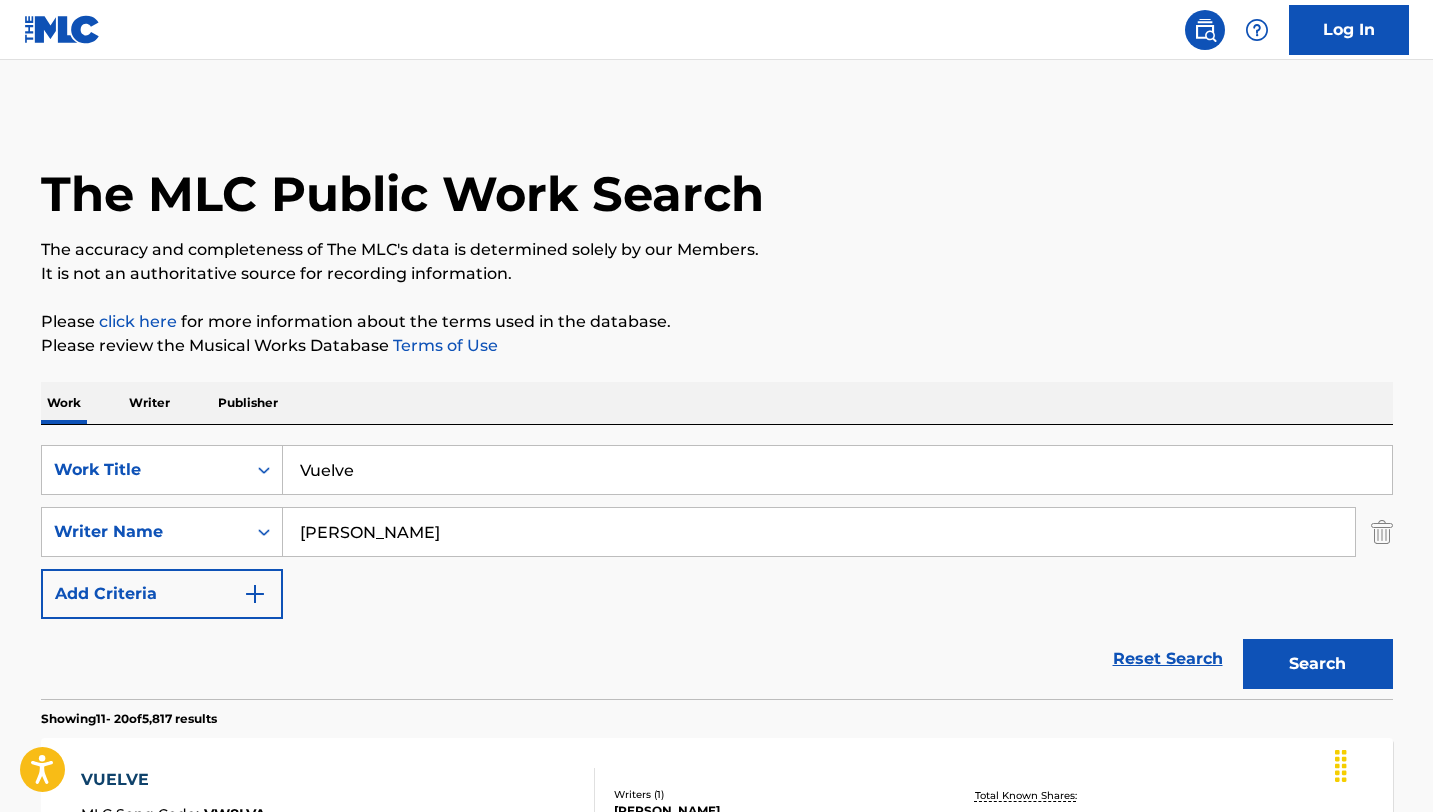 type on "[PERSON_NAME]" 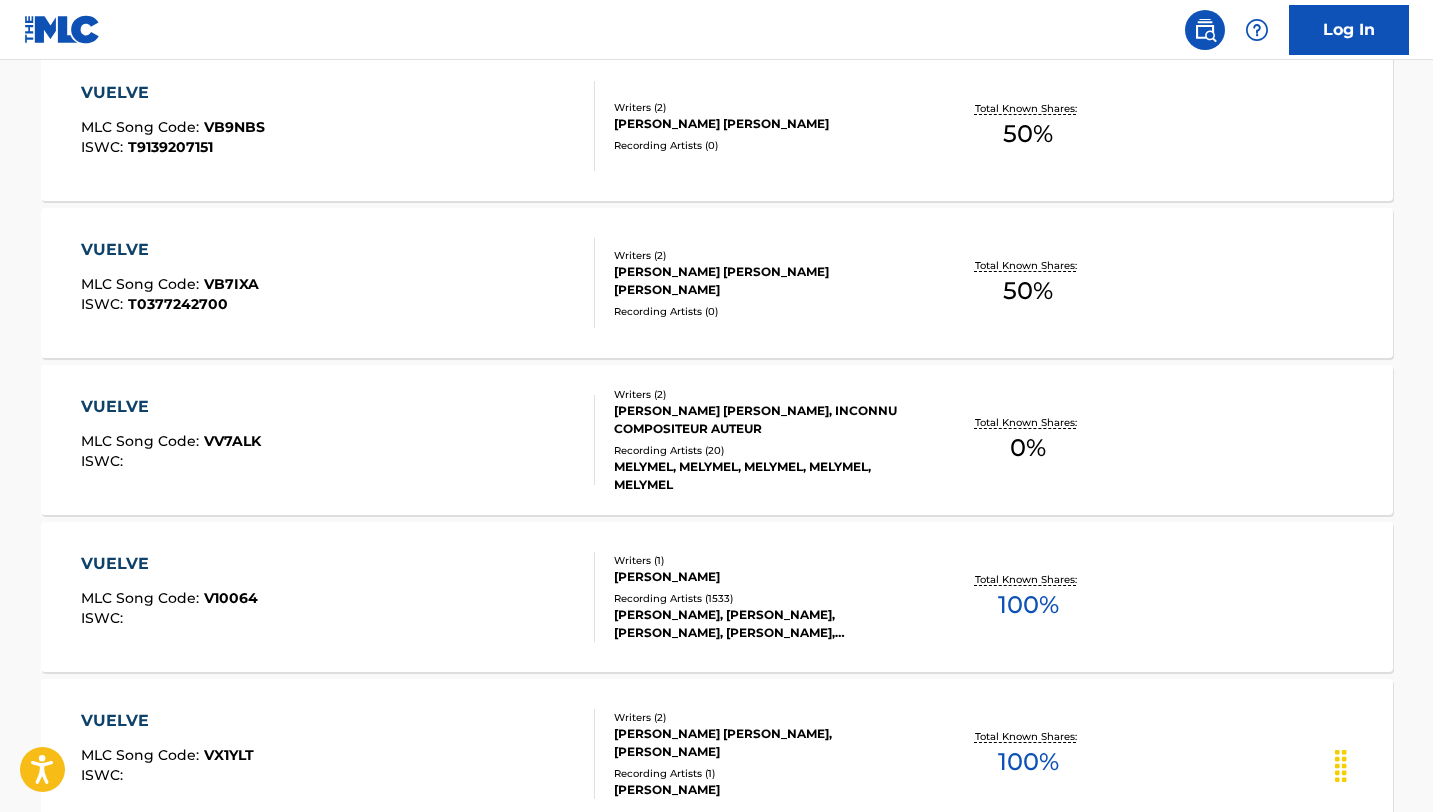 scroll, scrollTop: 849, scrollLeft: 0, axis: vertical 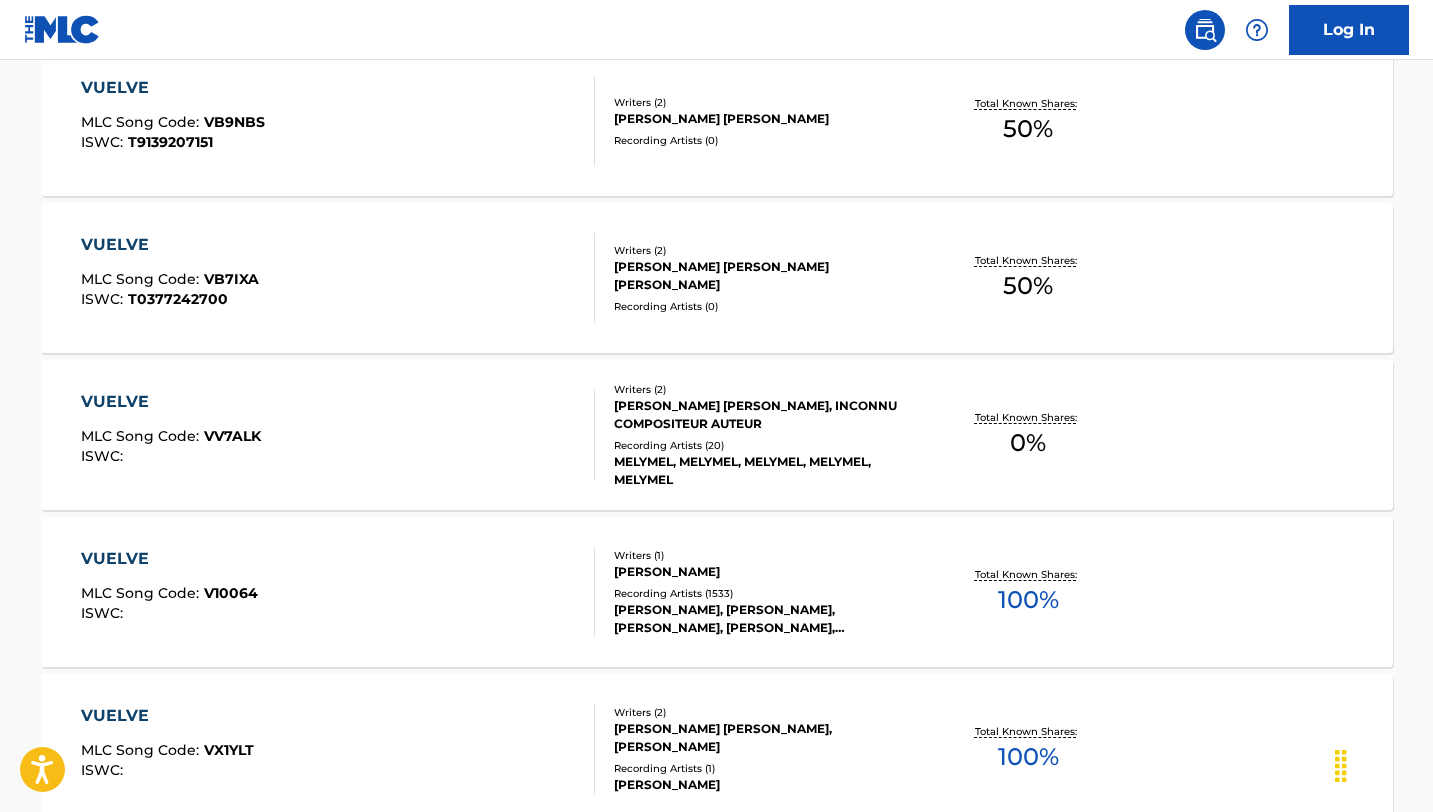 click on "VUELVE MLC Song Code : V10064 ISWC :" at bounding box center (338, 592) 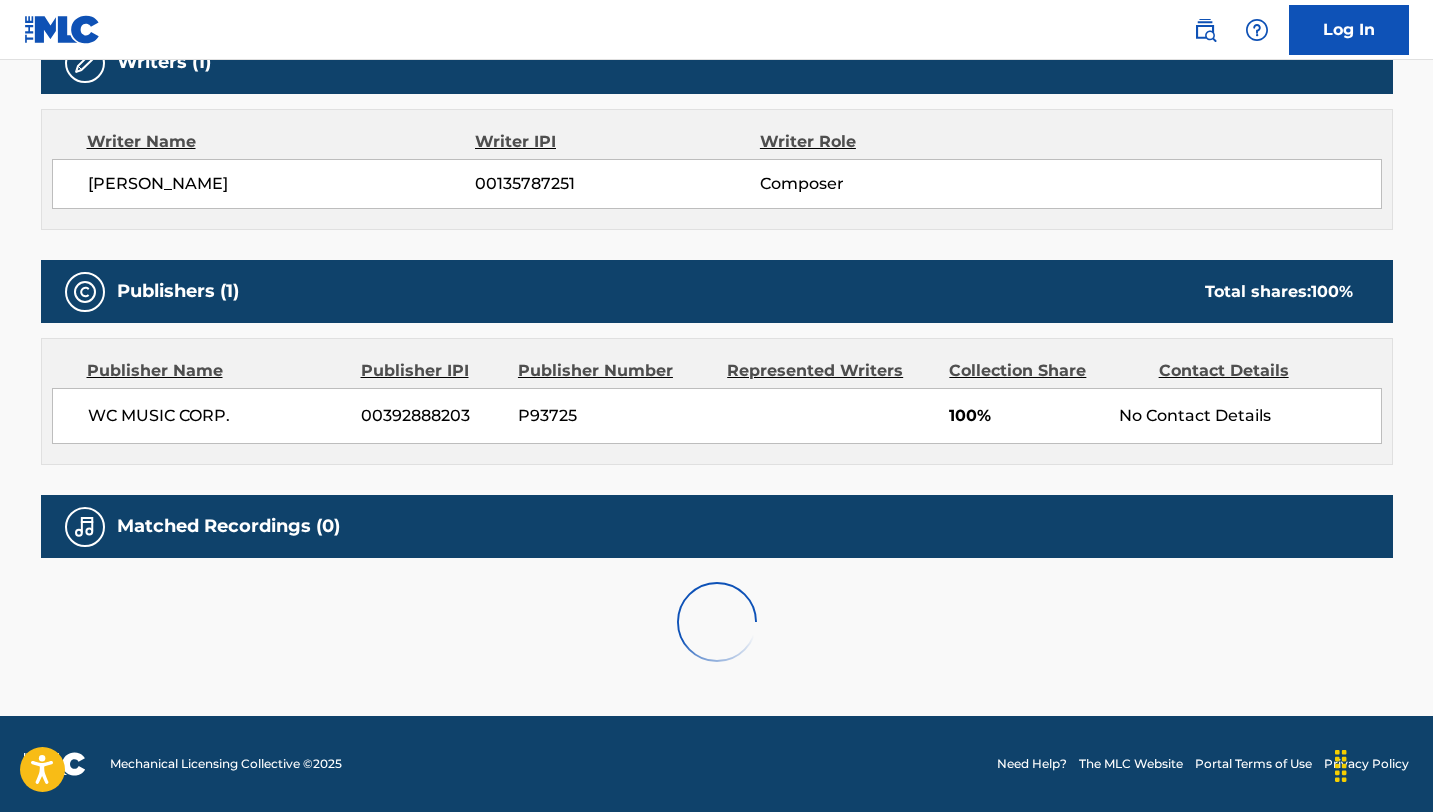 scroll, scrollTop: 0, scrollLeft: 0, axis: both 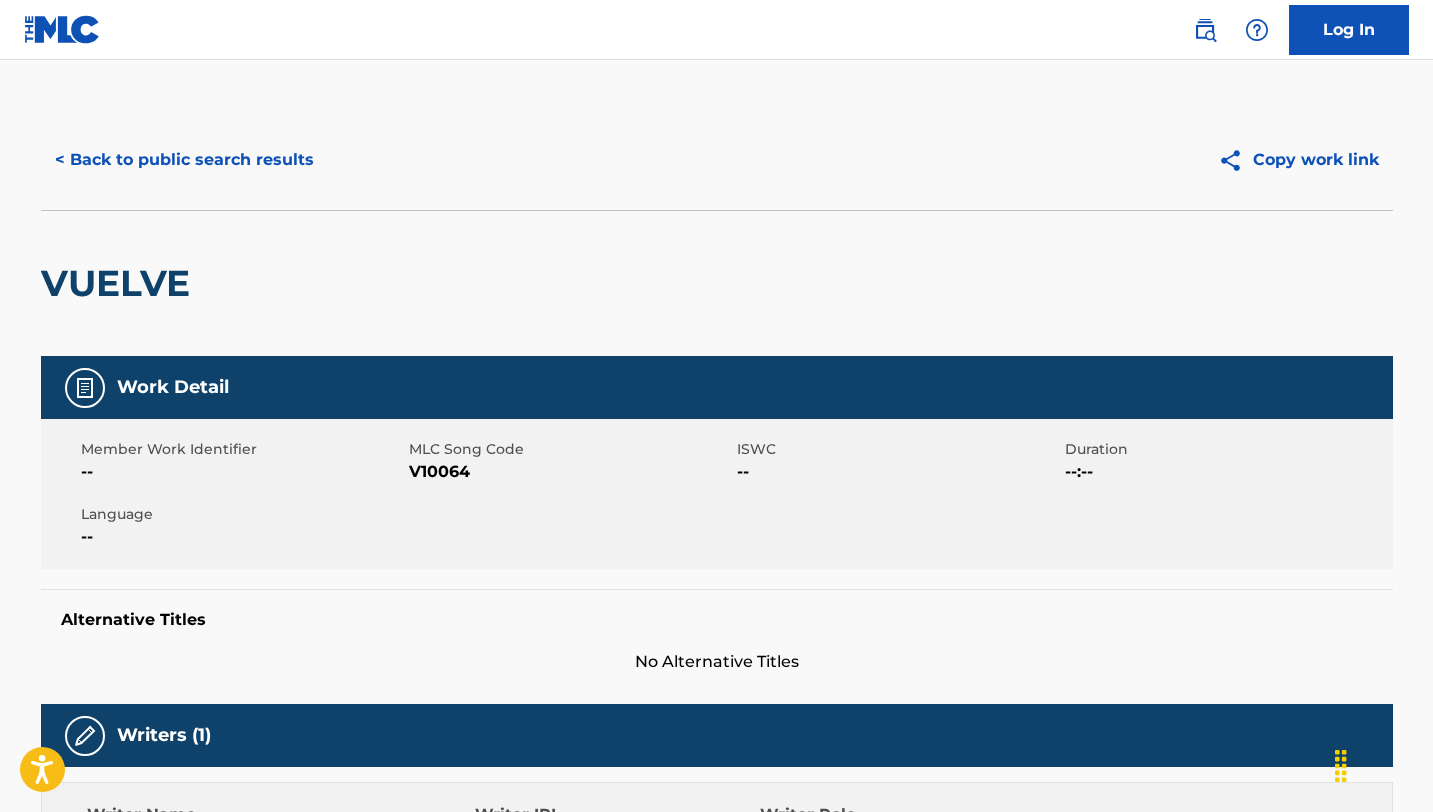 click on "Member Work Identifier -- MLC Song Code V10064 ISWC -- Duration --:-- Language --" at bounding box center (717, 494) 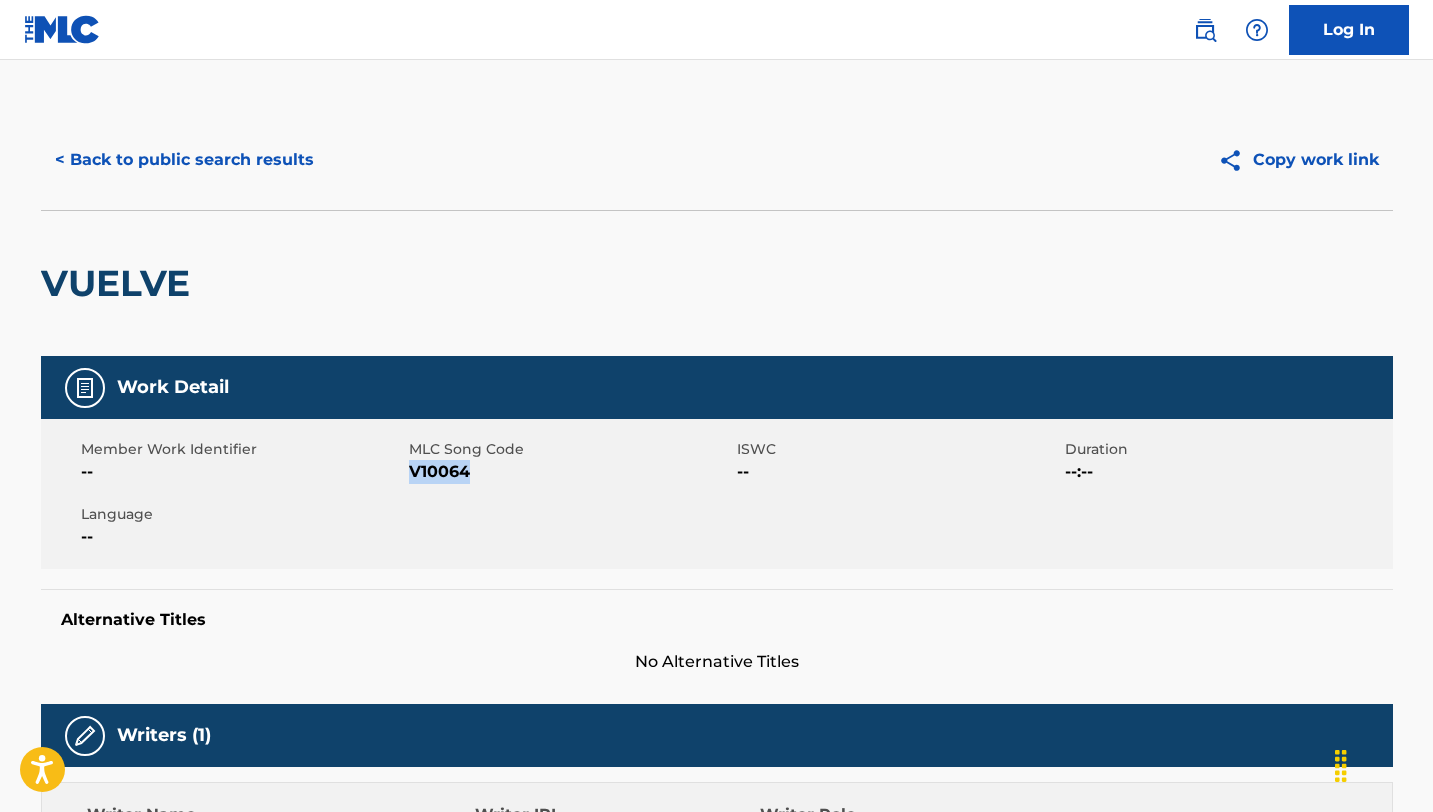click on "V10064" at bounding box center (570, 472) 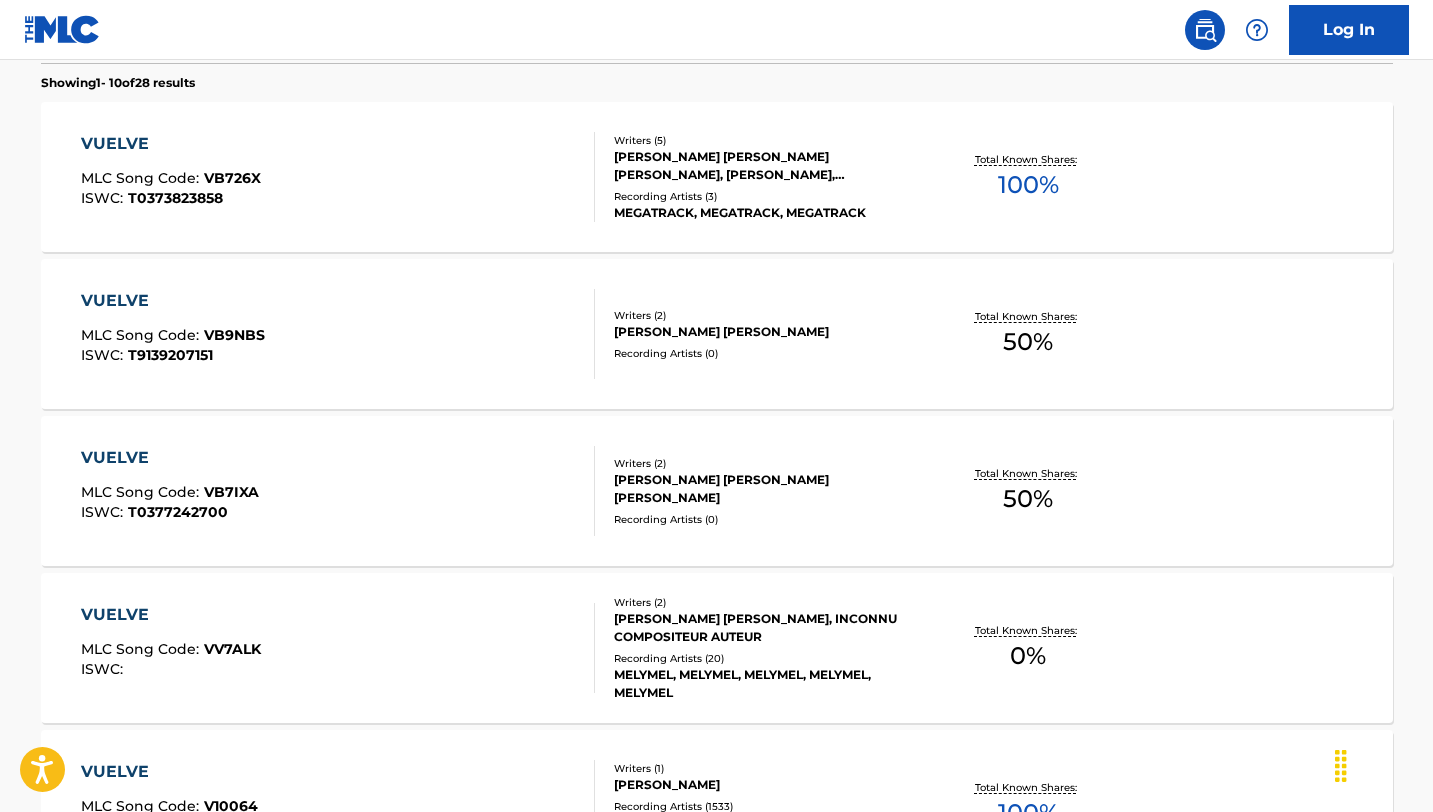 scroll, scrollTop: 0, scrollLeft: 0, axis: both 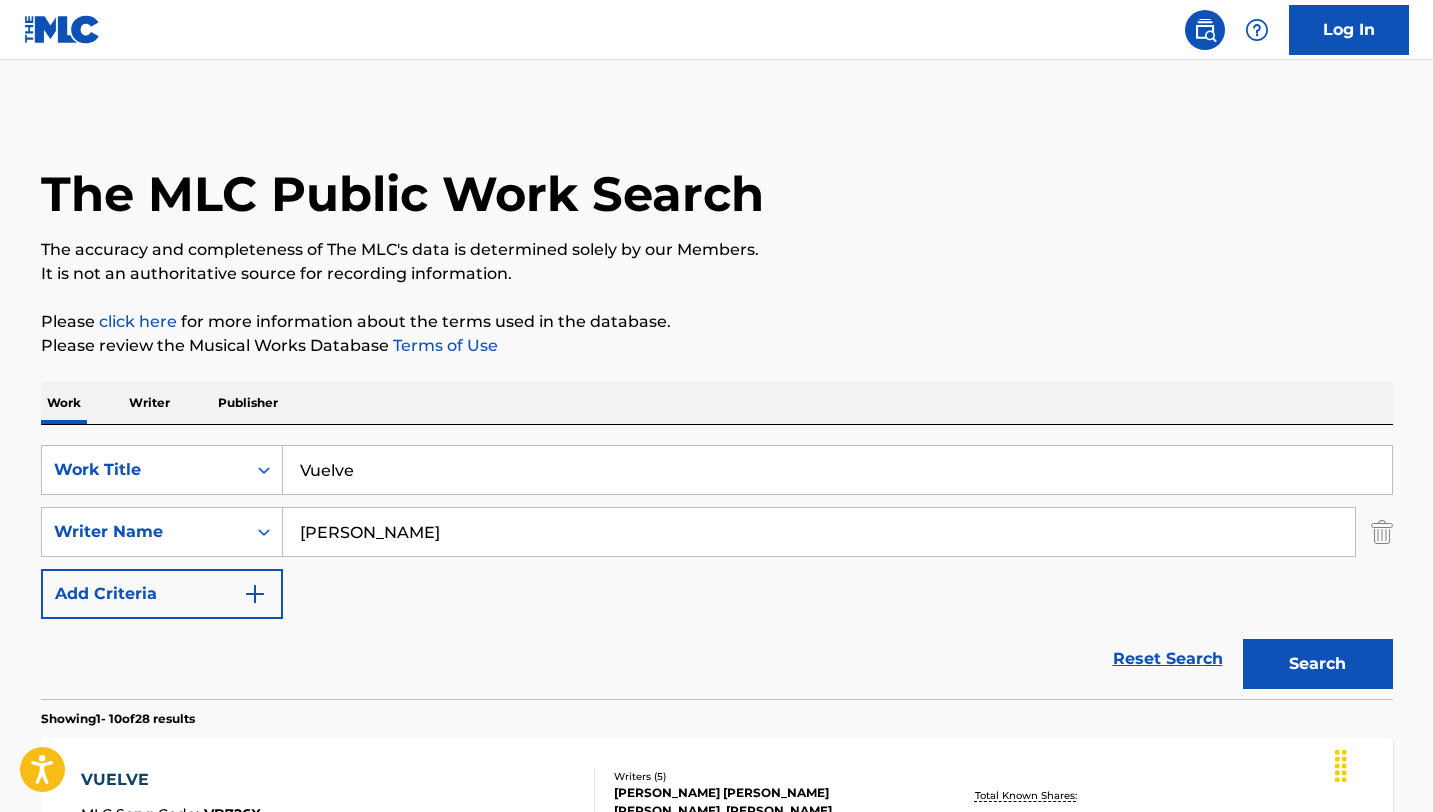 click on "Reset Search" at bounding box center (1168, 659) 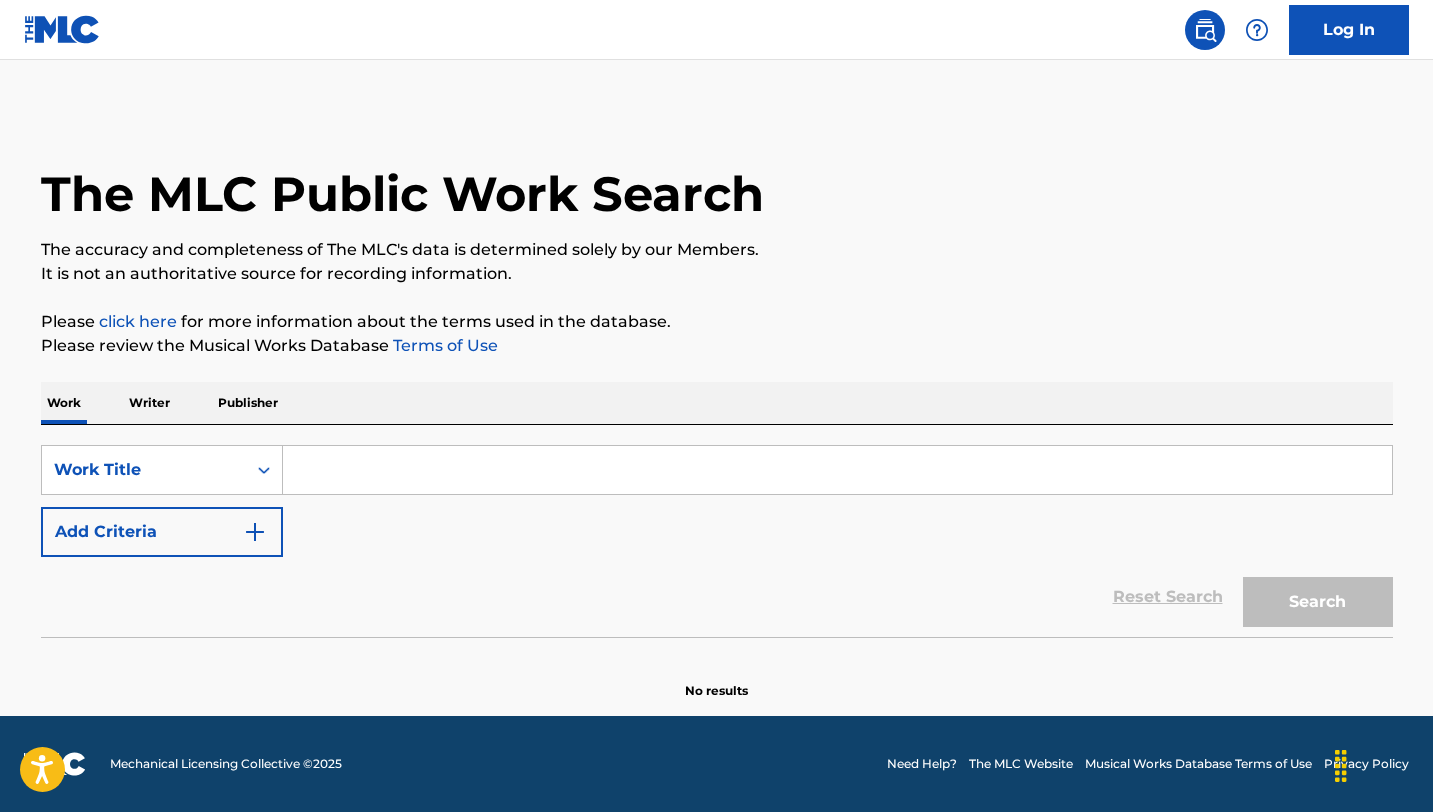 click at bounding box center [837, 470] 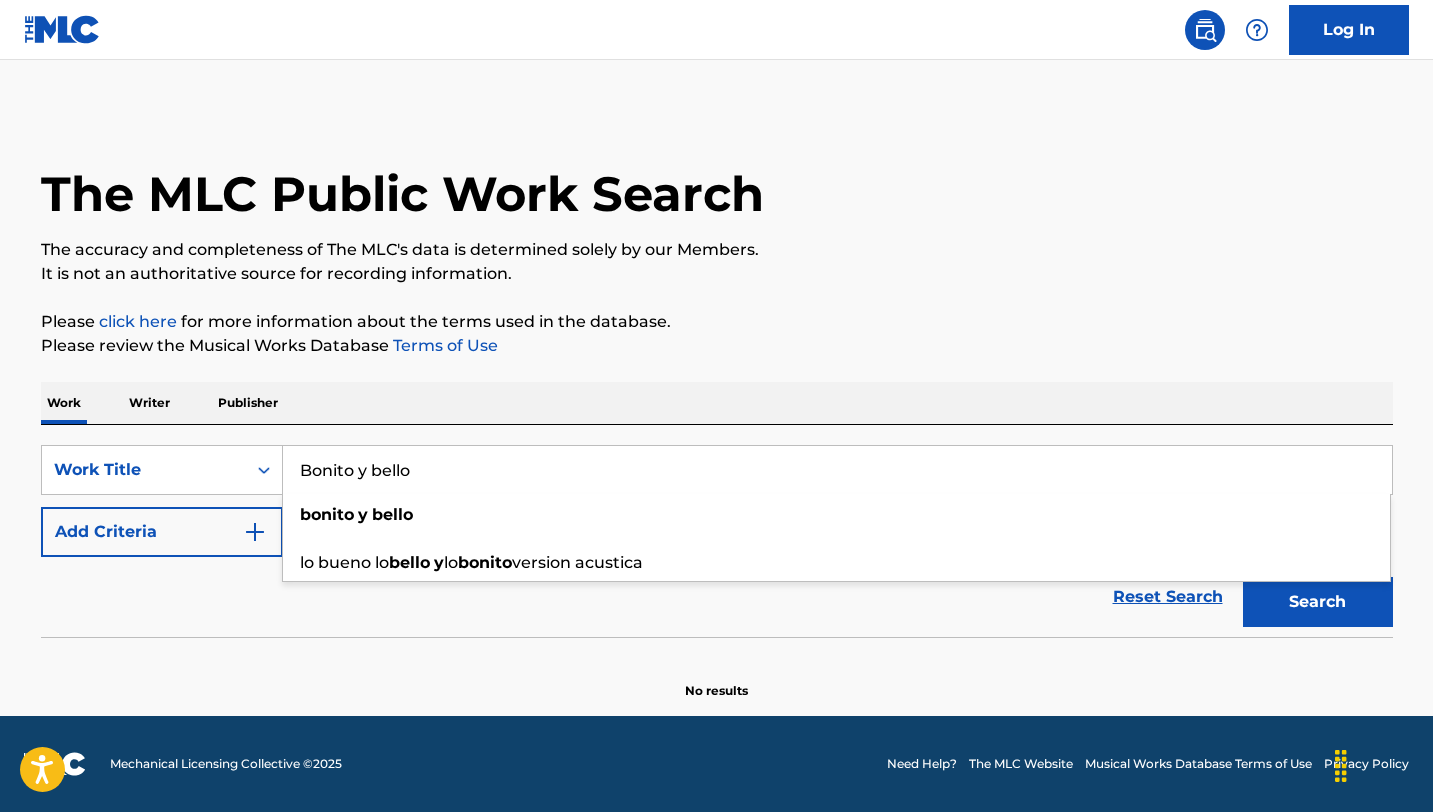 type on "Bonito y bello" 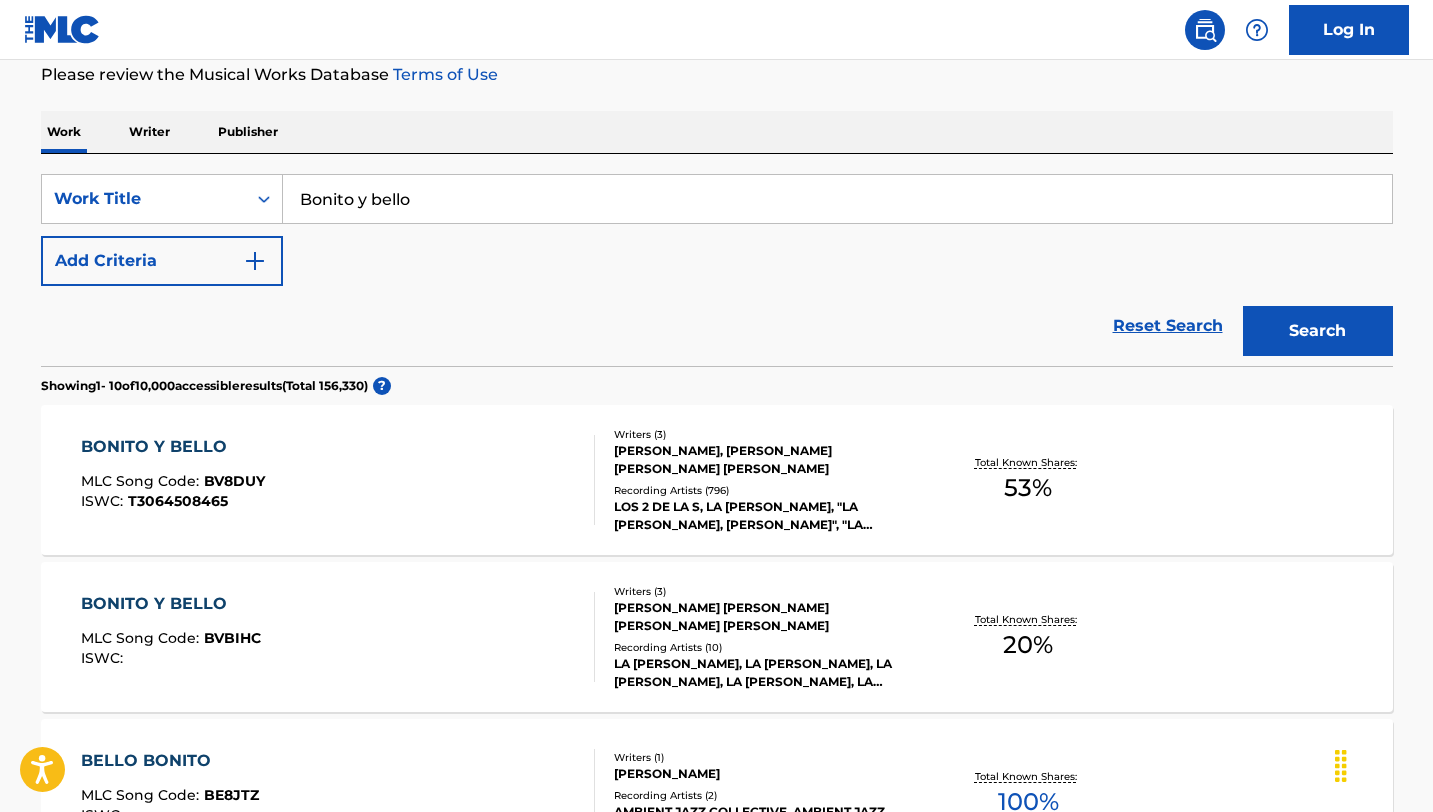 scroll, scrollTop: 274, scrollLeft: 0, axis: vertical 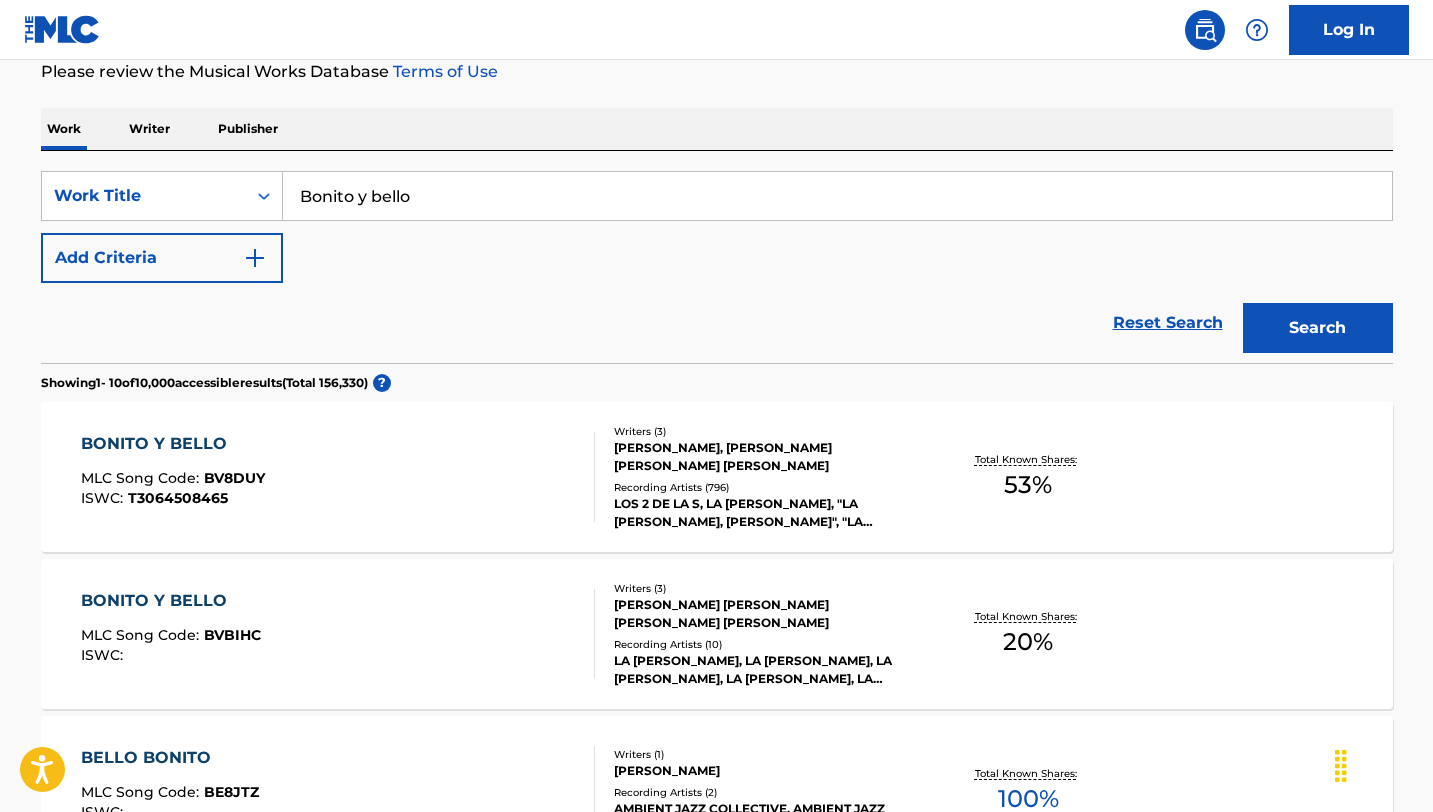 click on "BONITO Y BELLO MLC Song Code : BV8DUY ISWC : T3064508465" at bounding box center (338, 477) 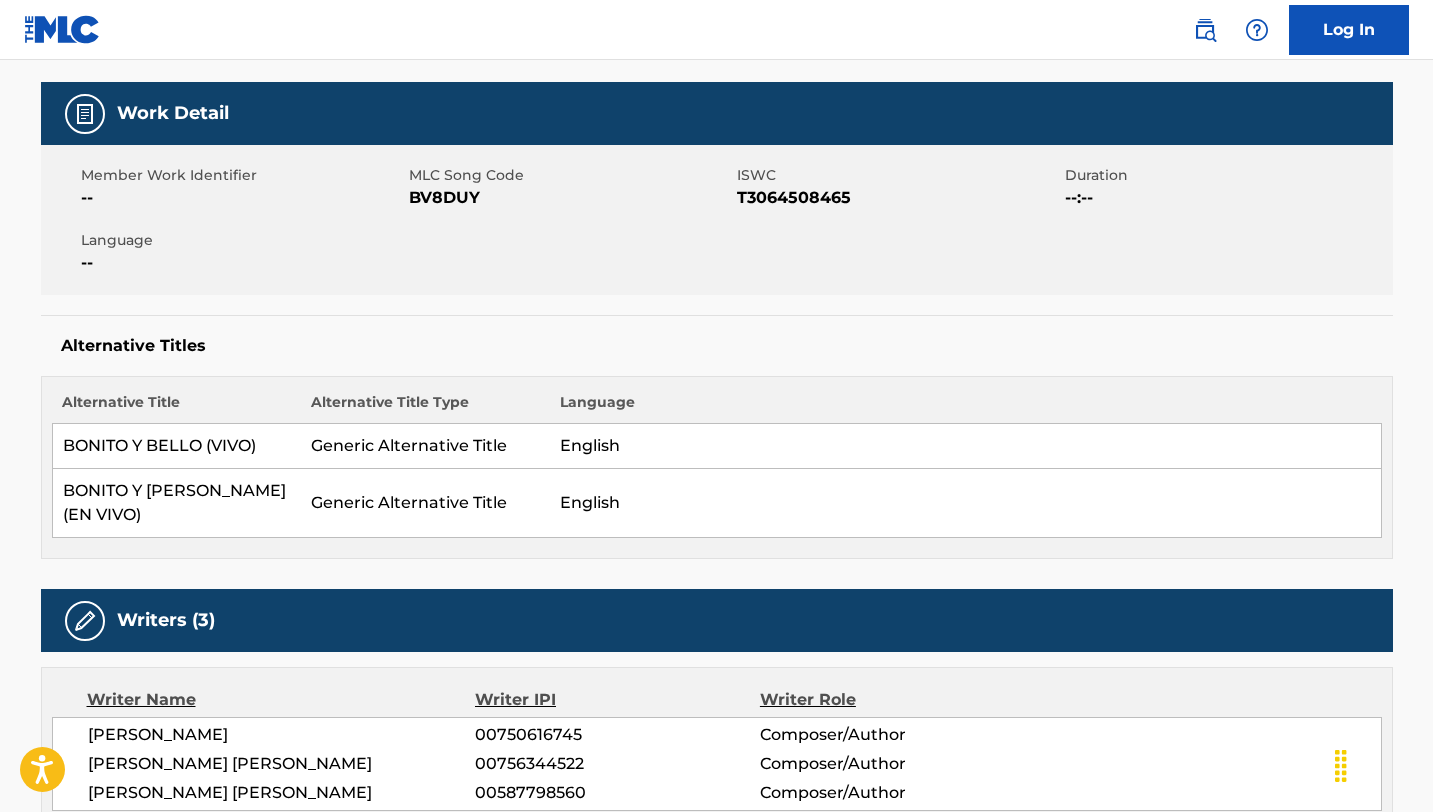 scroll, scrollTop: 0, scrollLeft: 0, axis: both 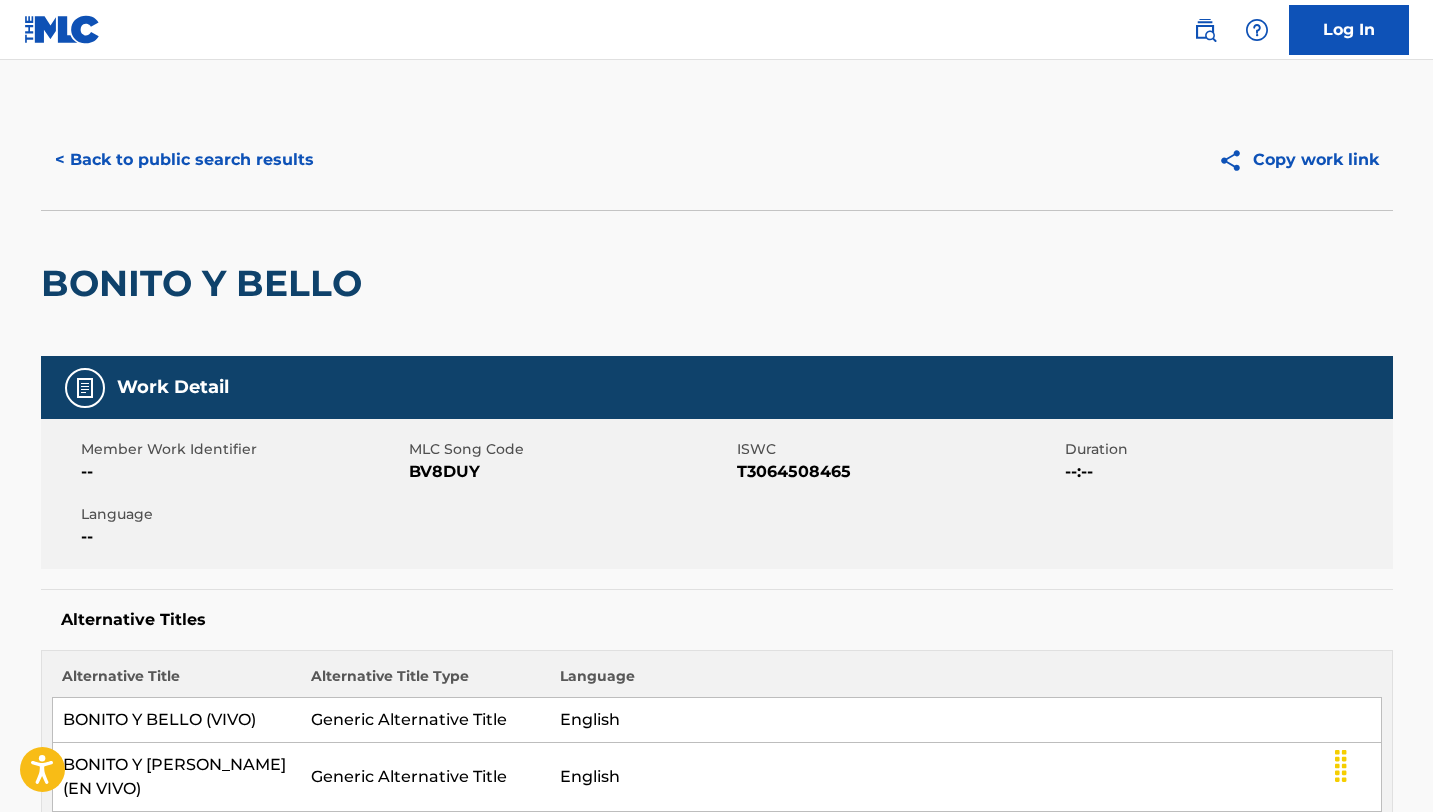 click on "BV8DUY" at bounding box center (570, 472) 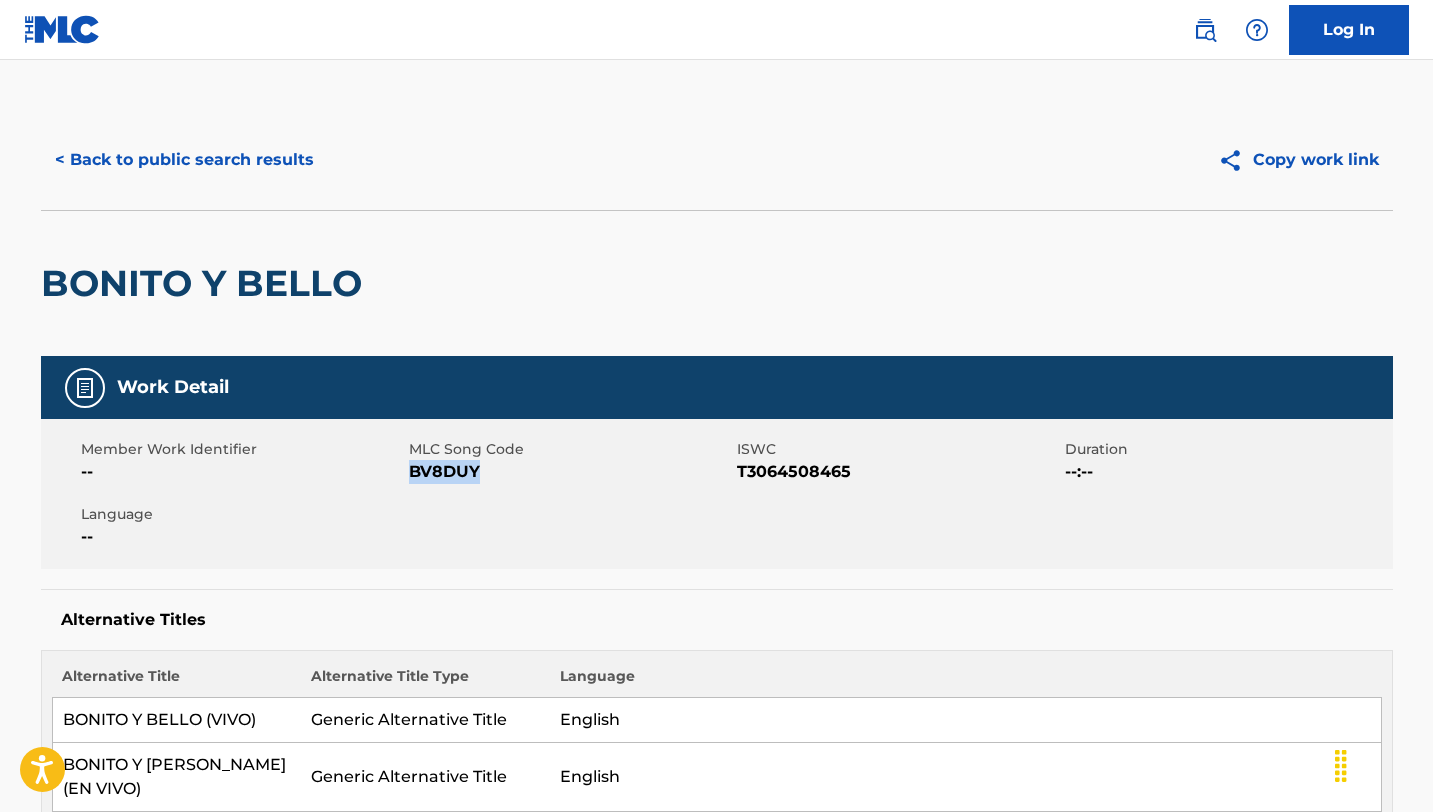 click on "BV8DUY" at bounding box center [570, 472] 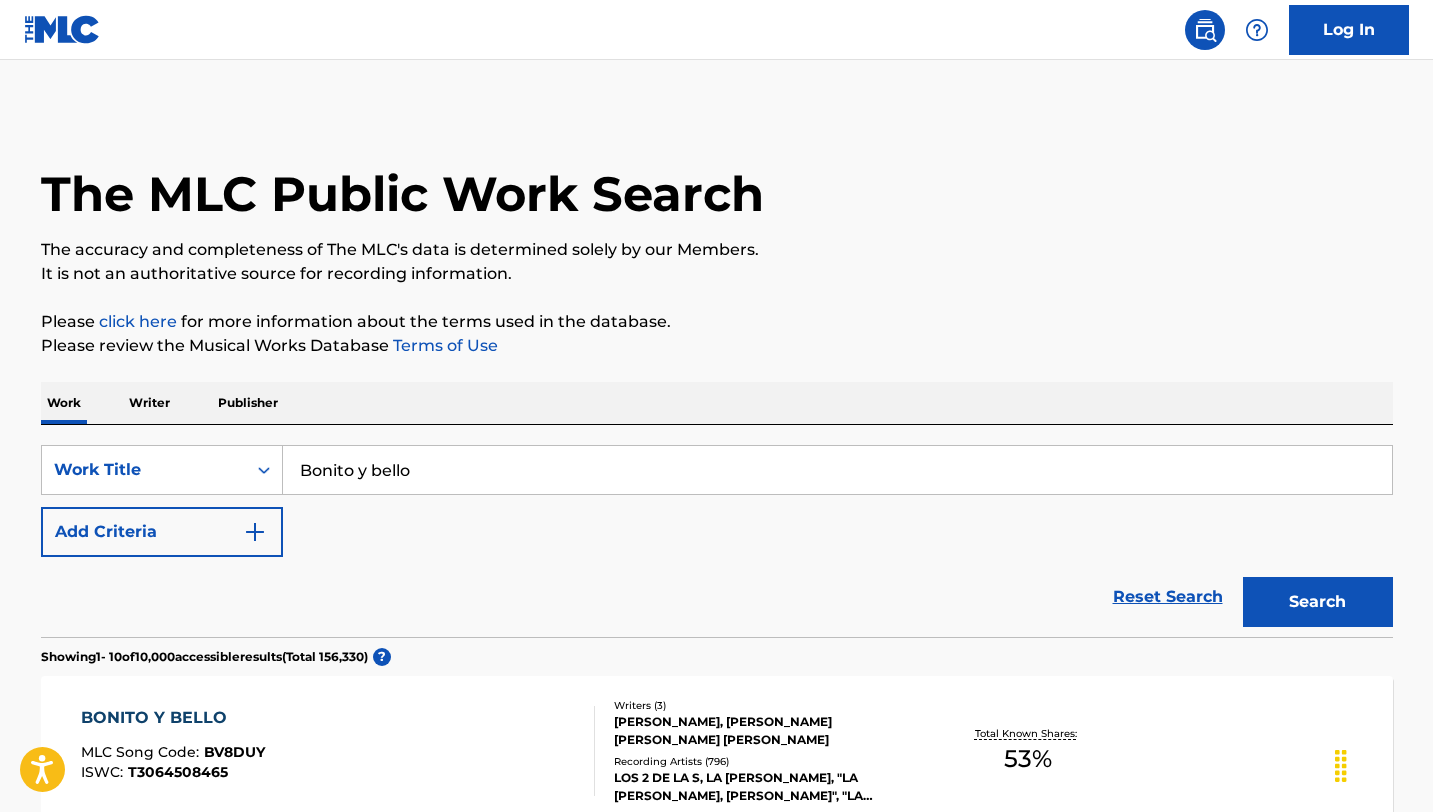 scroll, scrollTop: 274, scrollLeft: 0, axis: vertical 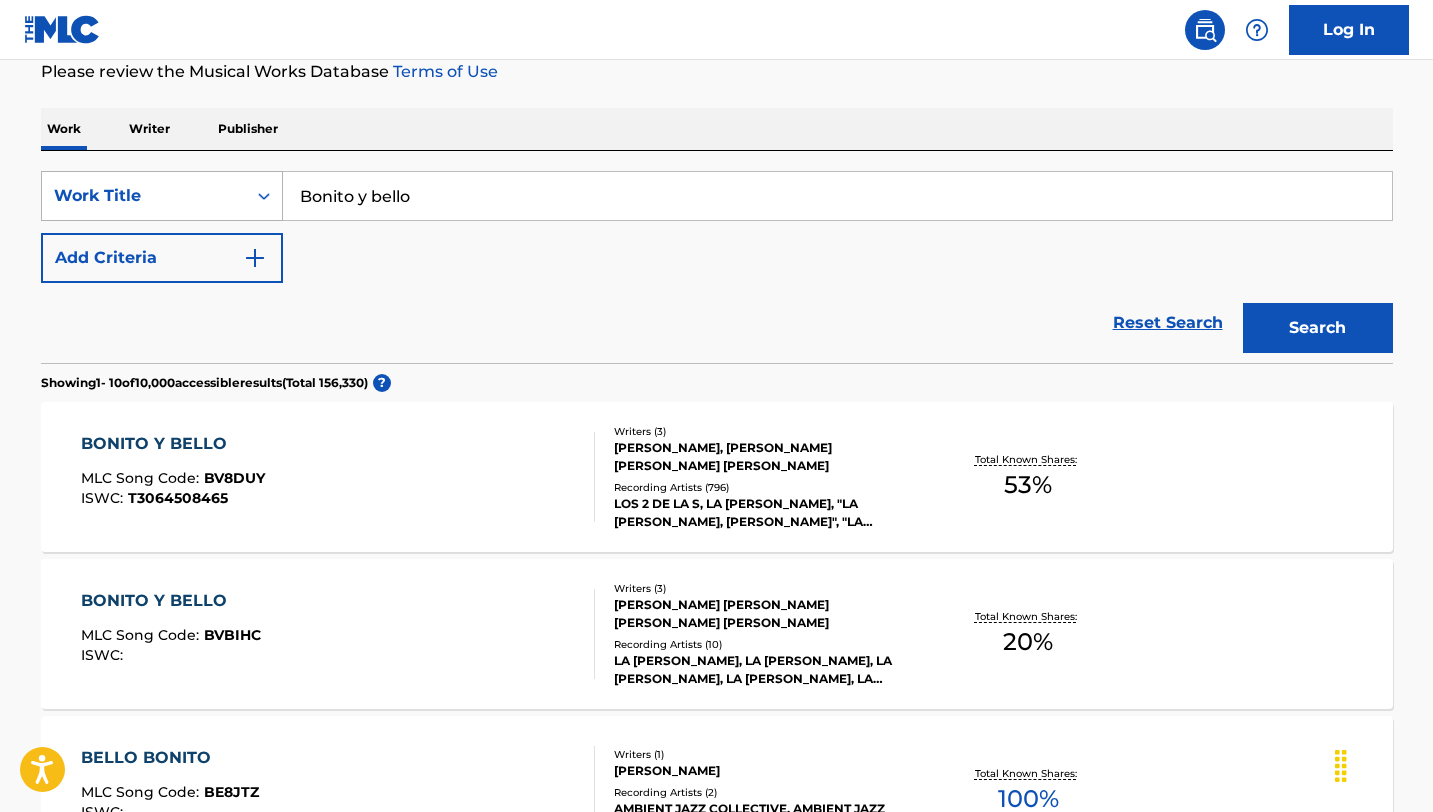 drag, startPoint x: 477, startPoint y: 193, endPoint x: 105, endPoint y: 177, distance: 372.34393 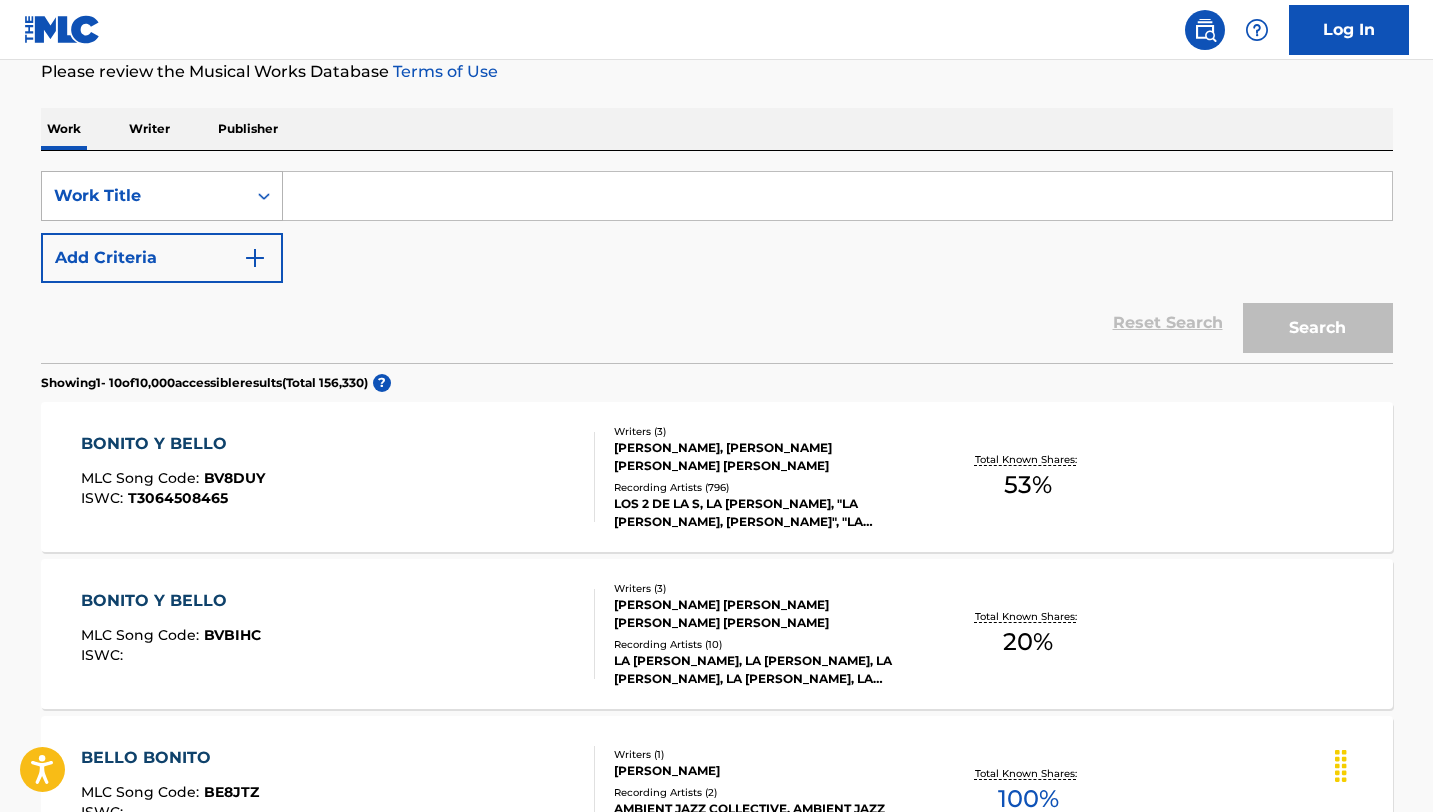 paste on "Yo si me enamore" 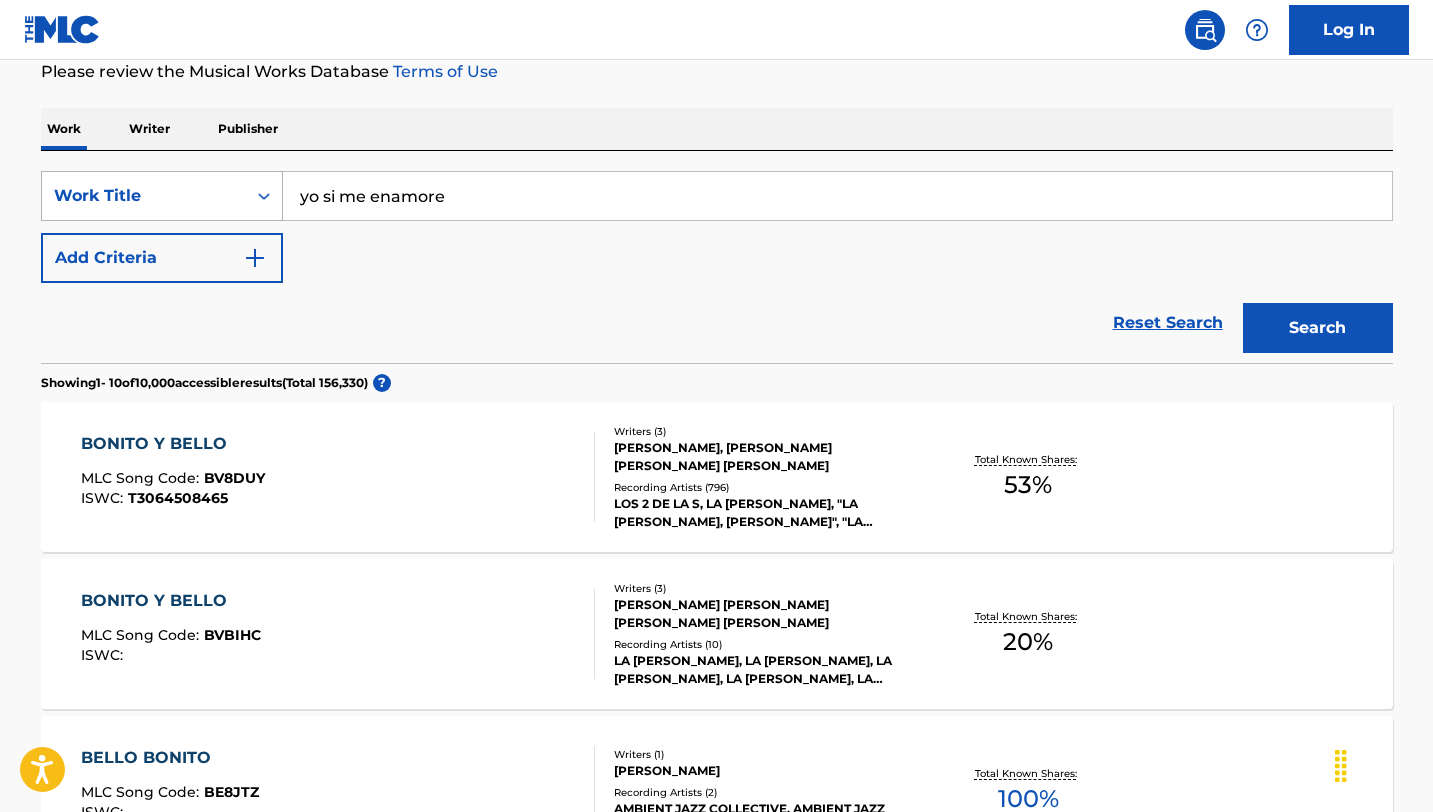 type on "yo si me enamore" 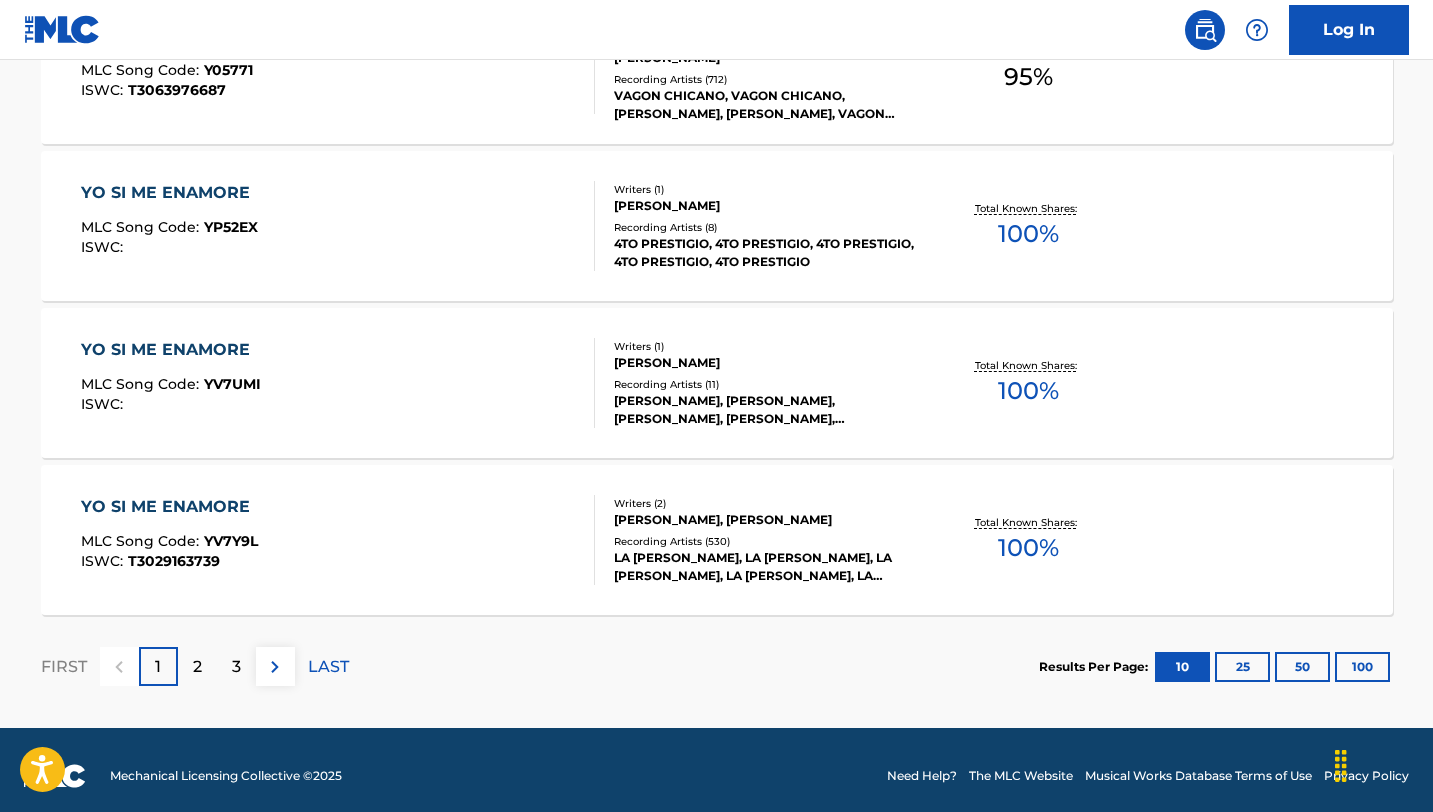 scroll, scrollTop: 1622, scrollLeft: 0, axis: vertical 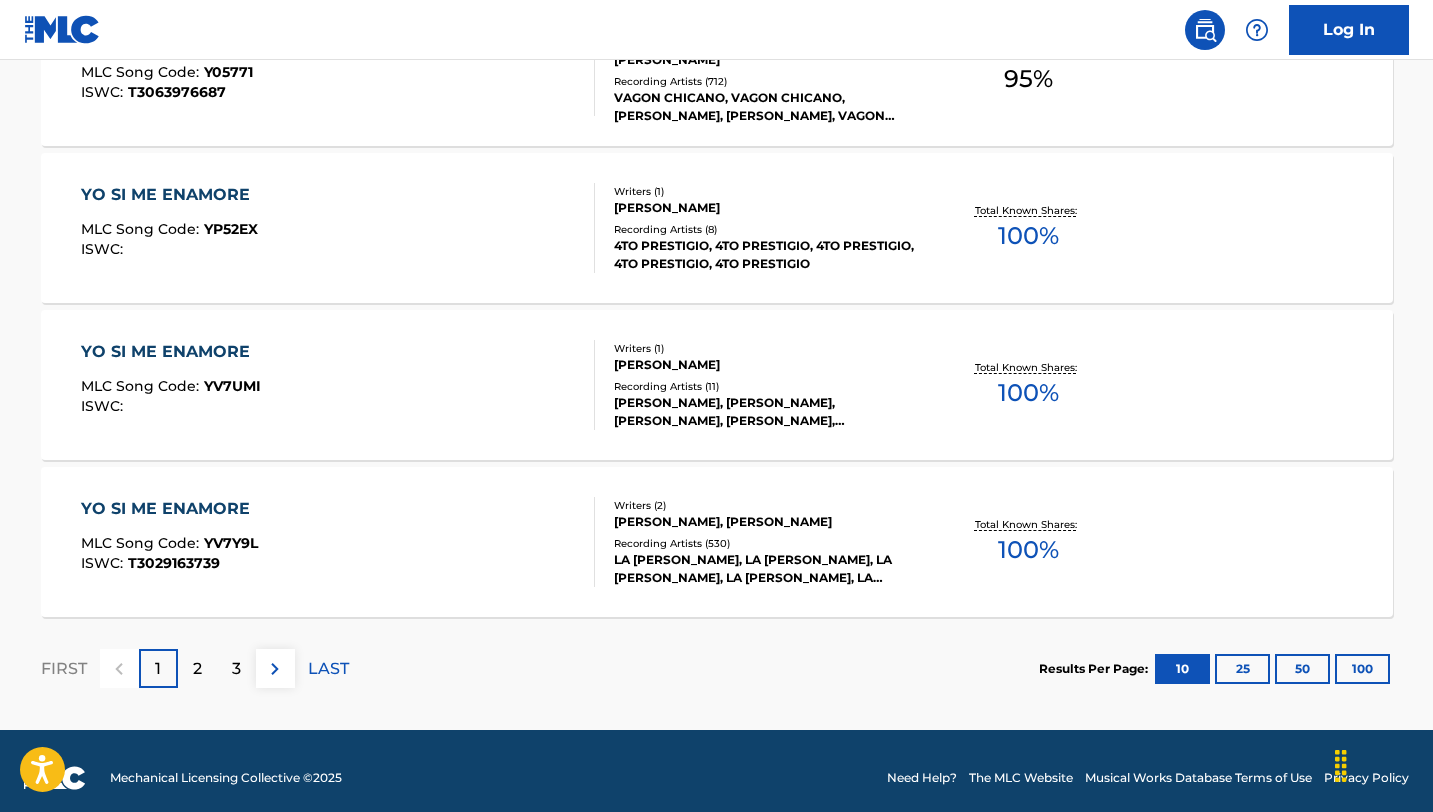 click on "YO SI ME ENAMORE MLC Song Code : YV7Y9L ISWC : T3029163739" at bounding box center (338, 542) 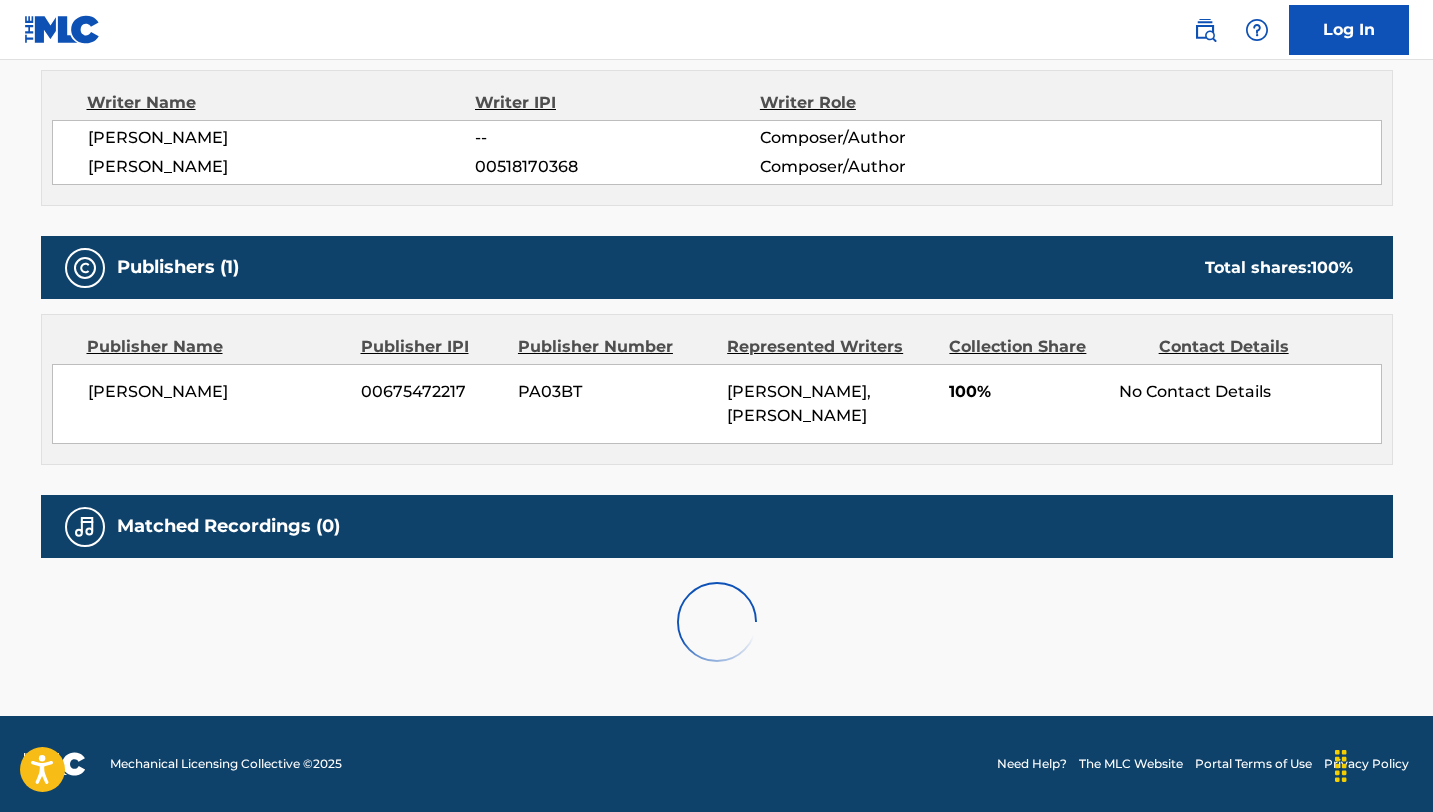 scroll, scrollTop: 0, scrollLeft: 0, axis: both 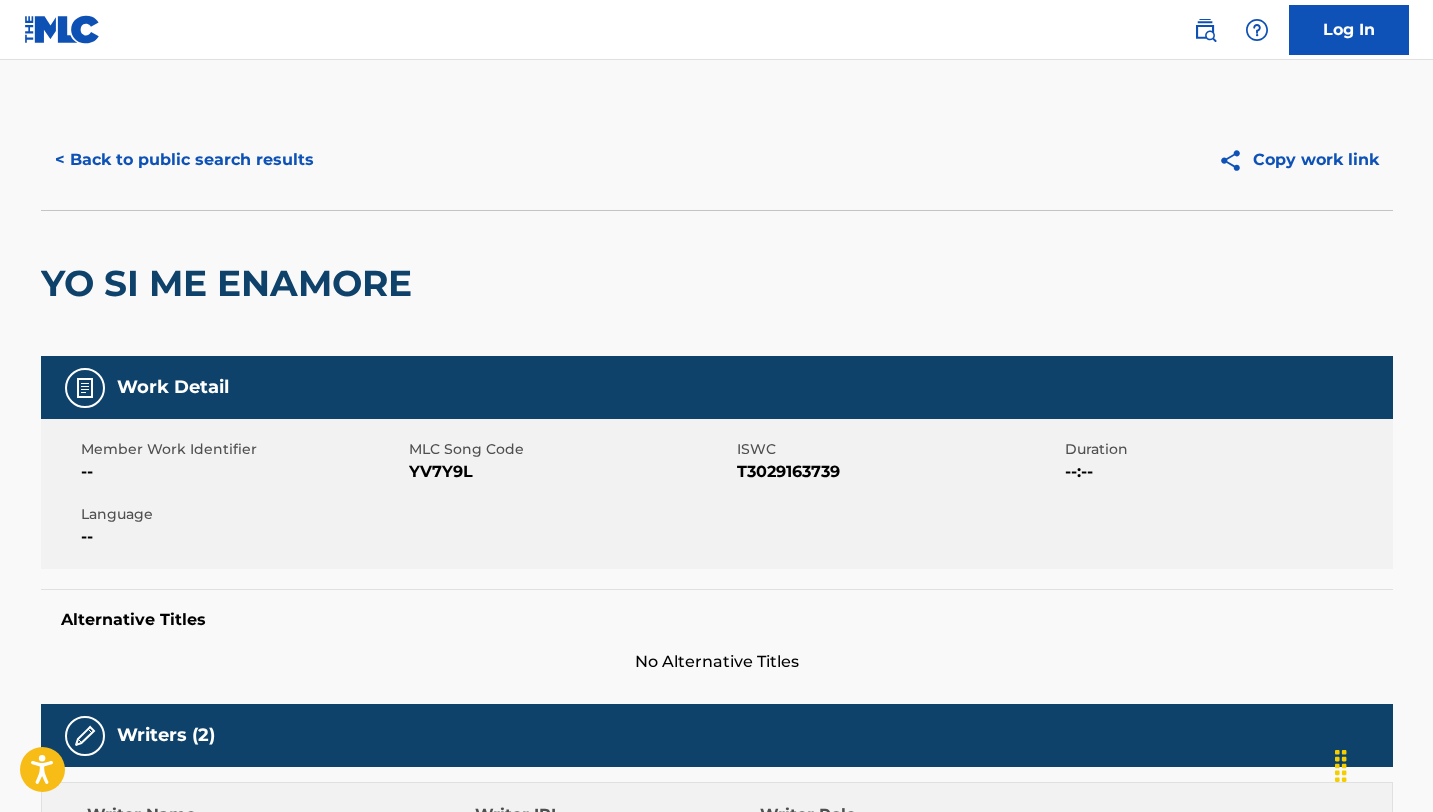 click on "YV7Y9L" at bounding box center [570, 472] 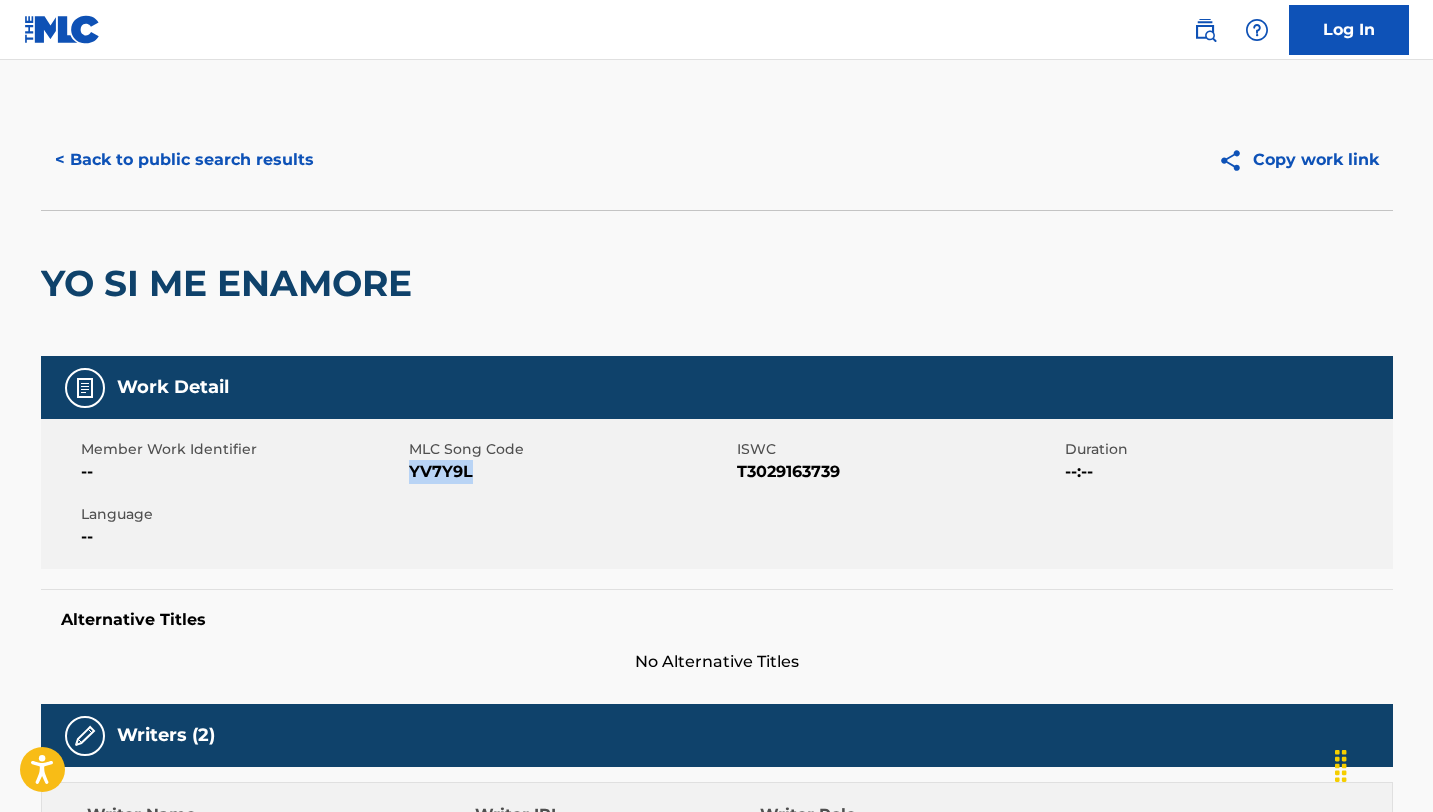 click on "YV7Y9L" at bounding box center (570, 472) 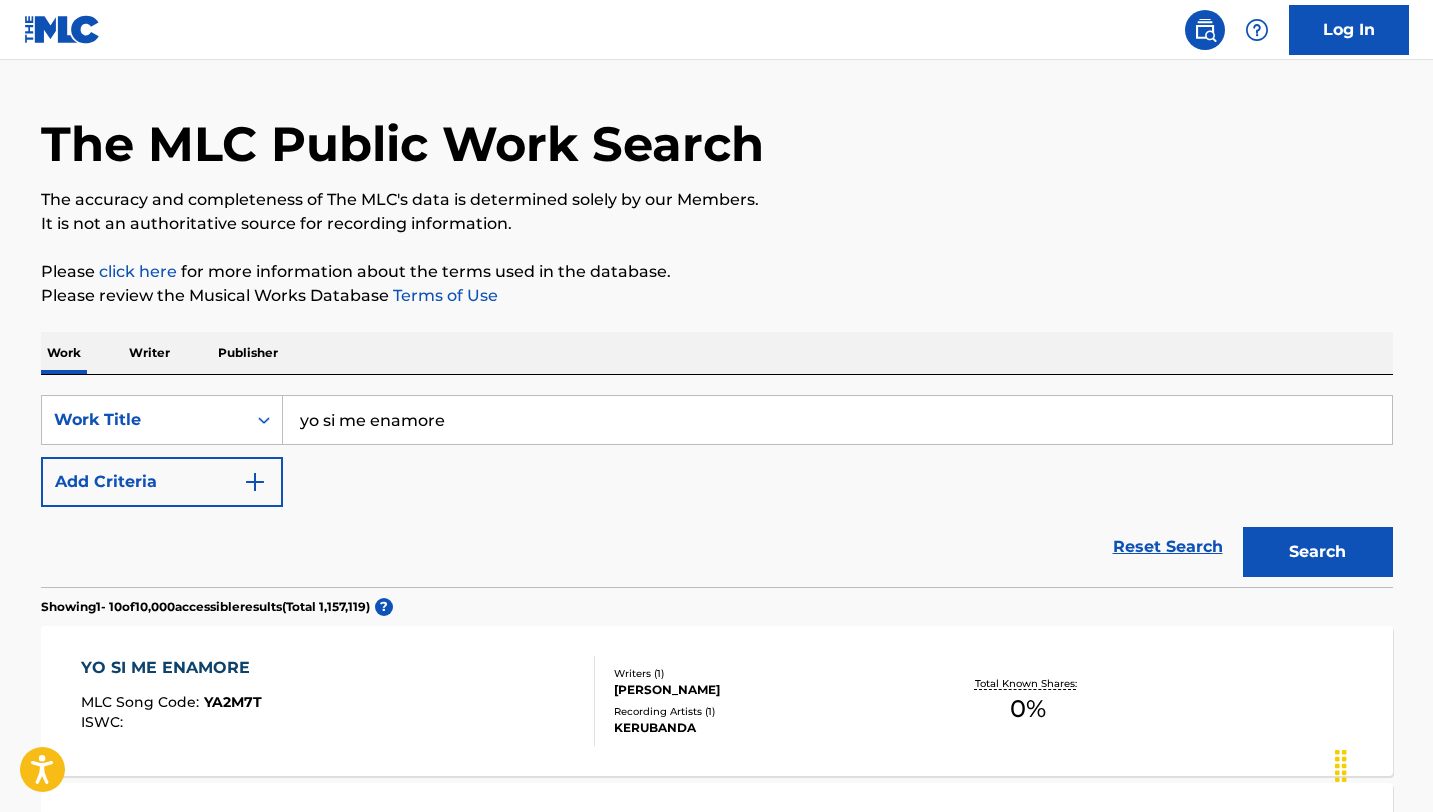 scroll, scrollTop: 0, scrollLeft: 0, axis: both 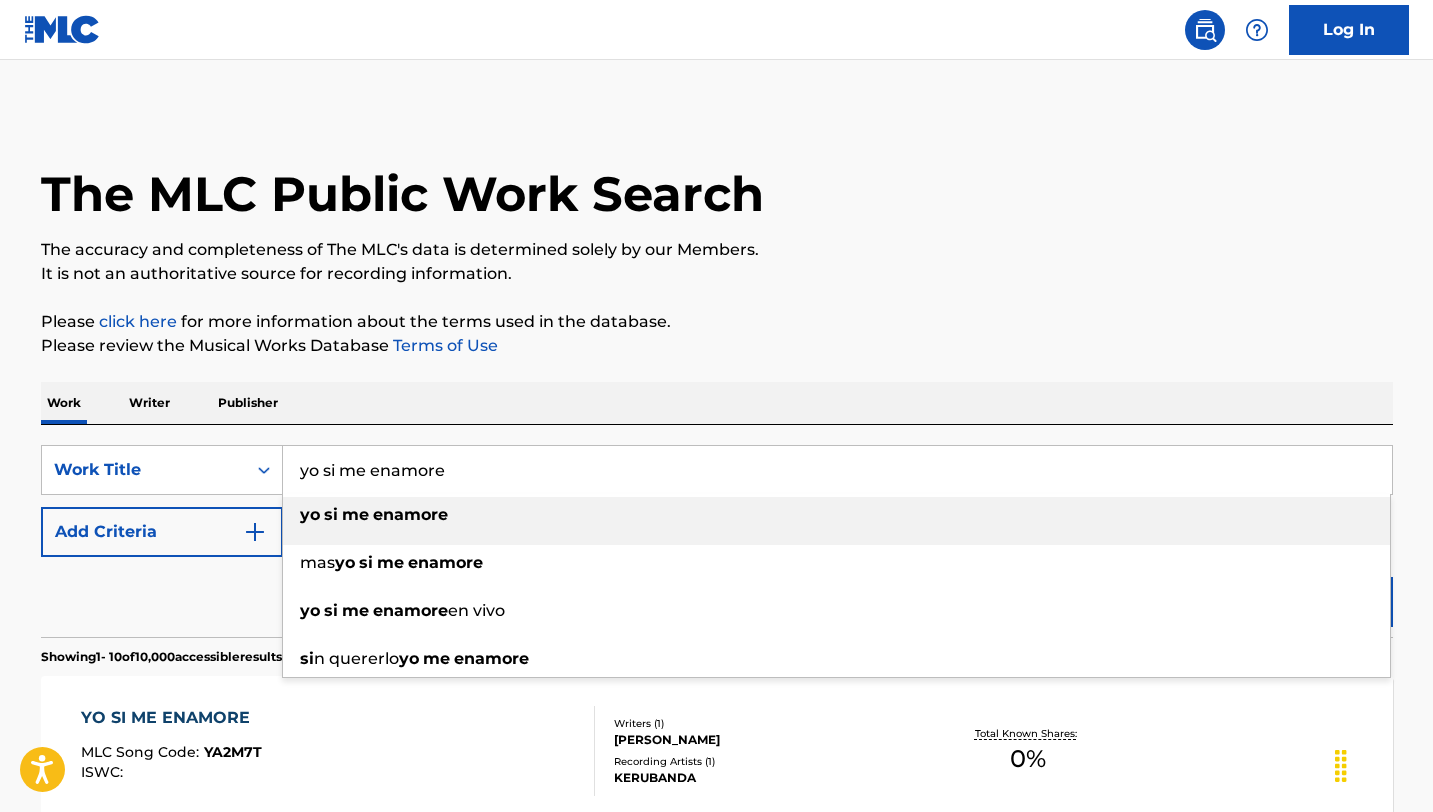 drag, startPoint x: 496, startPoint y: 454, endPoint x: 503, endPoint y: 477, distance: 24.04163 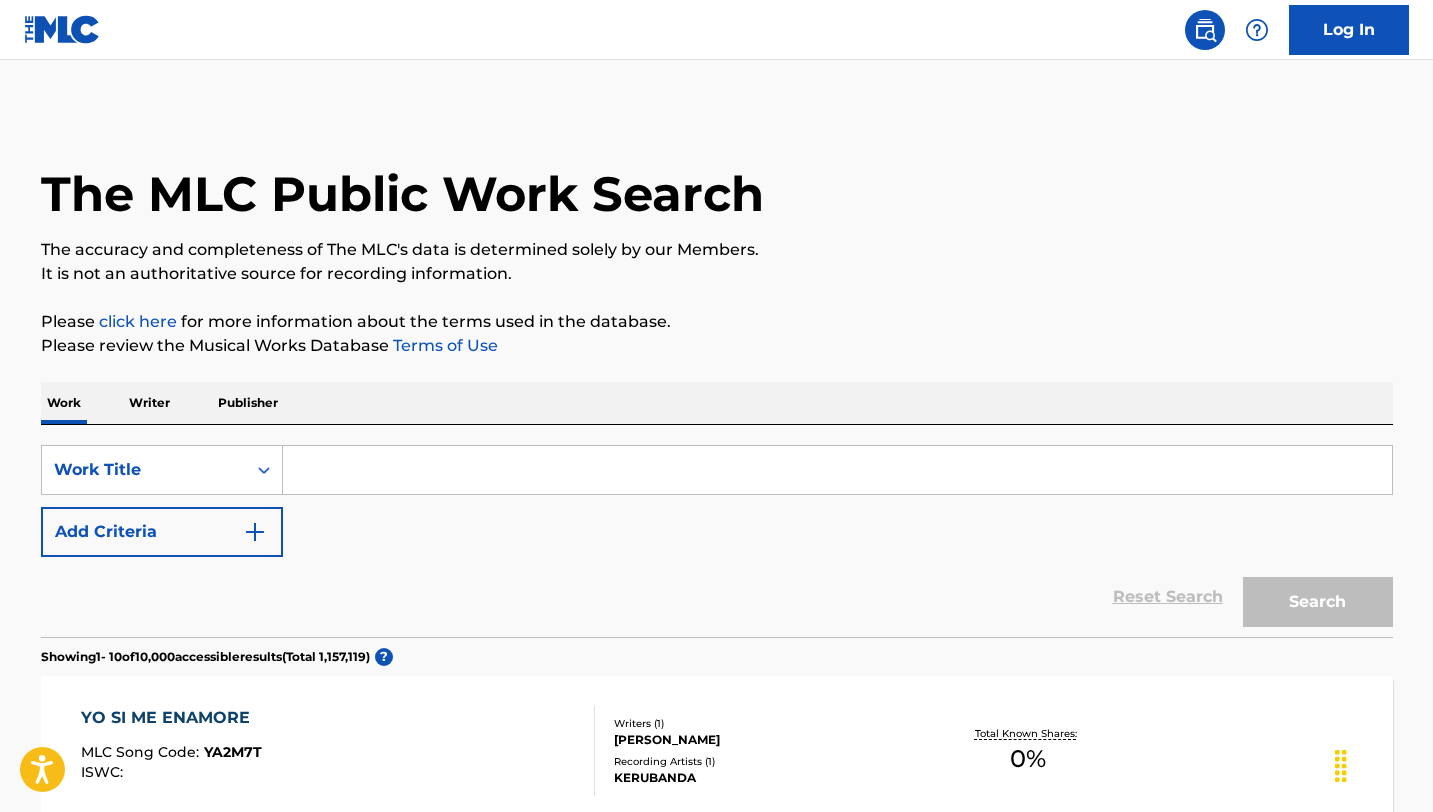 paste on "⁠Soy un Borracho" 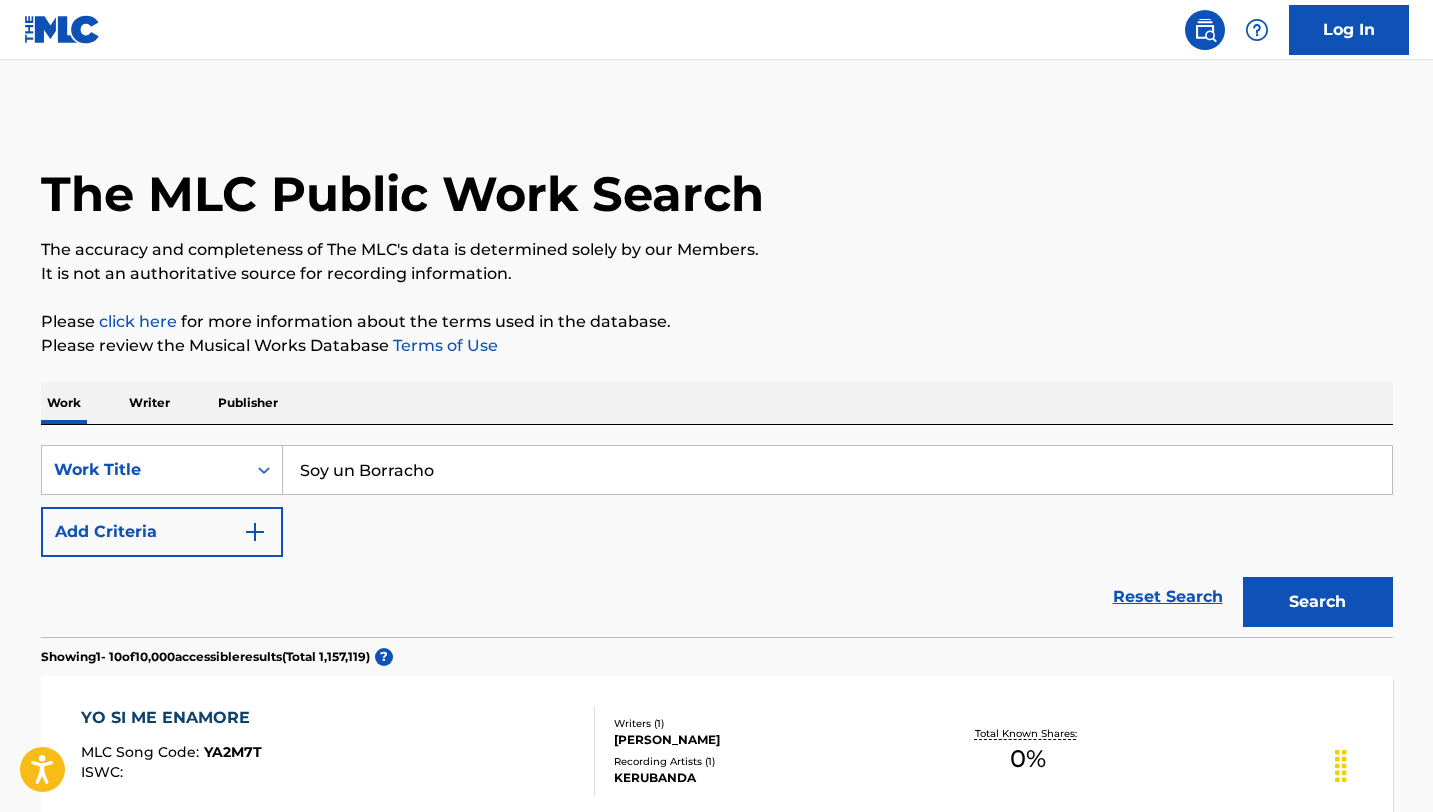 type on "⁠Soy un Borracho" 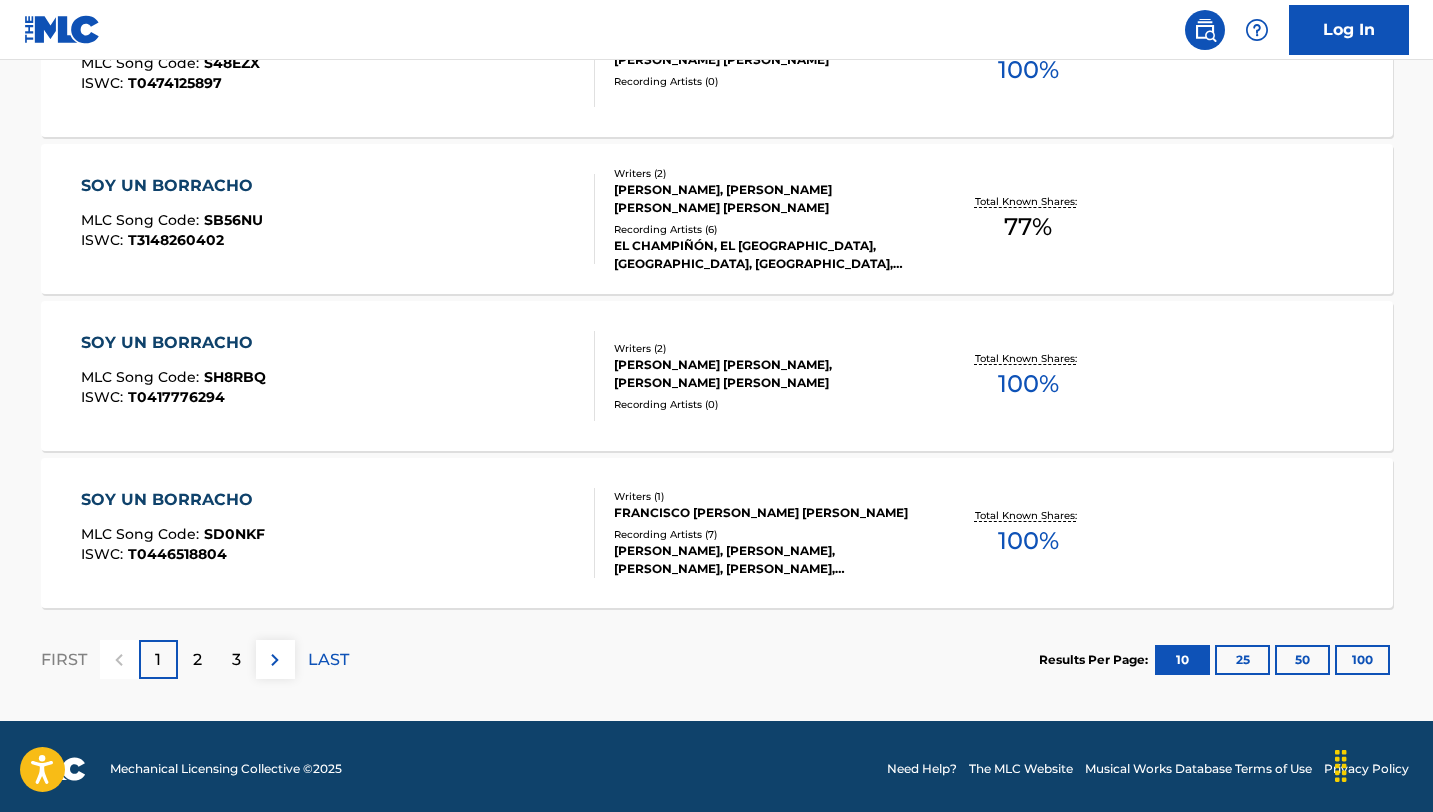 scroll, scrollTop: 1636, scrollLeft: 0, axis: vertical 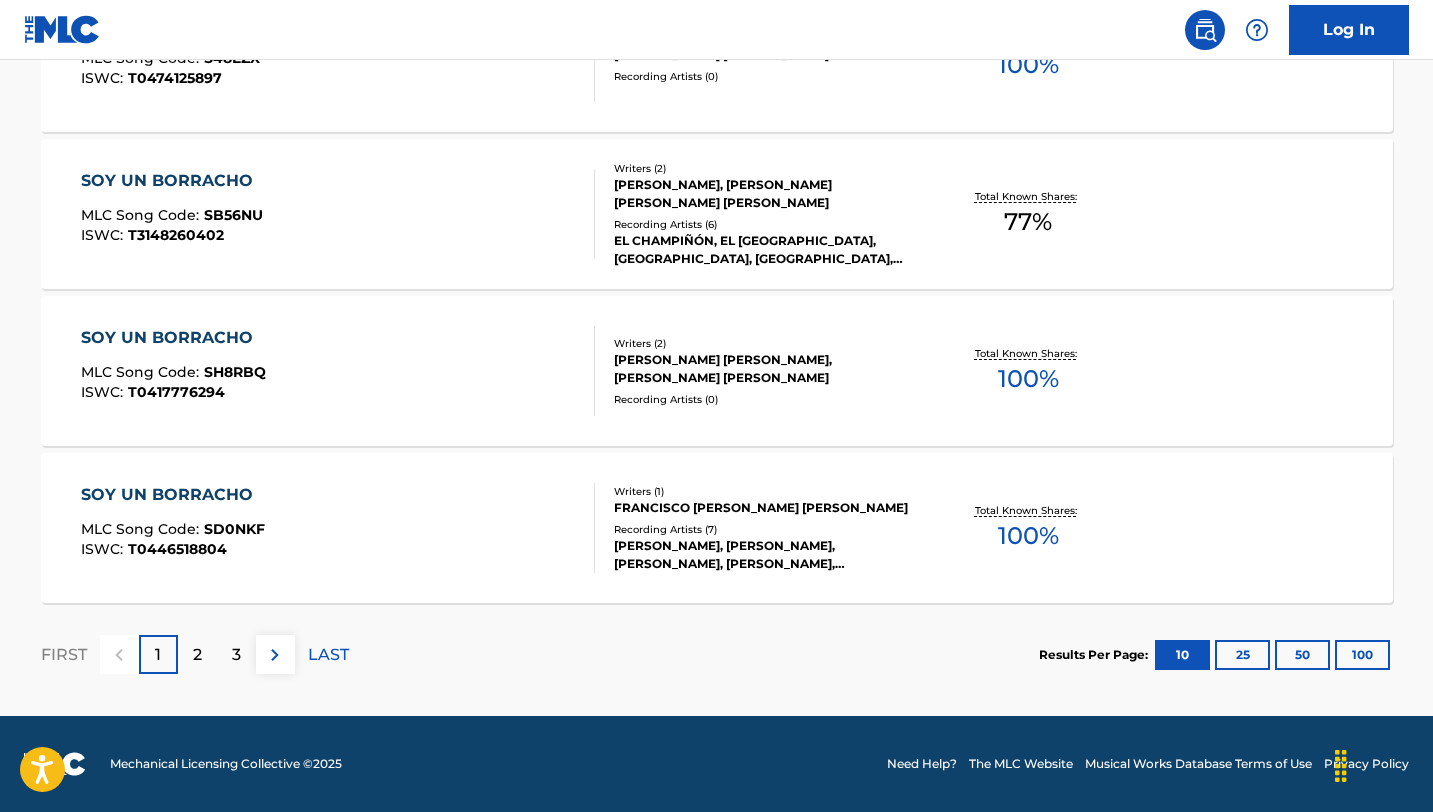click on "2" at bounding box center (197, 655) 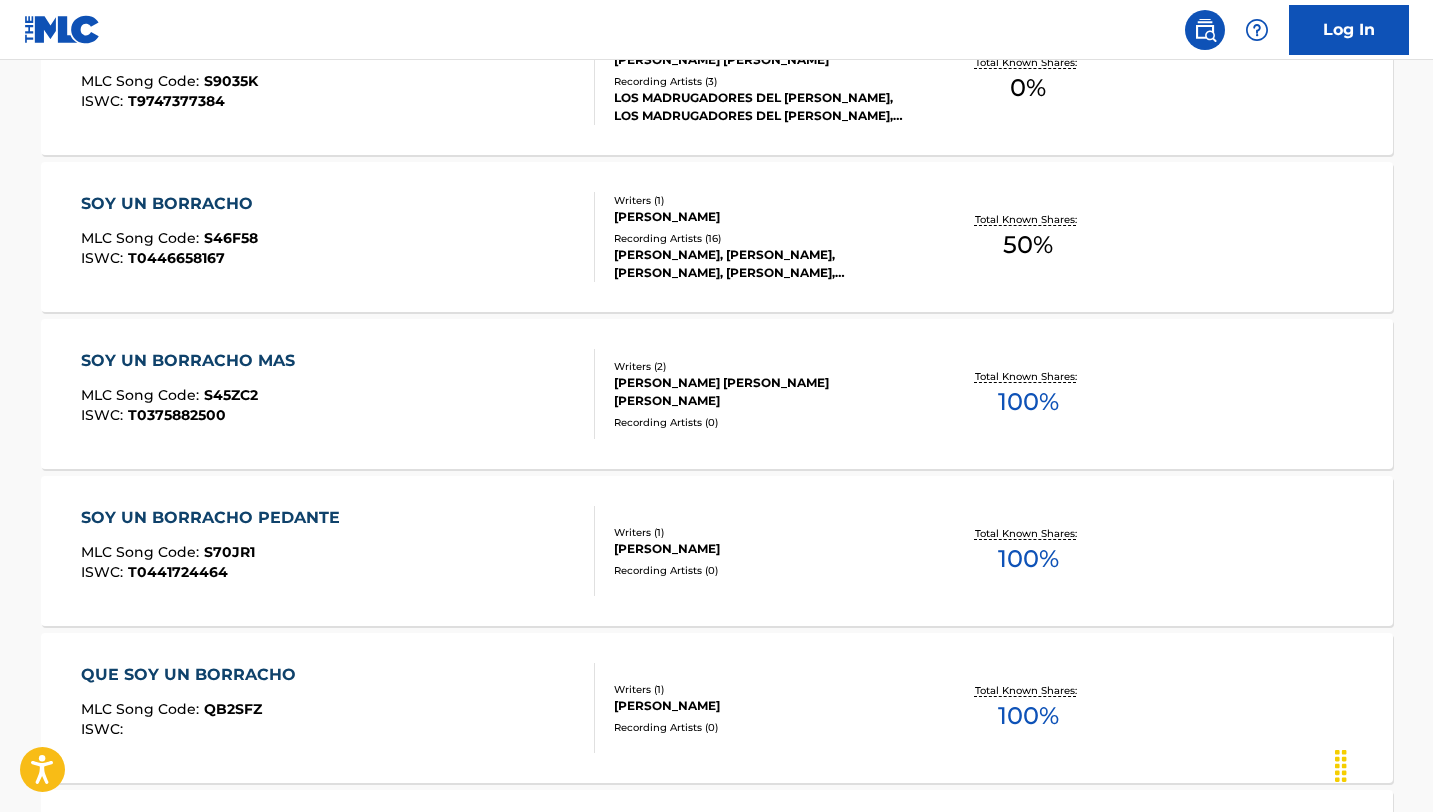 scroll, scrollTop: 372, scrollLeft: 0, axis: vertical 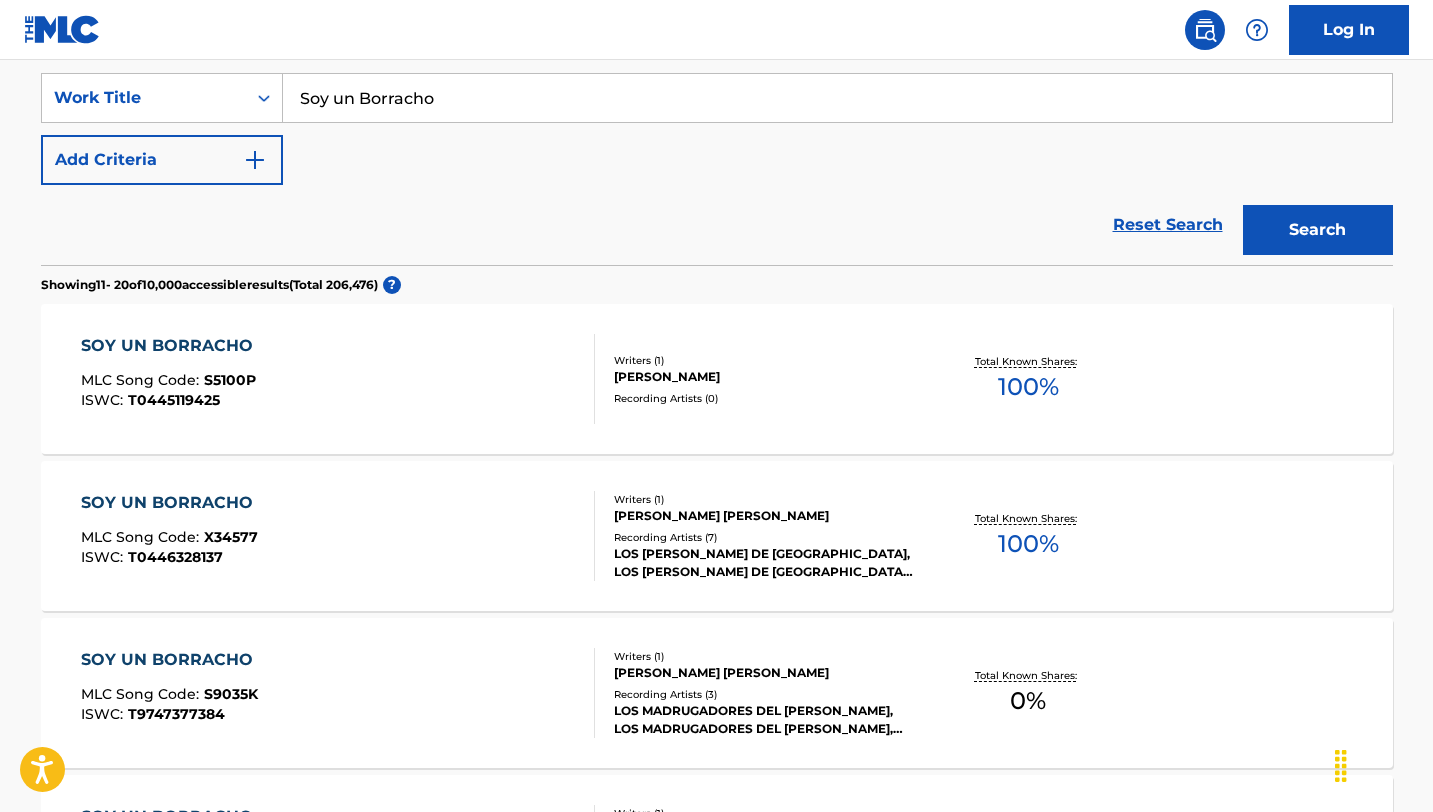 click on "Add Criteria" at bounding box center (162, 160) 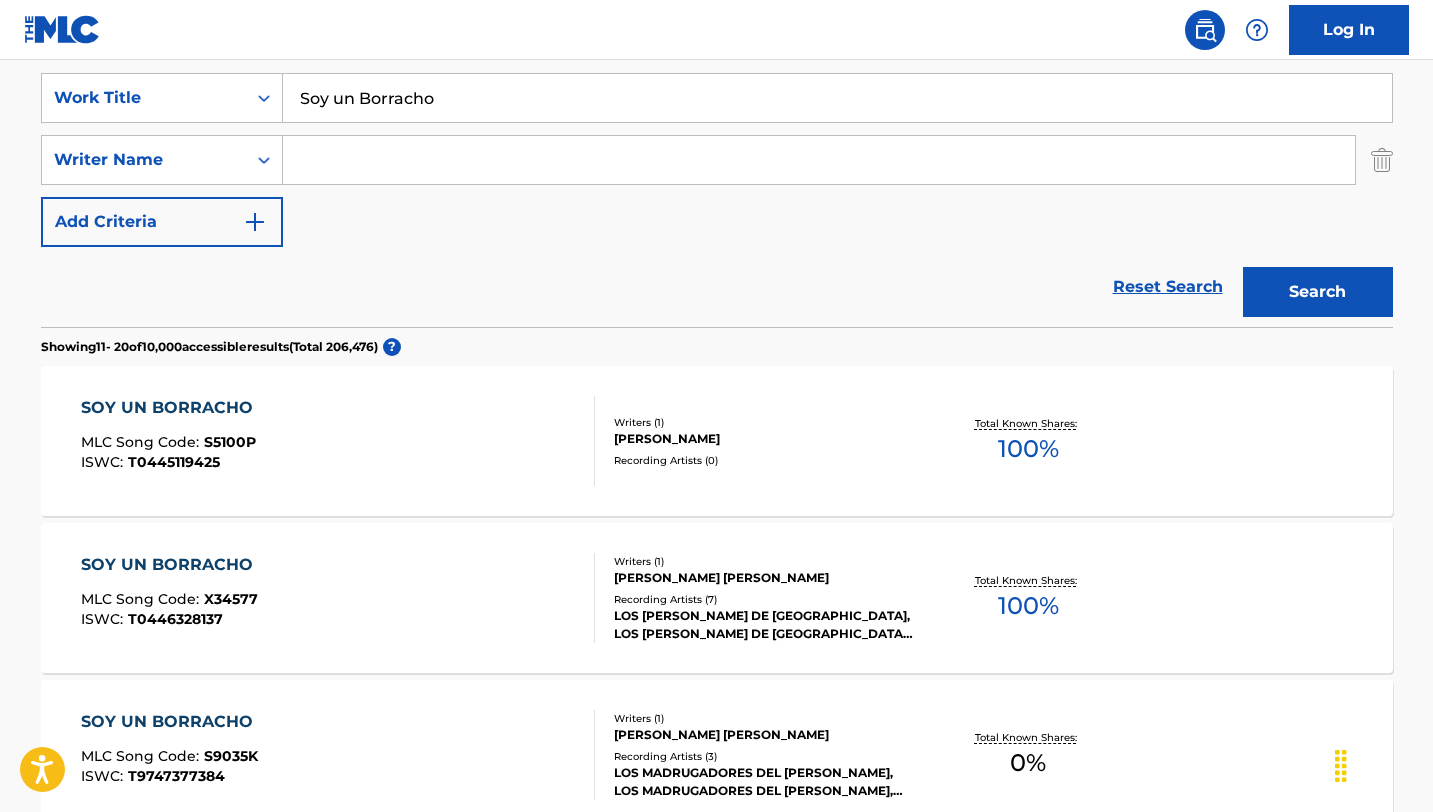 click on "SearchWithCriteria8598cfe5-d147-48f2-9d91-a5cfd78dba19 Work Title ⁠Soy un Borracho SearchWithCriteria1b8f90eb-1d54-4380-be49-554181c855dd Writer Name Add Criteria" at bounding box center [717, 160] 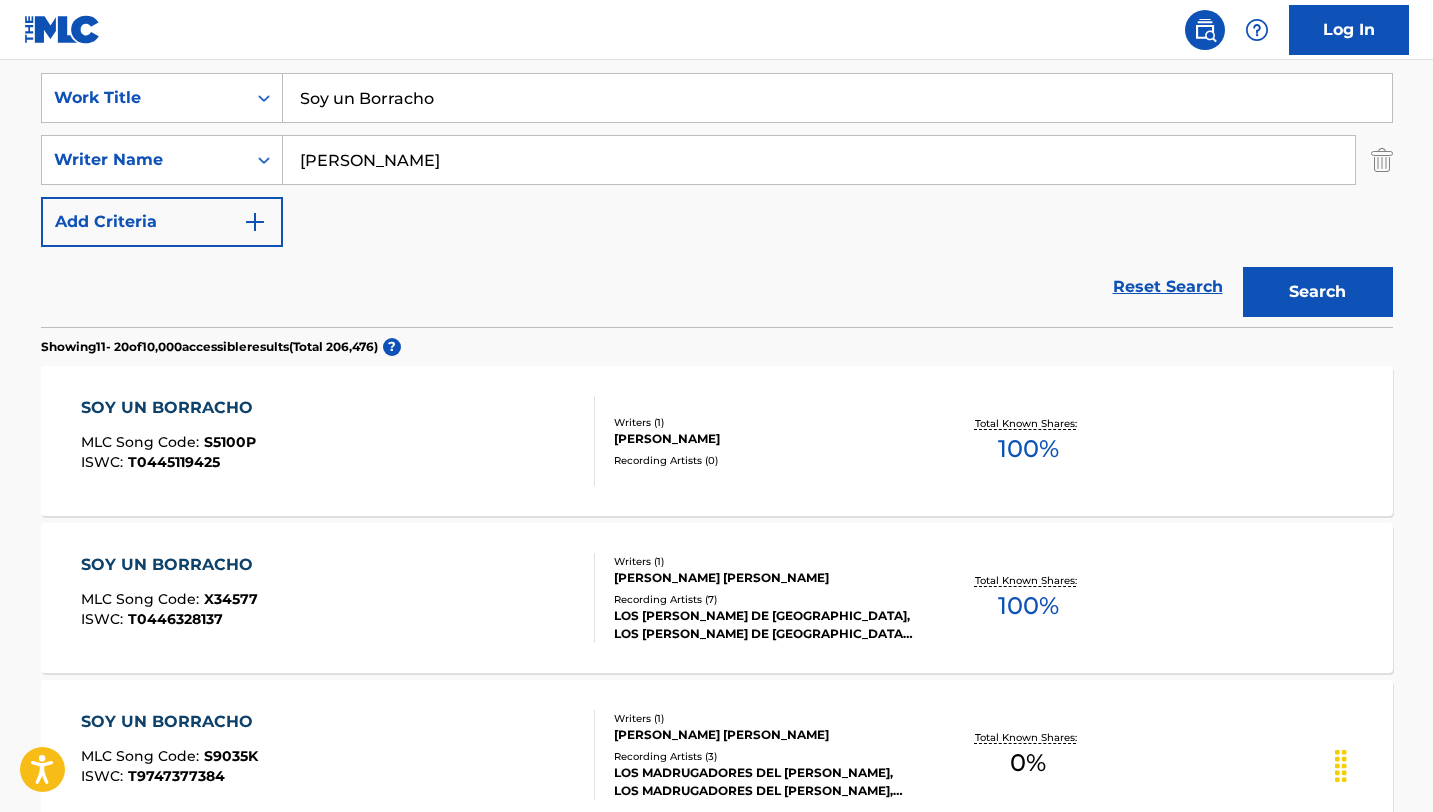 type on "[PERSON_NAME]" 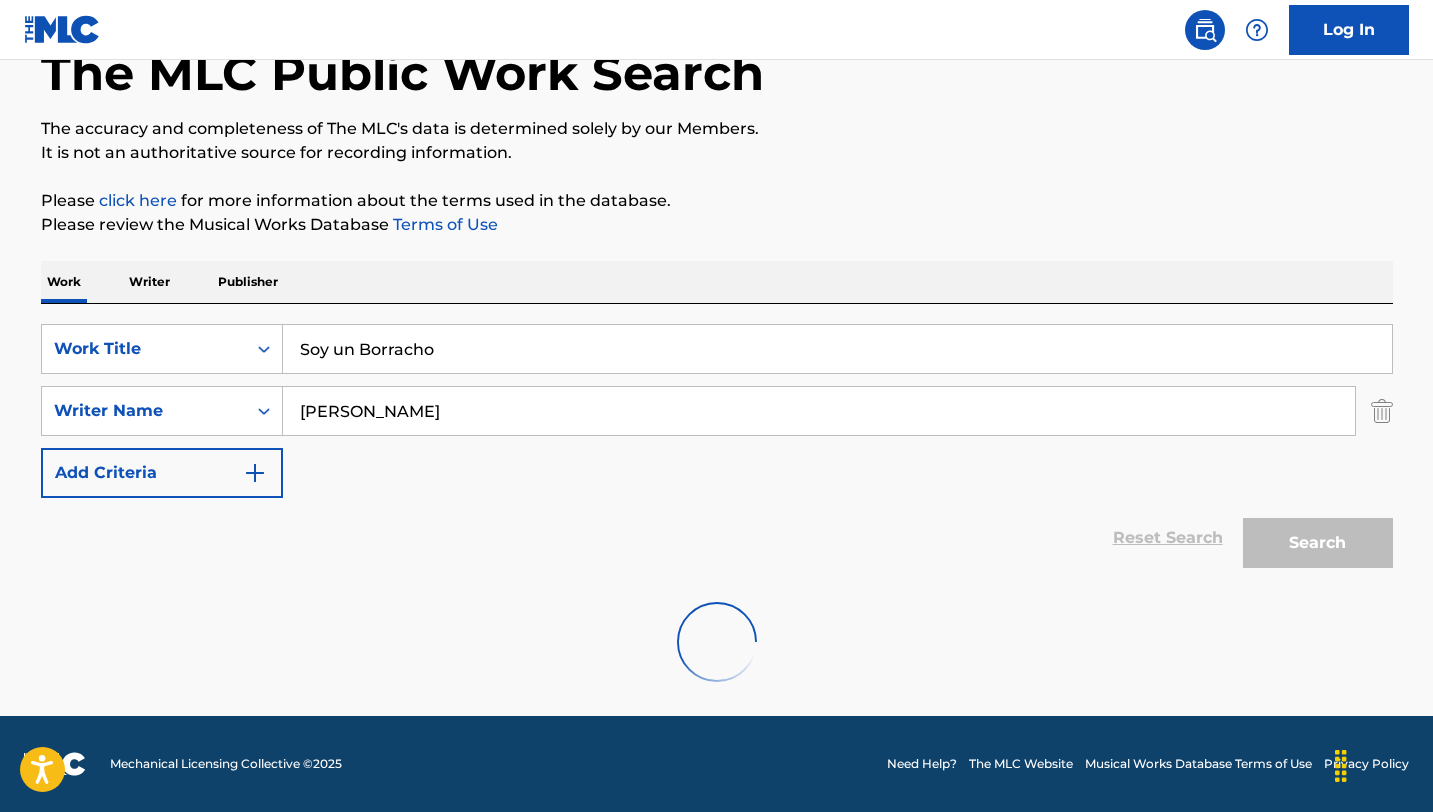 scroll, scrollTop: 372, scrollLeft: 0, axis: vertical 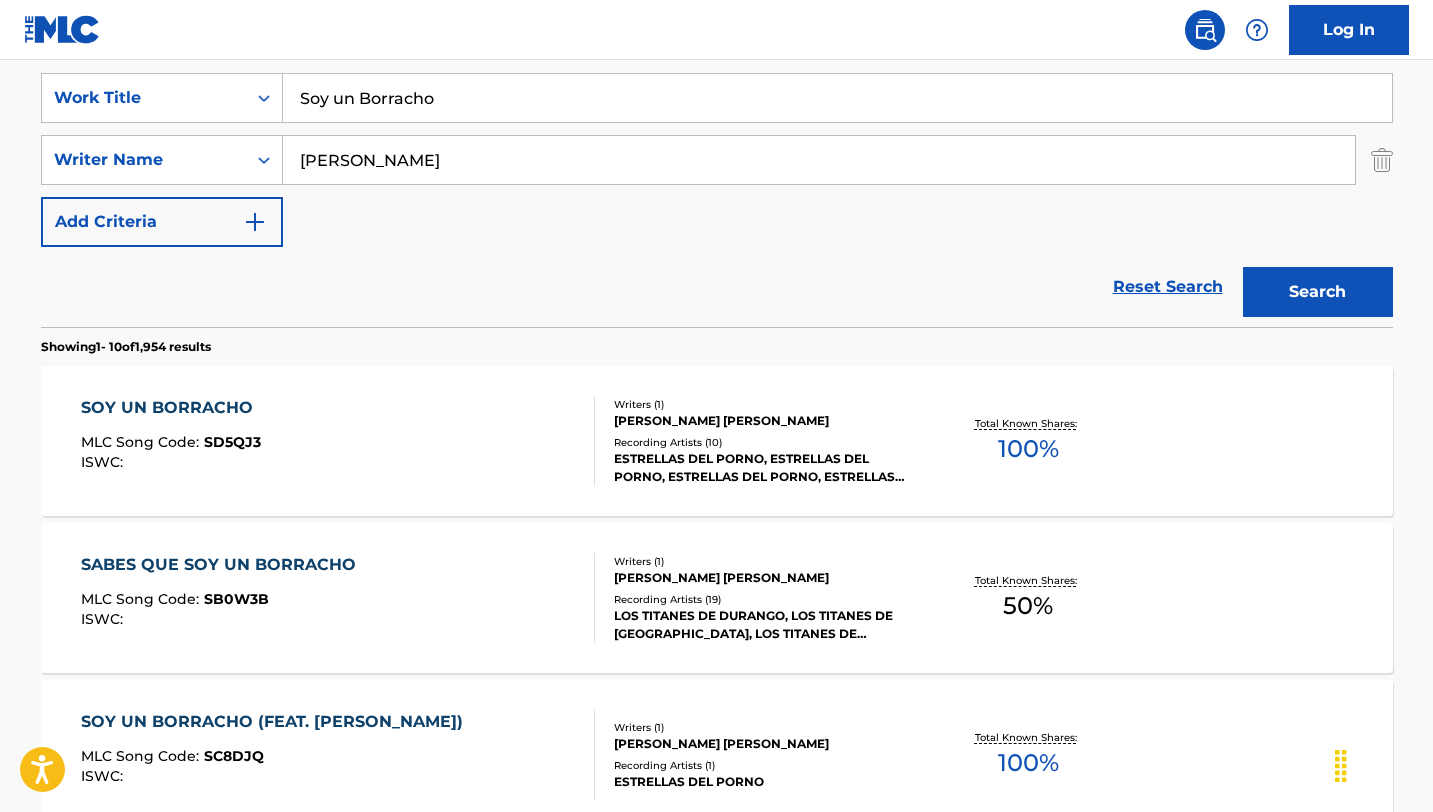 click on "SABES QUE SOY UN BORRACHO MLC Song Code : SB0W3B ISWC :" at bounding box center [338, 598] 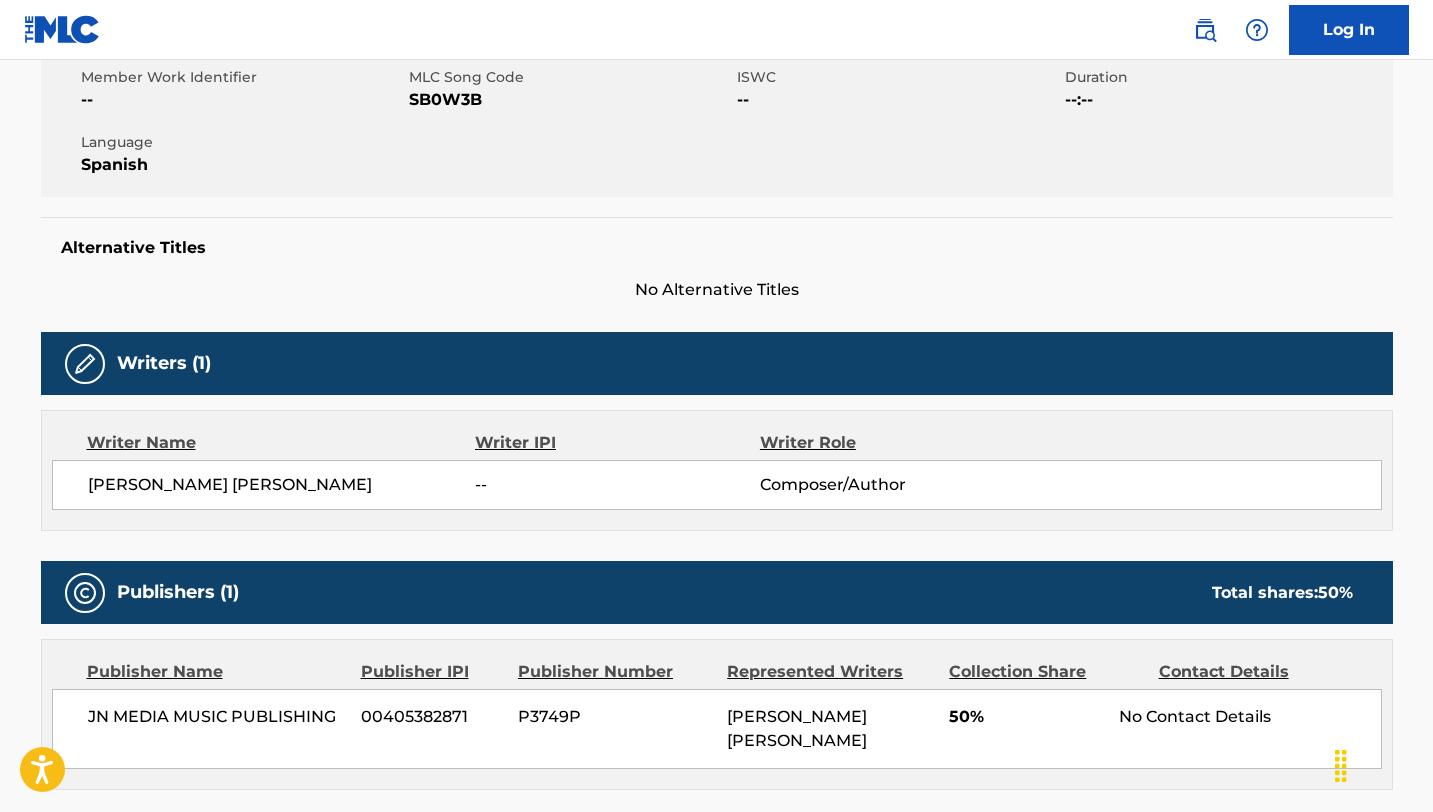 scroll, scrollTop: 0, scrollLeft: 0, axis: both 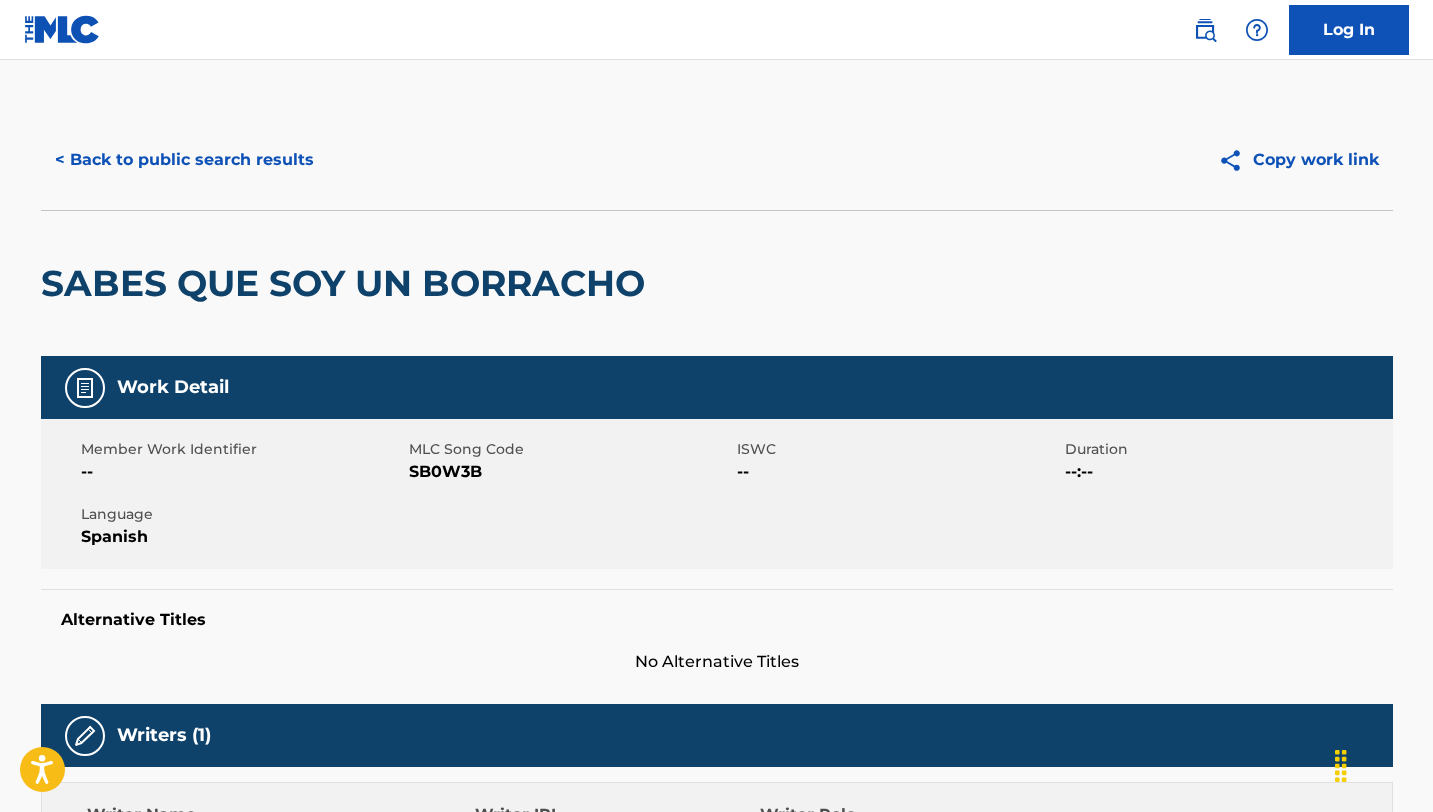 click on "< Back to public search results" at bounding box center (184, 160) 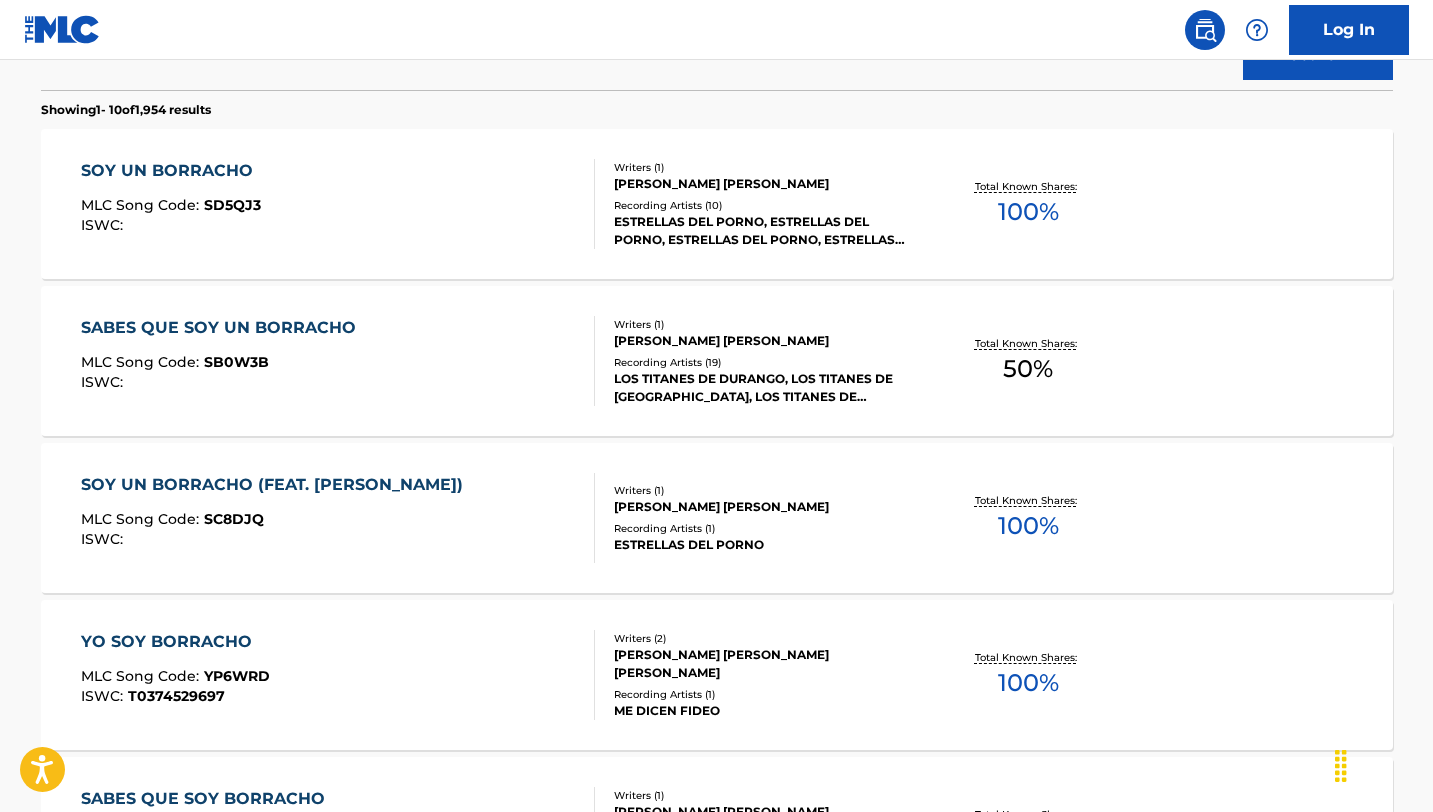 scroll, scrollTop: 615, scrollLeft: 0, axis: vertical 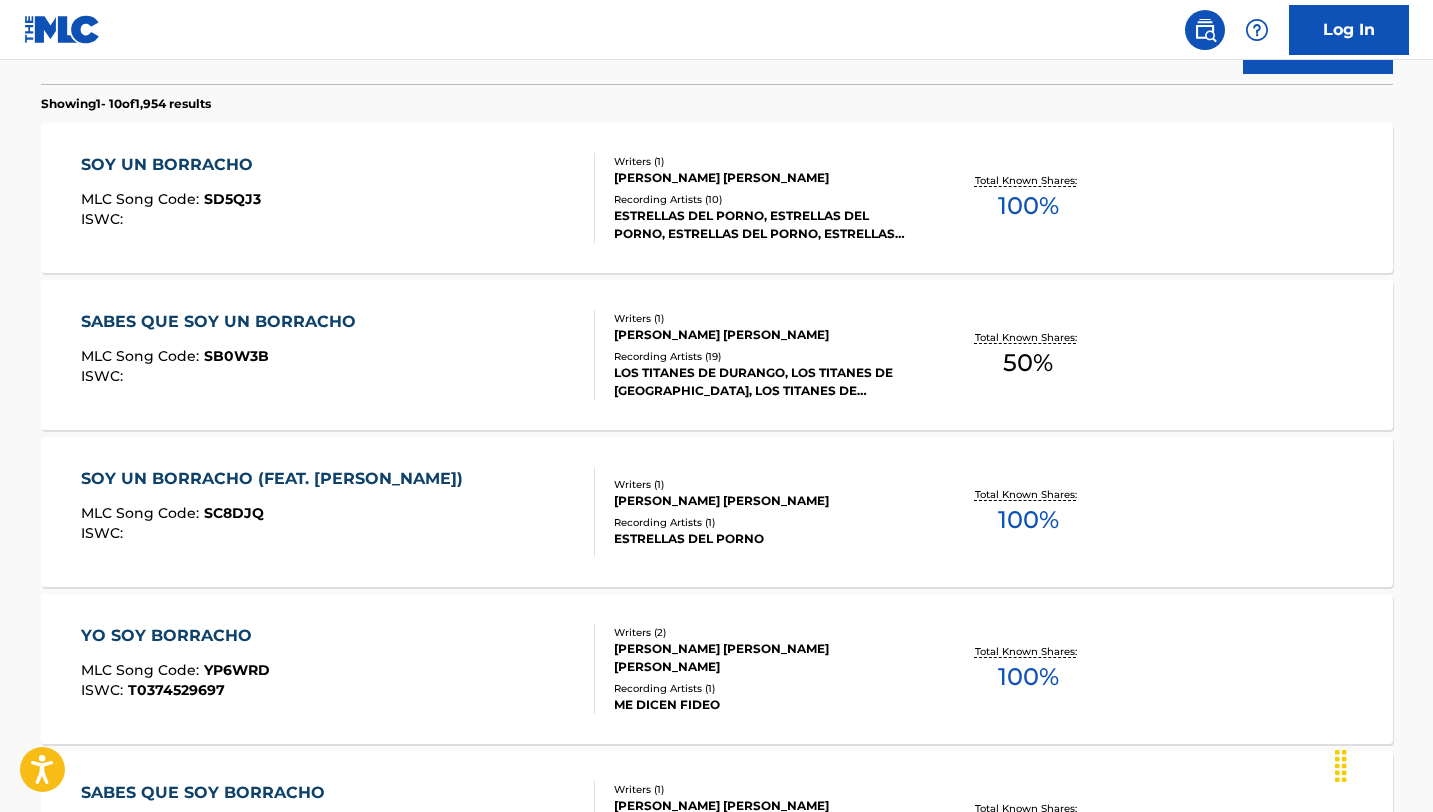 click on "SABES QUE SOY UN BORRACHO MLC Song Code : SB0W3B ISWC : Writers ( 1 ) [PERSON_NAME] [PERSON_NAME] Recording Artists ( 19 ) LOS TITANES DE DURANGO, LOS TITANES DE [GEOGRAPHIC_DATA], LOS TITANES DE [GEOGRAPHIC_DATA], LOS TITANES DE [GEOGRAPHIC_DATA], LOS TITANES DE DURANGO Total Known Shares: 50 %" at bounding box center (717, 355) 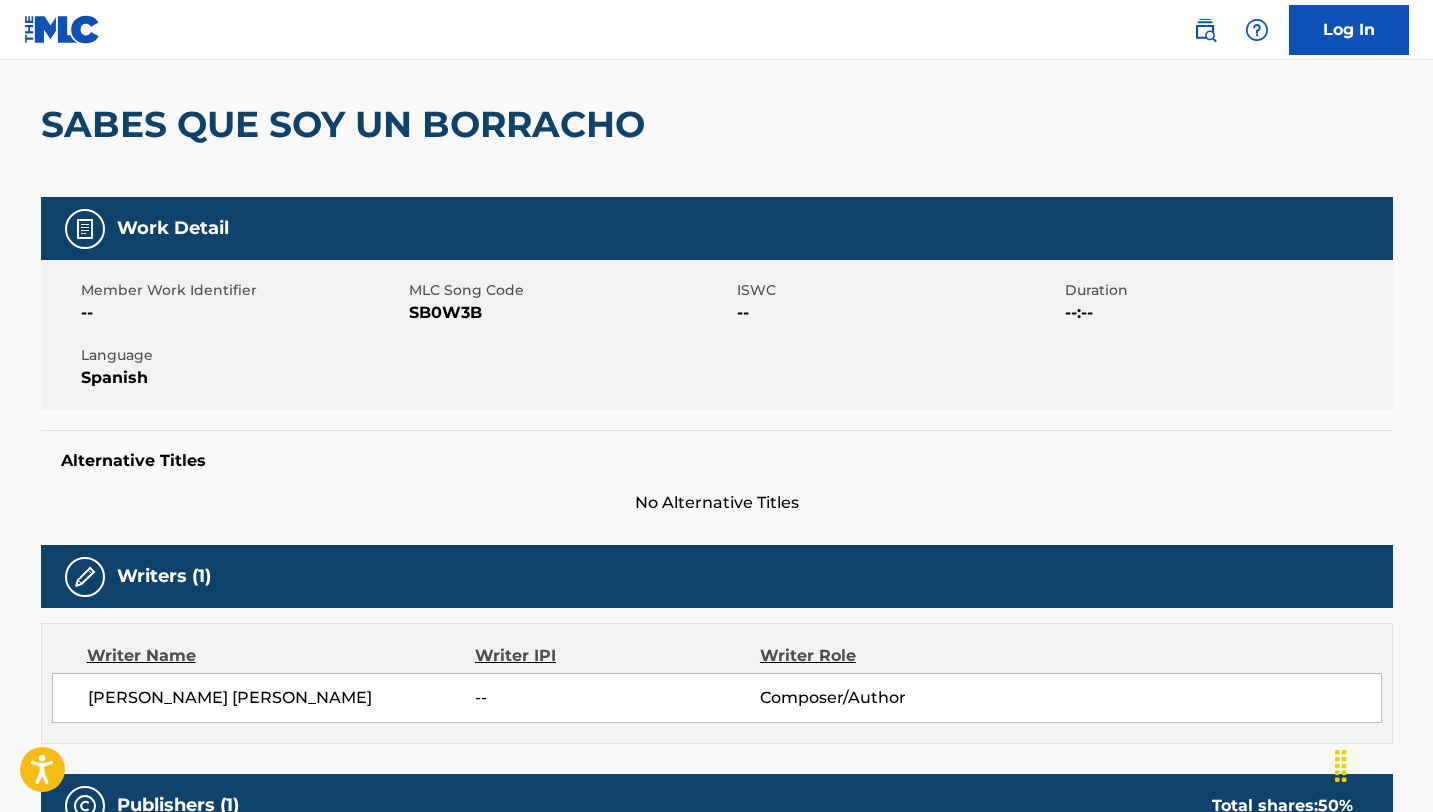 scroll, scrollTop: 0, scrollLeft: 0, axis: both 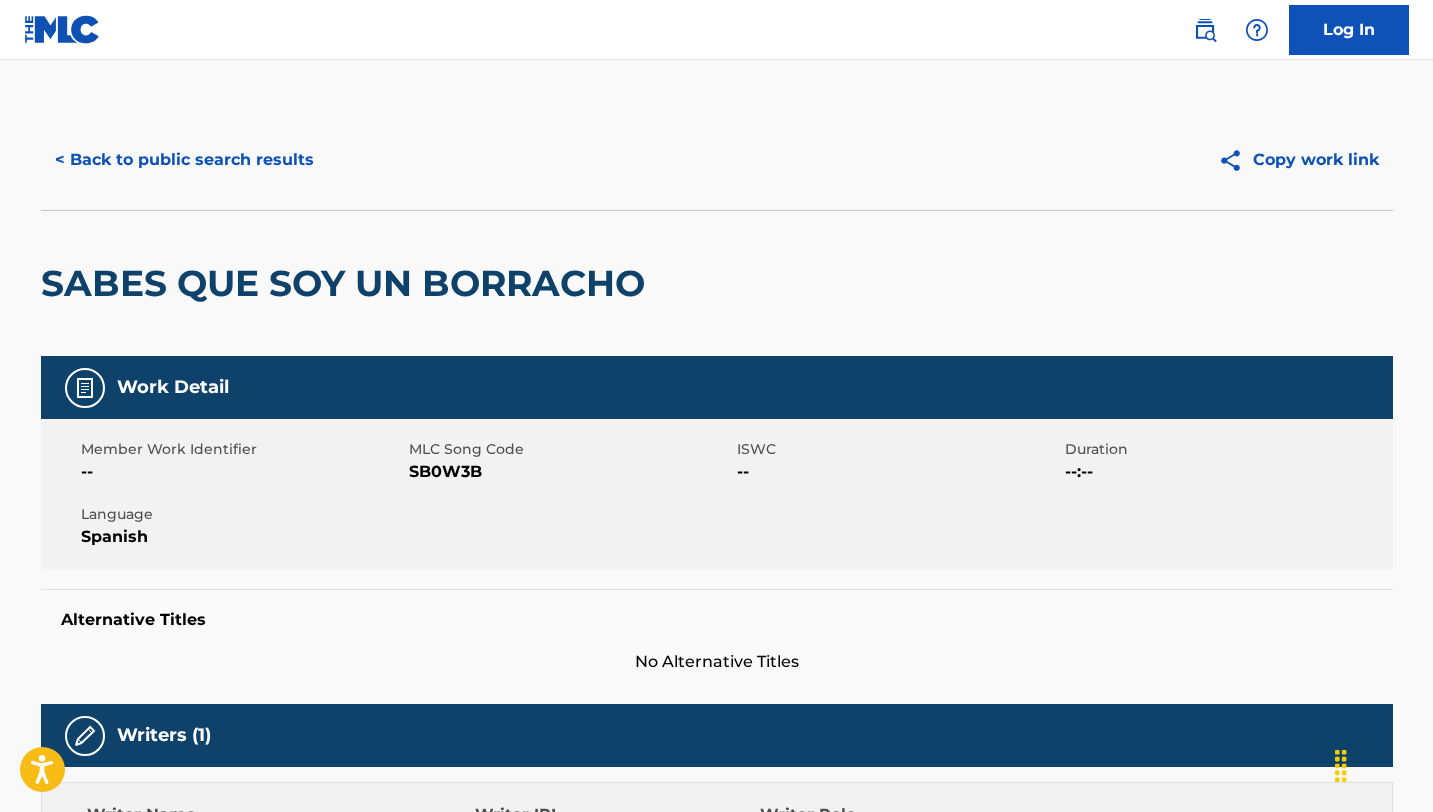 click on "< Back to public search results" at bounding box center [184, 160] 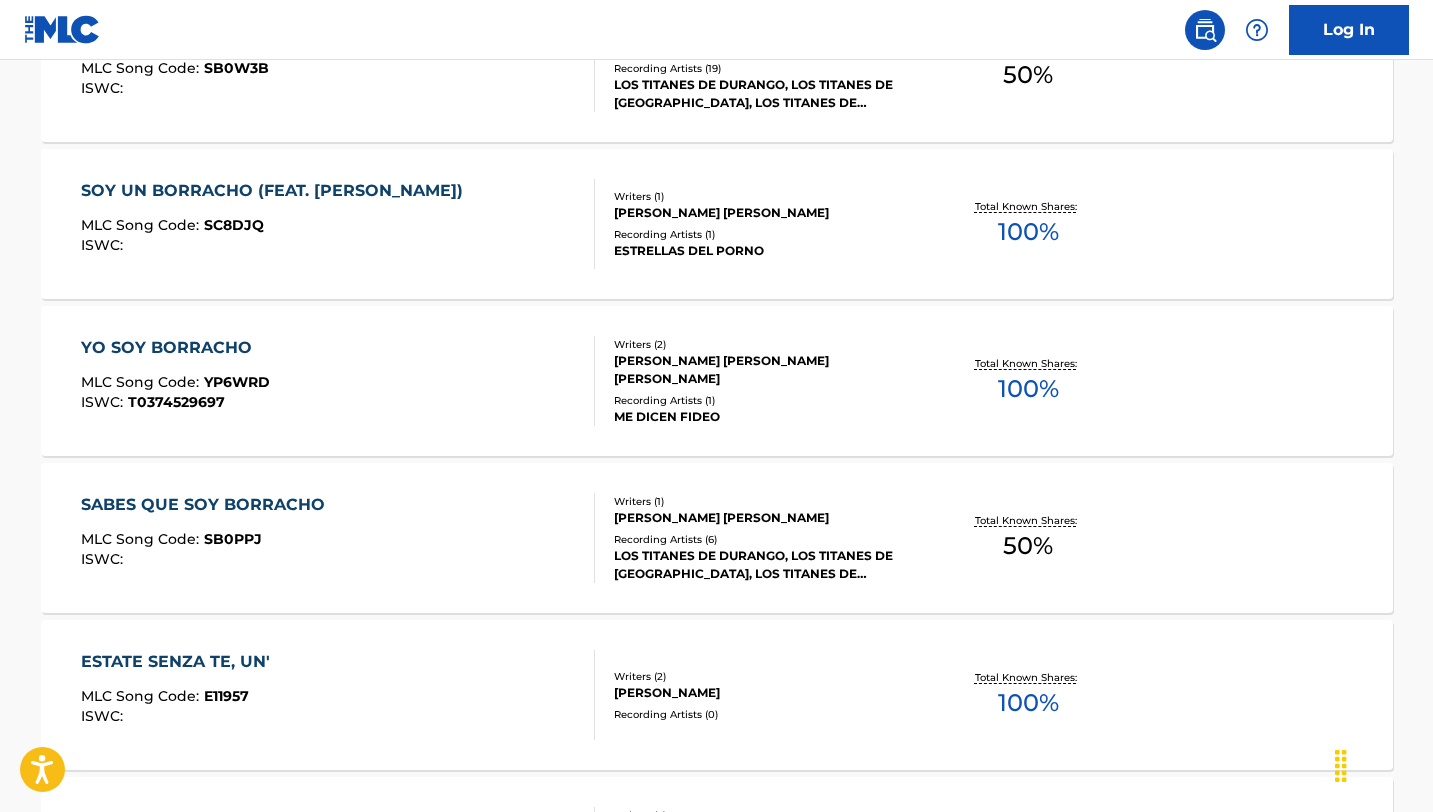 scroll, scrollTop: 908, scrollLeft: 0, axis: vertical 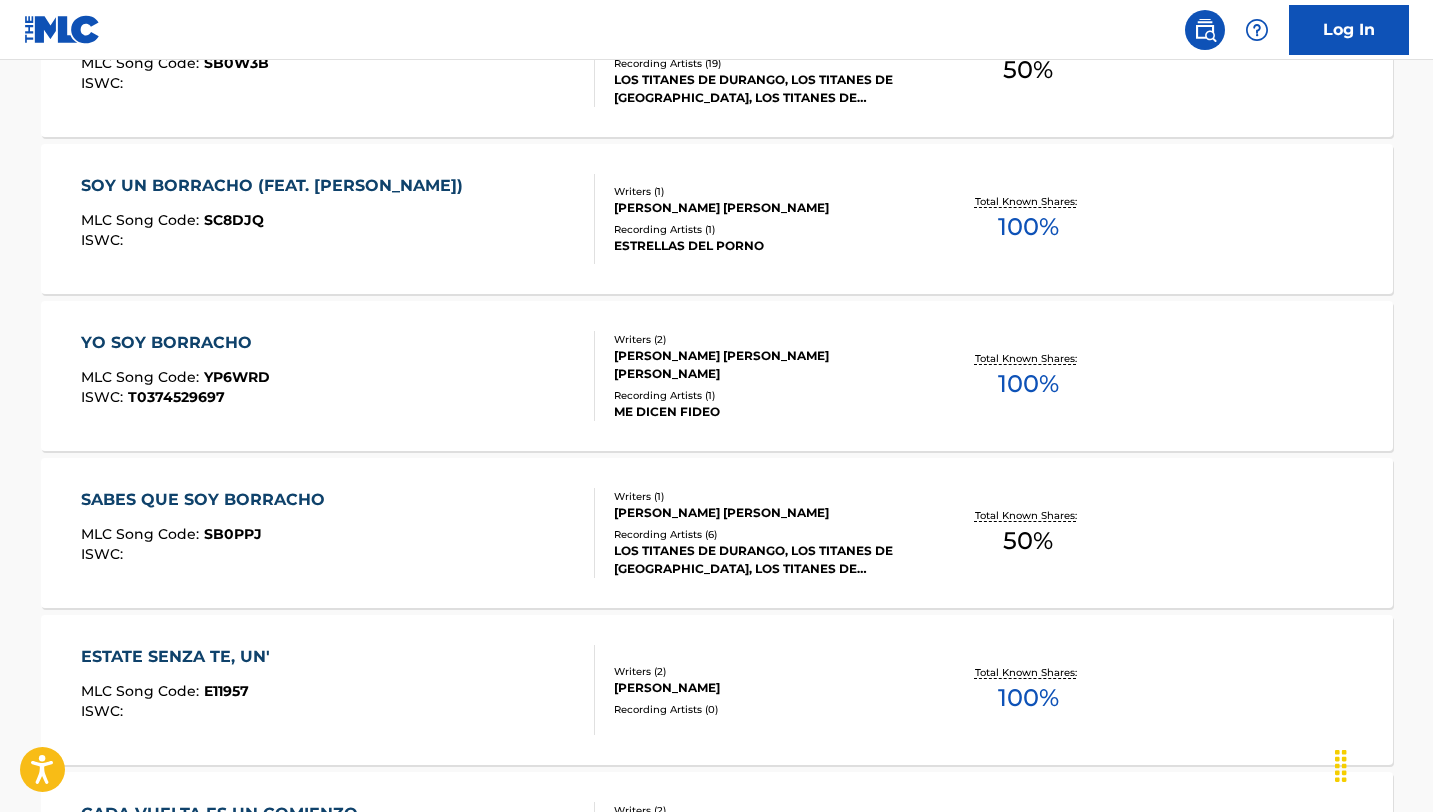 click on "SABES QUE SOY BORRACHO MLC Song Code : SB0PPJ ISWC :" at bounding box center (338, 533) 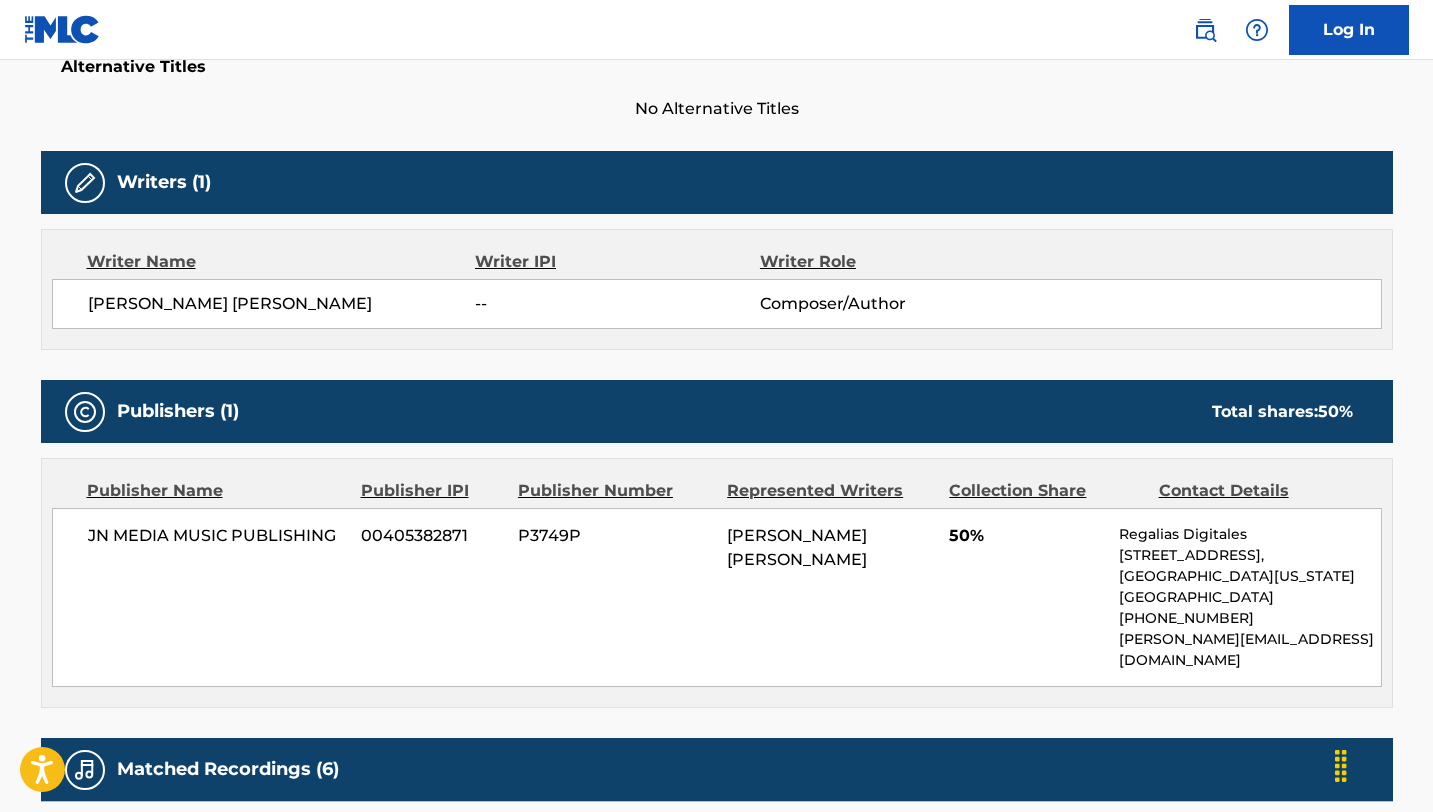 scroll, scrollTop: 0, scrollLeft: 0, axis: both 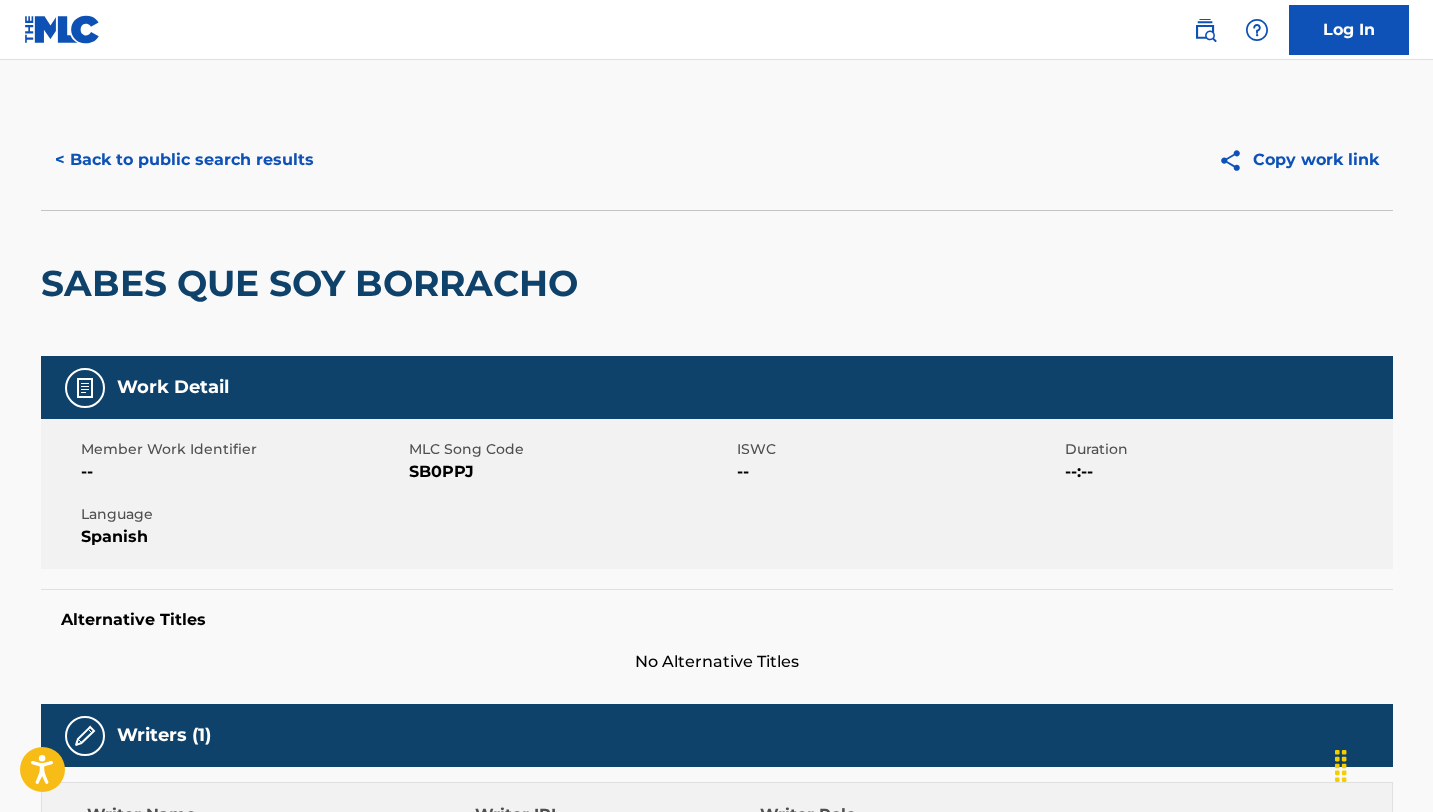 click on "< Back to public search results" at bounding box center (184, 160) 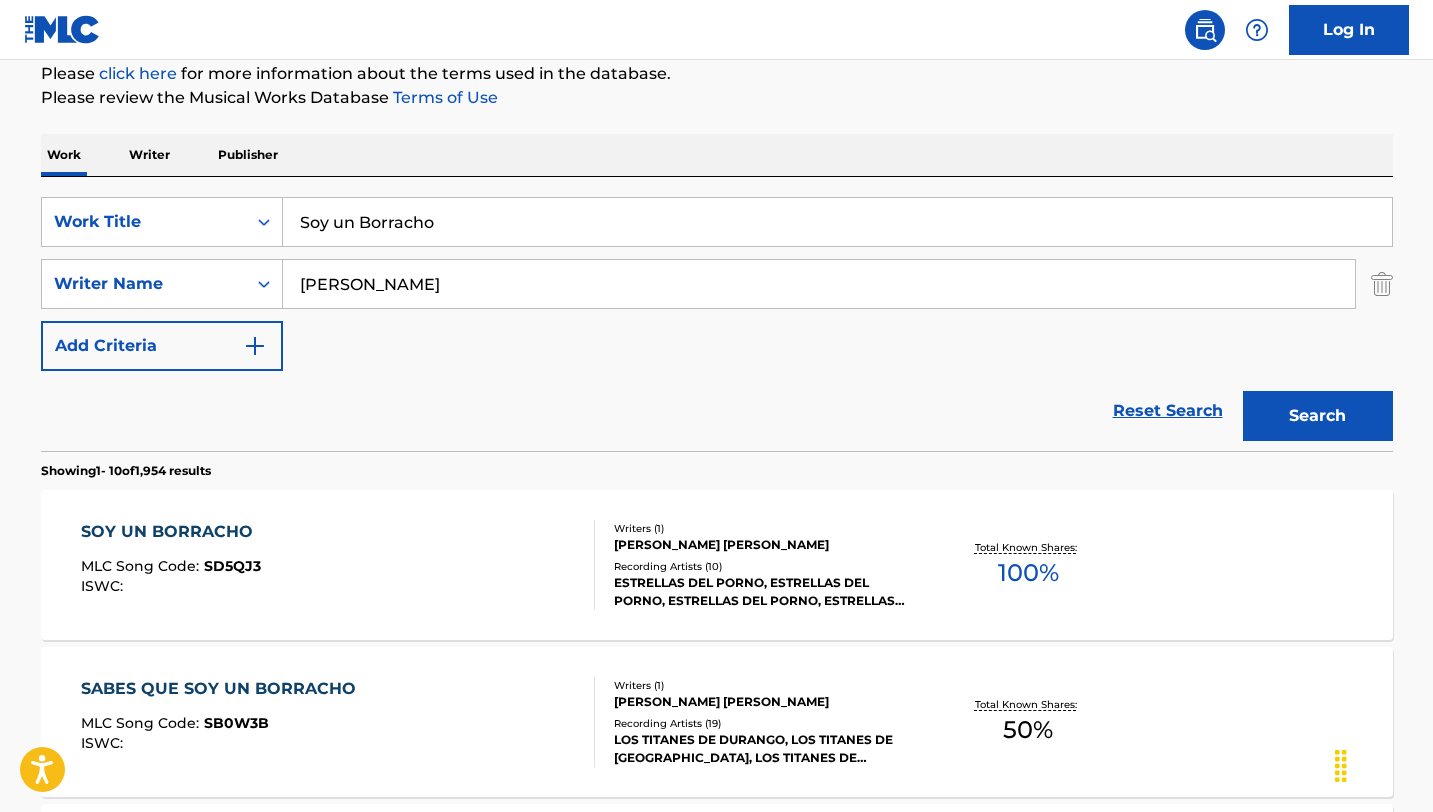 scroll, scrollTop: 250, scrollLeft: 0, axis: vertical 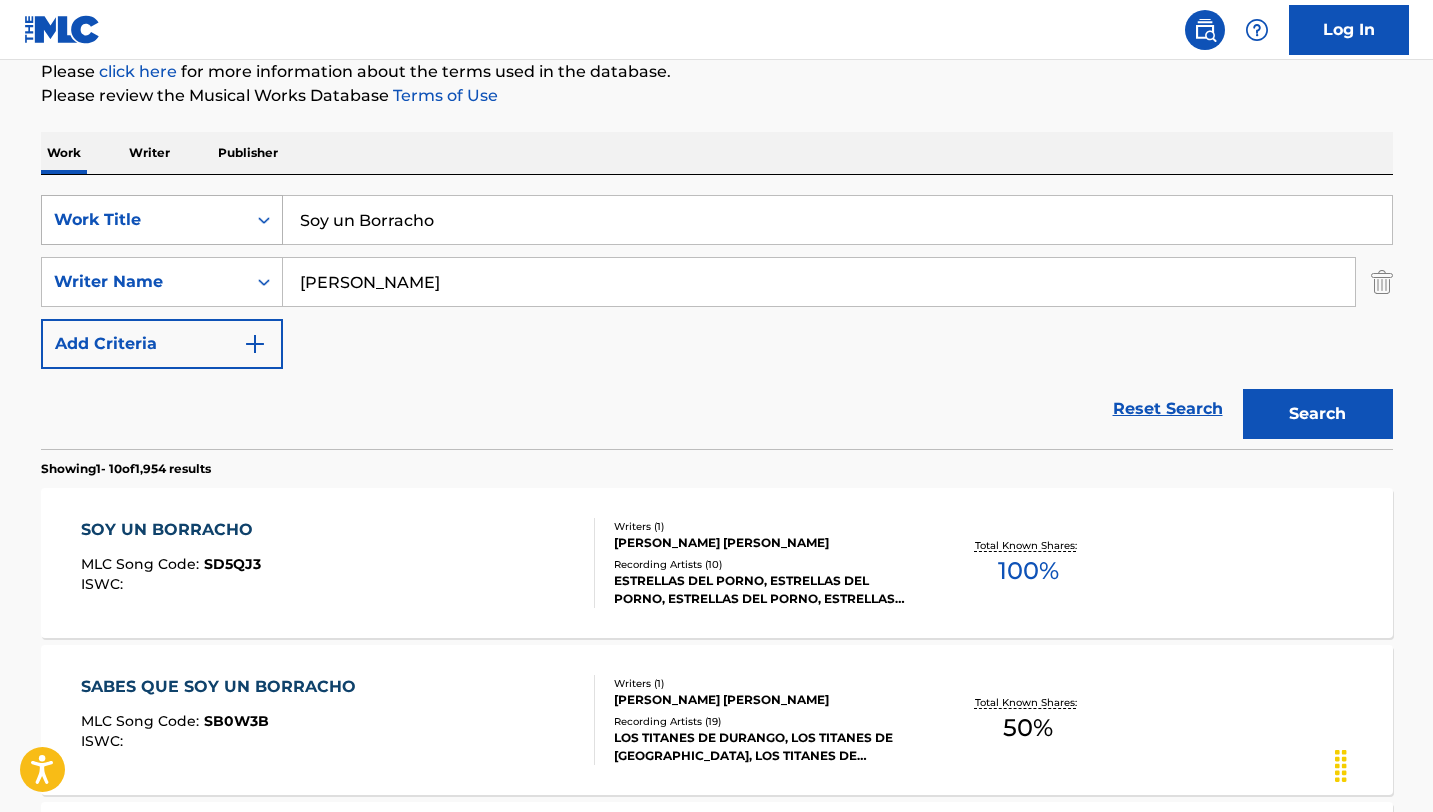 drag, startPoint x: 362, startPoint y: 216, endPoint x: 216, endPoint y: 215, distance: 146.00342 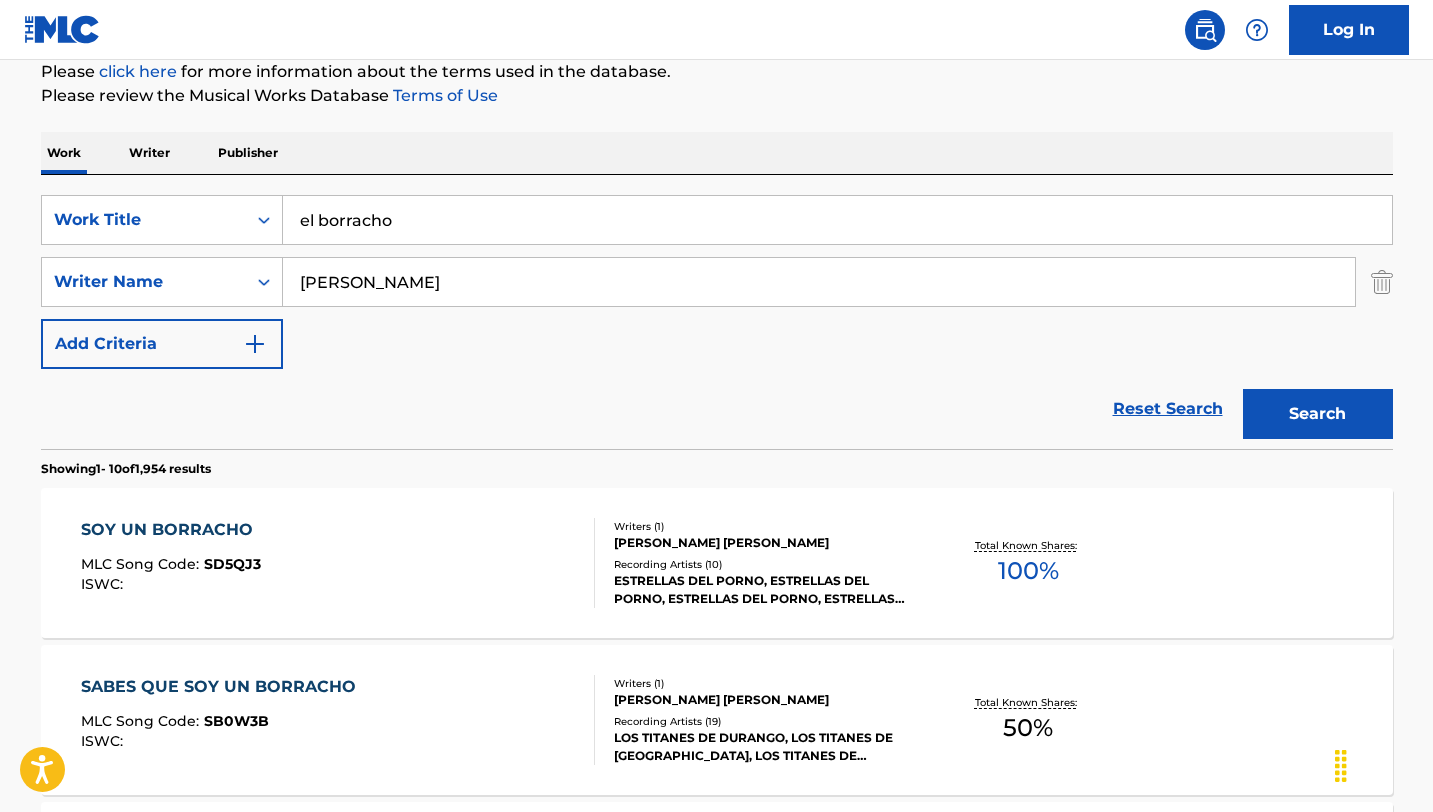 type on "el borracho" 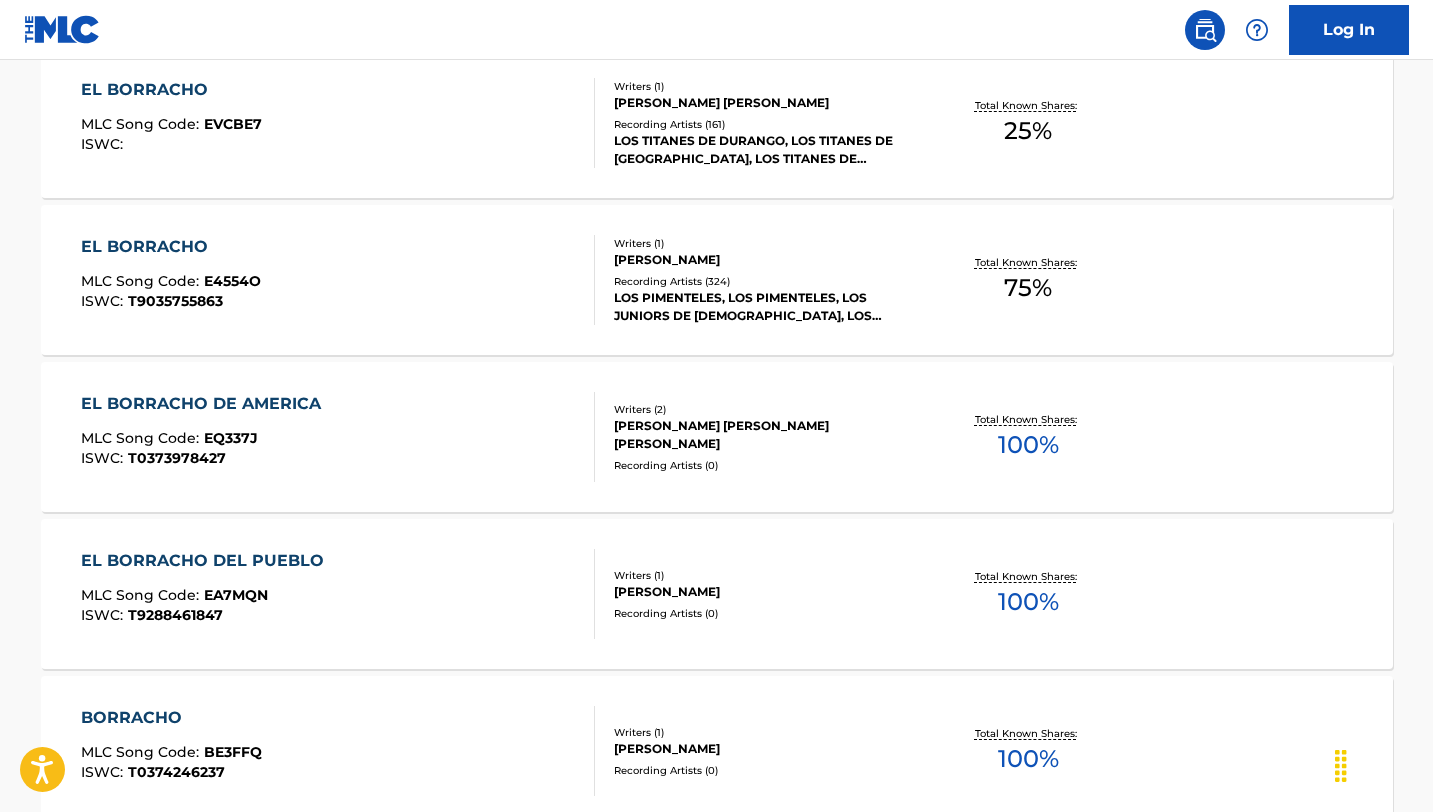 scroll, scrollTop: 943, scrollLeft: 0, axis: vertical 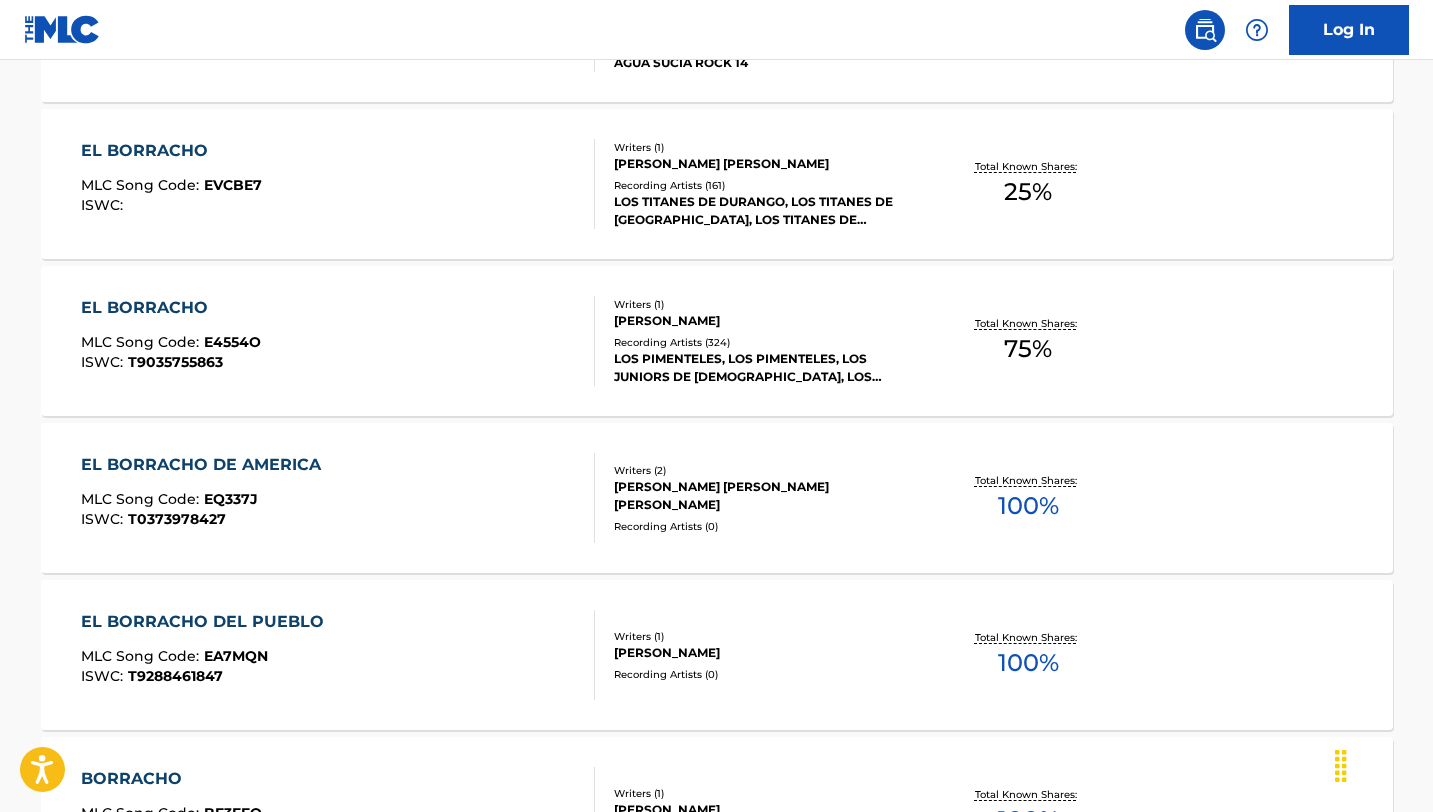 click on "EL BORRACHO MLC Song Code : E4554O ISWC : T9035755863" at bounding box center (338, 341) 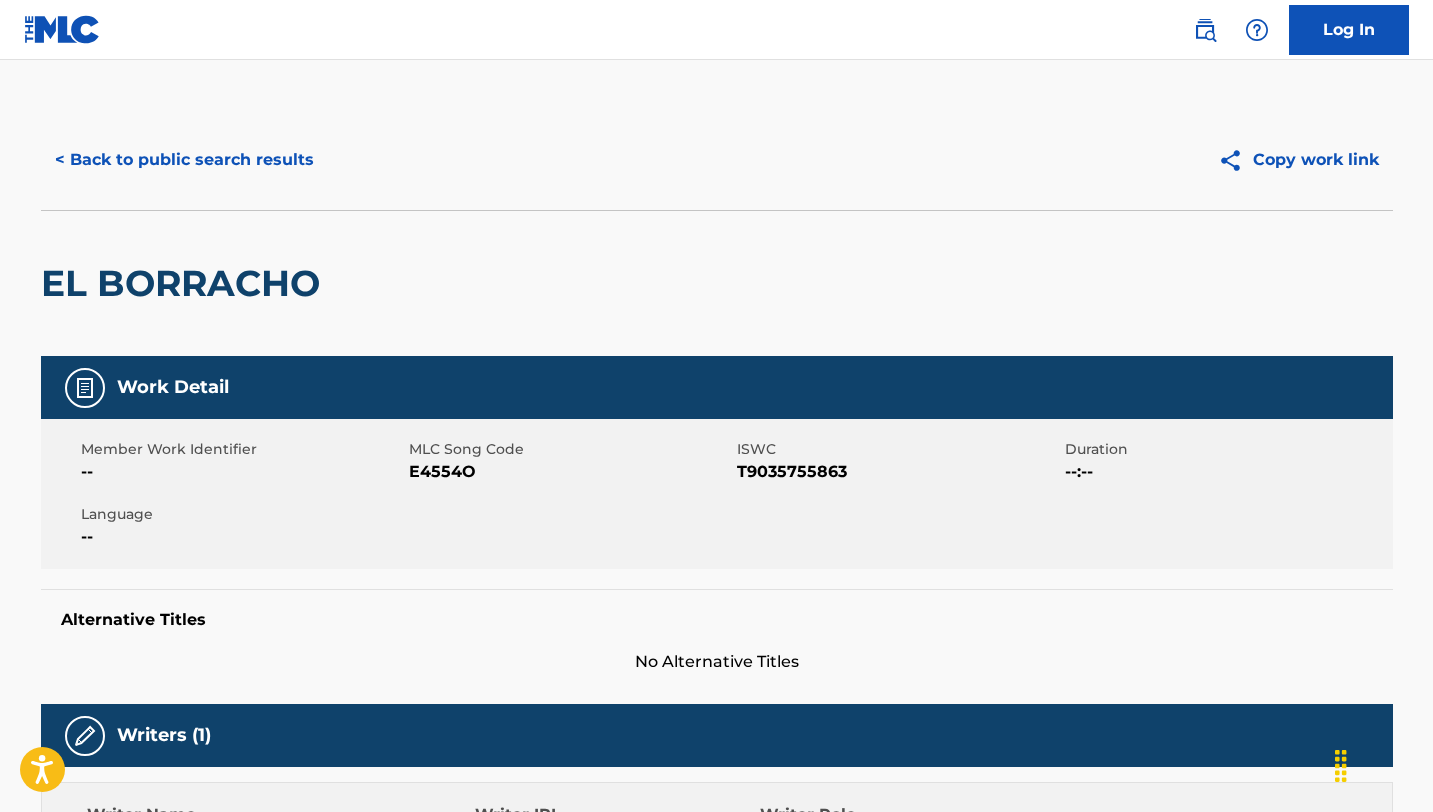 click on "Member Work Identifier -- MLC Song Code E4554O ISWC T9035755863 Duration --:-- Language --" at bounding box center [717, 494] 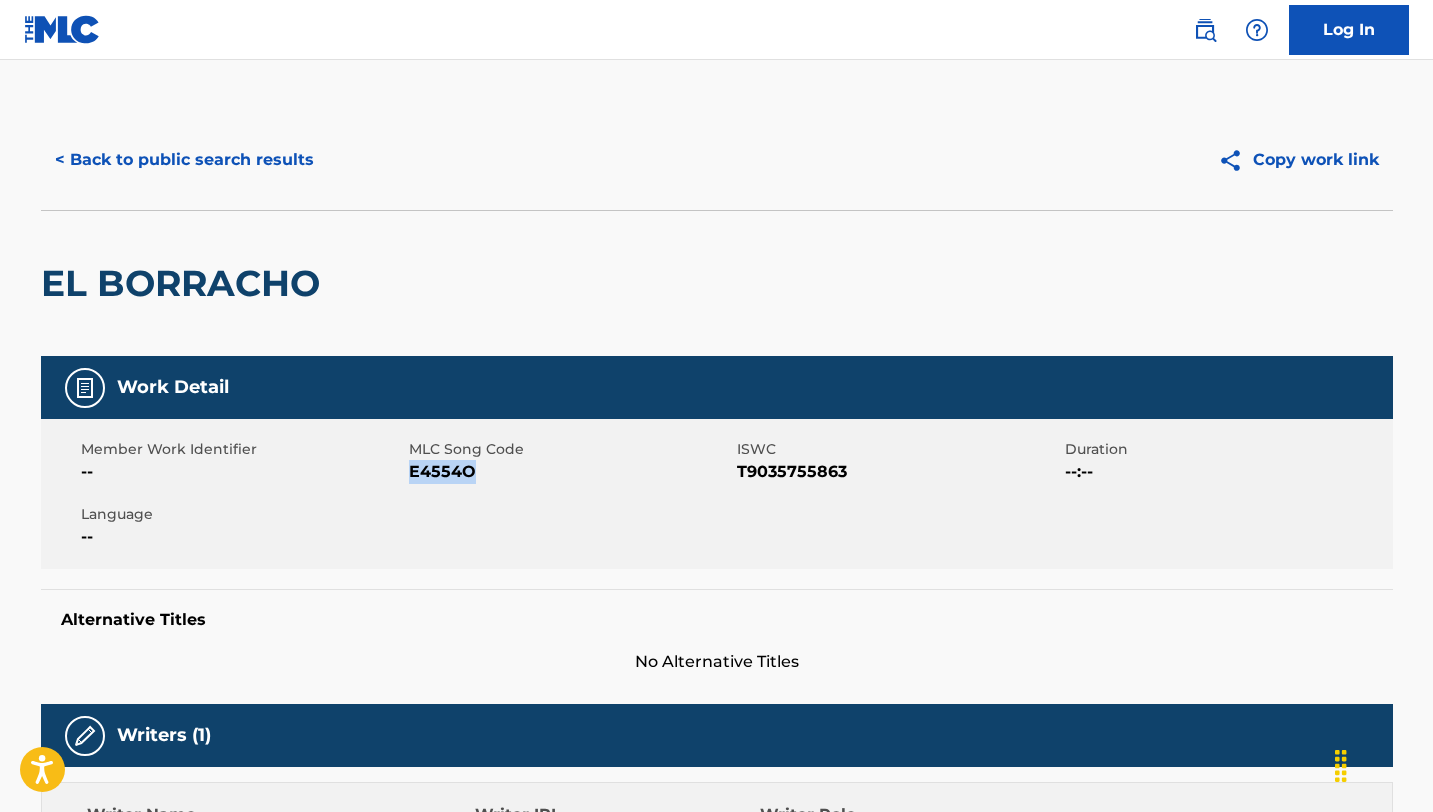 click on "E4554O" at bounding box center (570, 472) 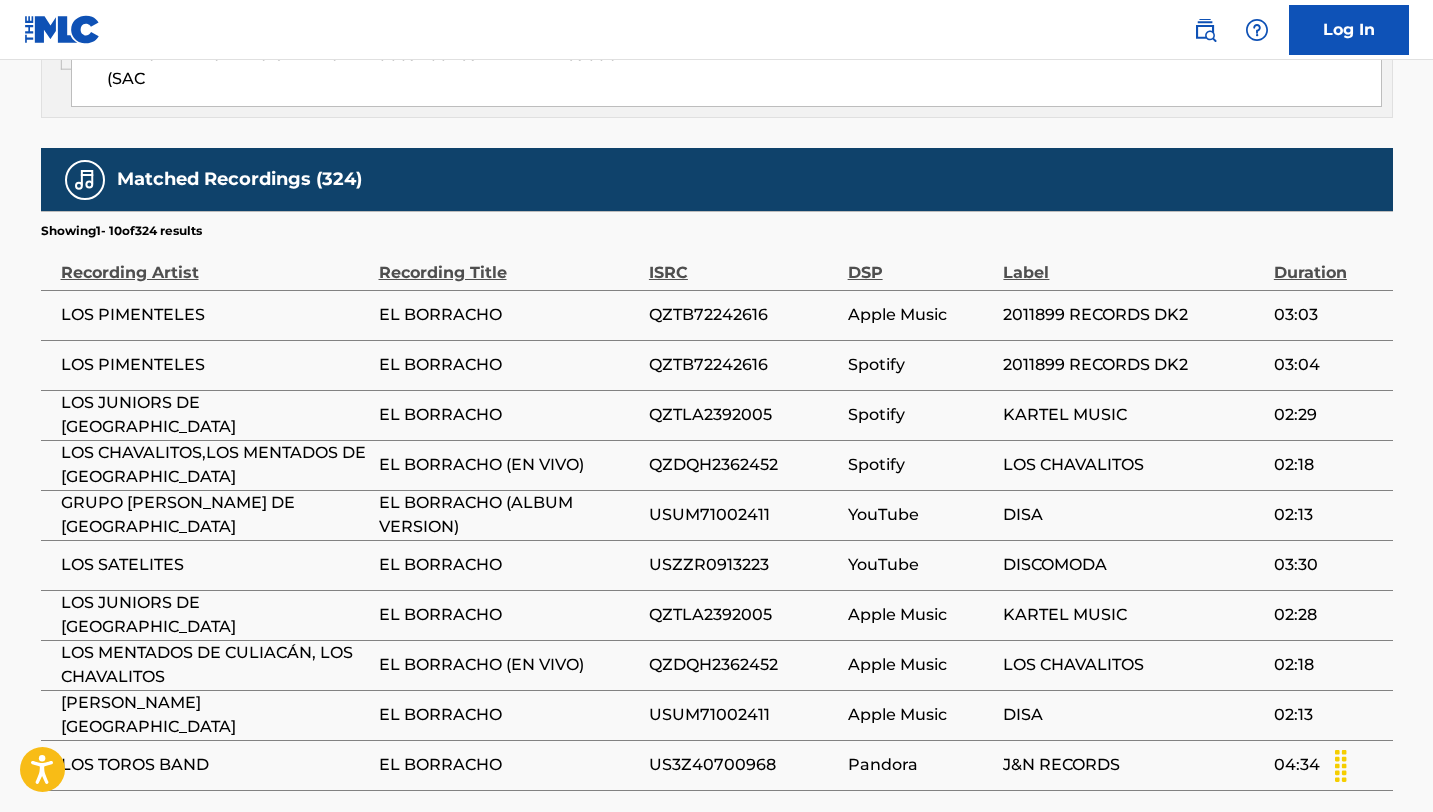 scroll, scrollTop: 1507, scrollLeft: 0, axis: vertical 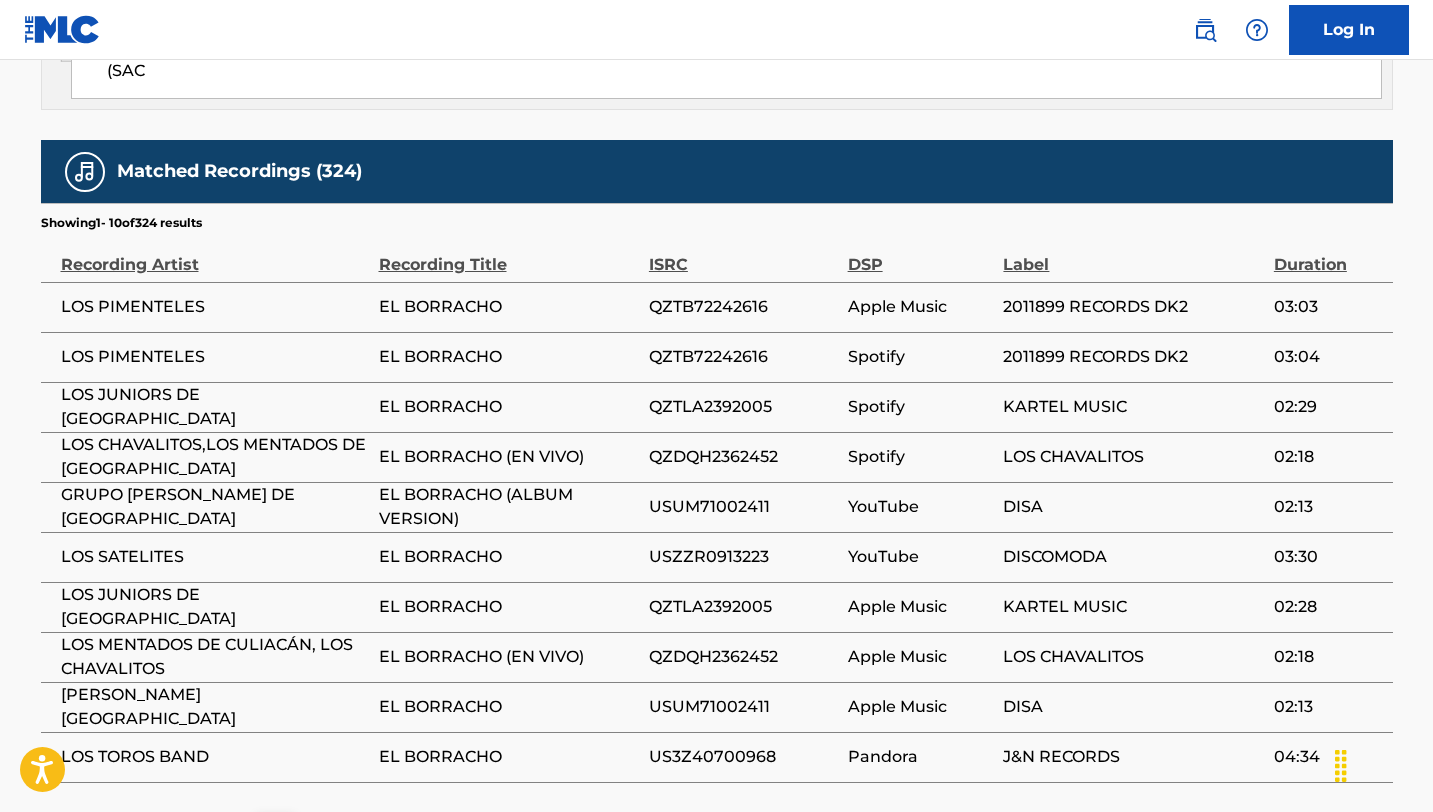 click on "2" at bounding box center [197, 834] 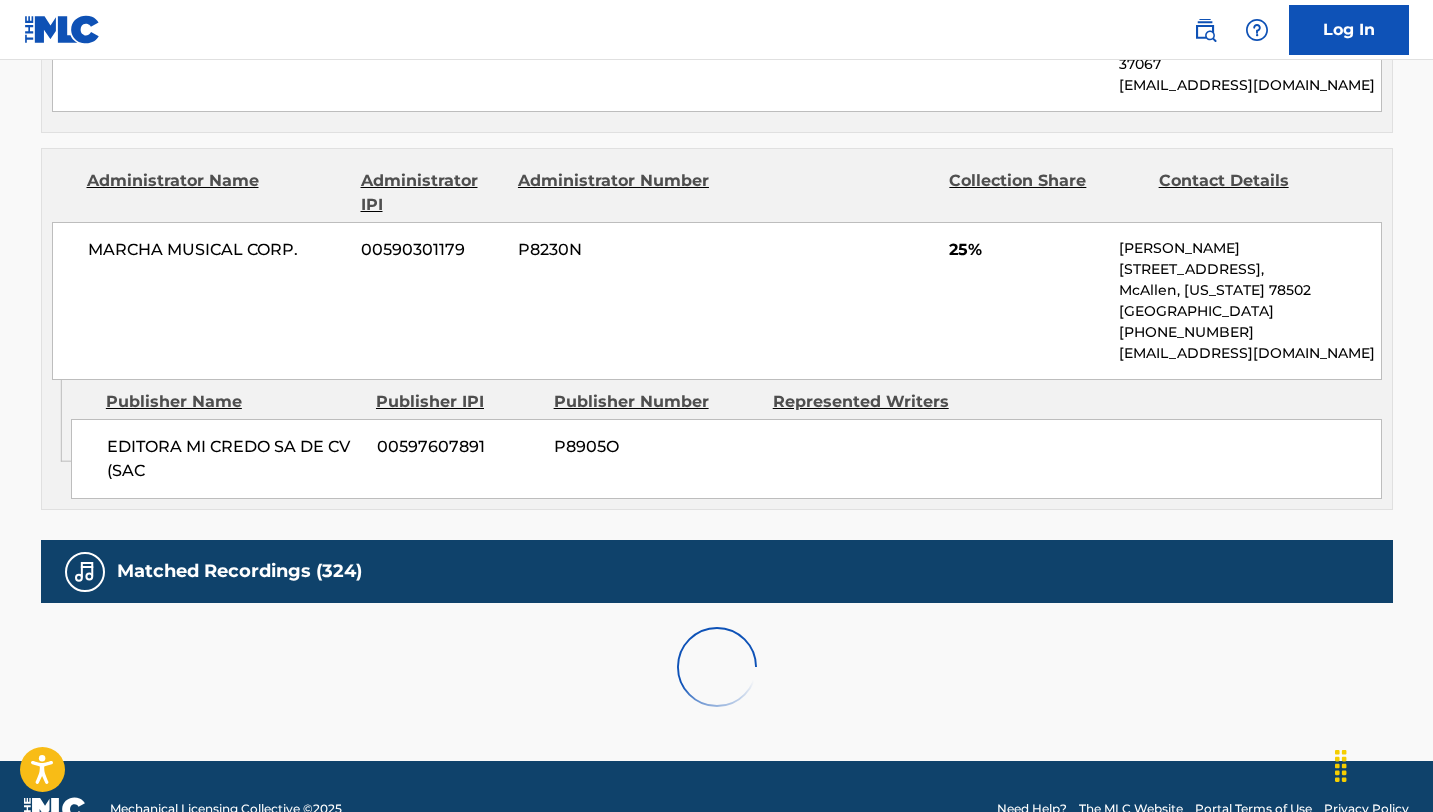 scroll, scrollTop: 1507, scrollLeft: 0, axis: vertical 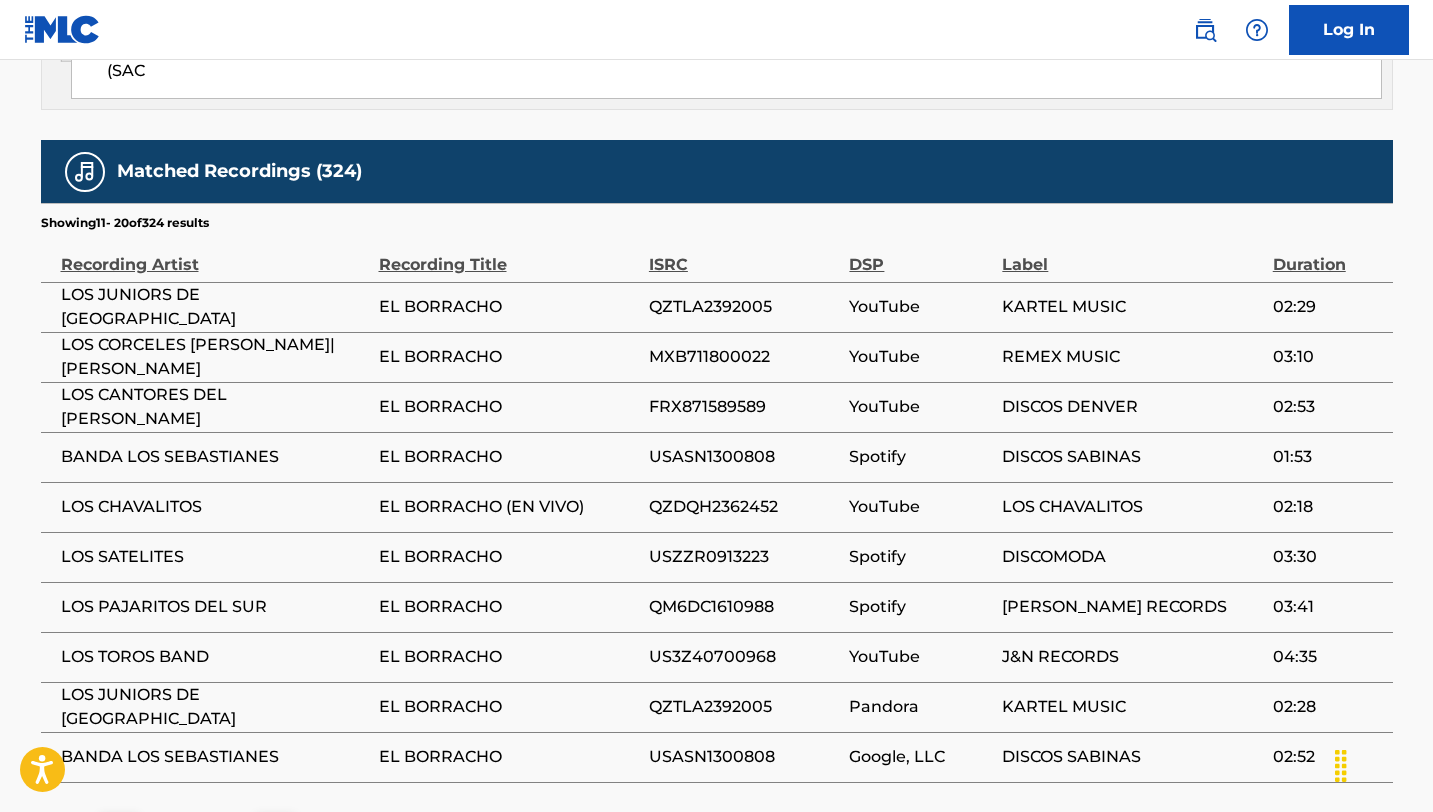 click on "3" at bounding box center [236, 834] 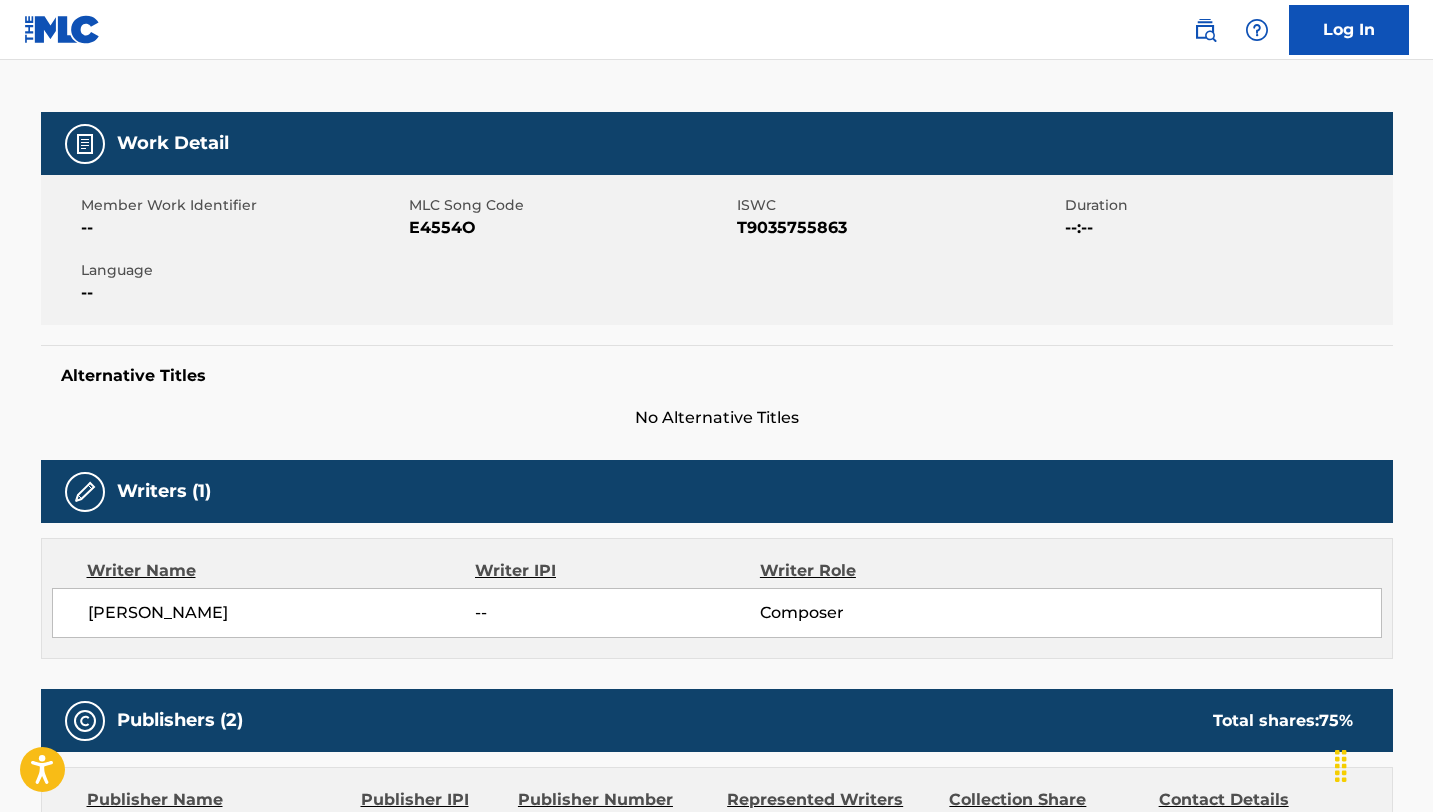 scroll, scrollTop: 24, scrollLeft: 0, axis: vertical 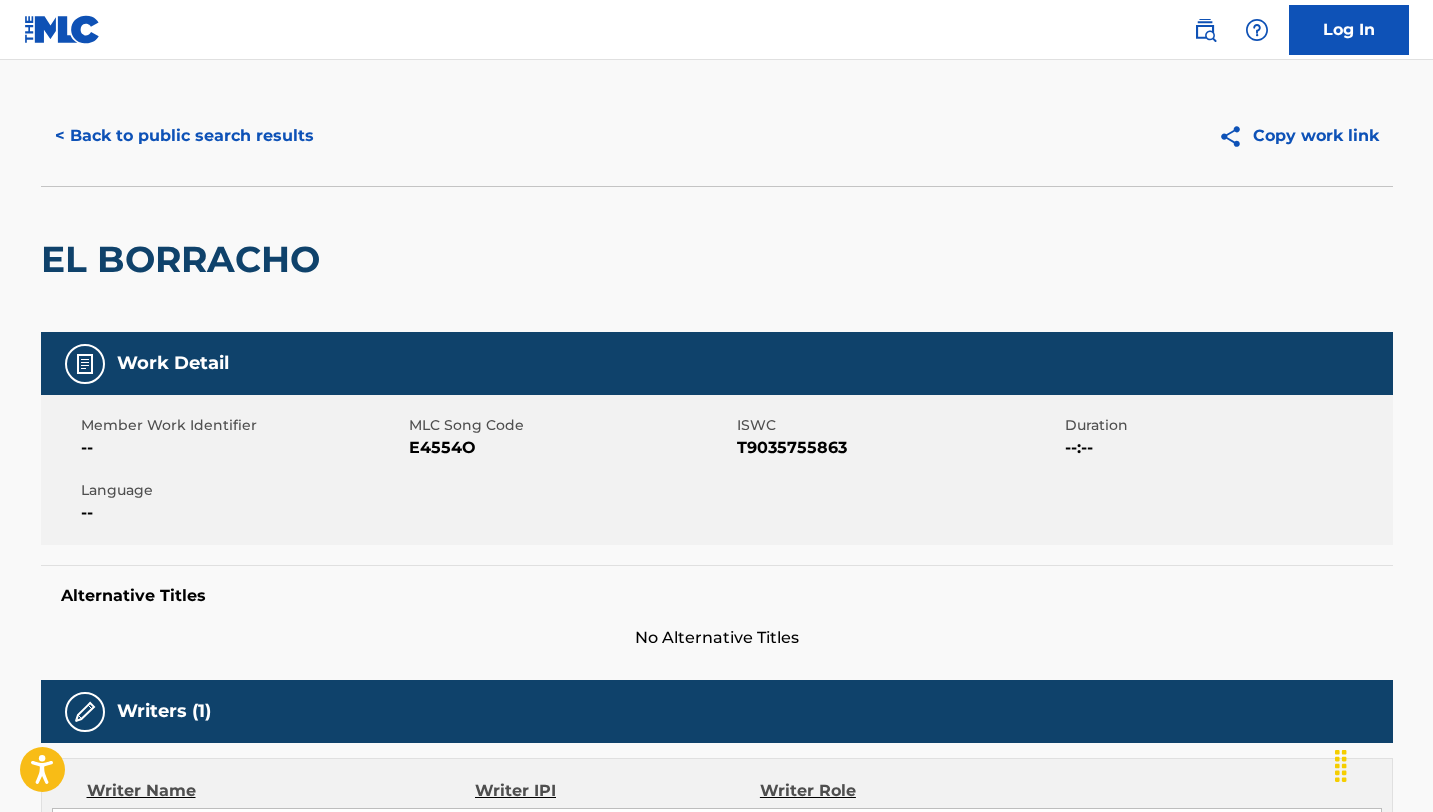 click on "< Back to public search results" at bounding box center (184, 136) 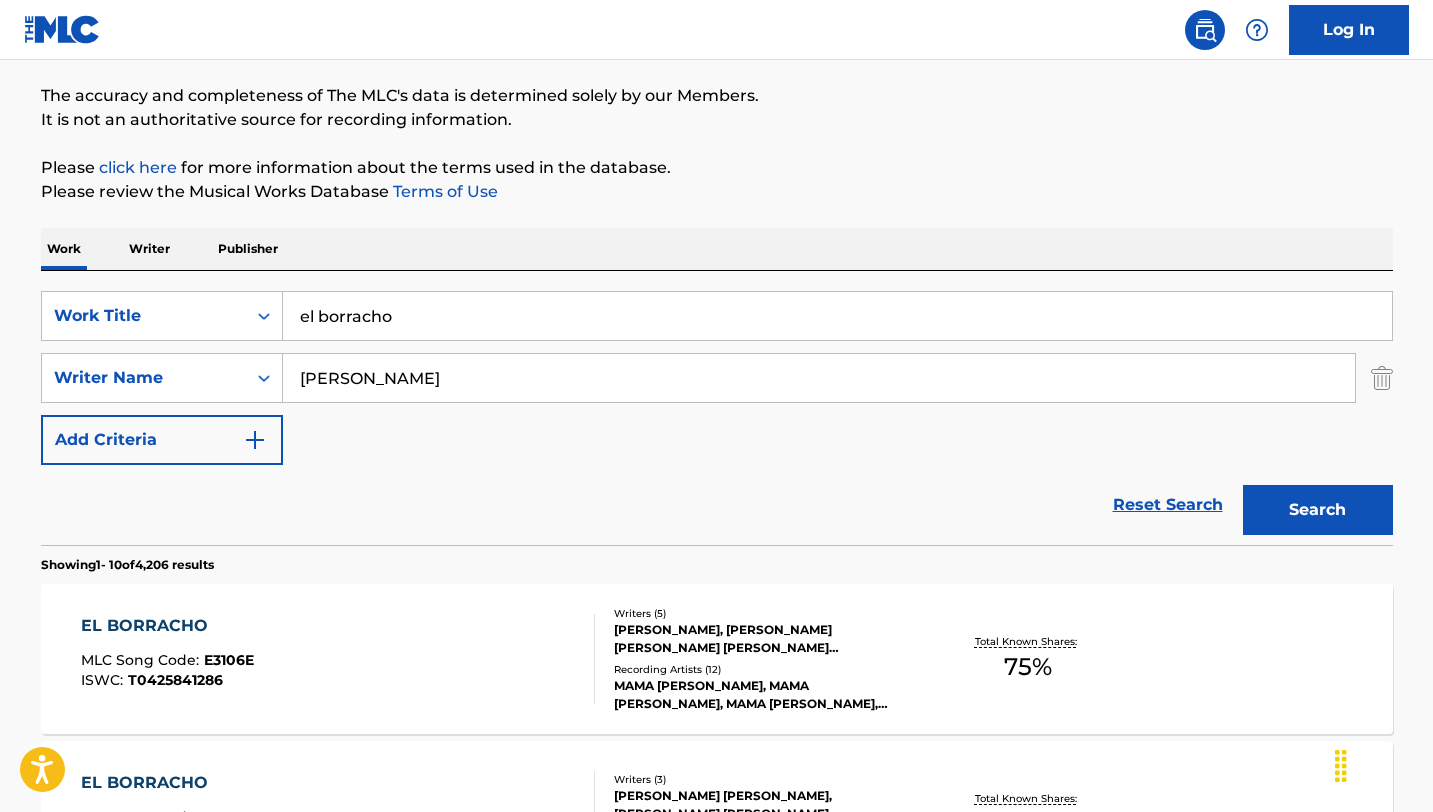scroll, scrollTop: 0, scrollLeft: 0, axis: both 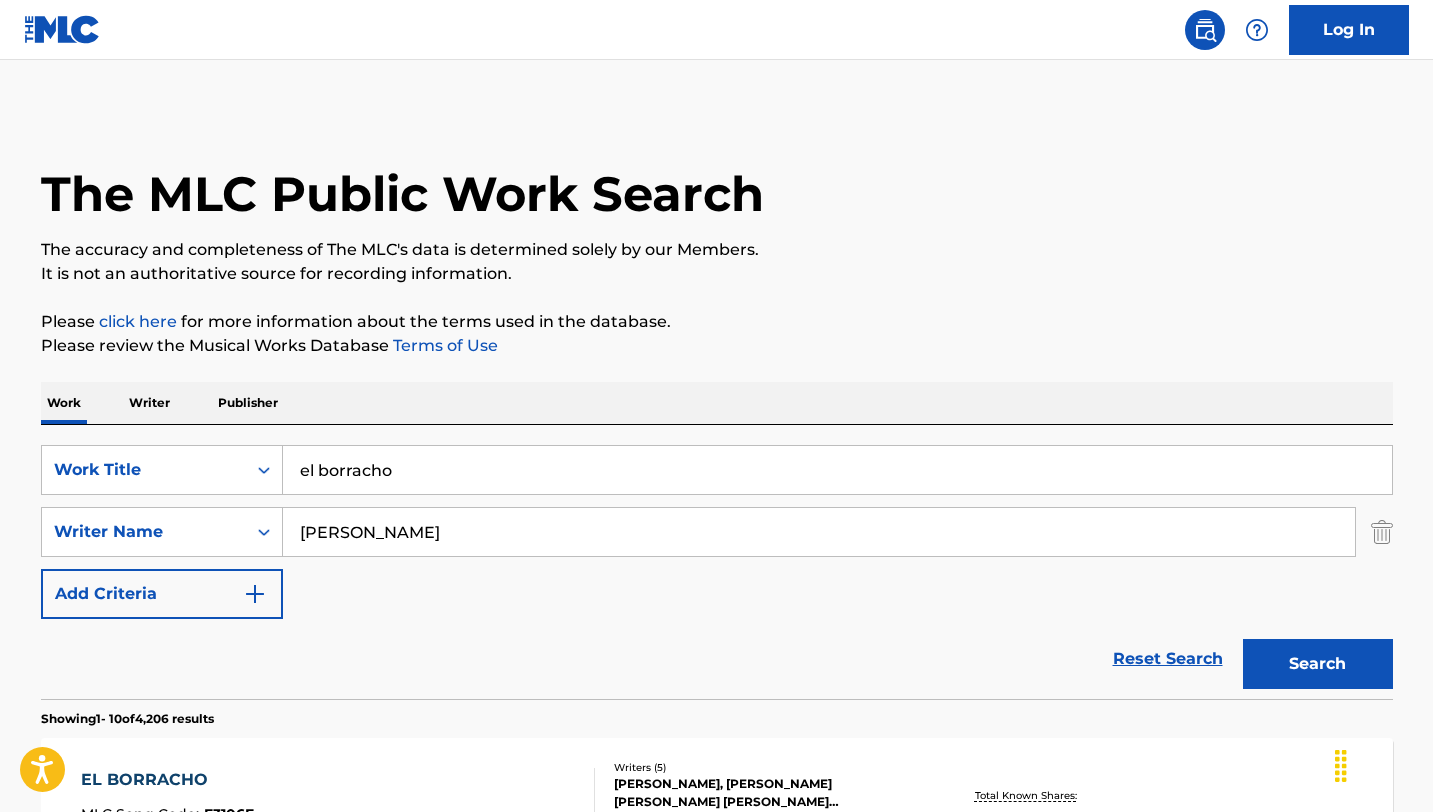 click on "Reset Search" at bounding box center [1168, 659] 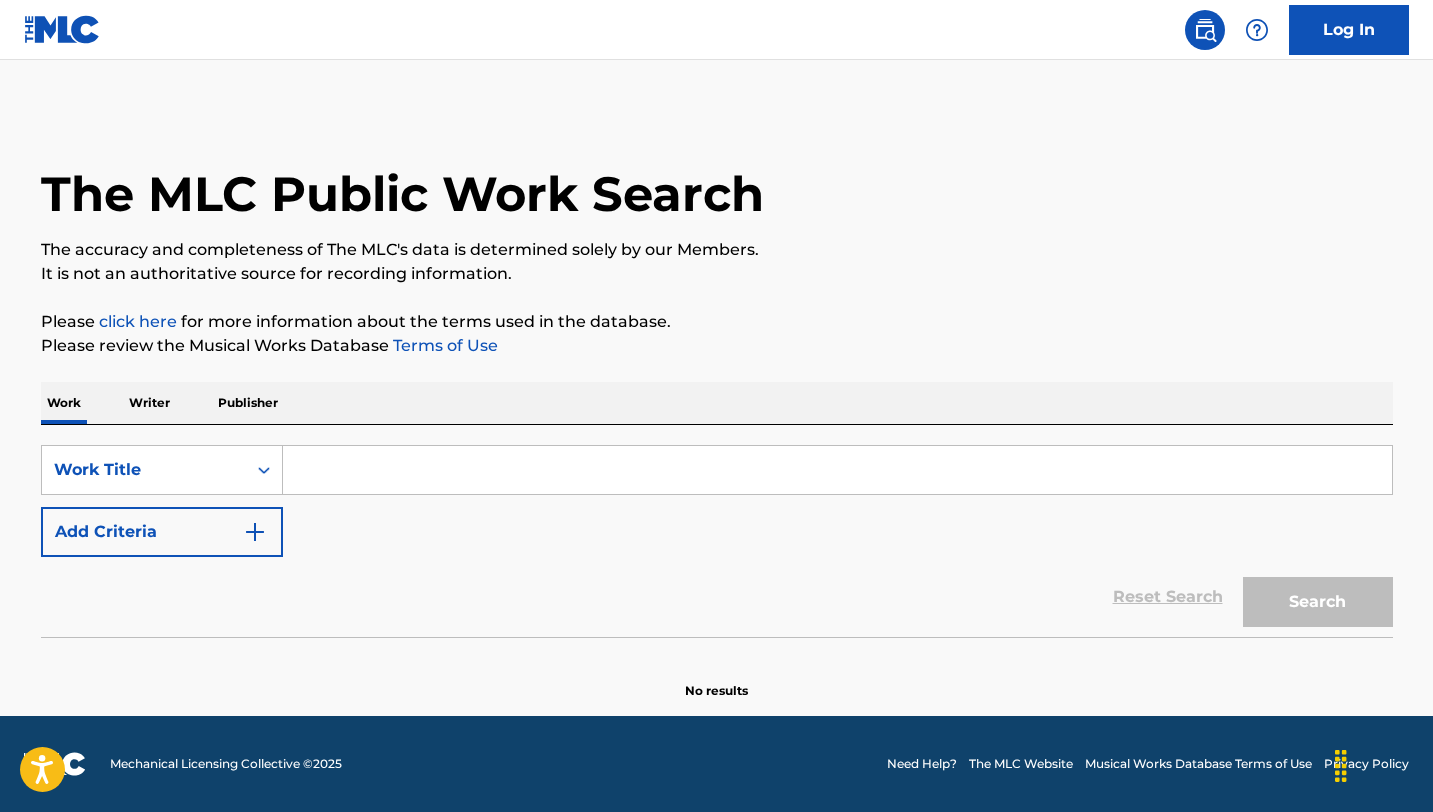click at bounding box center (837, 470) 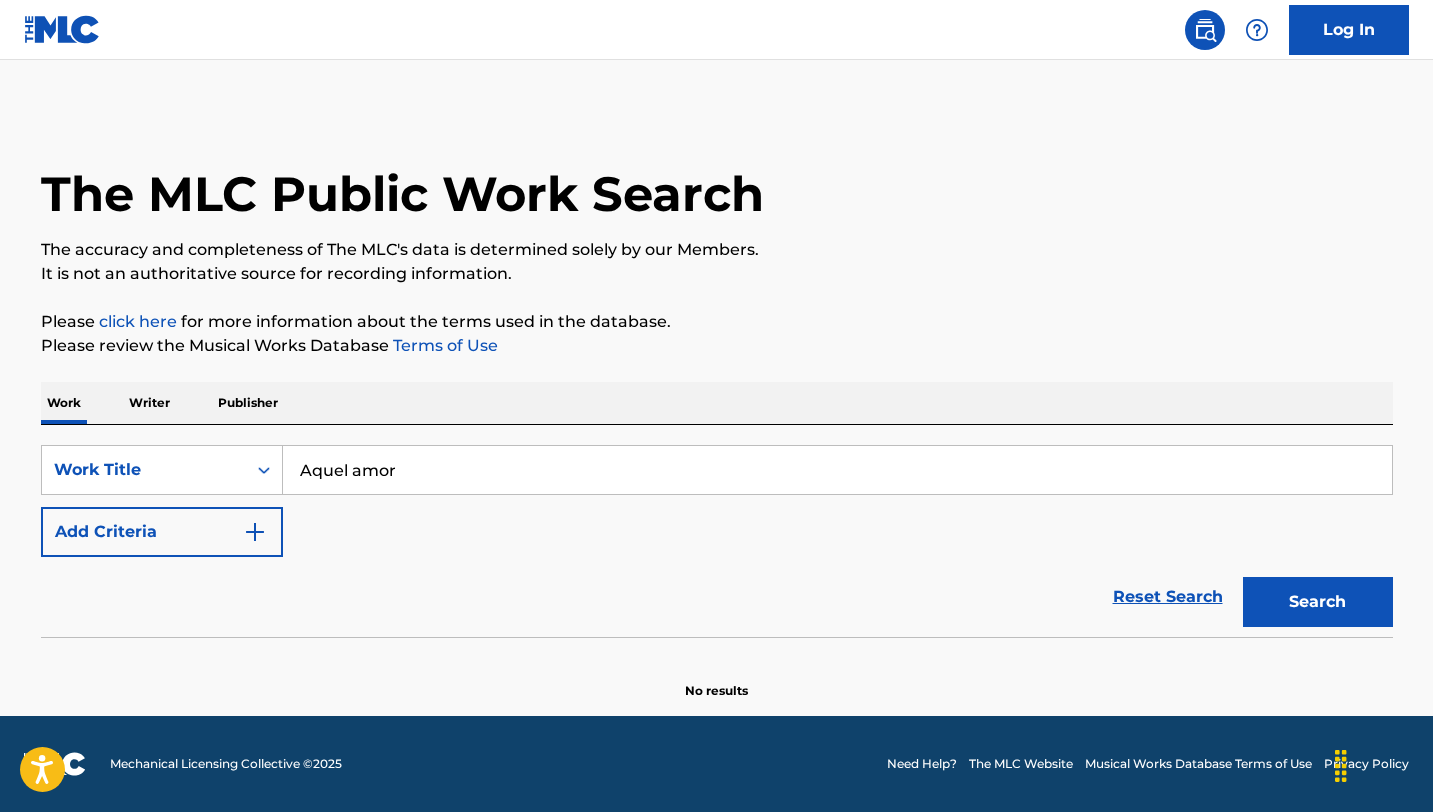 type on "⁠Aquel amor" 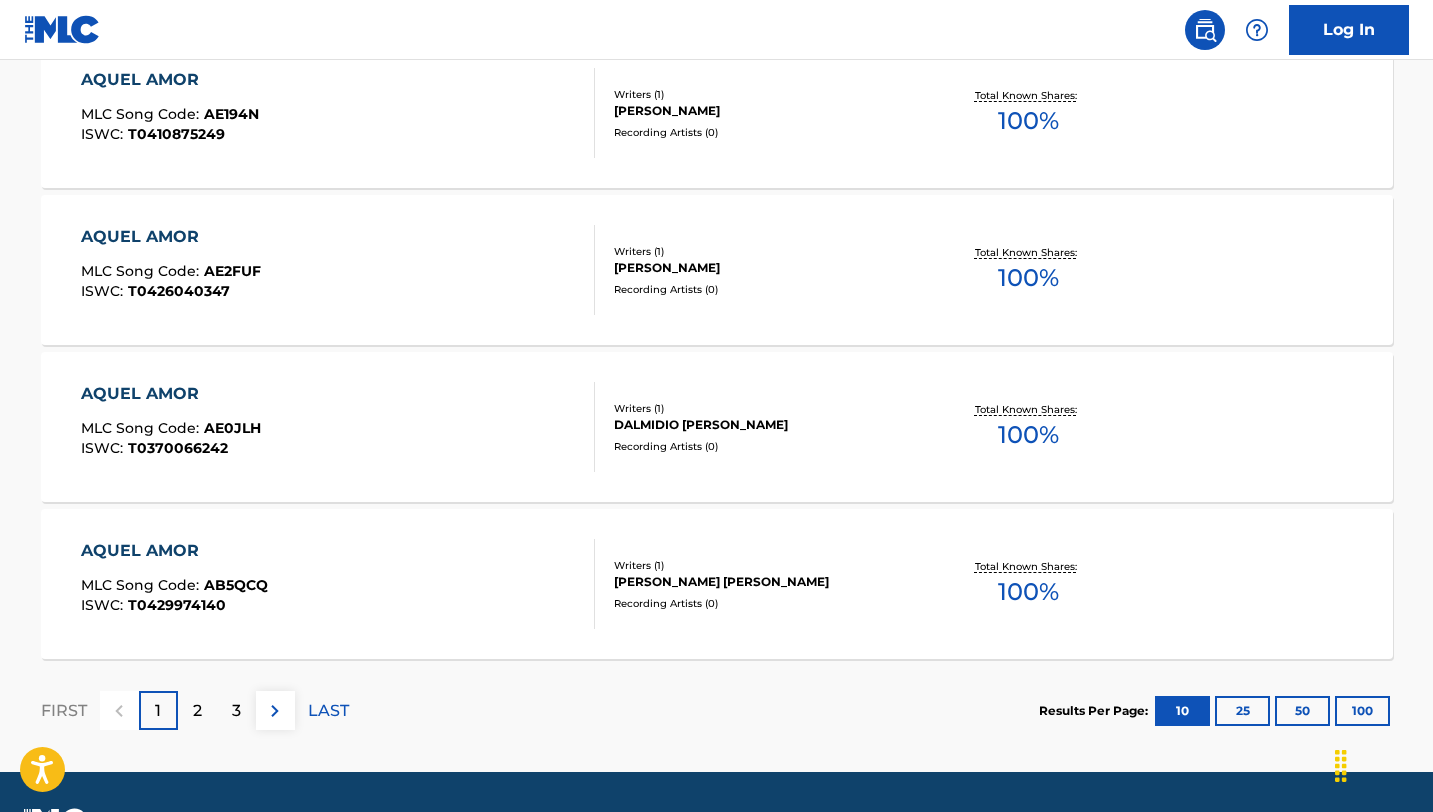 scroll, scrollTop: 1636, scrollLeft: 0, axis: vertical 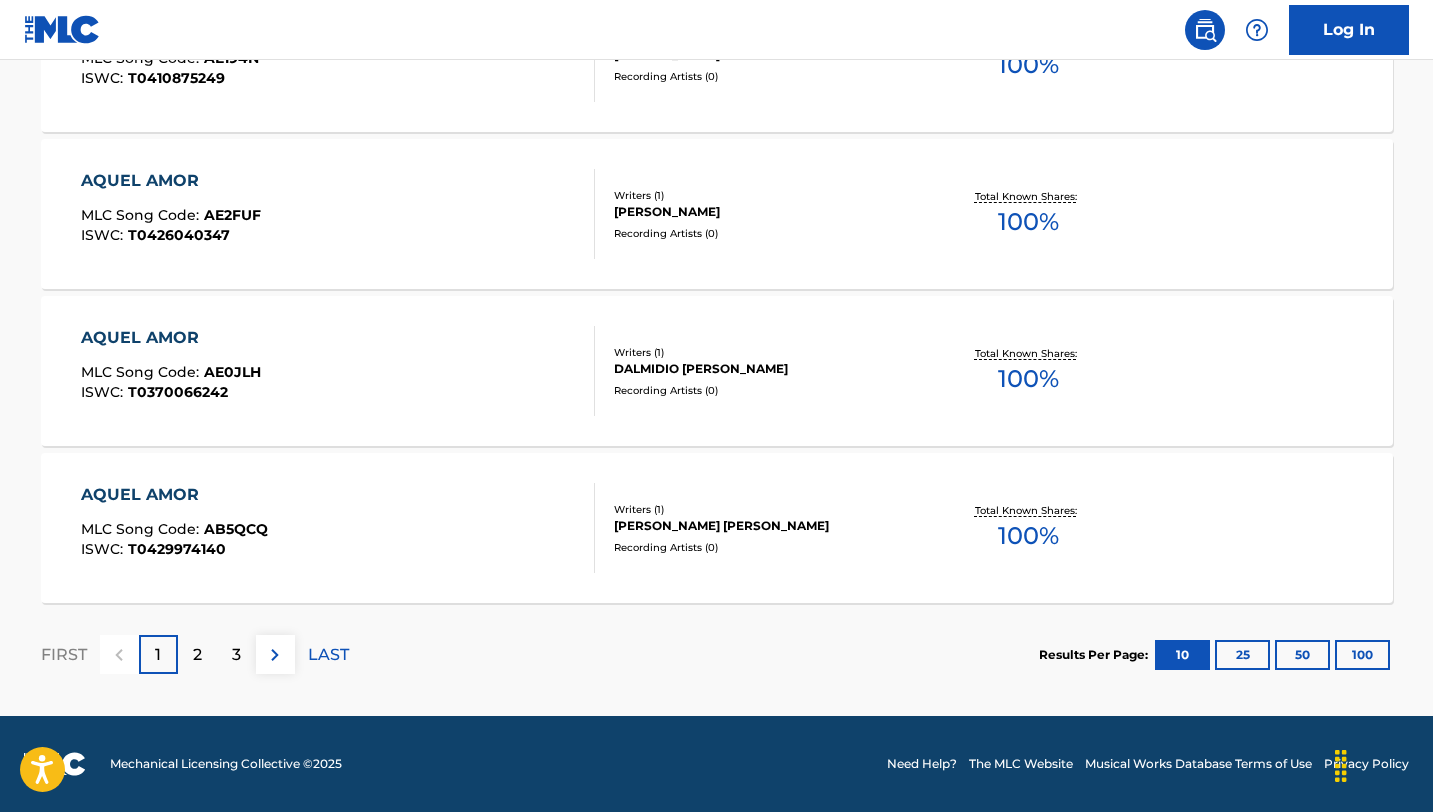click on "2" at bounding box center (197, 654) 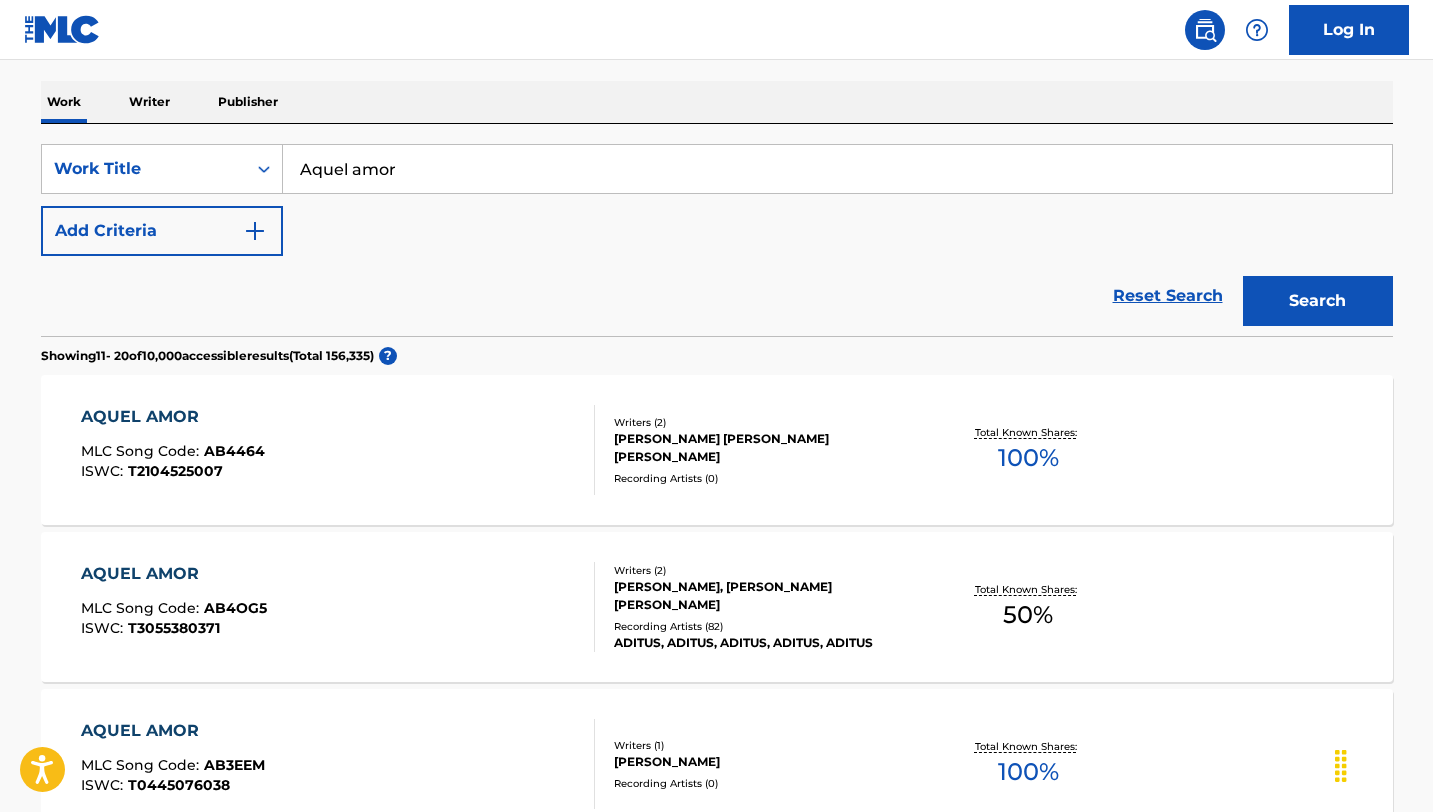 scroll, scrollTop: 289, scrollLeft: 0, axis: vertical 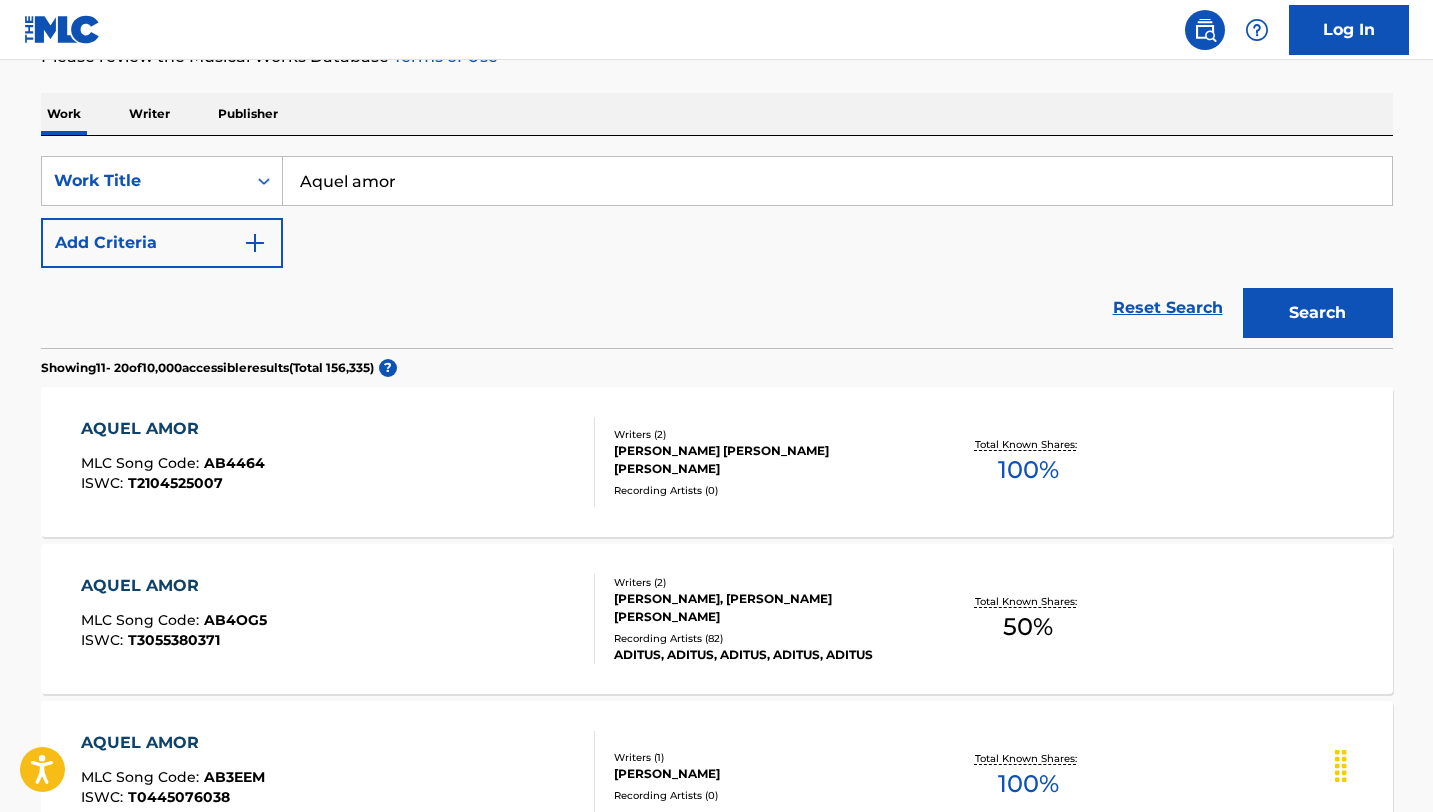 click on "Add Criteria" at bounding box center [162, 243] 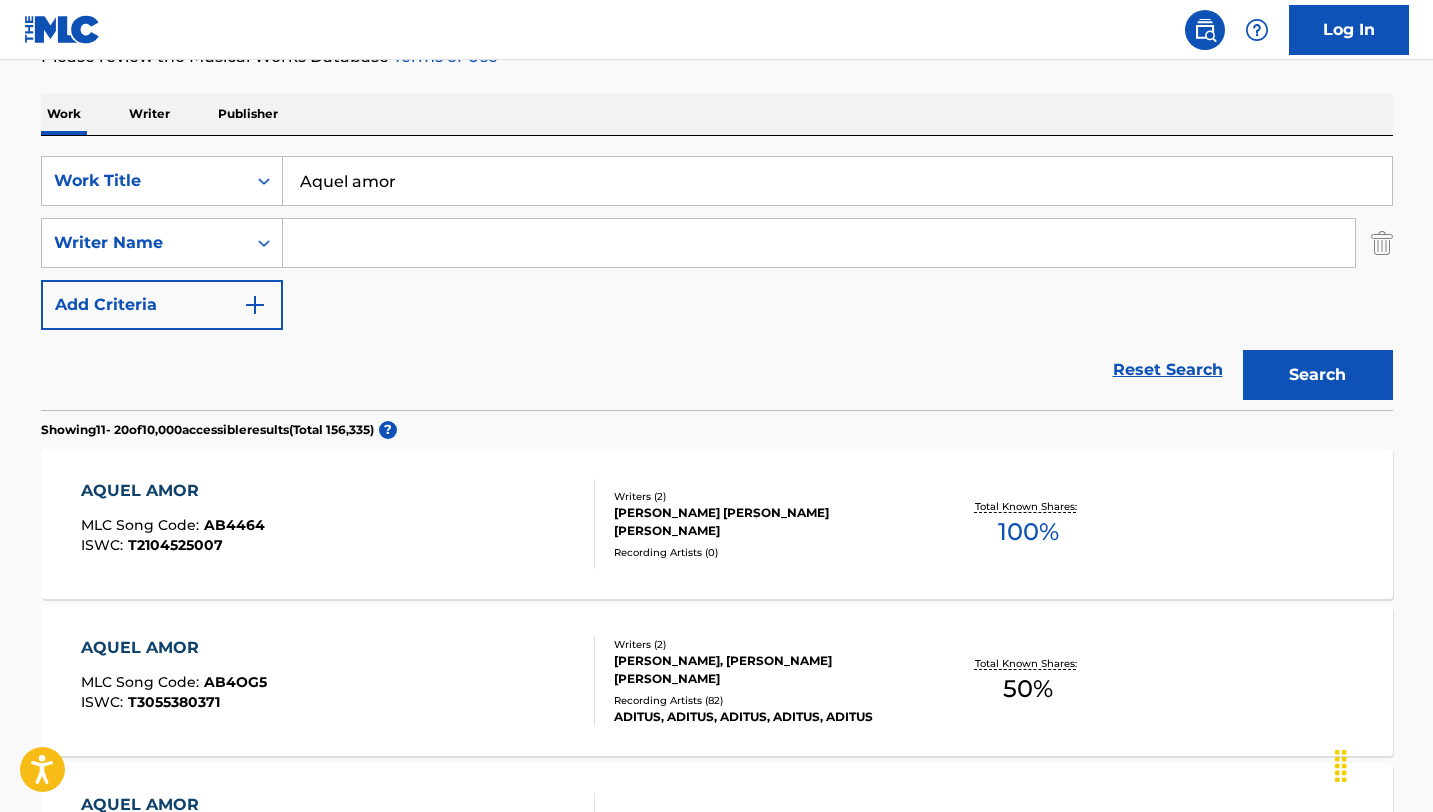 click at bounding box center (819, 243) 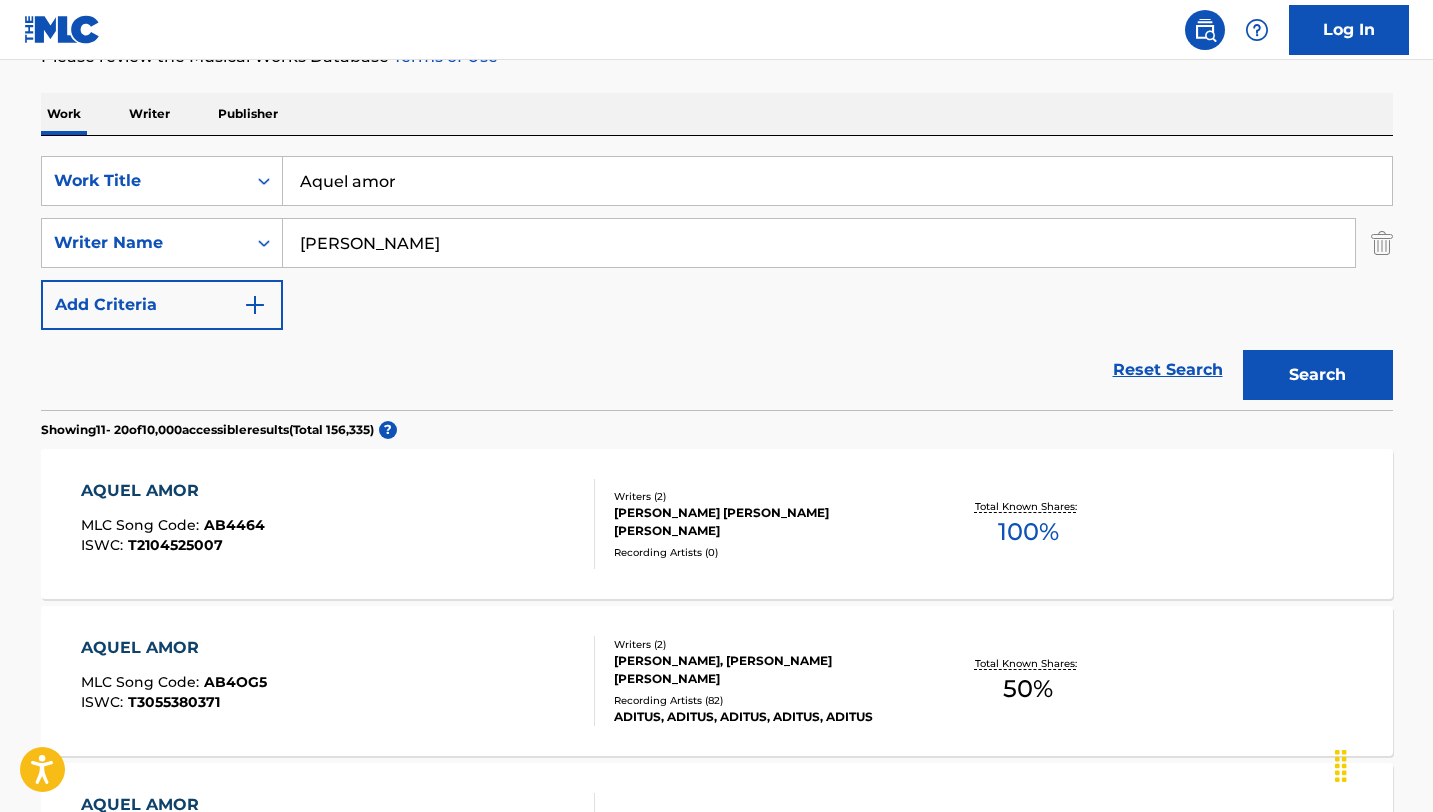 type on "[PERSON_NAME]" 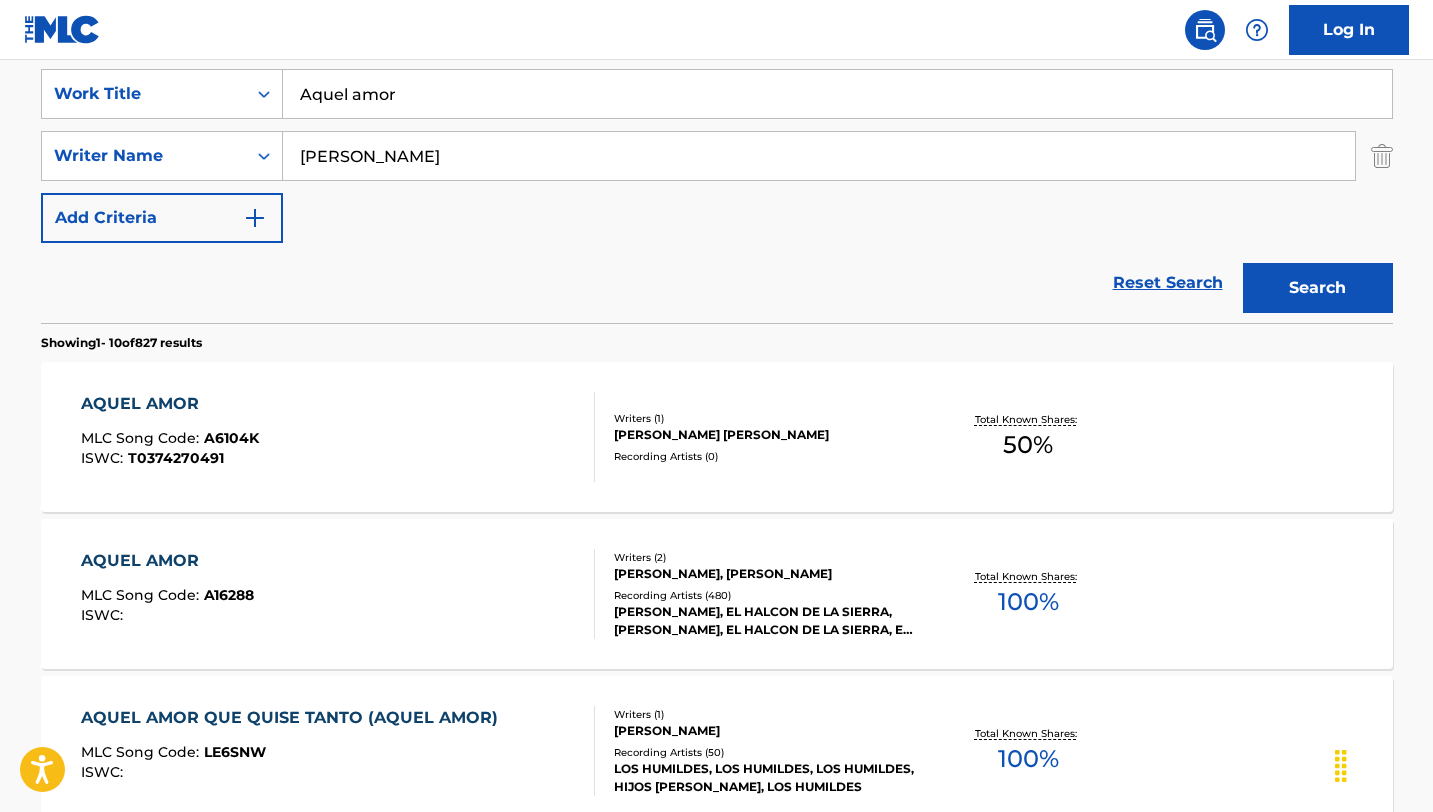 scroll, scrollTop: 410, scrollLeft: 0, axis: vertical 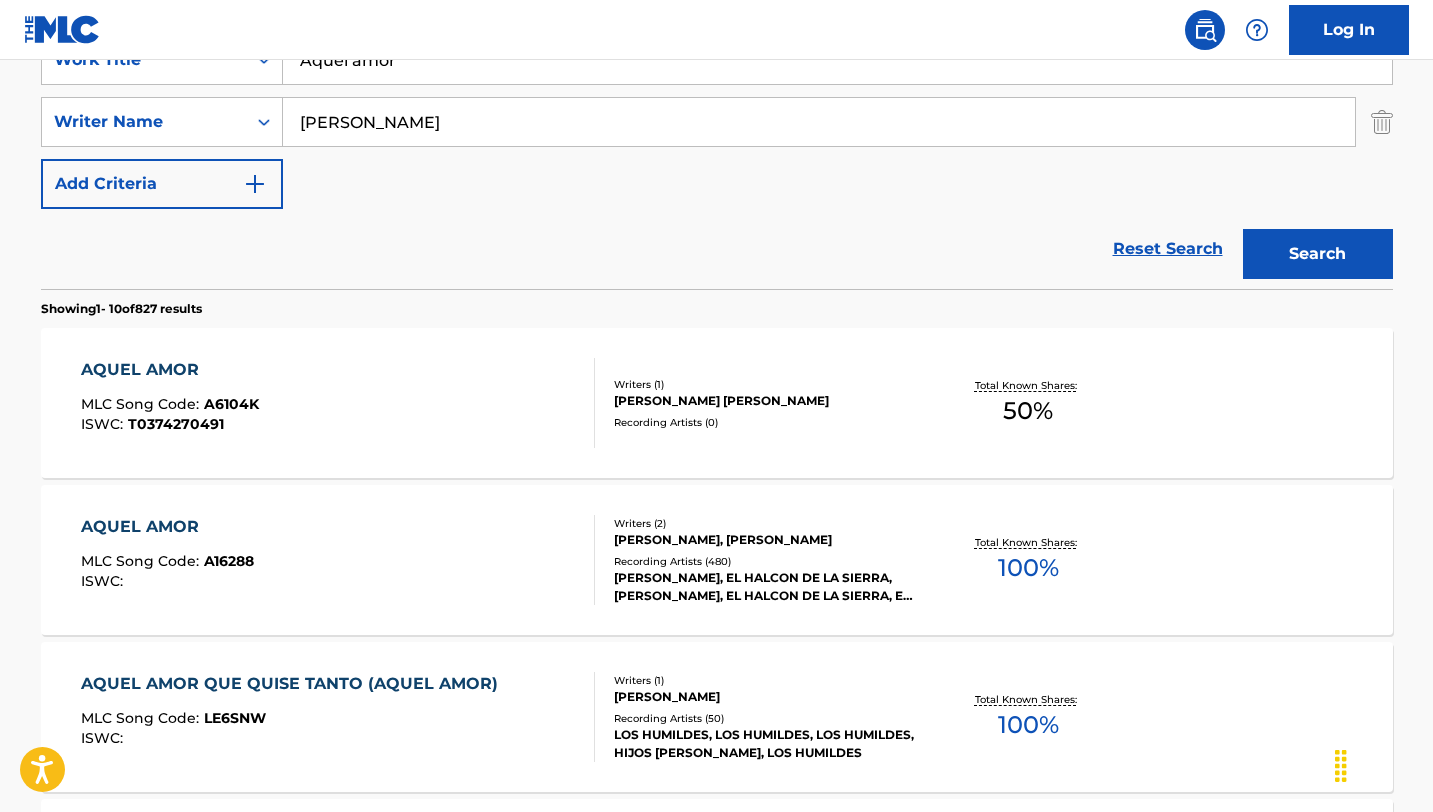 click on "AQUEL AMOR MLC Song Code : A16288 ISWC :" at bounding box center [338, 560] 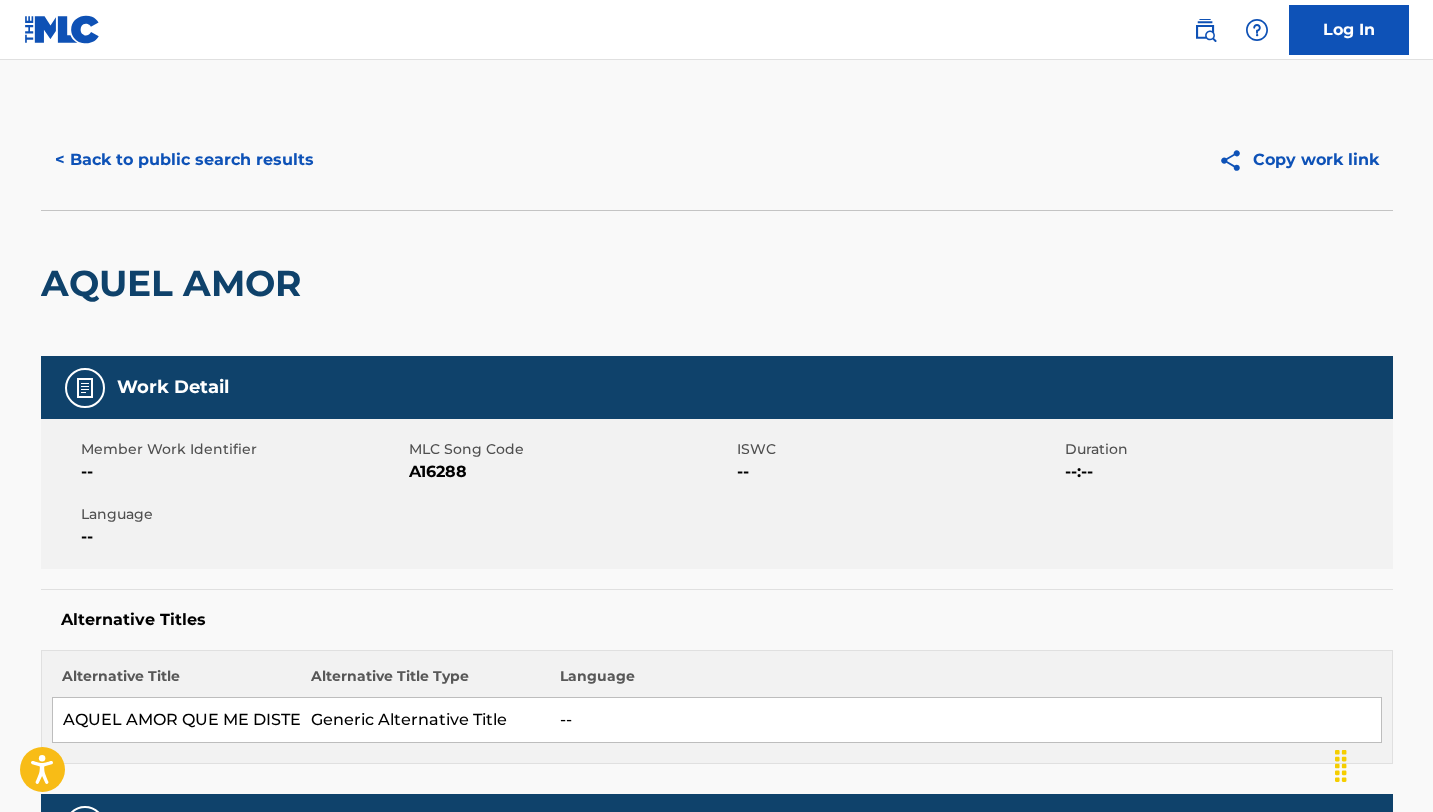 click on "A16288" at bounding box center [570, 472] 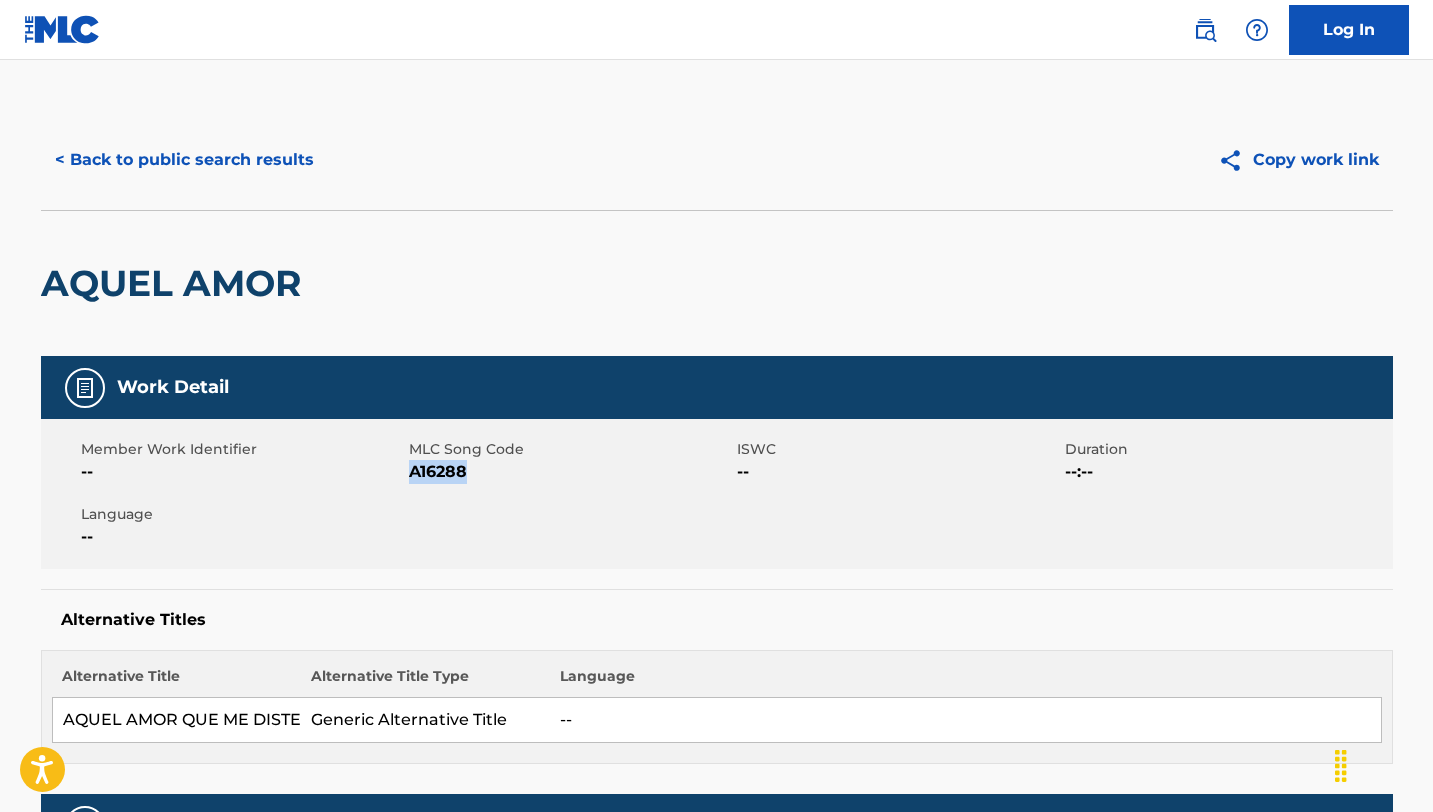 click on "A16288" at bounding box center (570, 472) 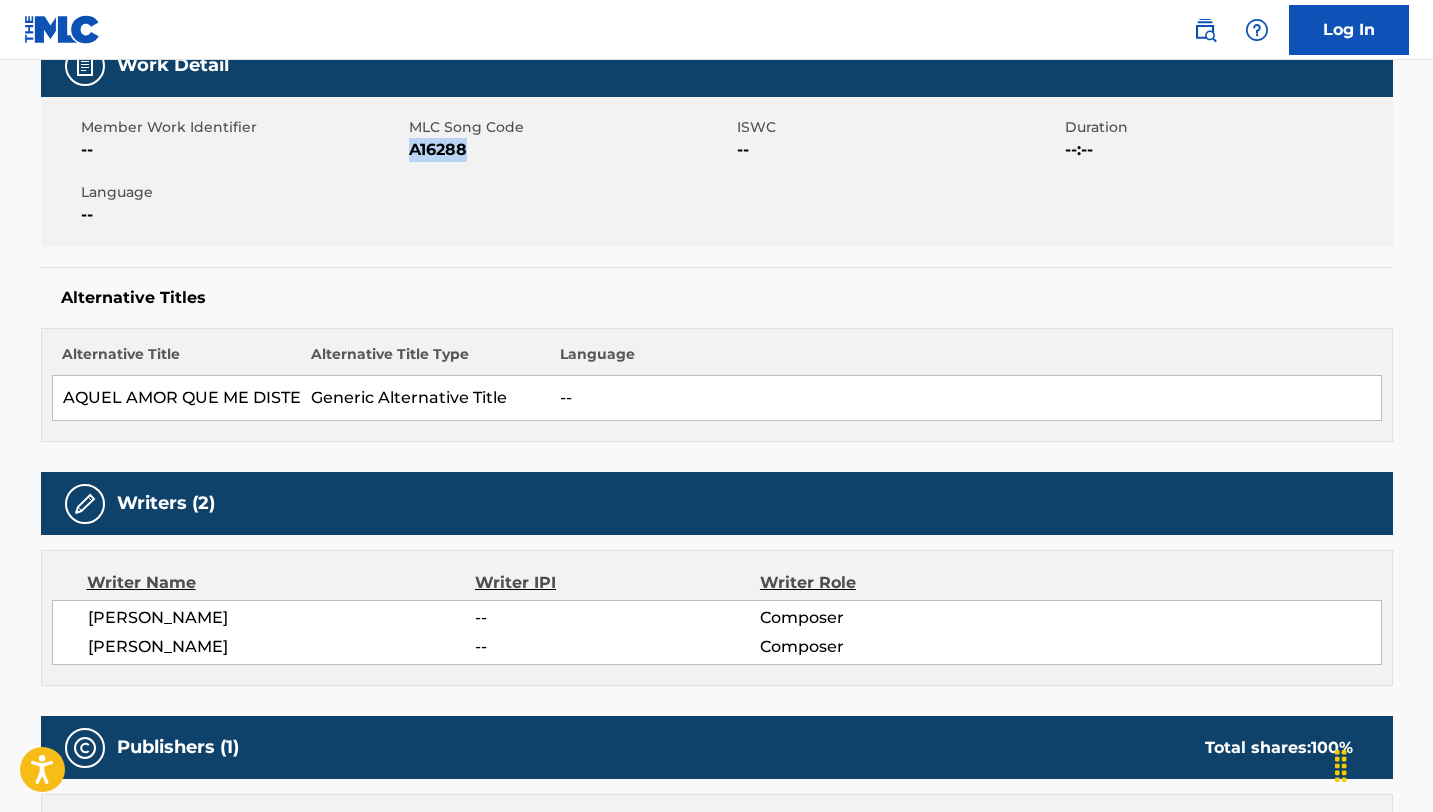 scroll, scrollTop: 0, scrollLeft: 0, axis: both 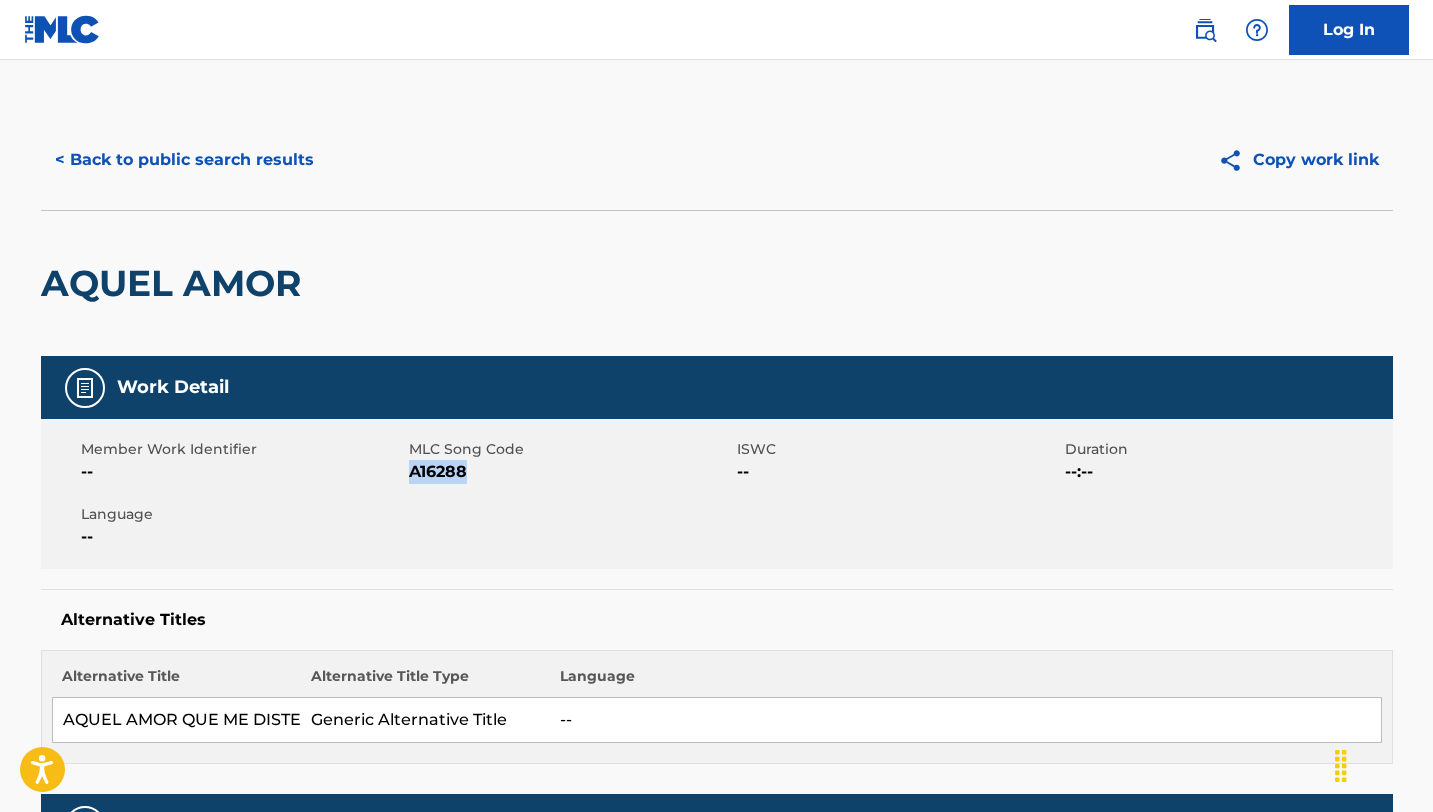 click on "< Back to public search results" at bounding box center [184, 160] 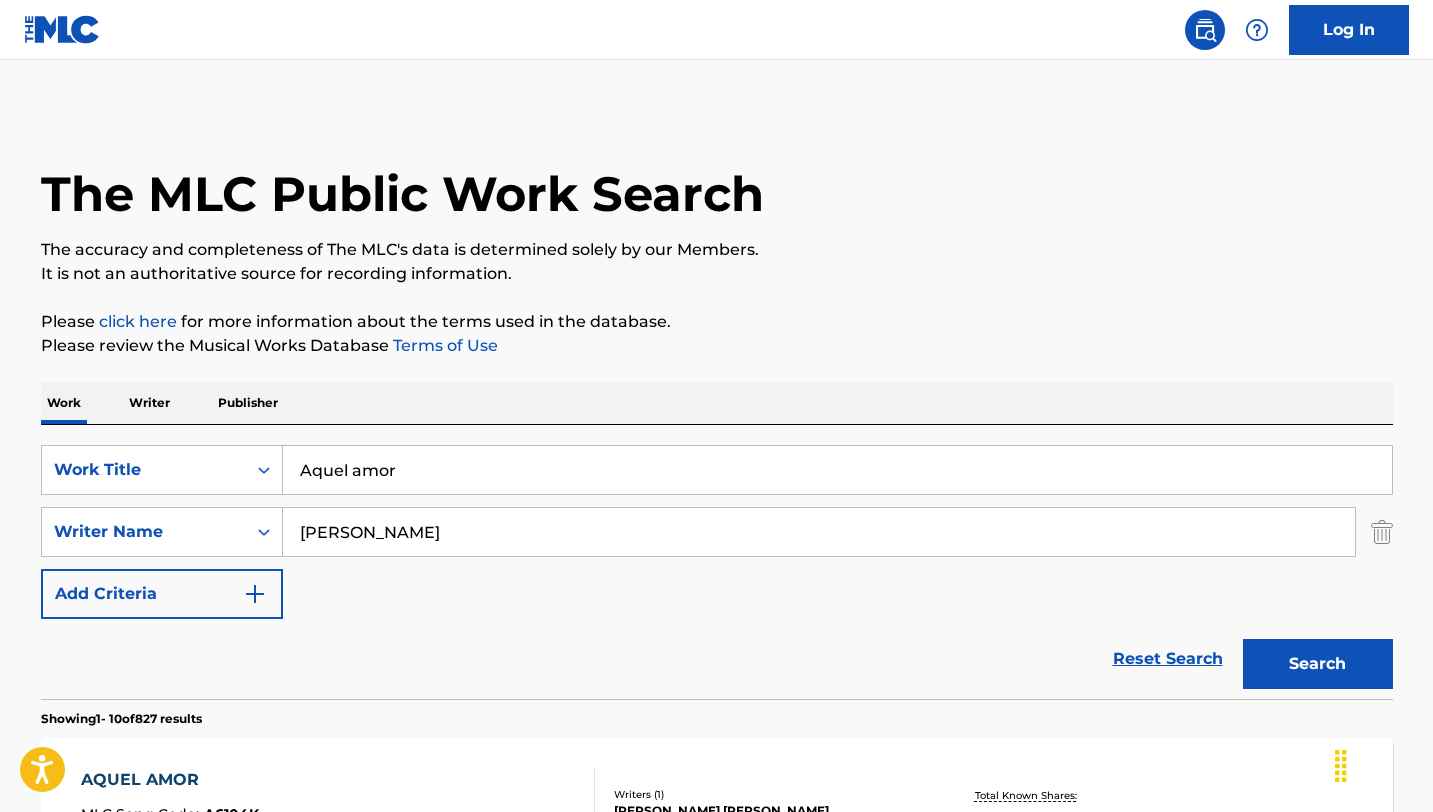 scroll, scrollTop: 410, scrollLeft: 0, axis: vertical 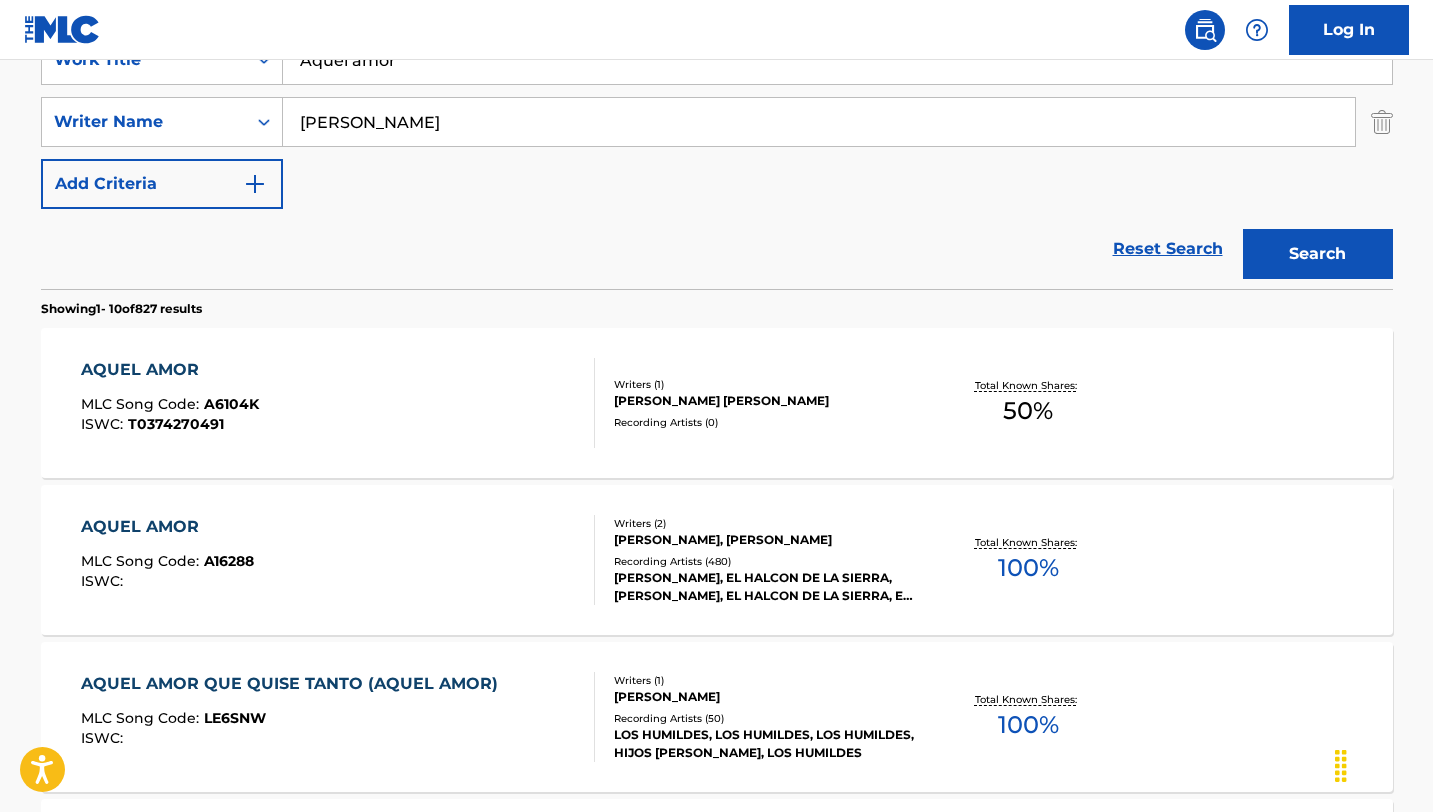 click on "Reset Search" at bounding box center [1168, 249] 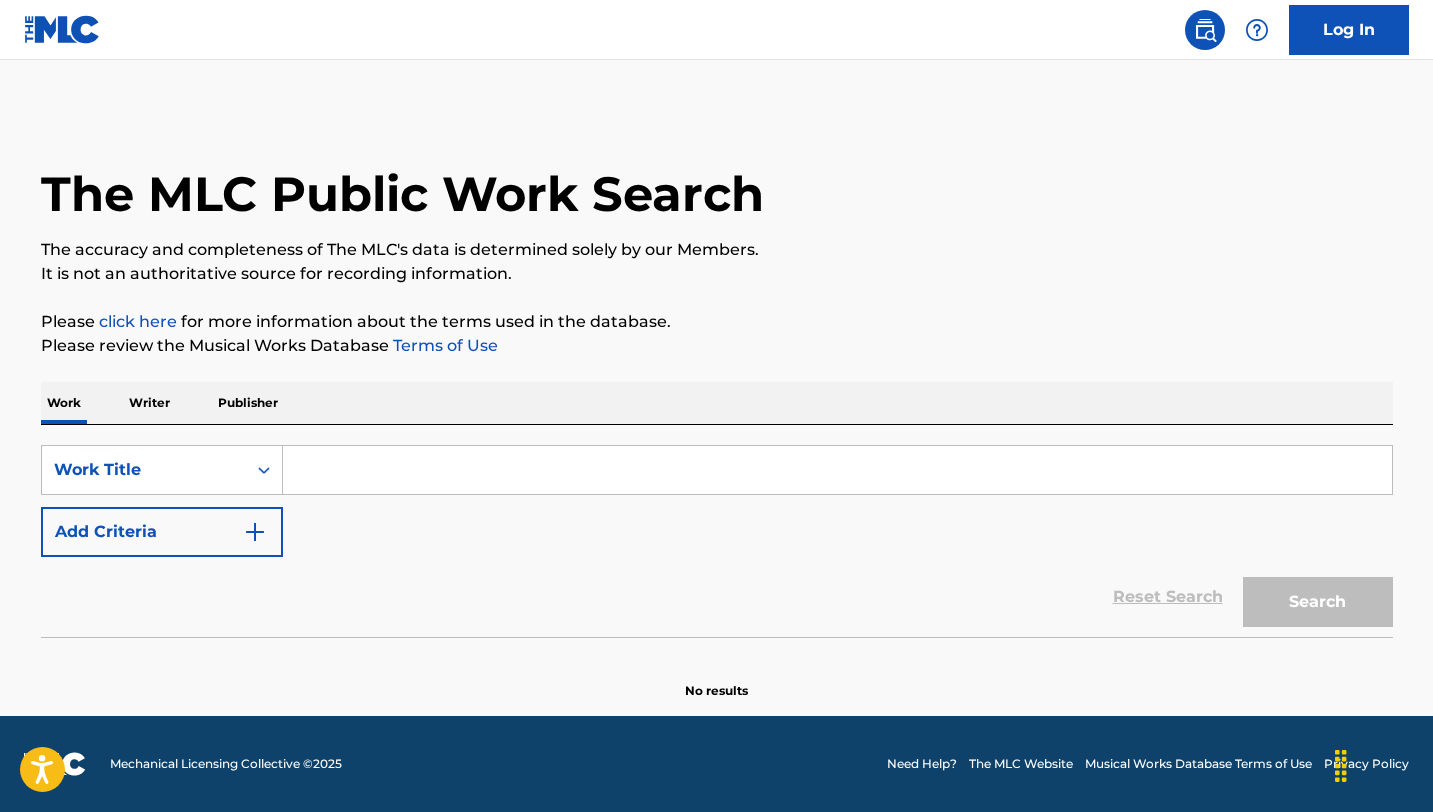 scroll, scrollTop: 0, scrollLeft: 0, axis: both 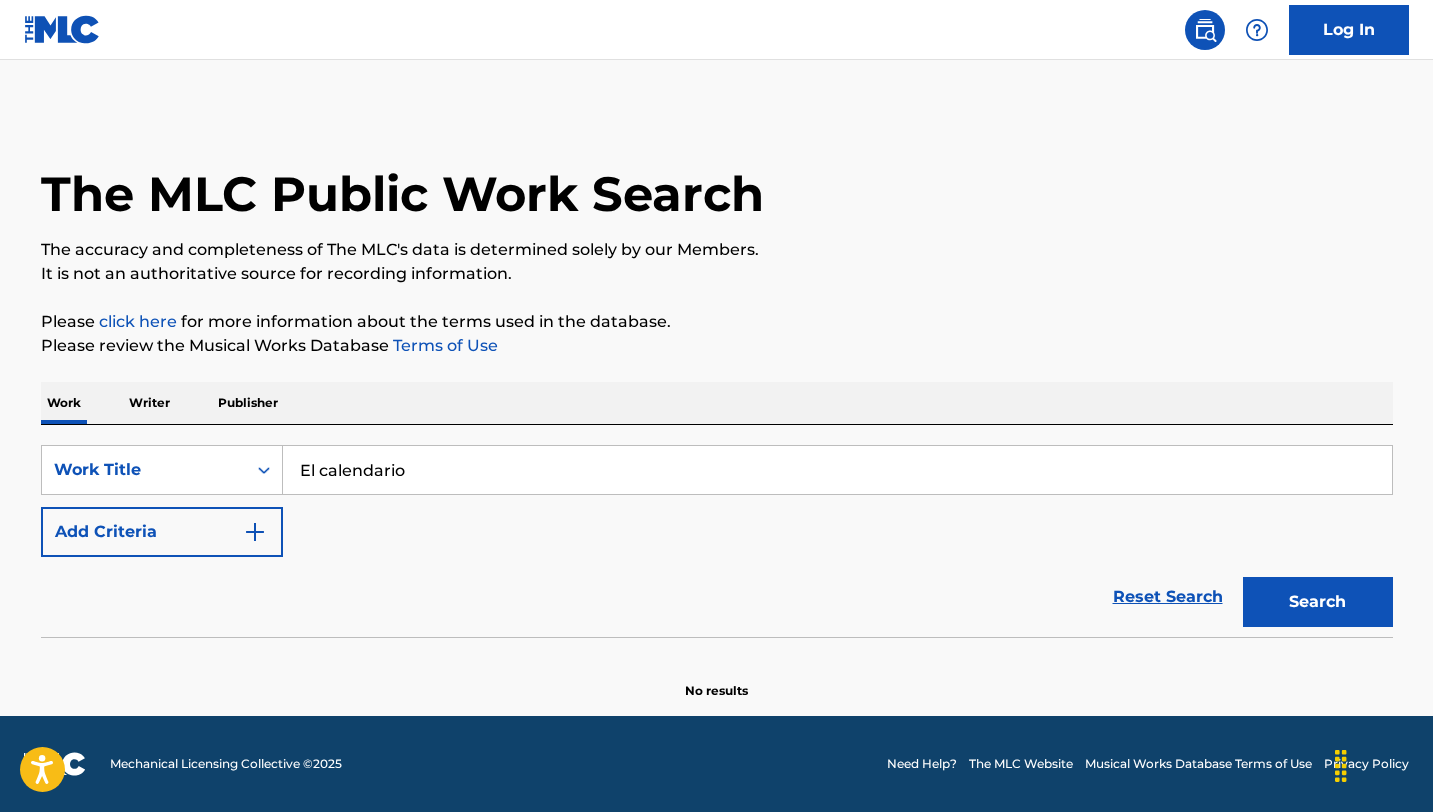 type on "⁠El calendario" 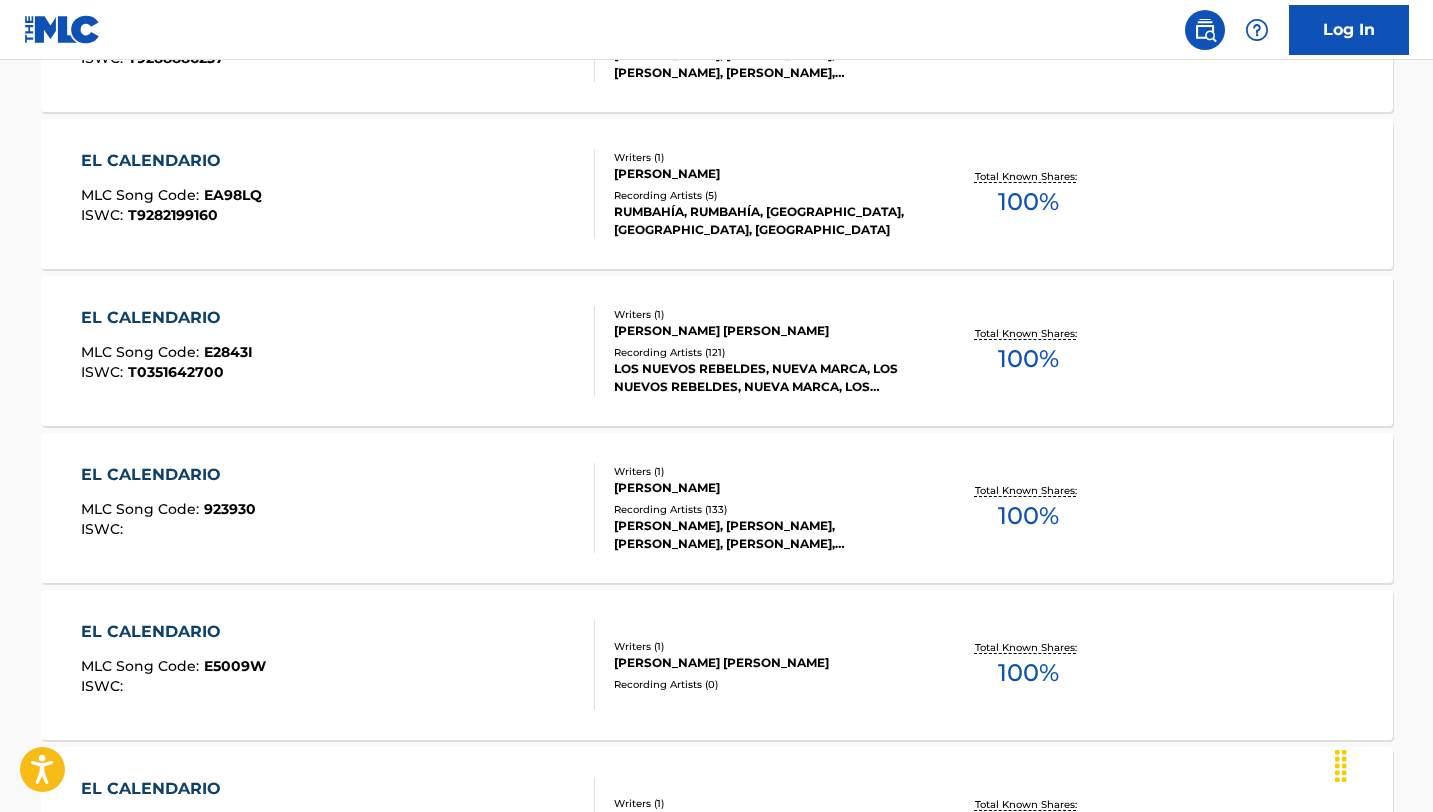 scroll, scrollTop: 1354, scrollLeft: 0, axis: vertical 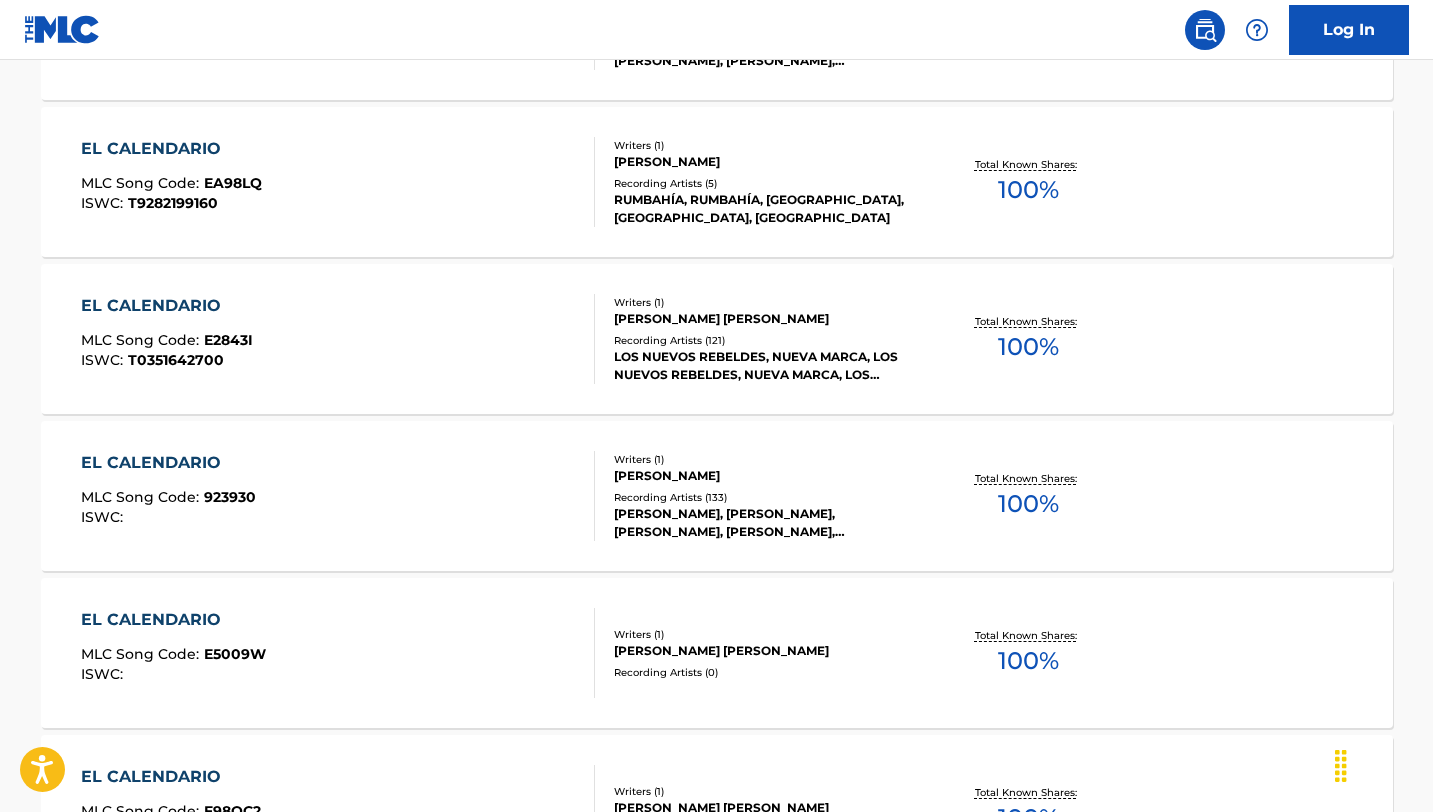 click on "EL CALENDARIO MLC Song Code : E2843I ISWC : T0351642700" at bounding box center (338, 339) 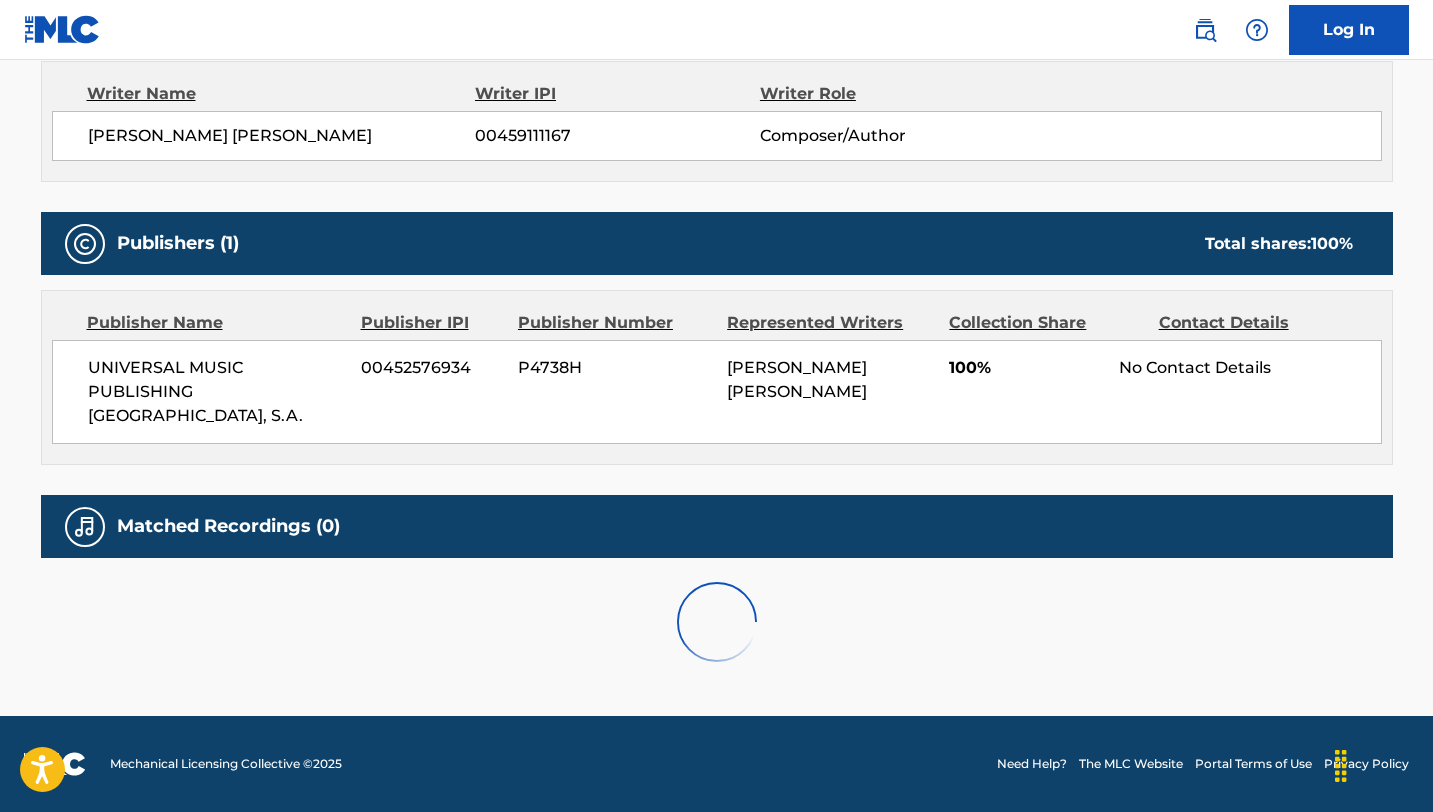 scroll, scrollTop: 0, scrollLeft: 0, axis: both 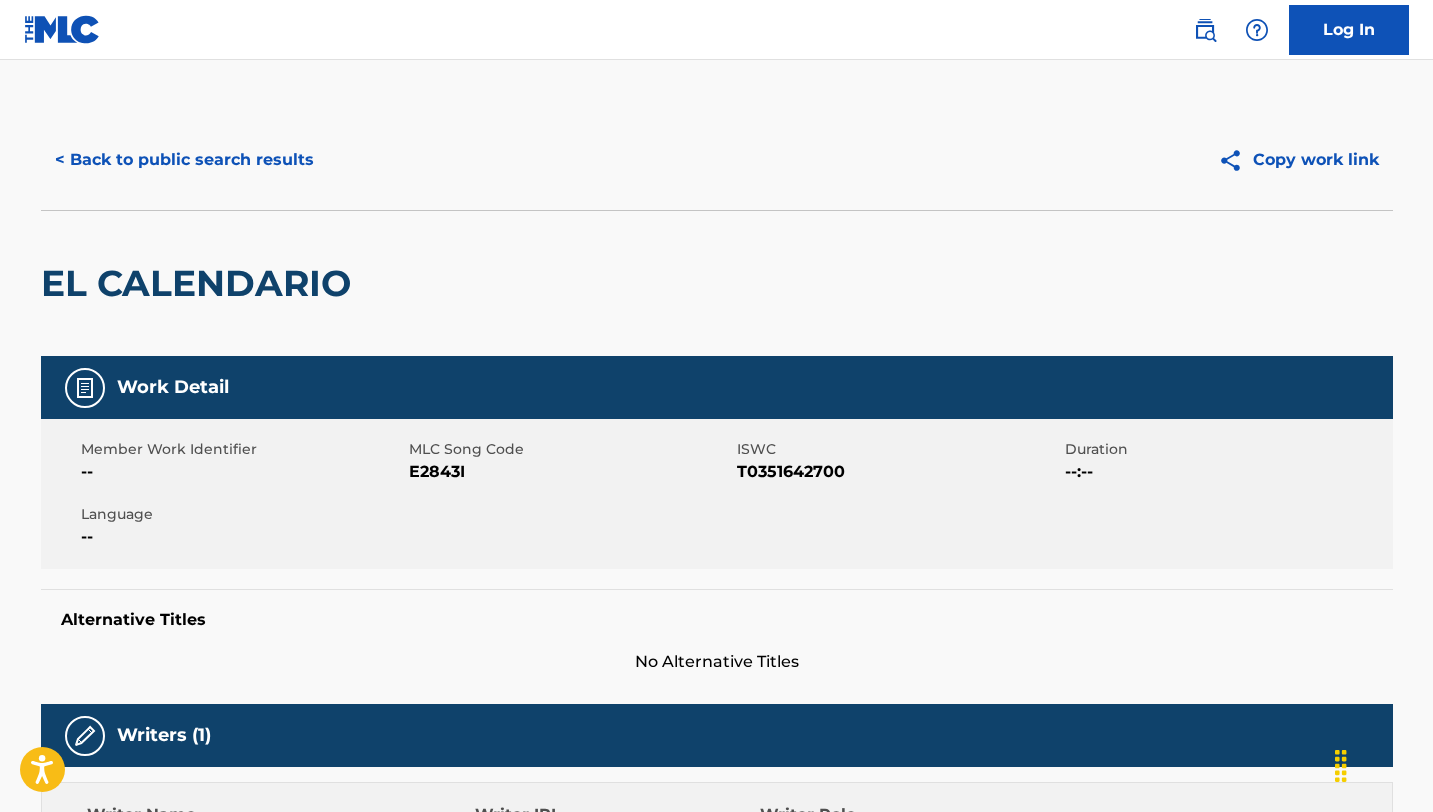 click on "E2843I" at bounding box center (570, 472) 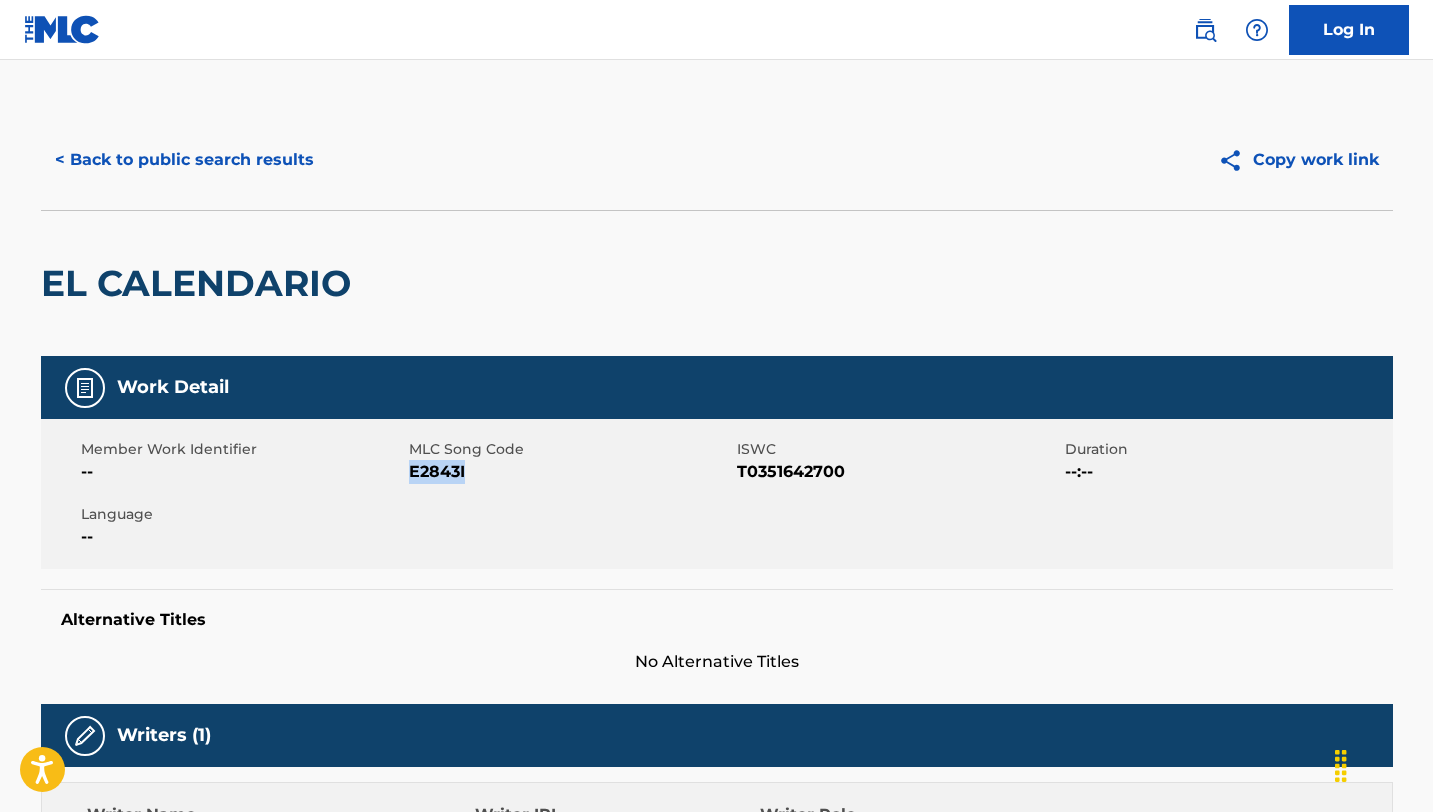 click on "E2843I" at bounding box center [570, 472] 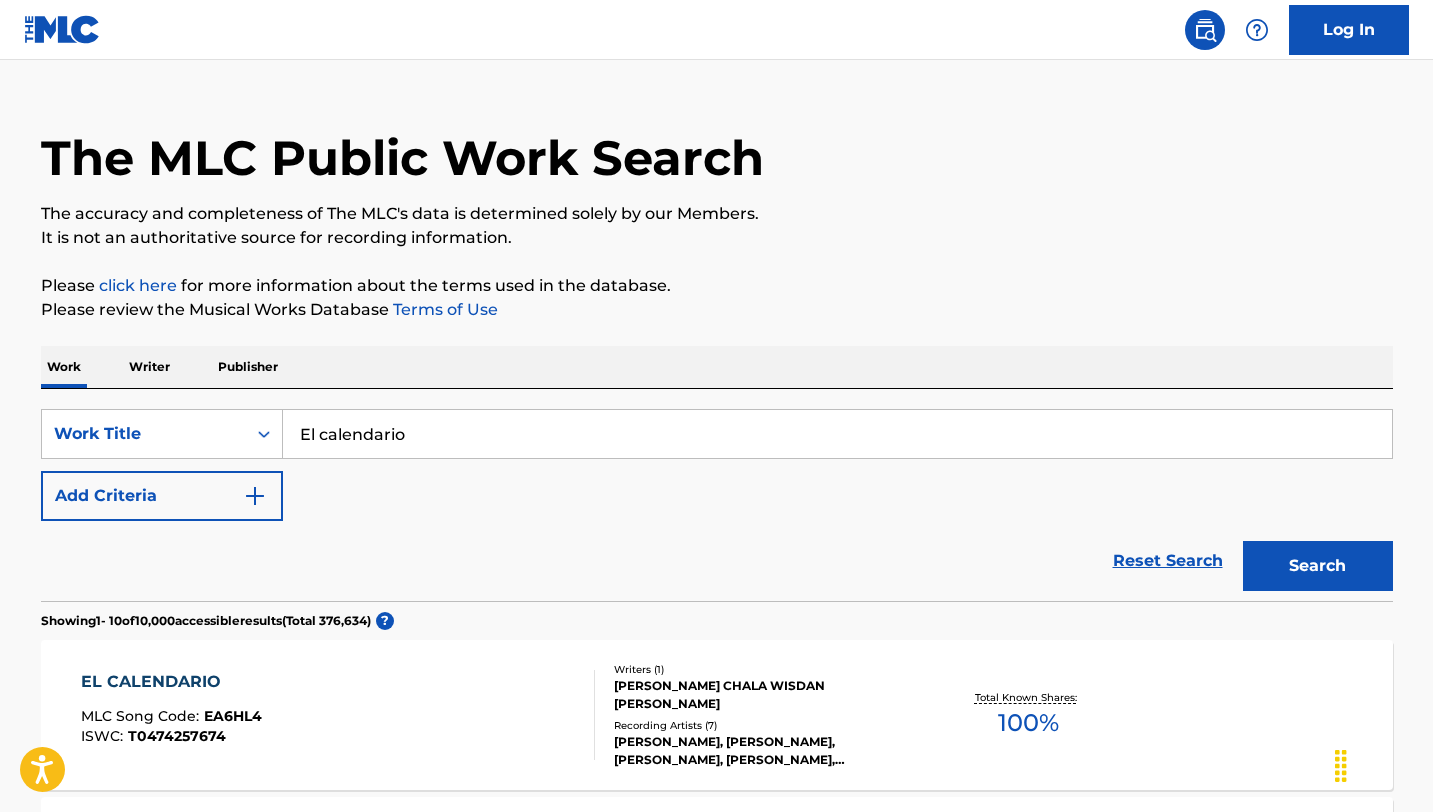 scroll, scrollTop: 0, scrollLeft: 0, axis: both 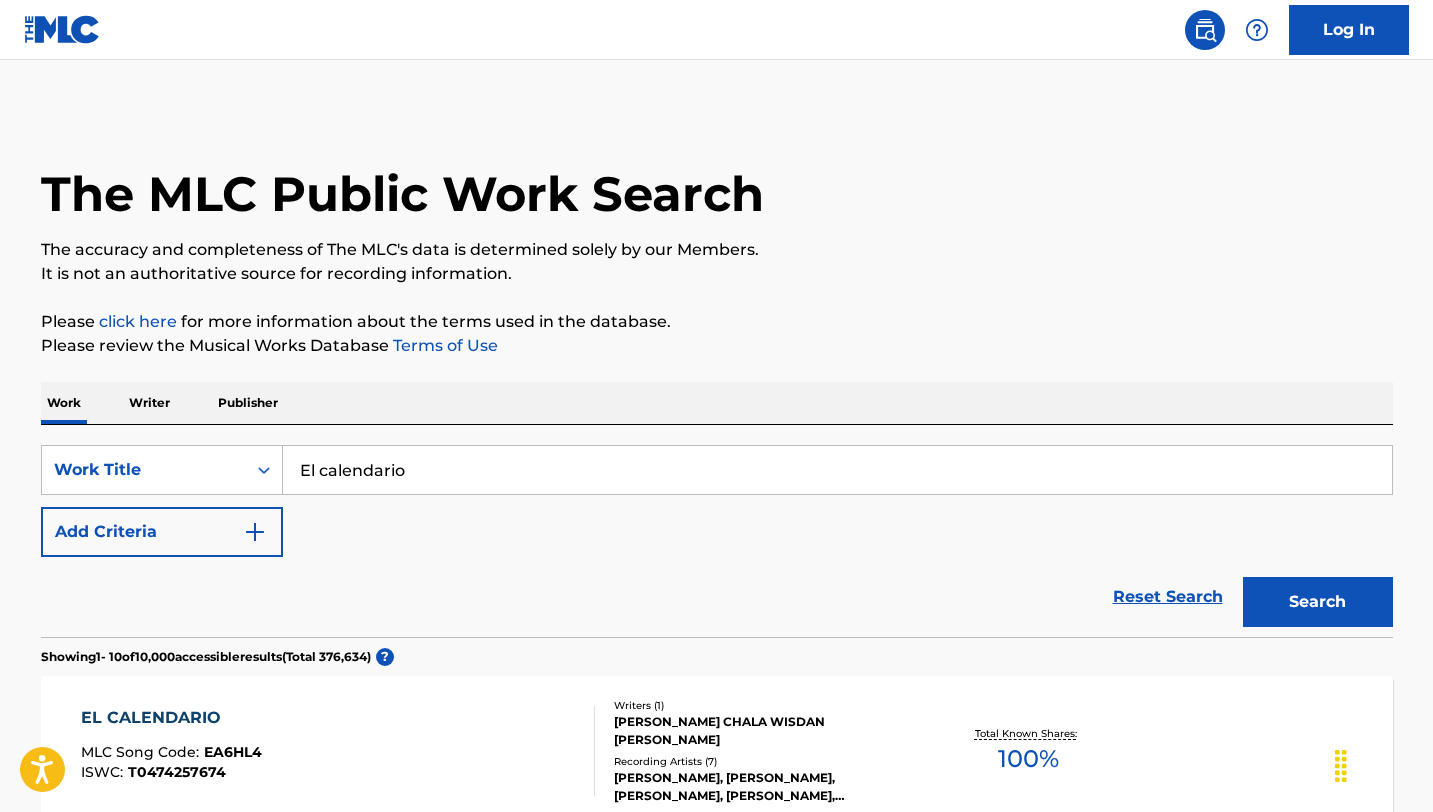 click on "Reset Search" at bounding box center (1168, 597) 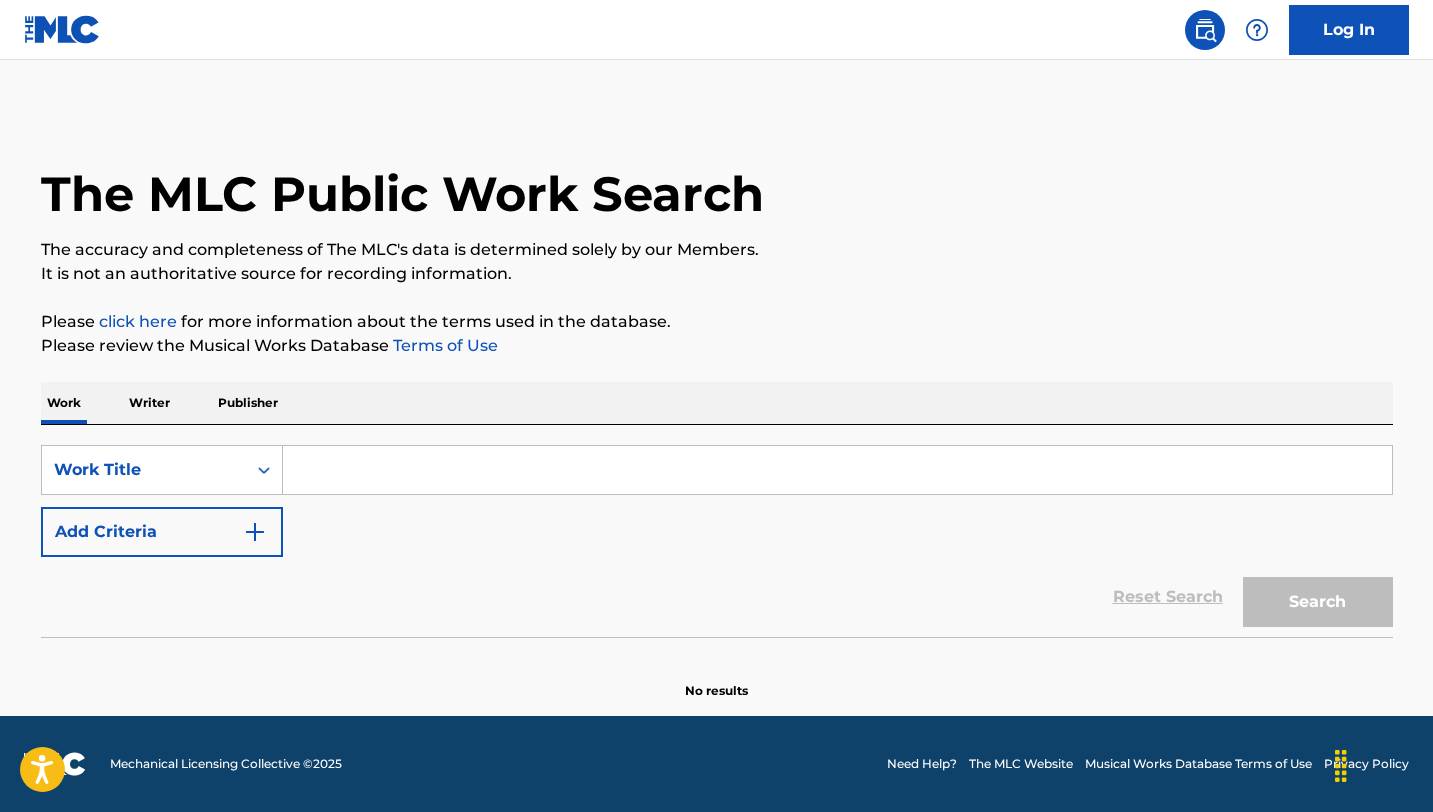 click at bounding box center (837, 470) 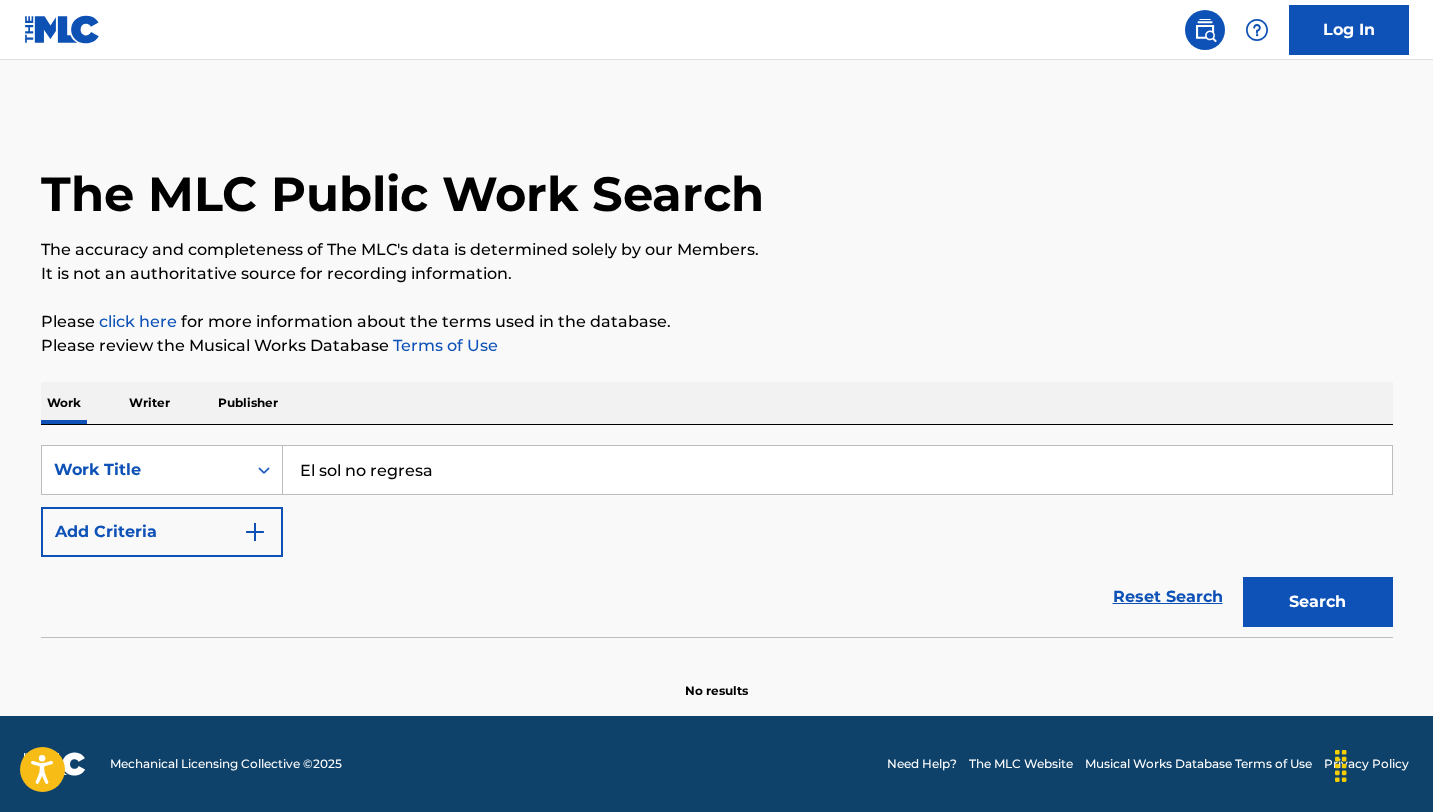 type on "⁠El sol no regresa" 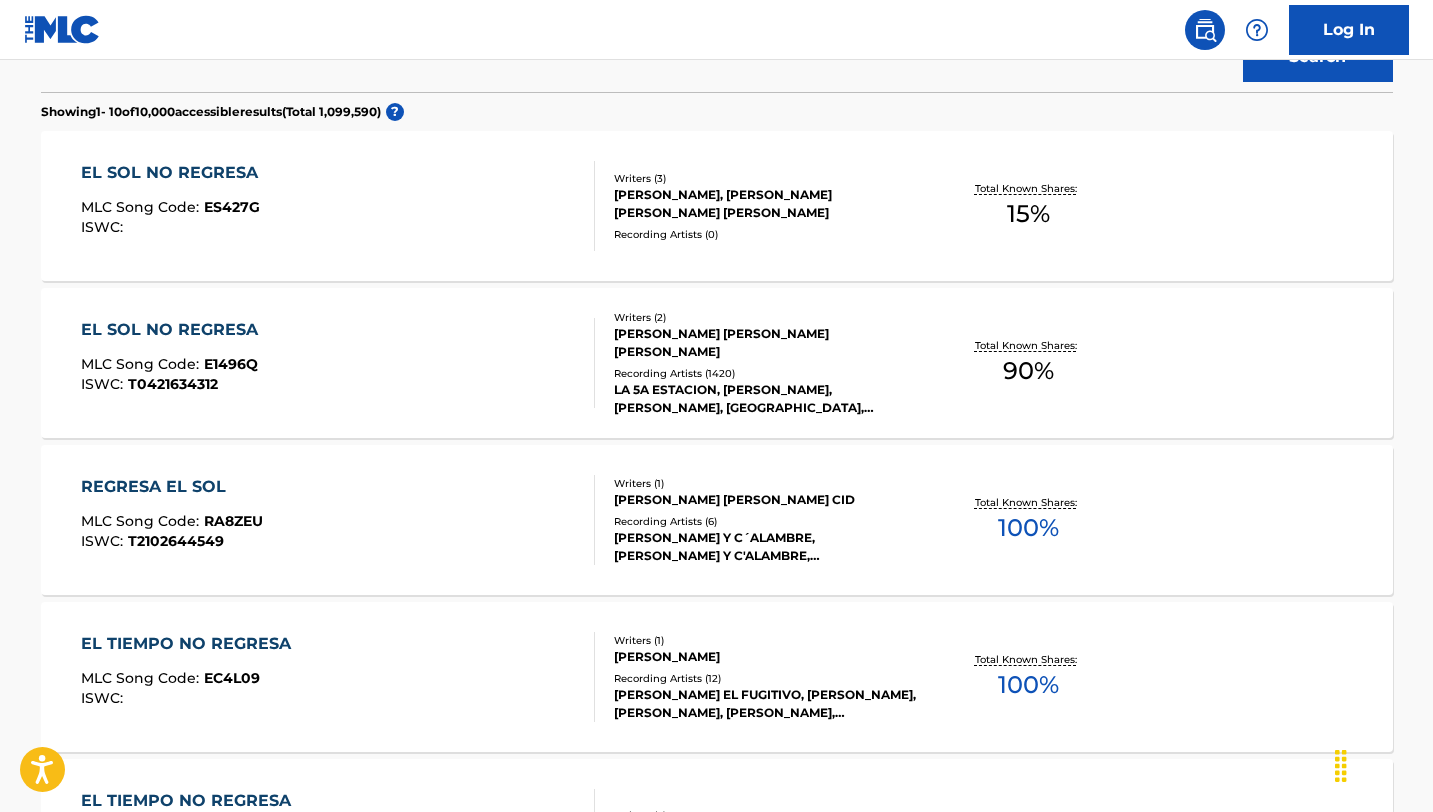 scroll, scrollTop: 549, scrollLeft: 0, axis: vertical 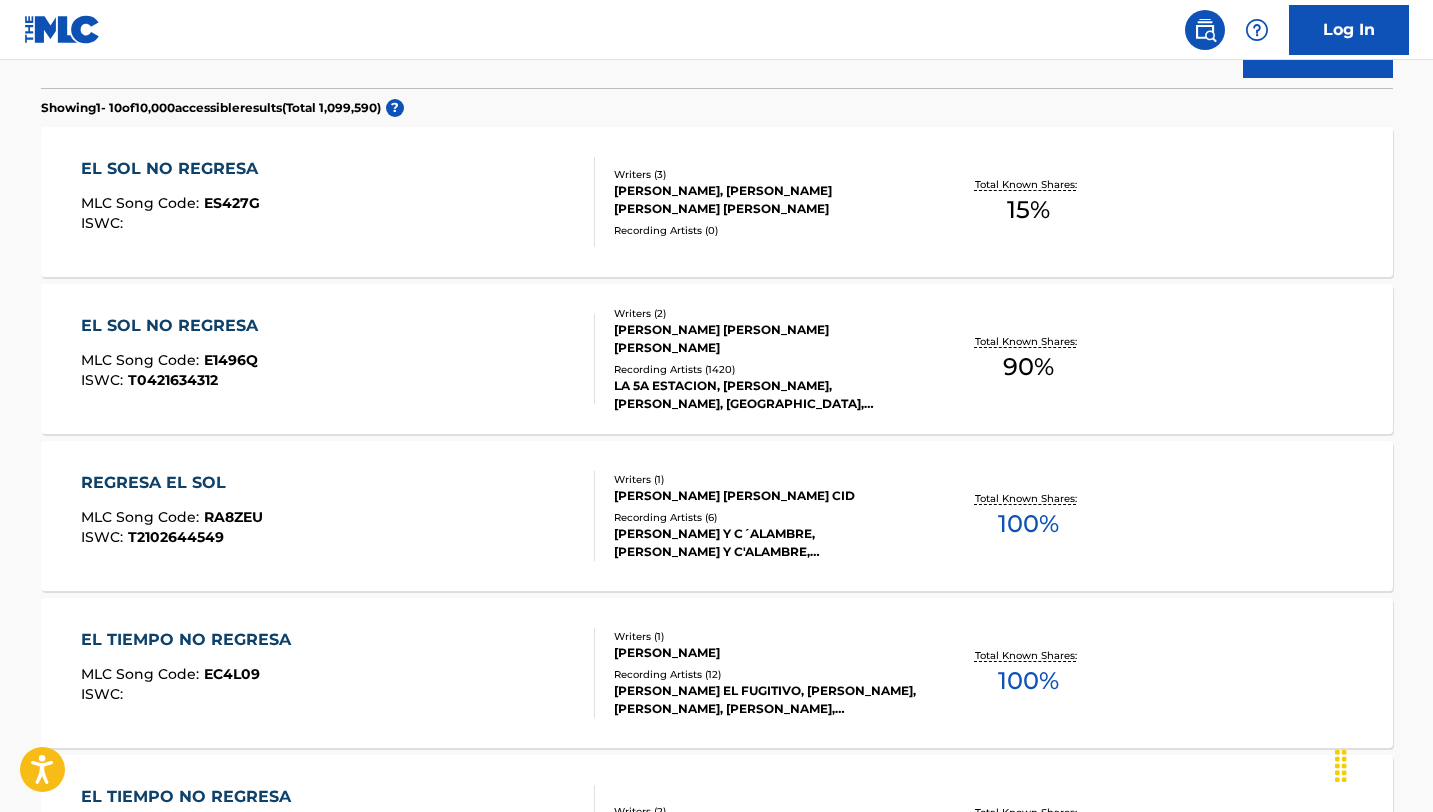 click on "LA 5A ESTACION, [PERSON_NAME], [PERSON_NAME], [GEOGRAPHIC_DATA], [GEOGRAPHIC_DATA], [GEOGRAPHIC_DATA], [GEOGRAPHIC_DATA]" at bounding box center (765, 395) 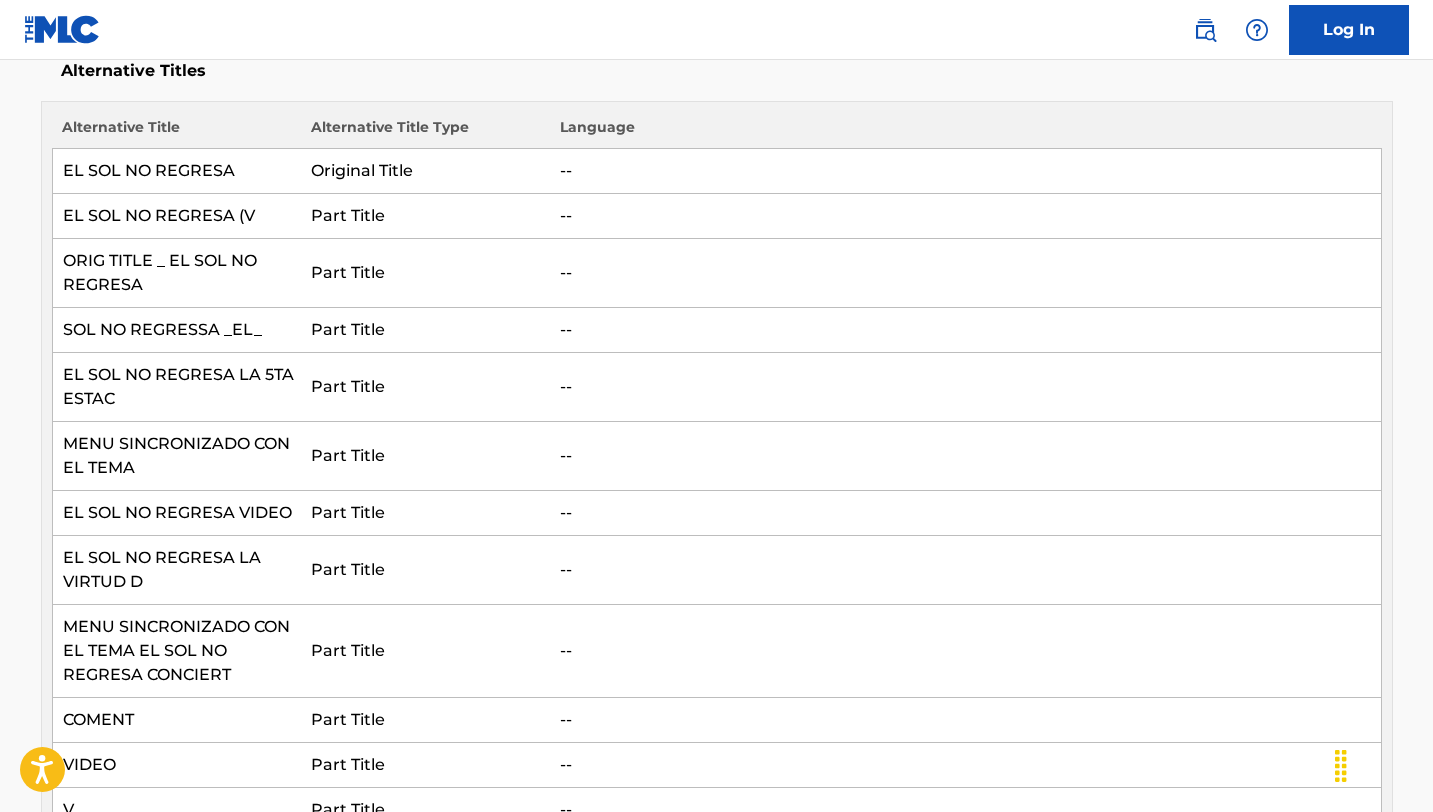 scroll, scrollTop: 0, scrollLeft: 0, axis: both 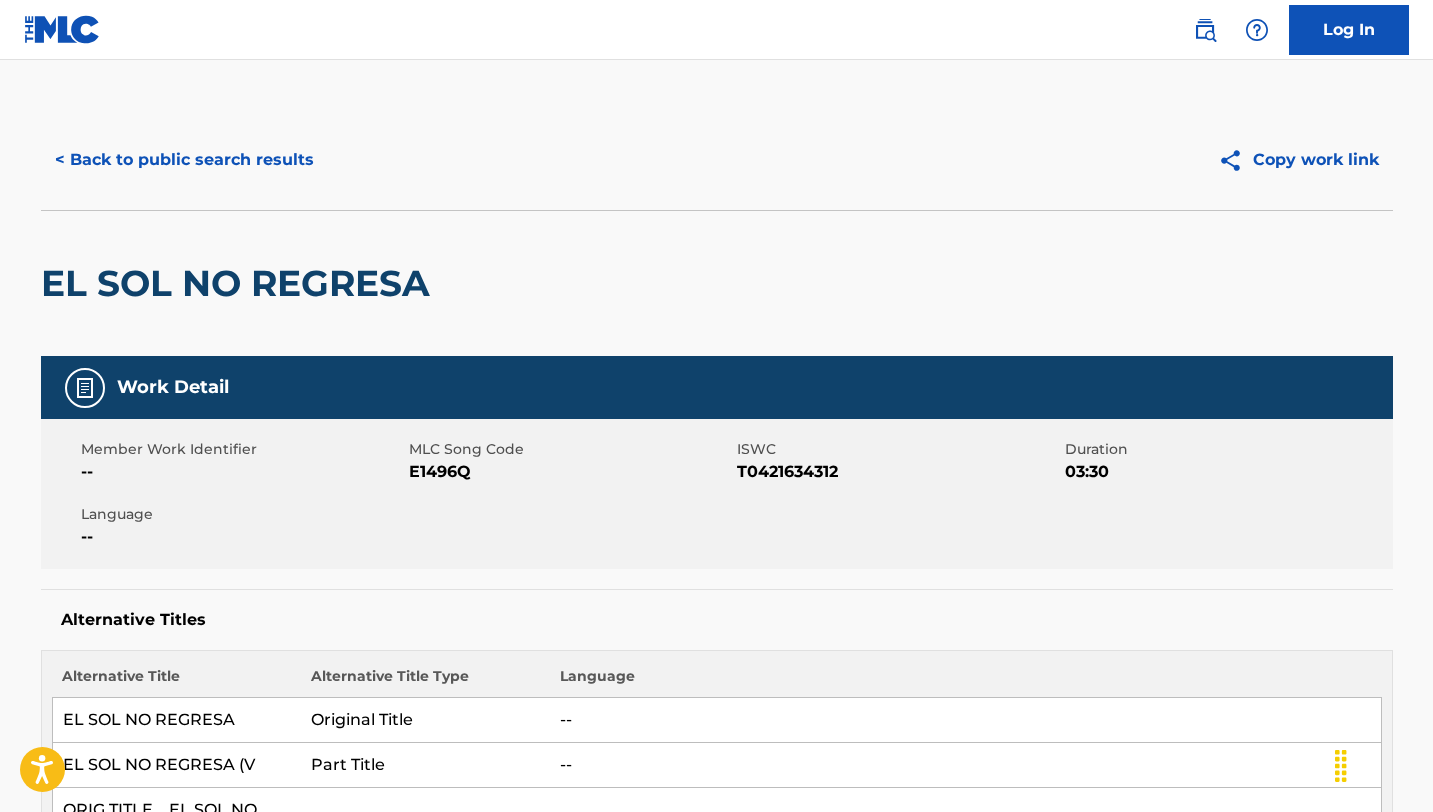 click on "< Back to public search results" at bounding box center (184, 160) 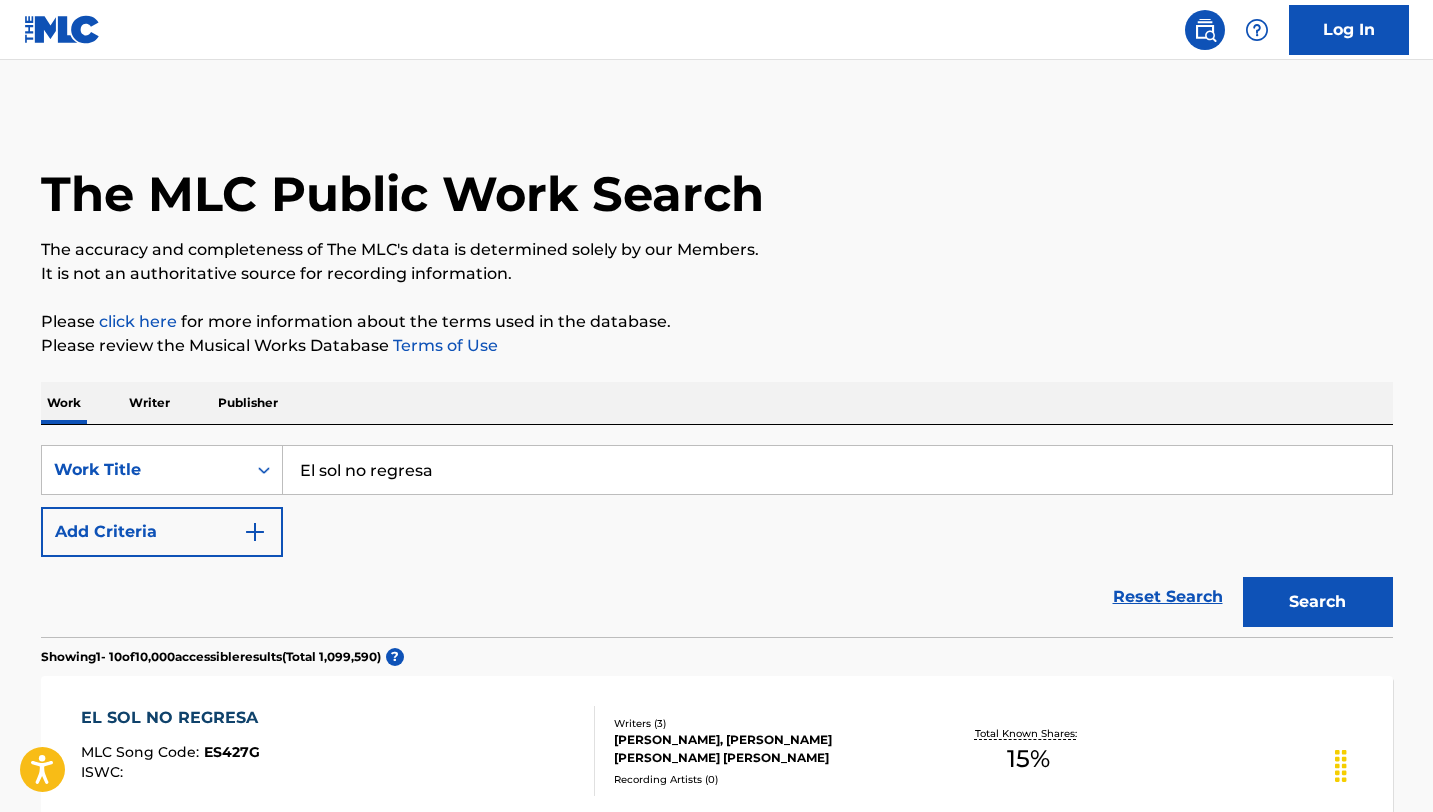 scroll, scrollTop: 601, scrollLeft: 0, axis: vertical 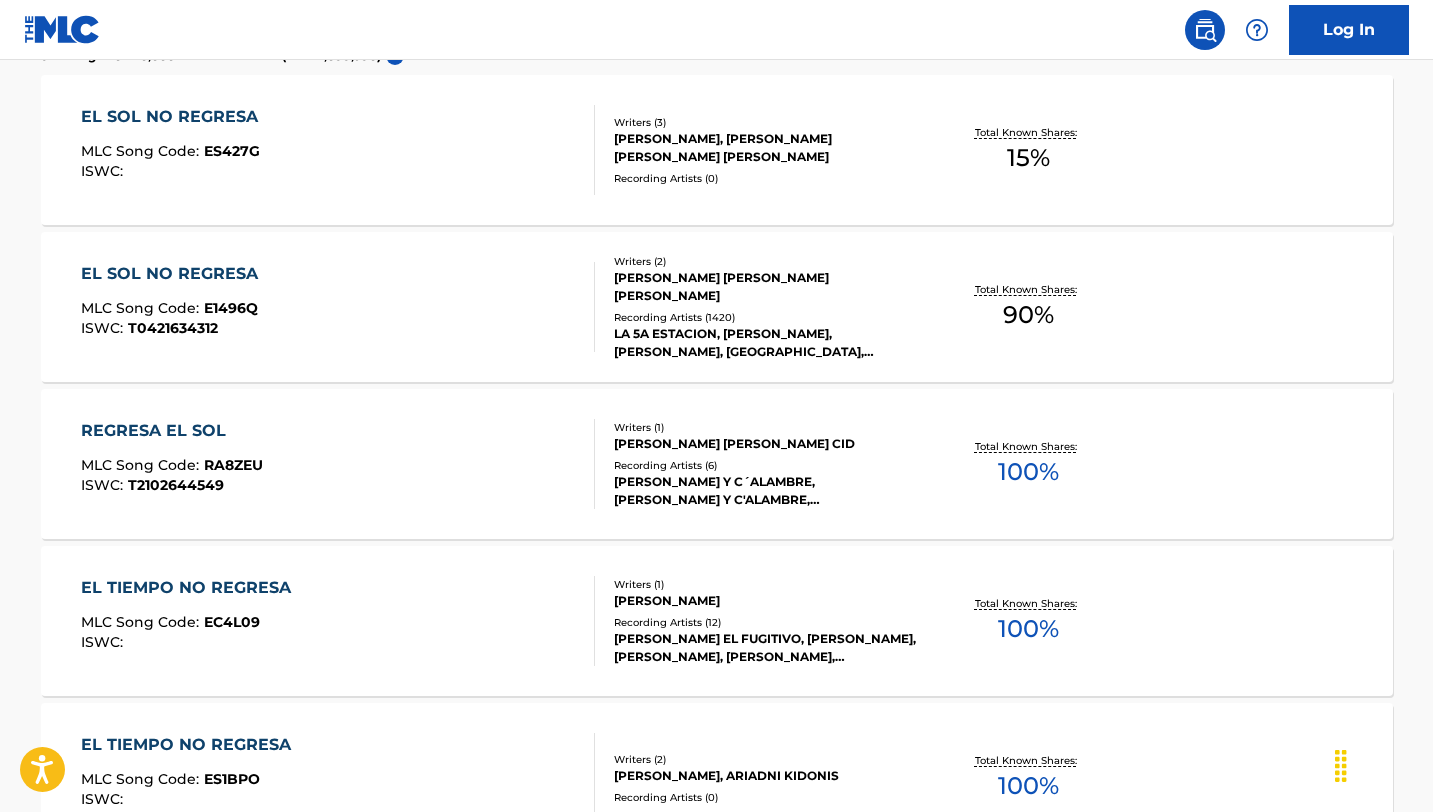 click on "EL SOL NO REGRESA MLC Song Code : E1496Q ISWC : T0421634312" at bounding box center [338, 307] 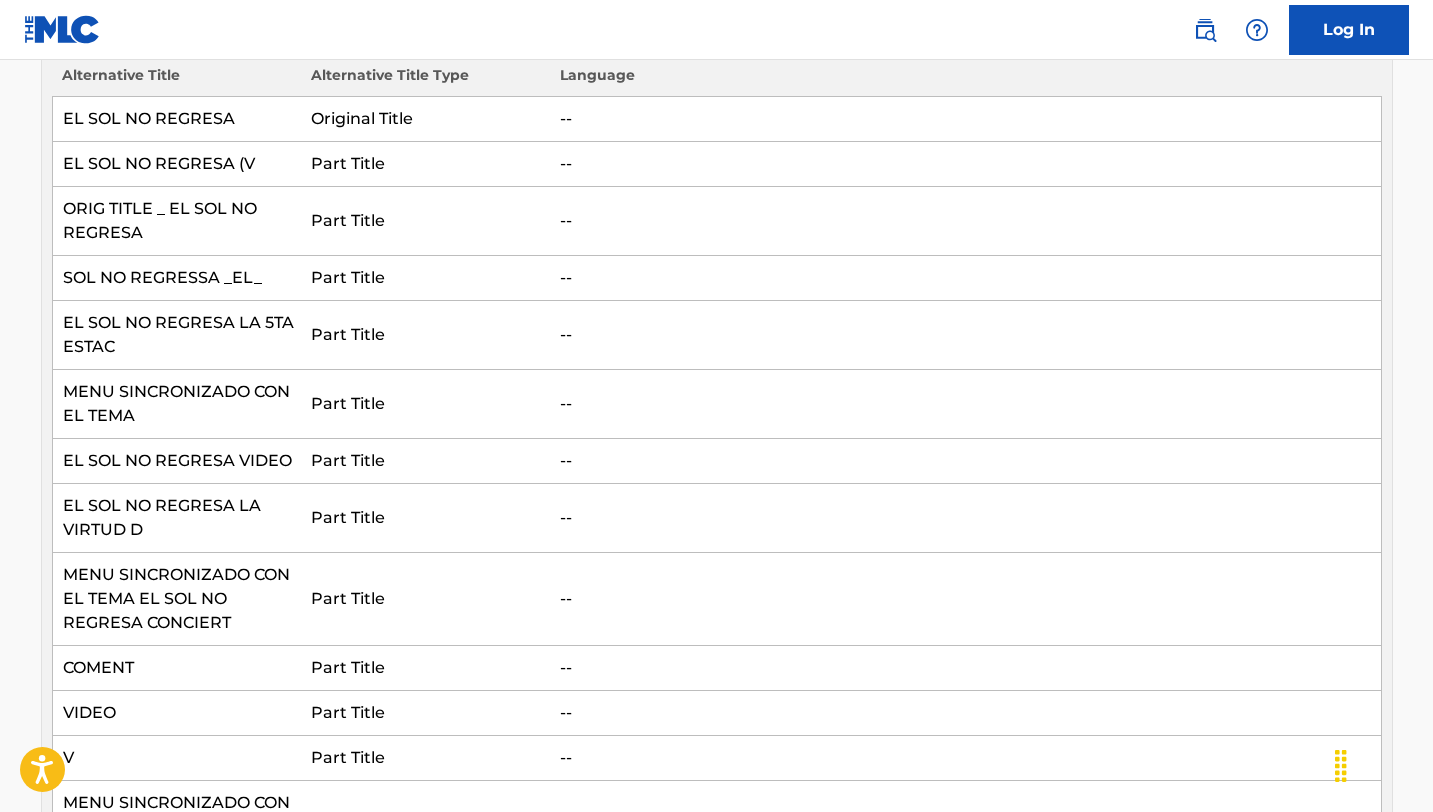 scroll, scrollTop: 0, scrollLeft: 0, axis: both 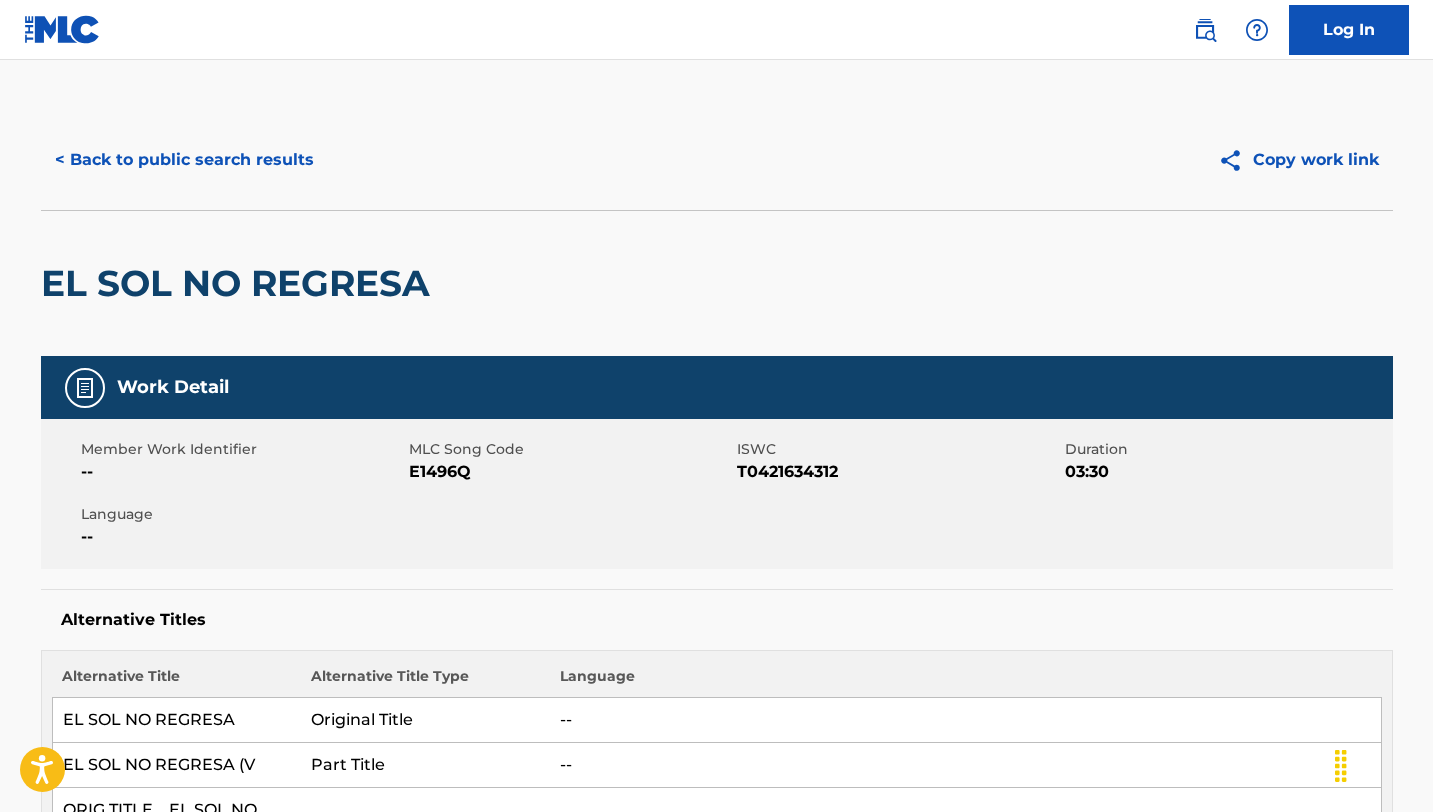 click on "E1496Q" at bounding box center (570, 472) 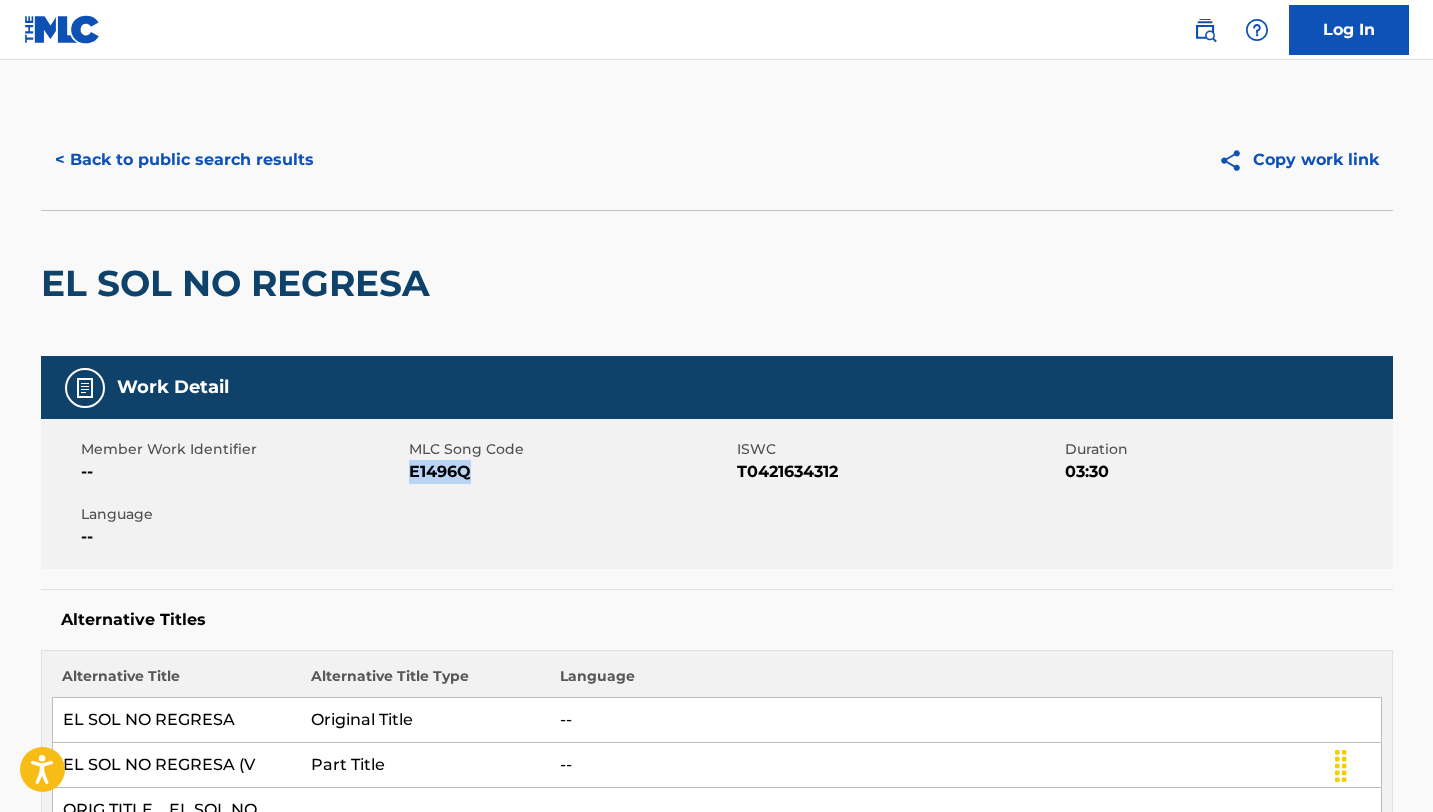 click on "E1496Q" at bounding box center (570, 472) 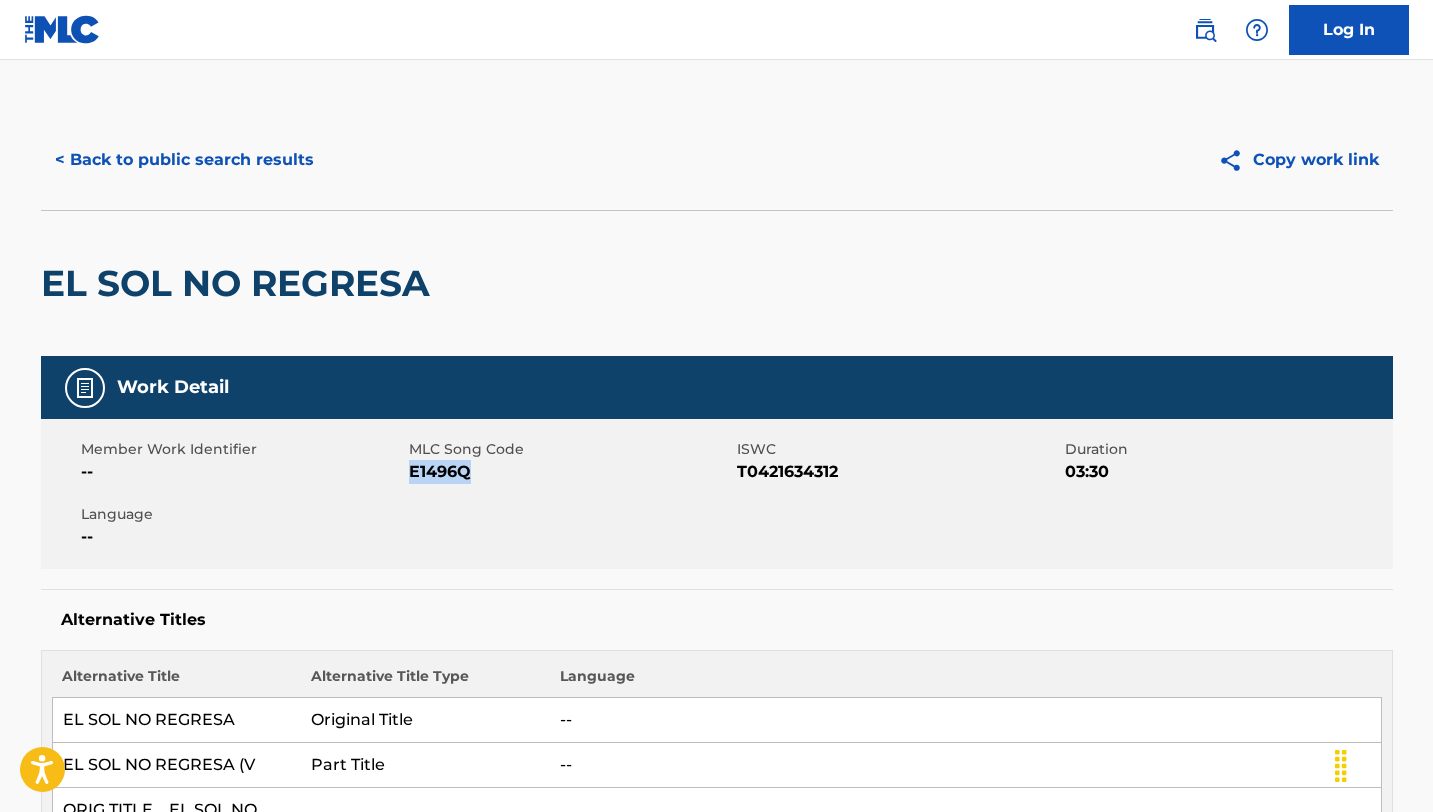 click on "< Back to public search results" at bounding box center (184, 160) 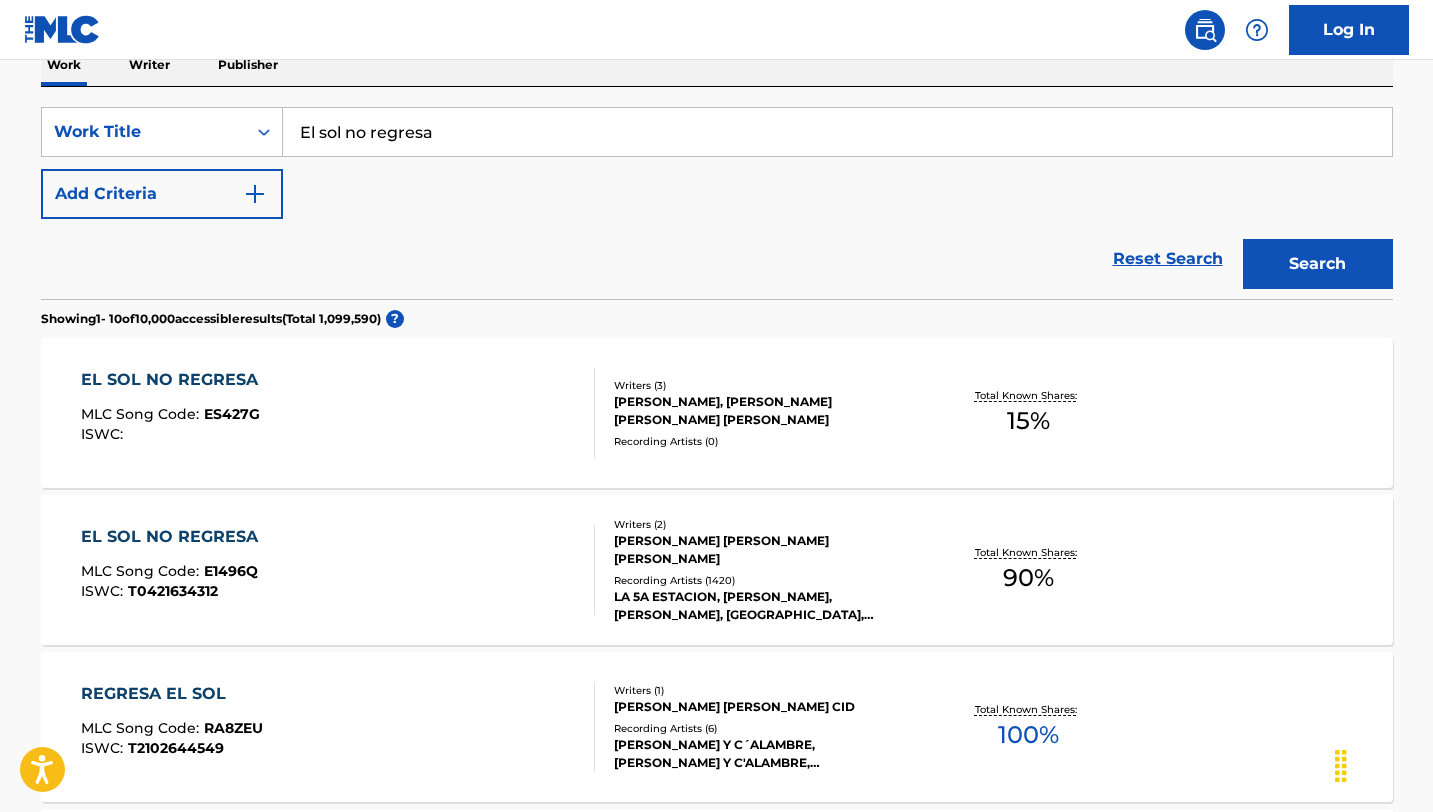 scroll, scrollTop: 0, scrollLeft: 0, axis: both 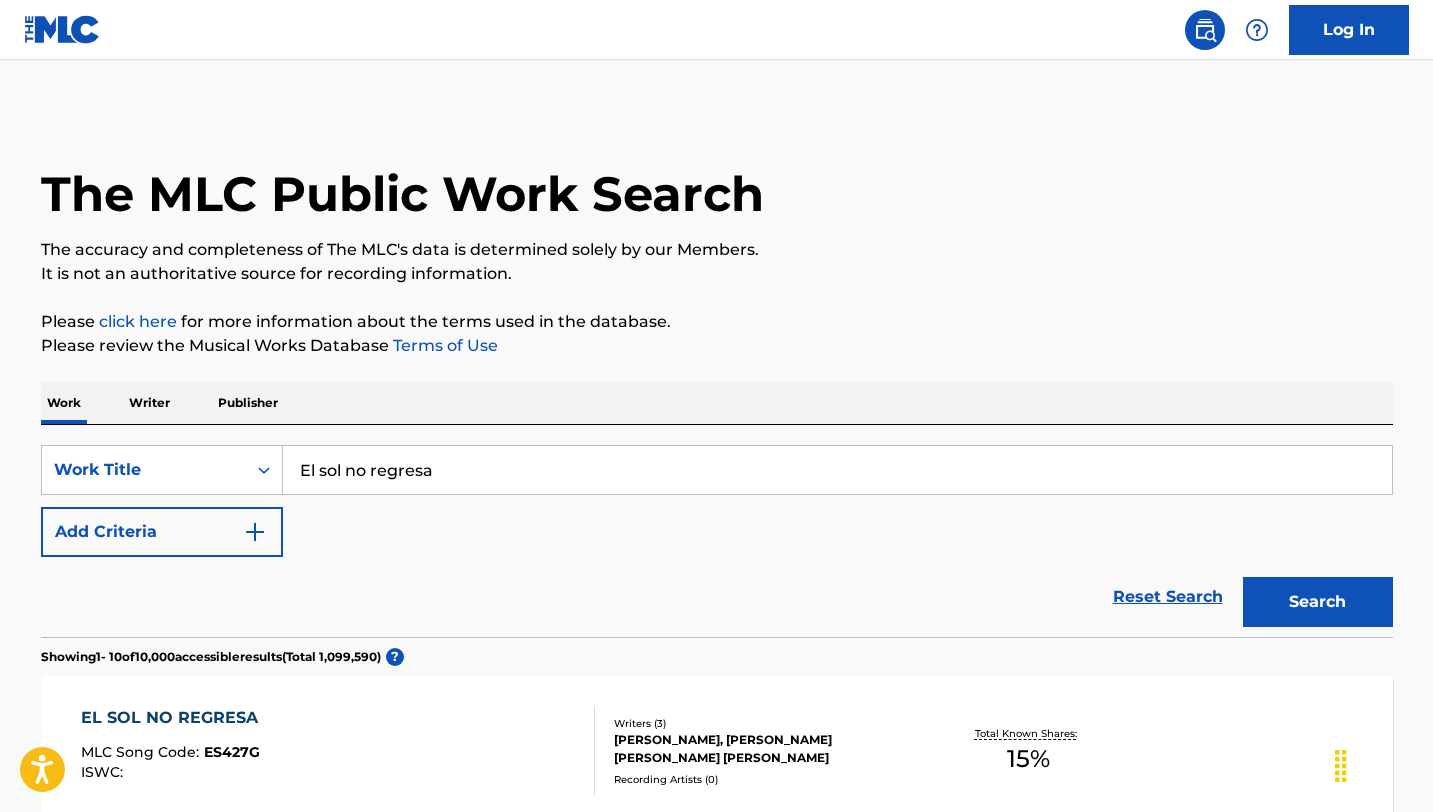 click on "Reset Search" at bounding box center [1168, 597] 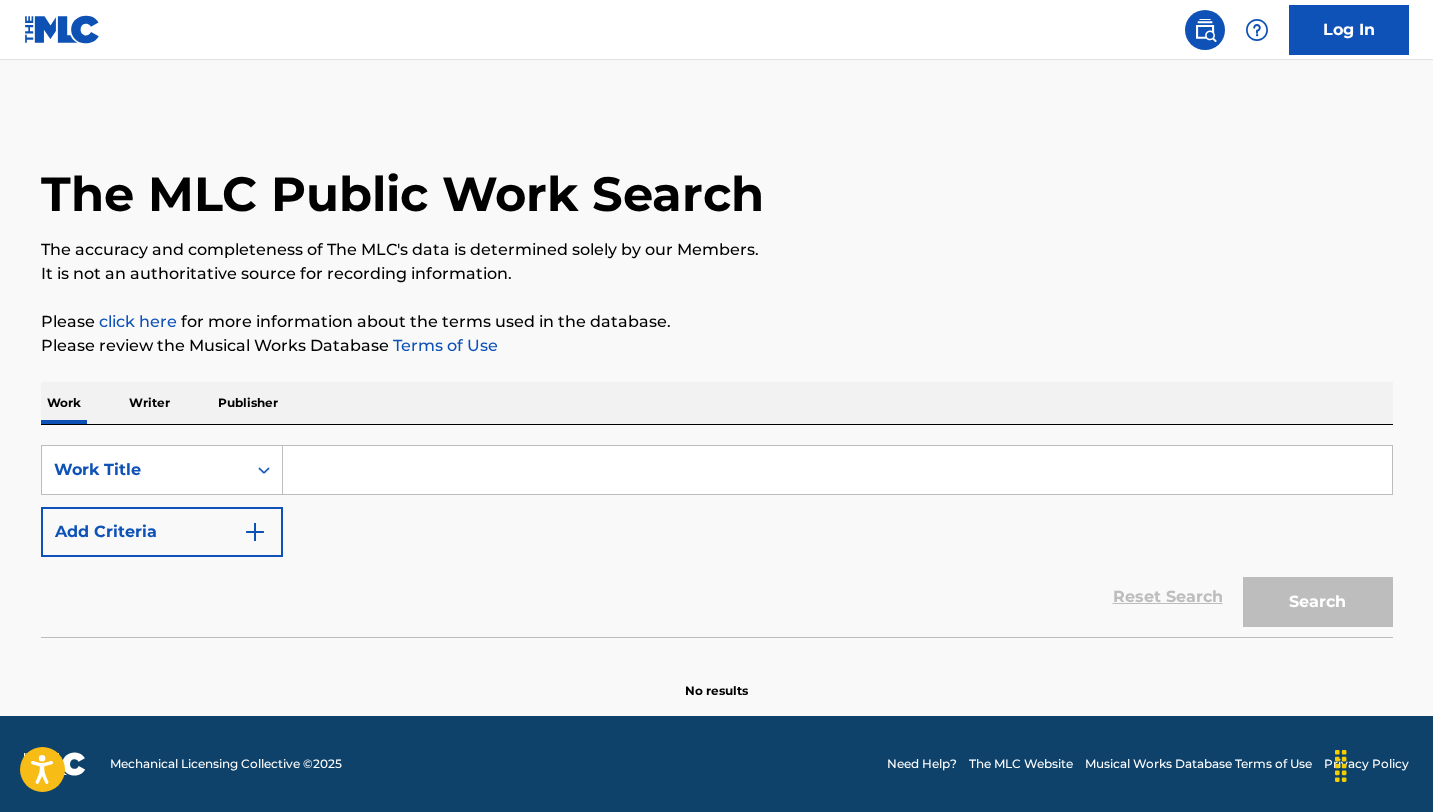 click at bounding box center (837, 470) 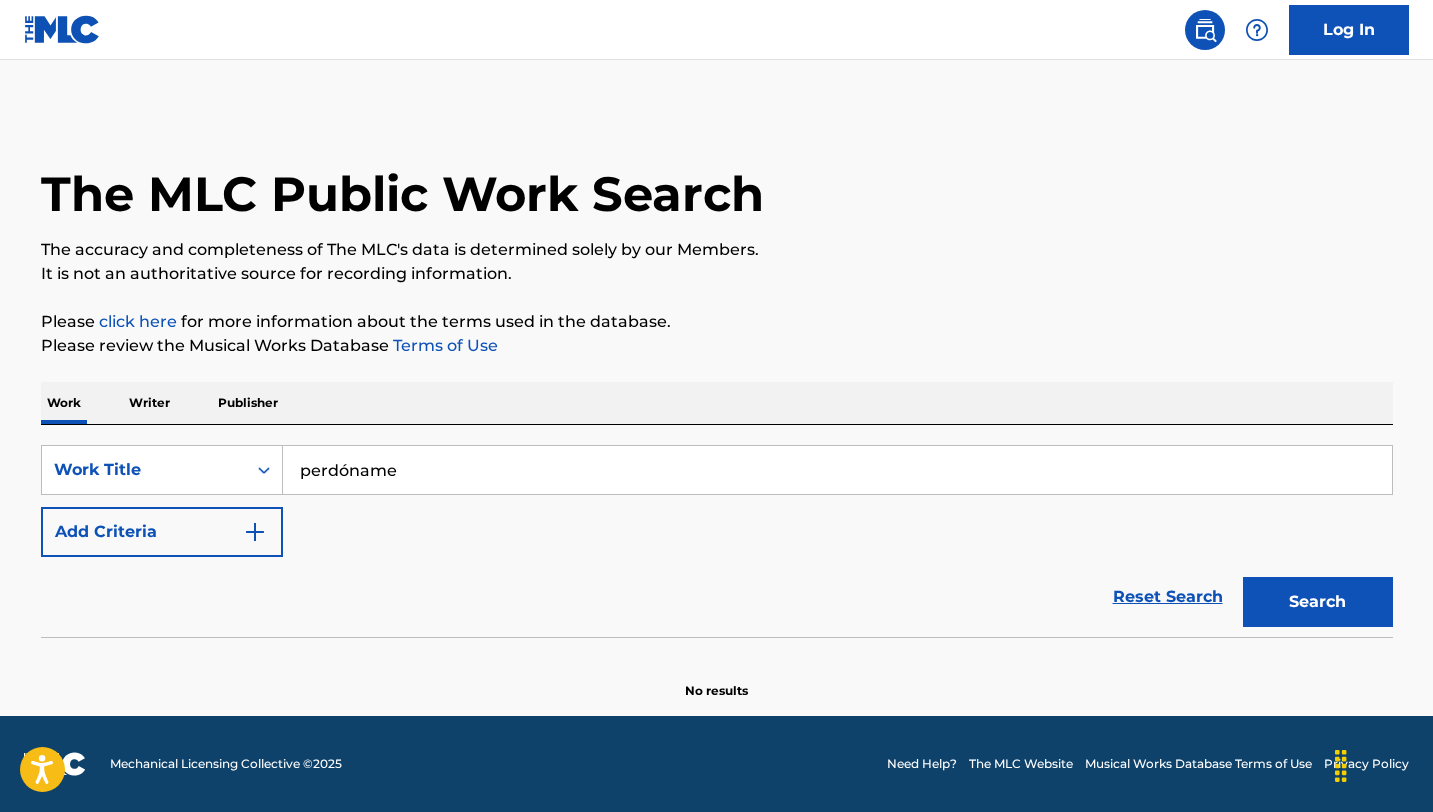 type on "perdóname" 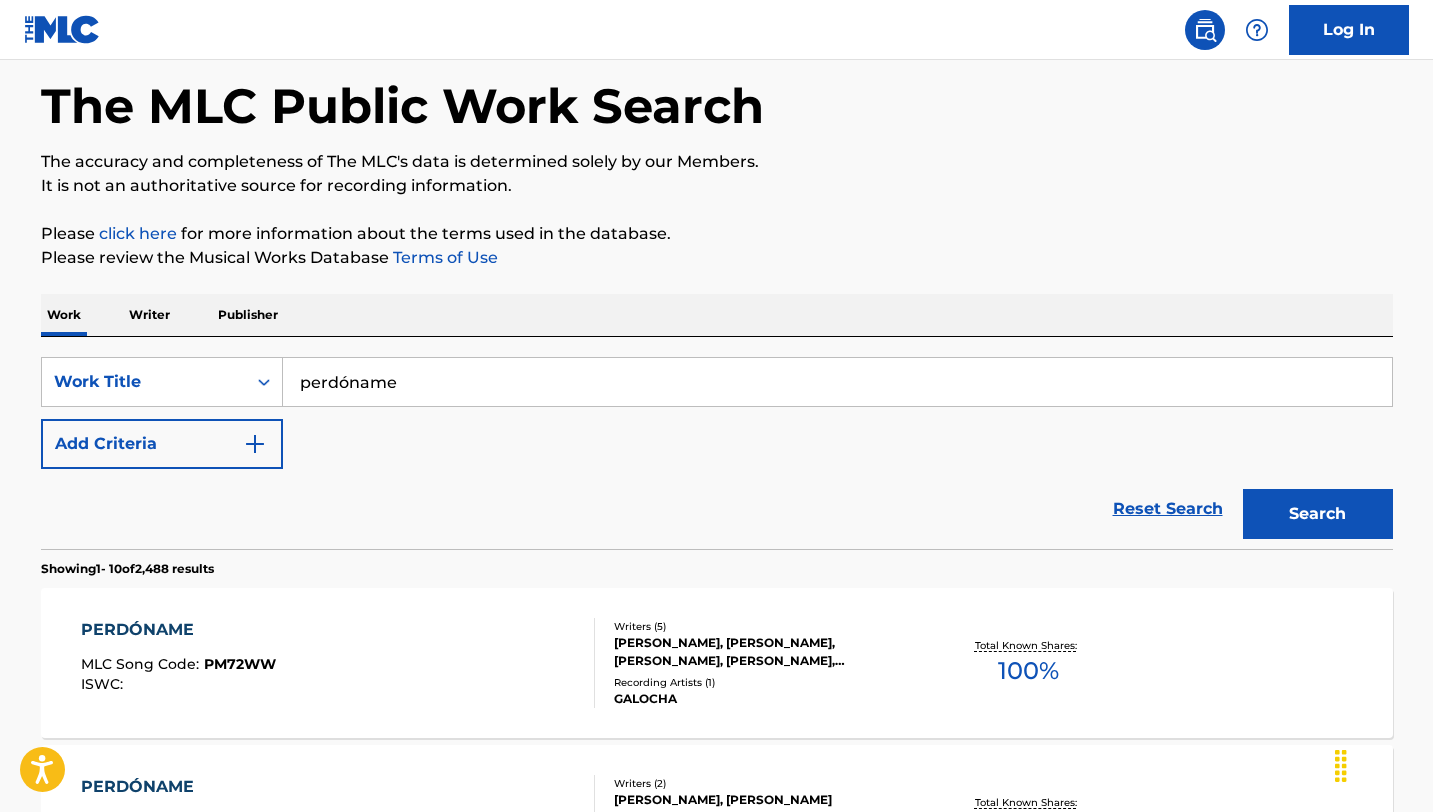 scroll, scrollTop: 0, scrollLeft: 0, axis: both 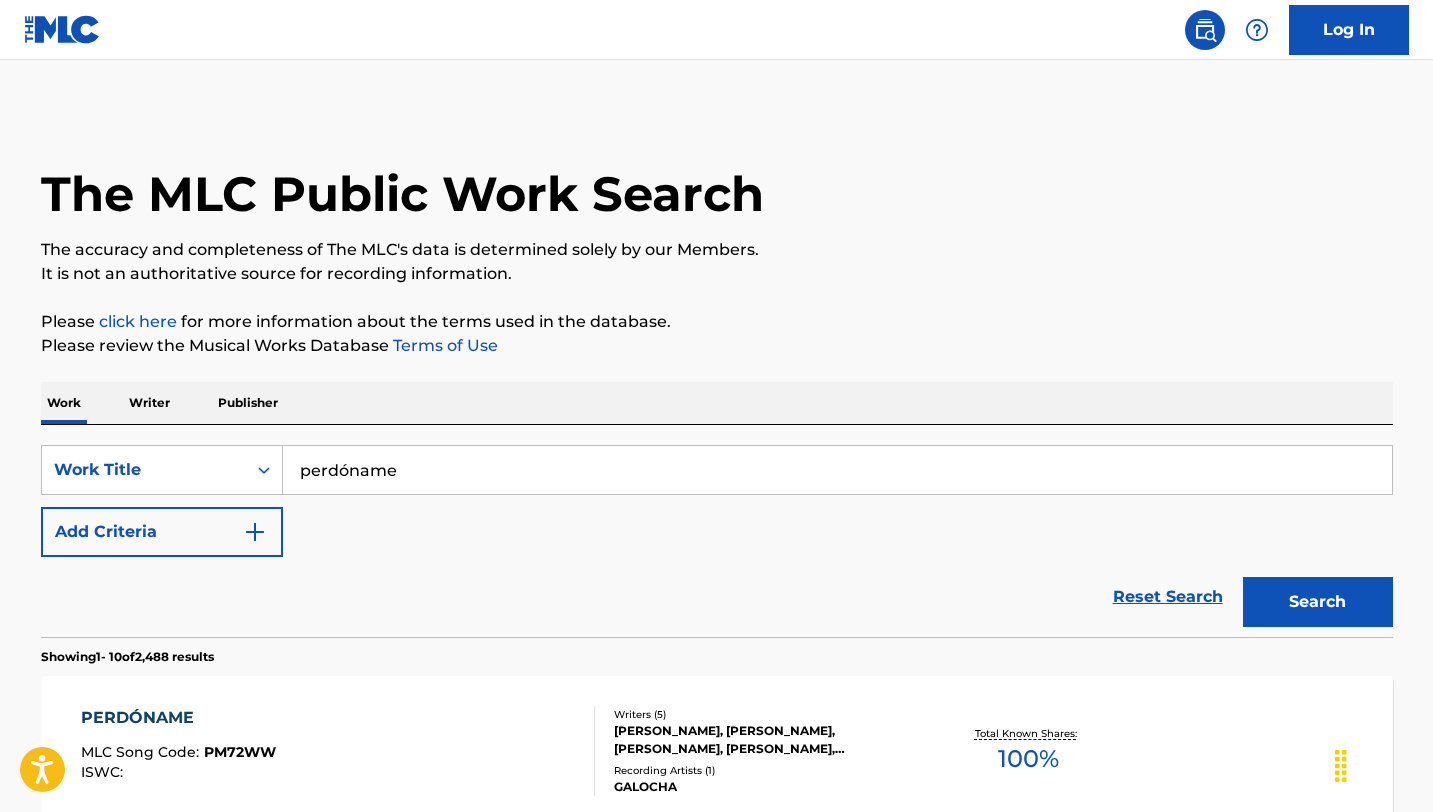 click at bounding box center (255, 532) 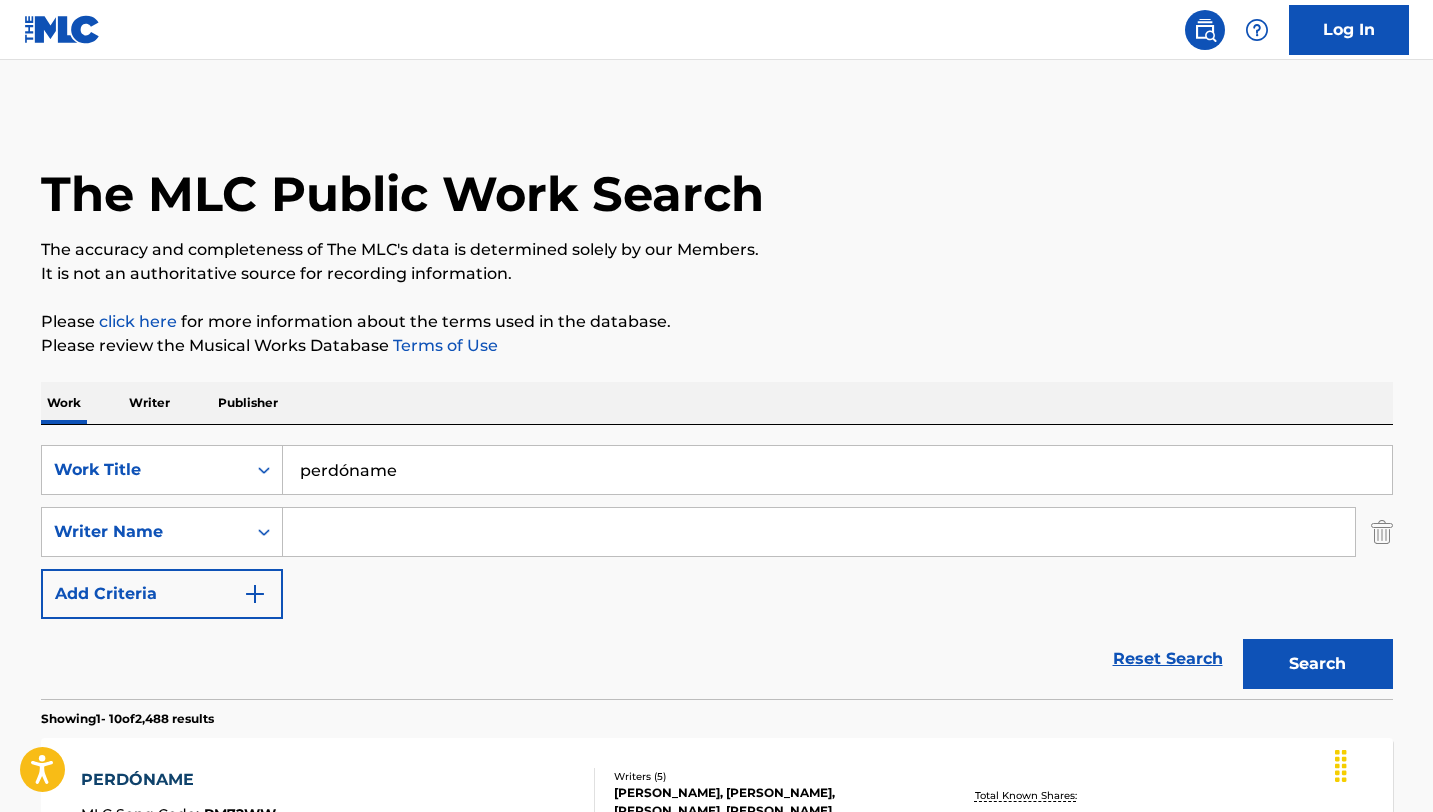 click on "SearchWithCriteria8598cfe5-d147-48f2-9d91-a5cfd78dba19 Work Title perdóname SearchWithCriteria1b8f90eb-1d54-4380-be49-554181c855dd Writer Name Add Criteria" at bounding box center [717, 532] 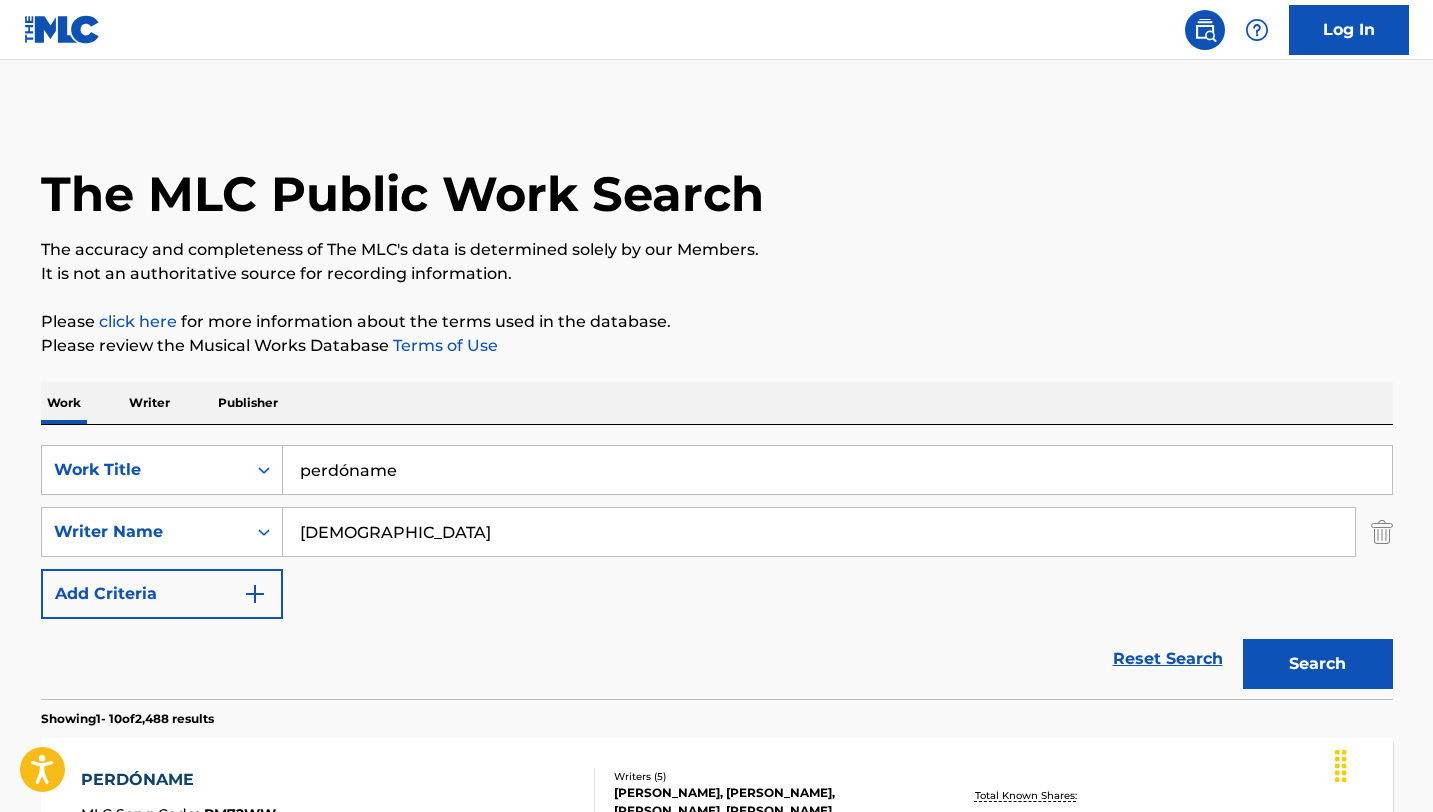 click on "Search" at bounding box center (1318, 664) 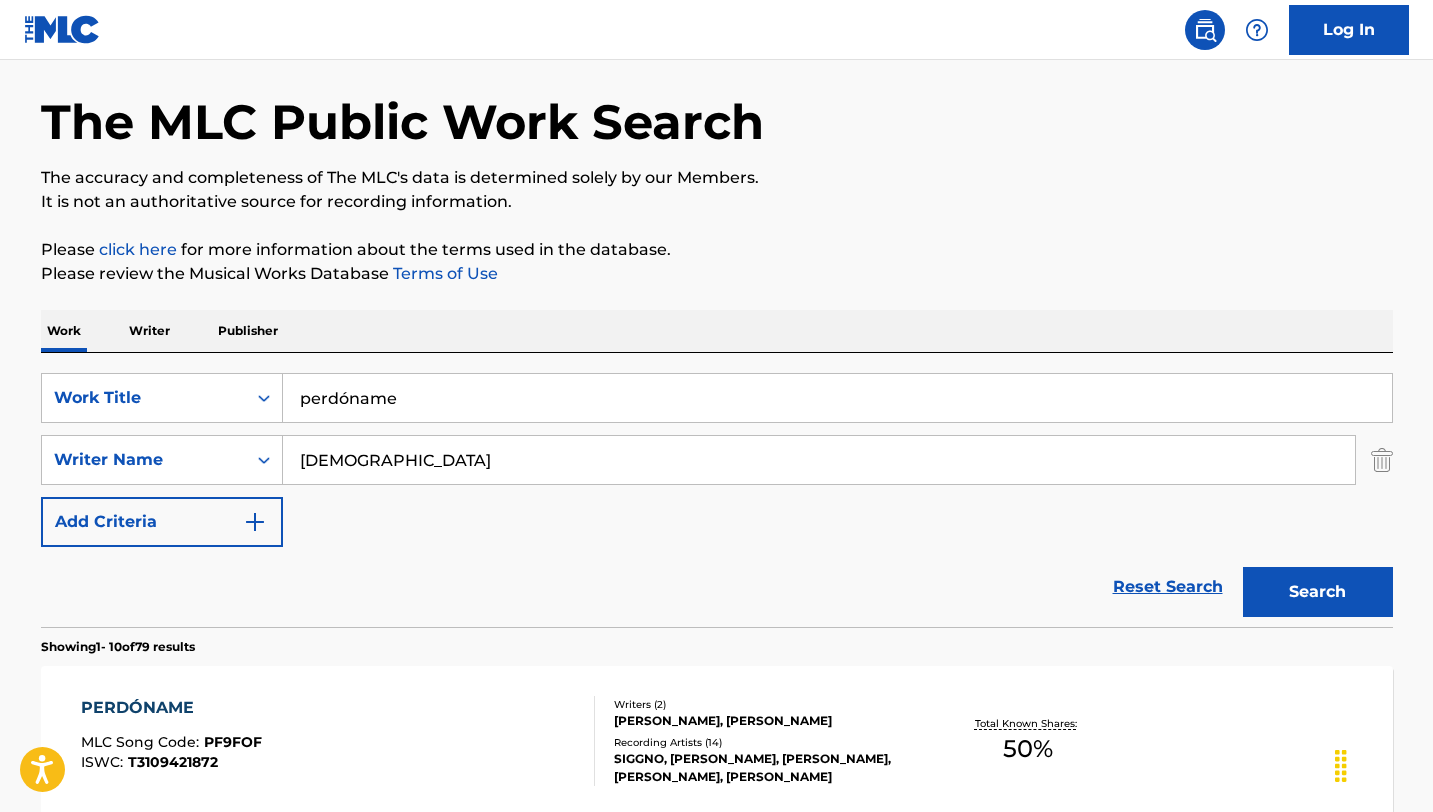 scroll, scrollTop: 66, scrollLeft: 0, axis: vertical 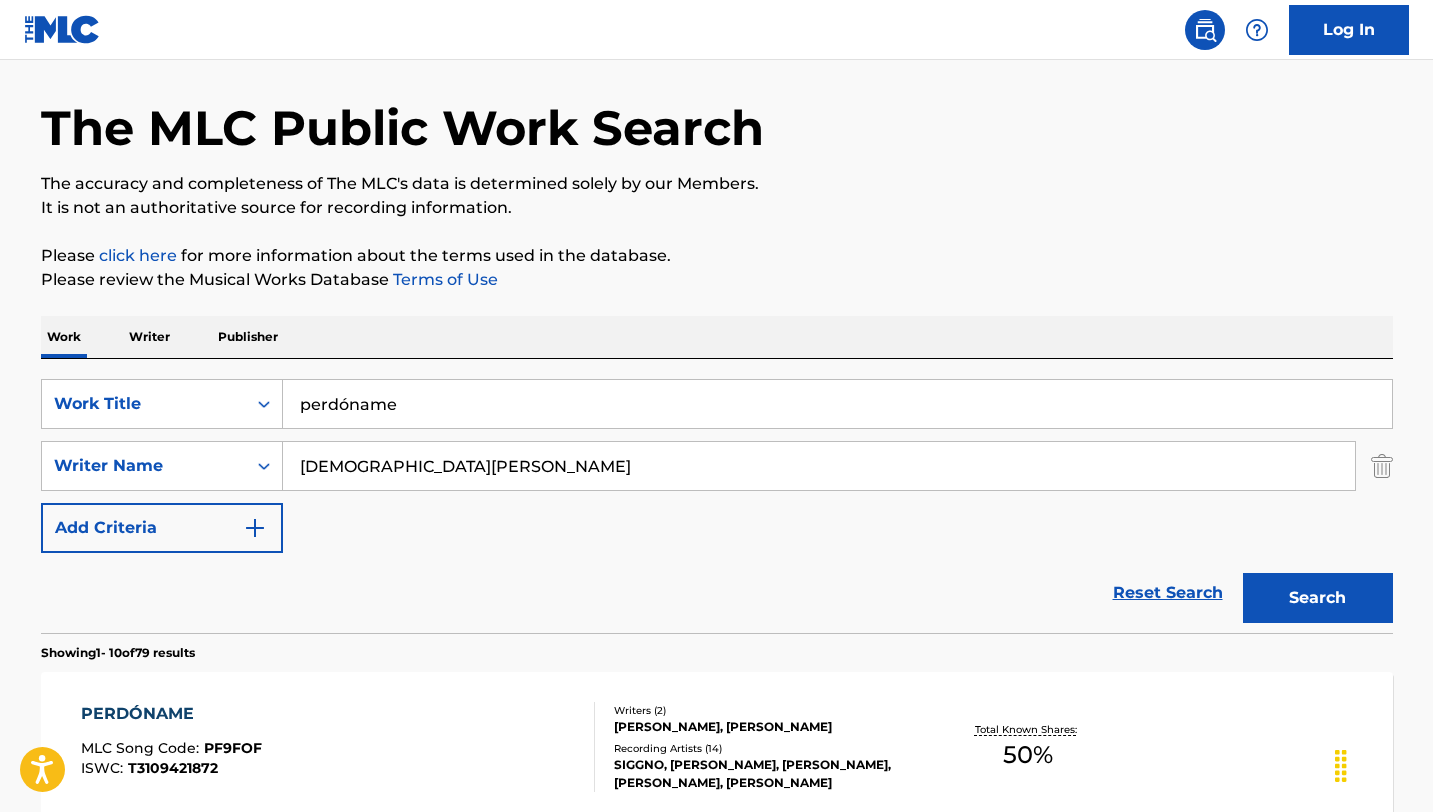 click on "Search" at bounding box center (1318, 598) 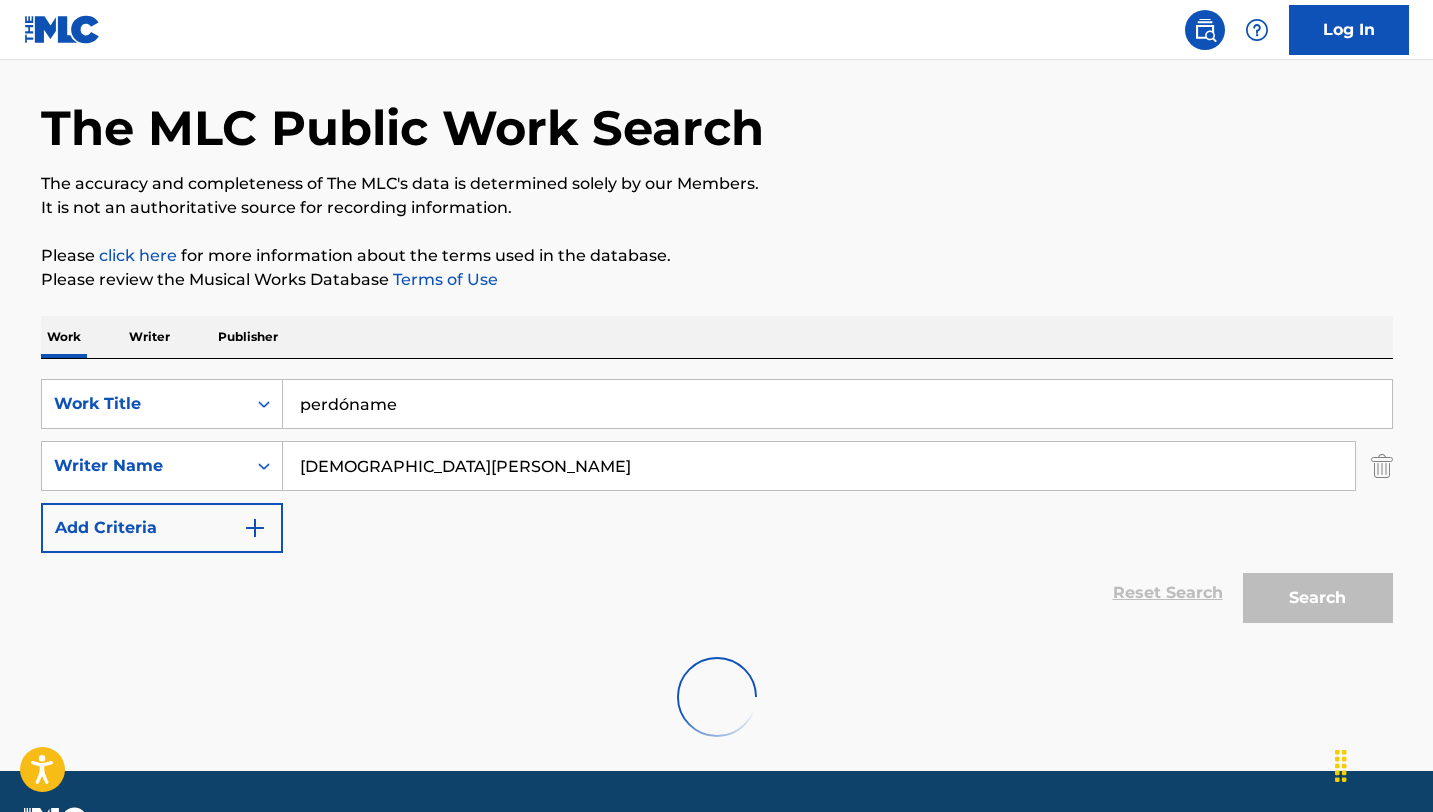 scroll, scrollTop: 56, scrollLeft: 0, axis: vertical 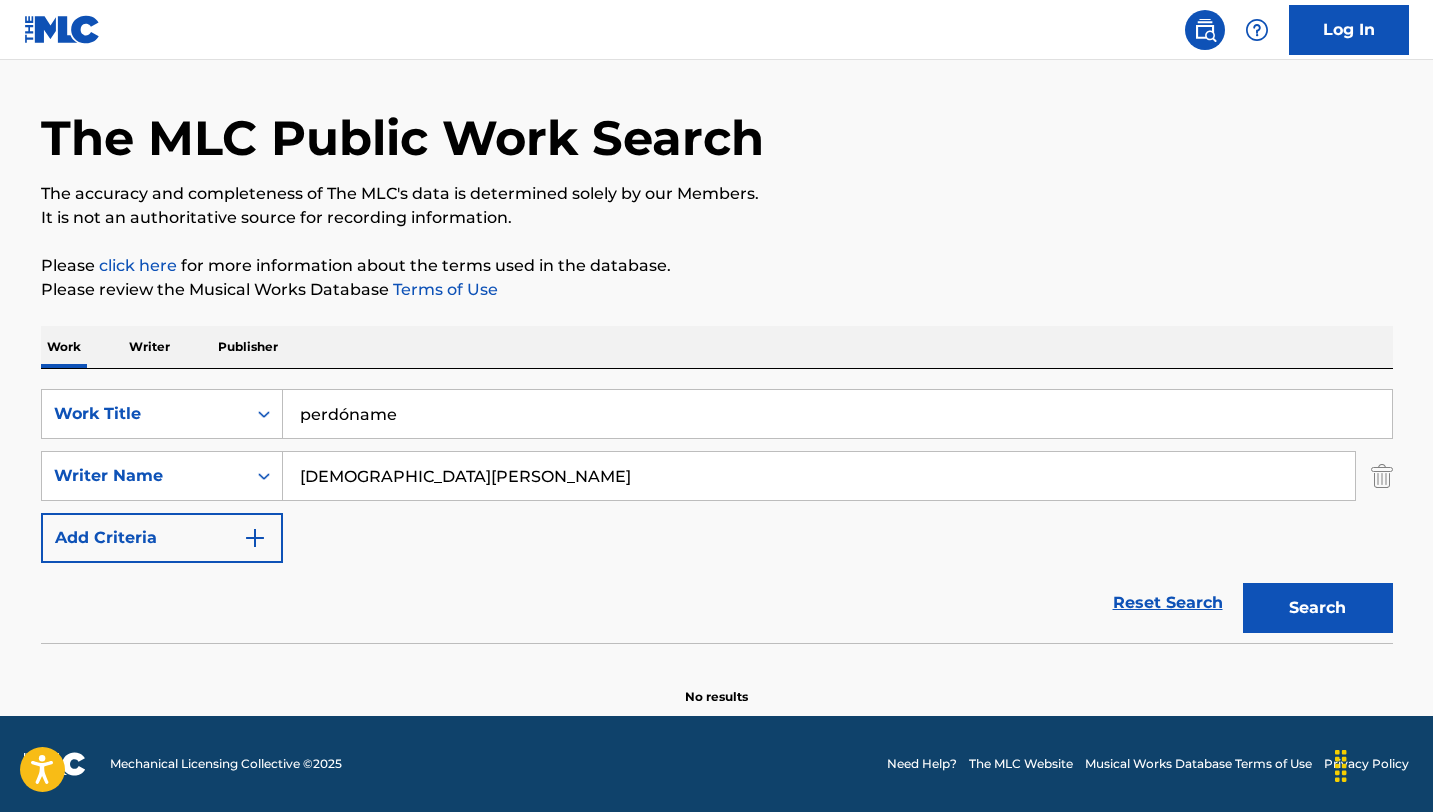 drag, startPoint x: 431, startPoint y: 484, endPoint x: 307, endPoint y: 483, distance: 124.004036 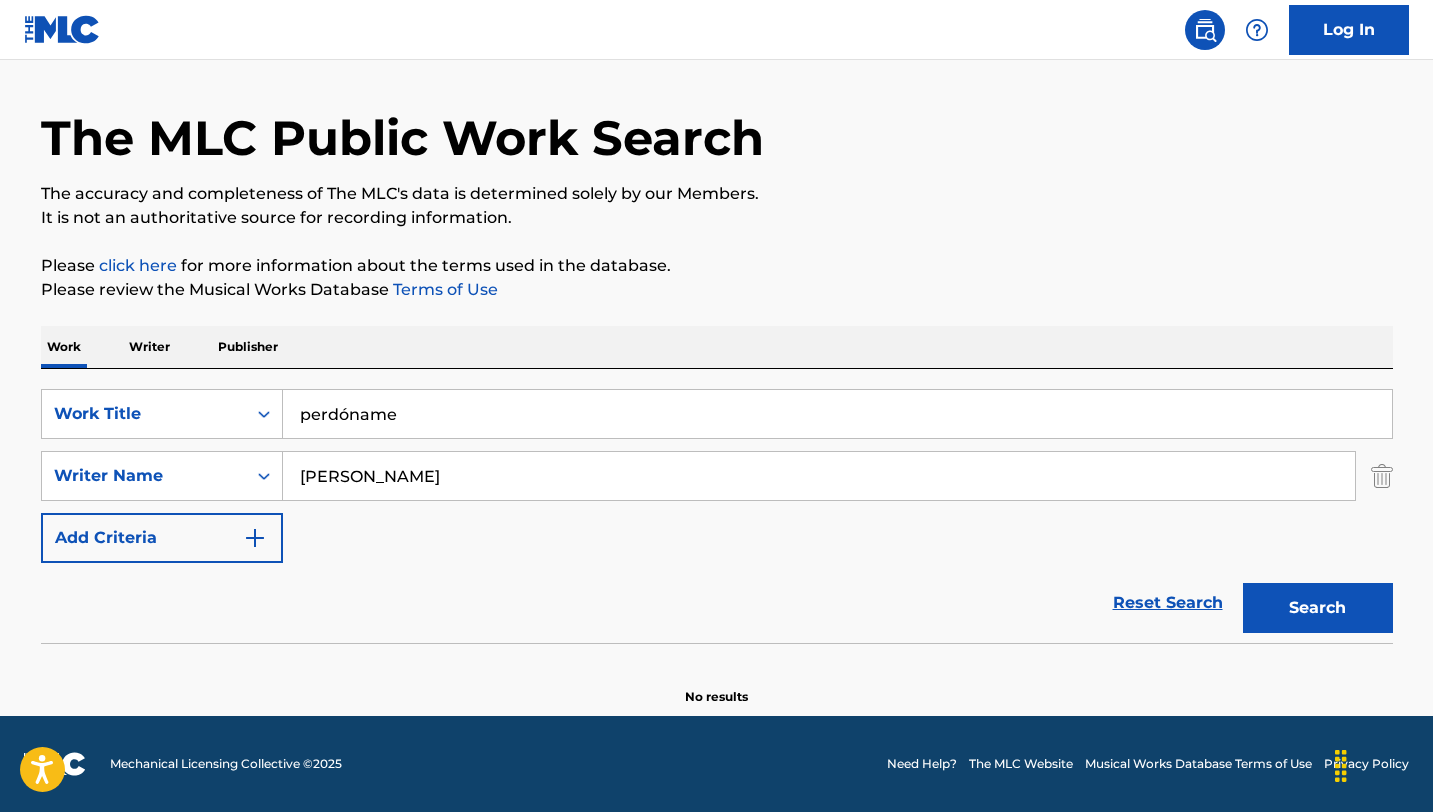click on "Search" at bounding box center (1318, 608) 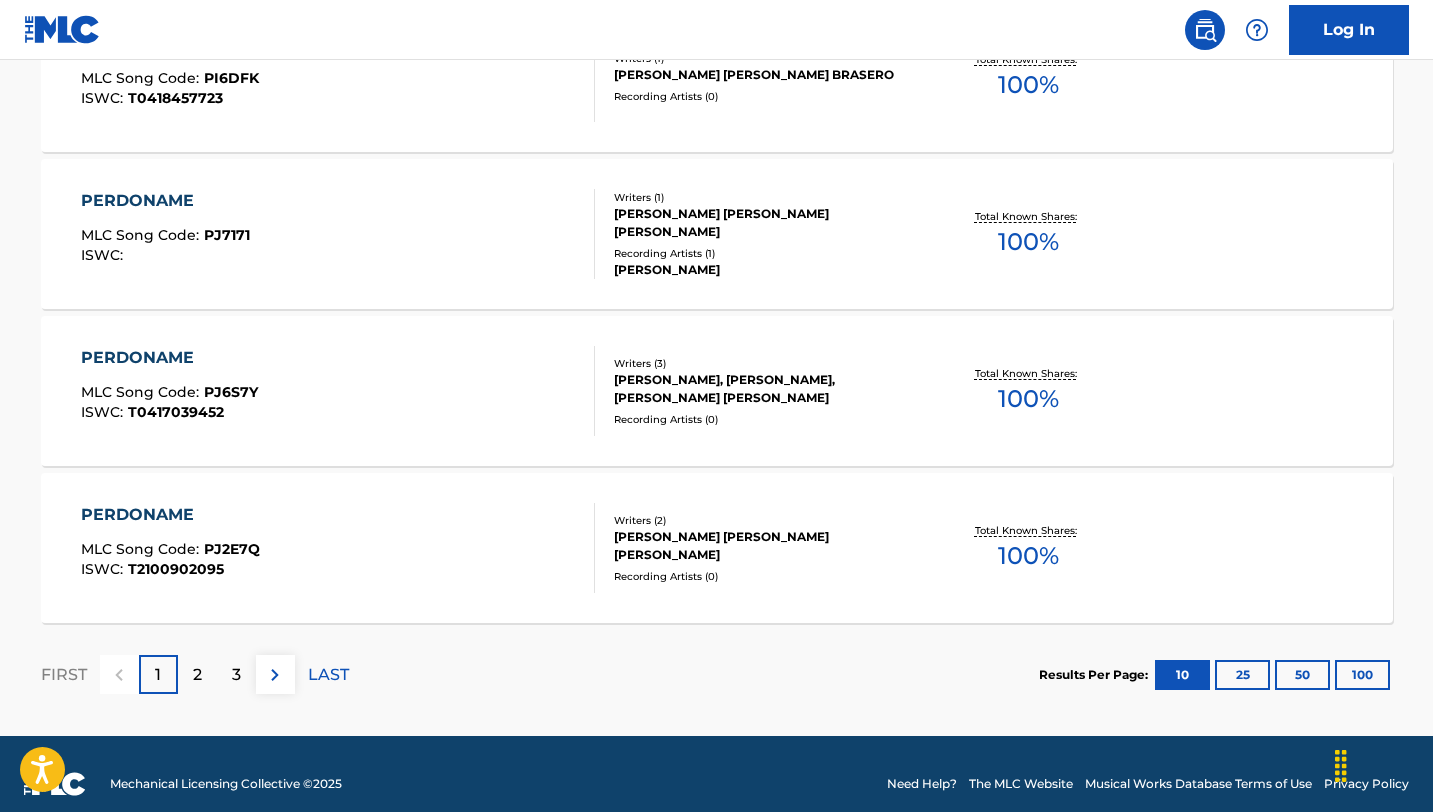 click on "2" at bounding box center [197, 675] 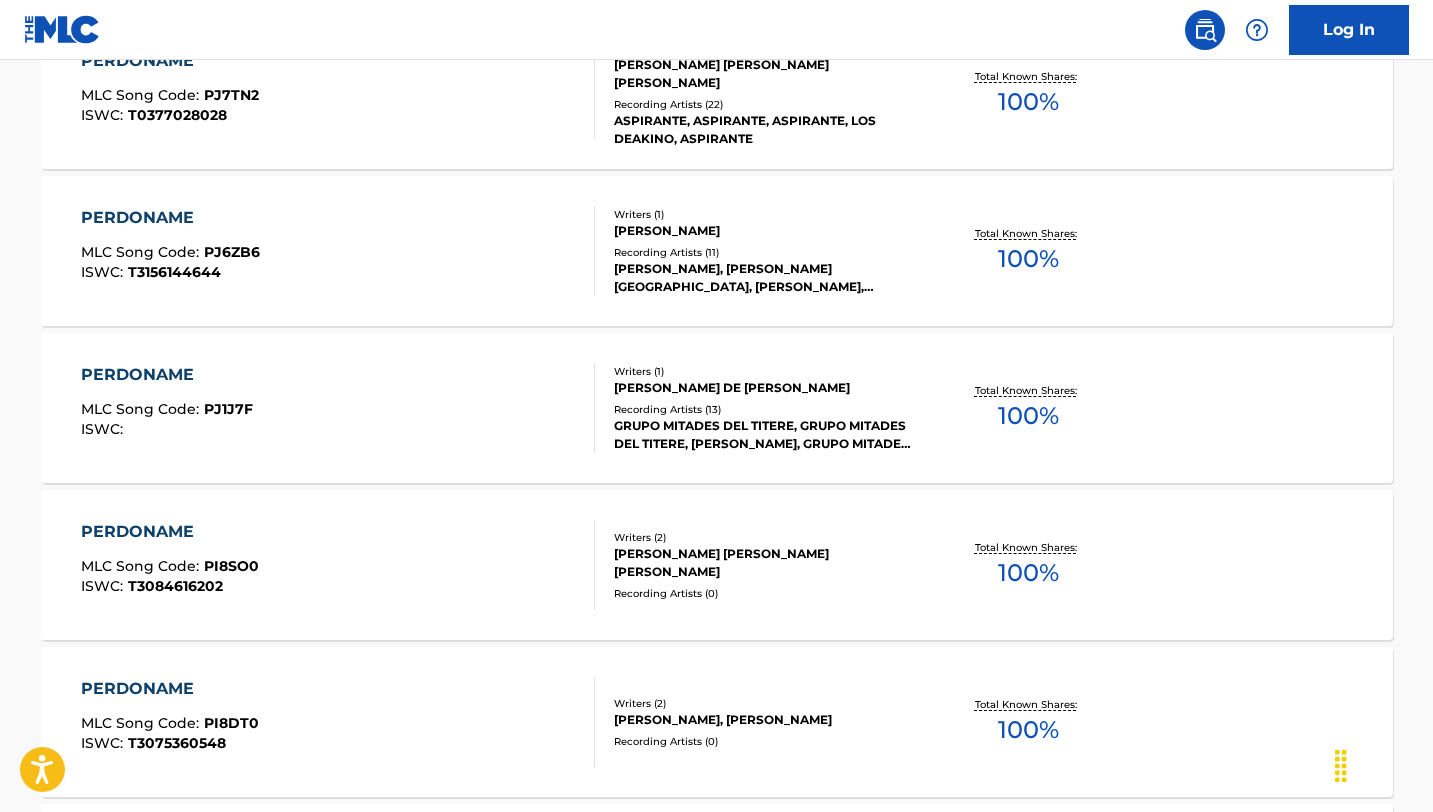 scroll, scrollTop: 872, scrollLeft: 0, axis: vertical 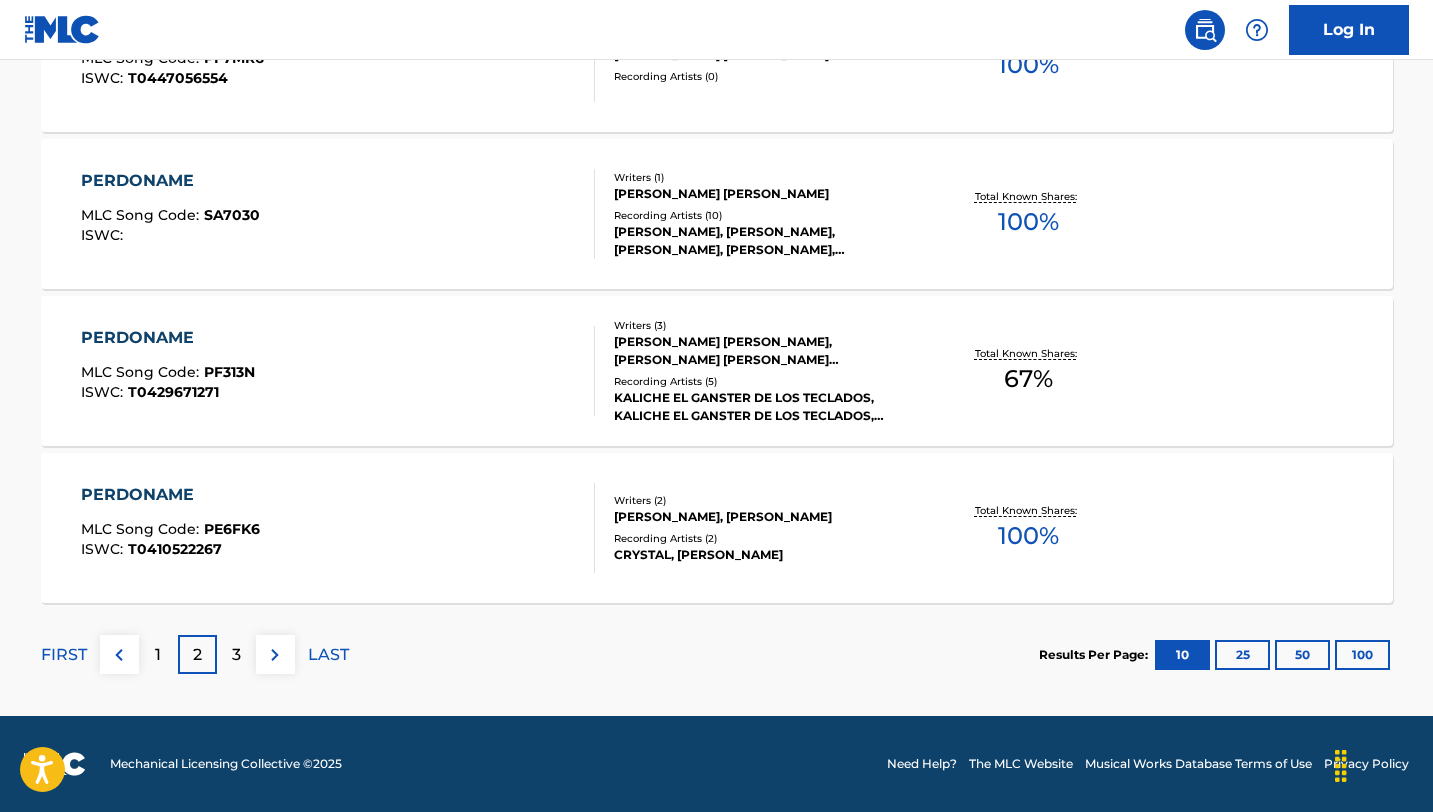 click on "3" at bounding box center [236, 655] 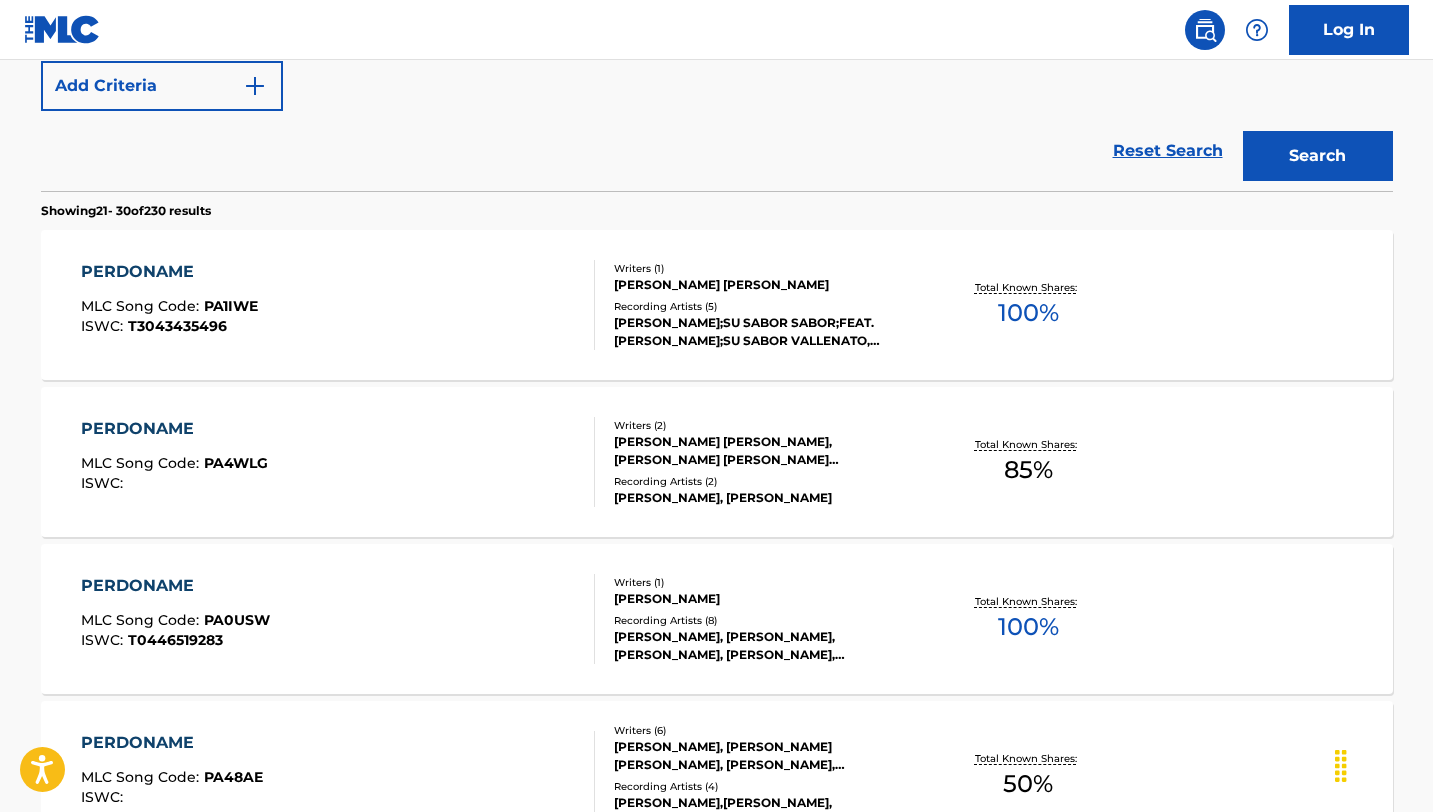 scroll, scrollTop: 429, scrollLeft: 0, axis: vertical 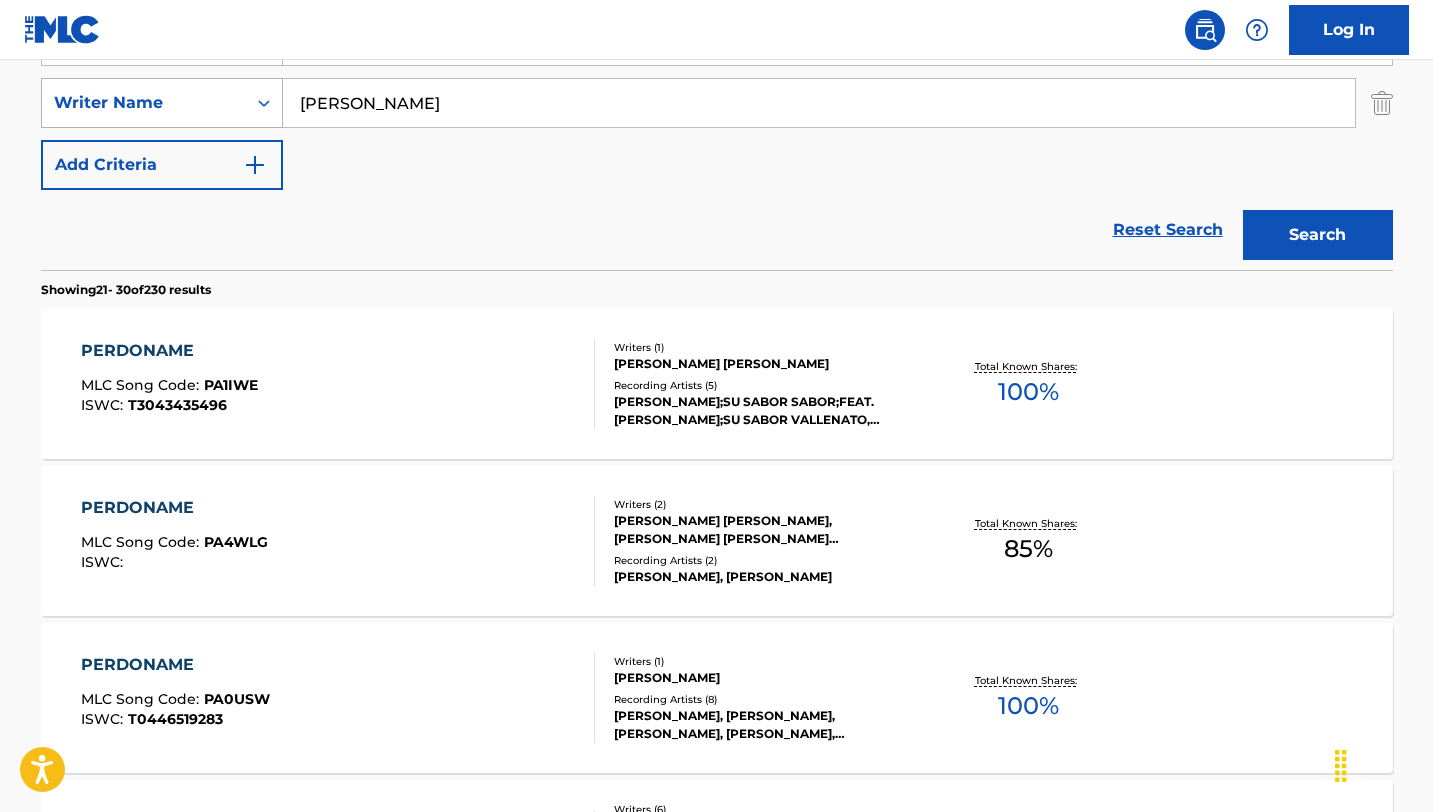 drag, startPoint x: 327, startPoint y: 118, endPoint x: 224, endPoint y: 118, distance: 103 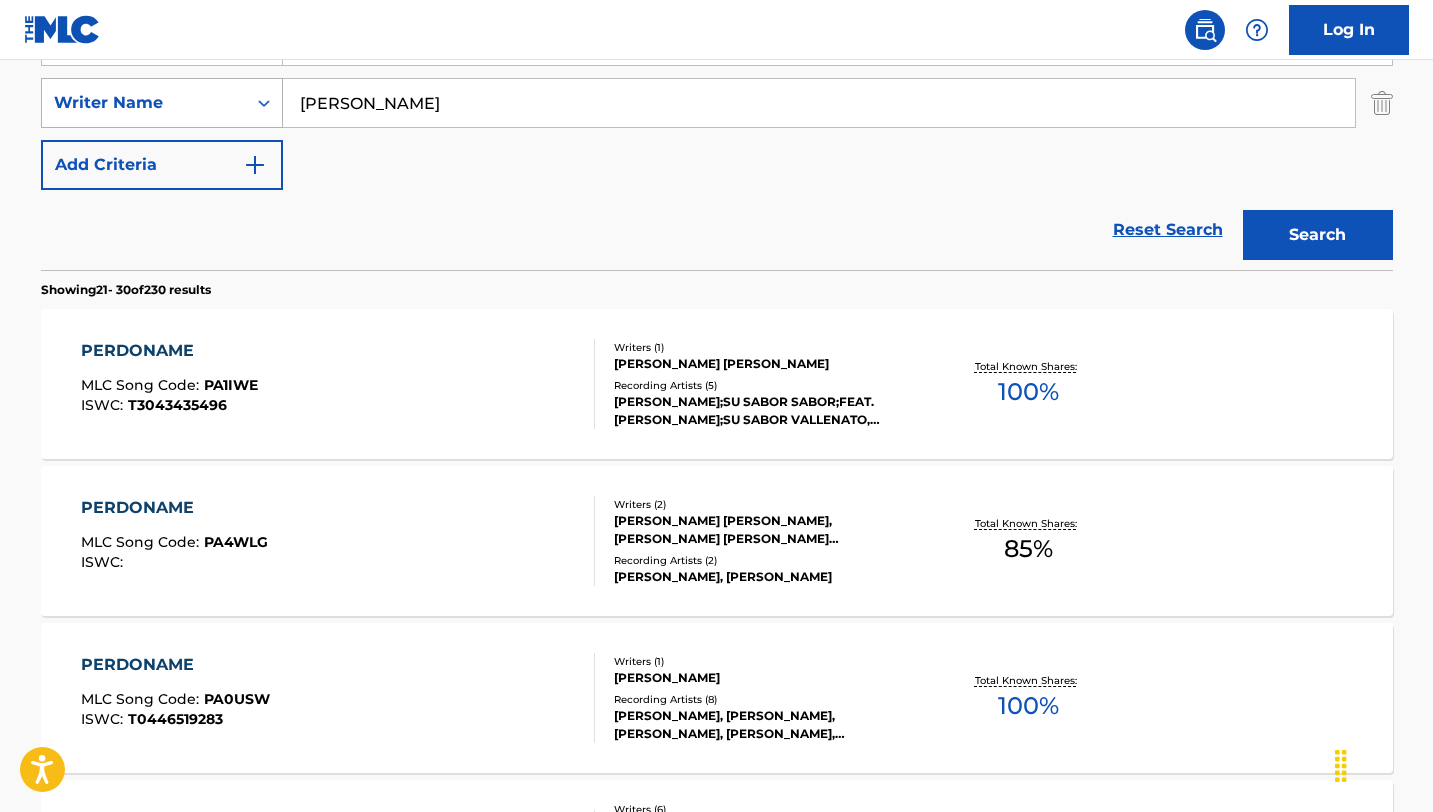 type on "[PERSON_NAME]" 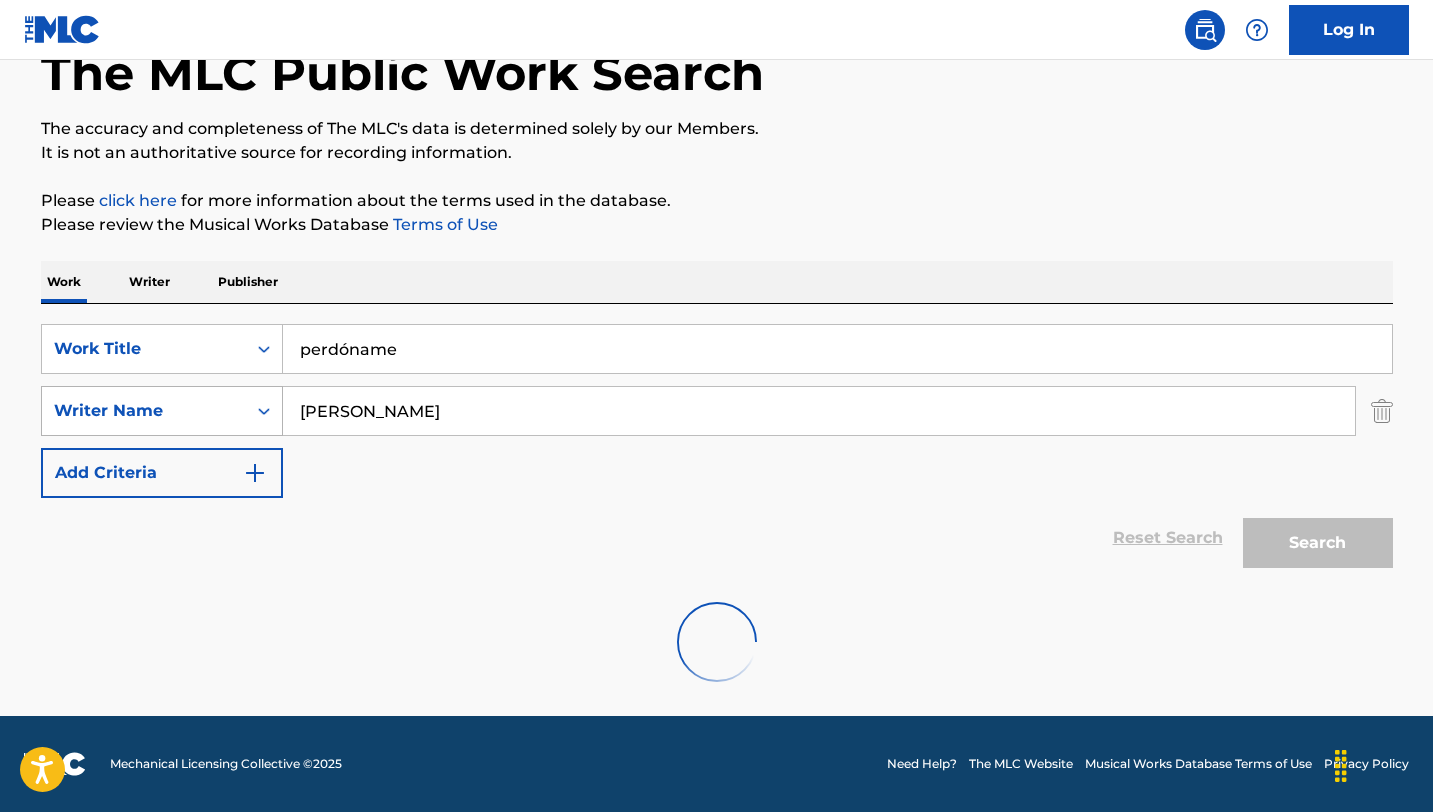 scroll, scrollTop: 276, scrollLeft: 0, axis: vertical 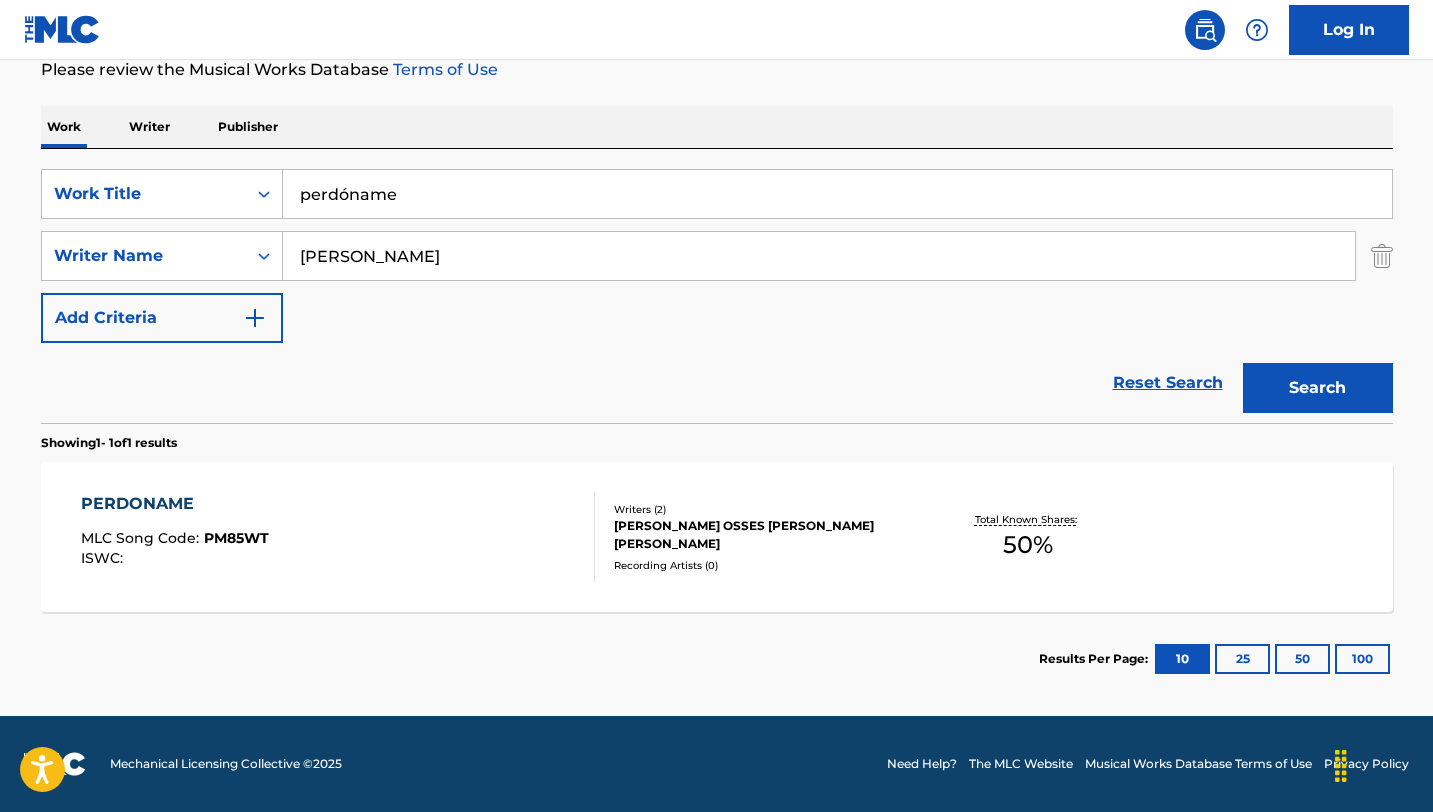 click on "Reset Search" at bounding box center (1168, 383) 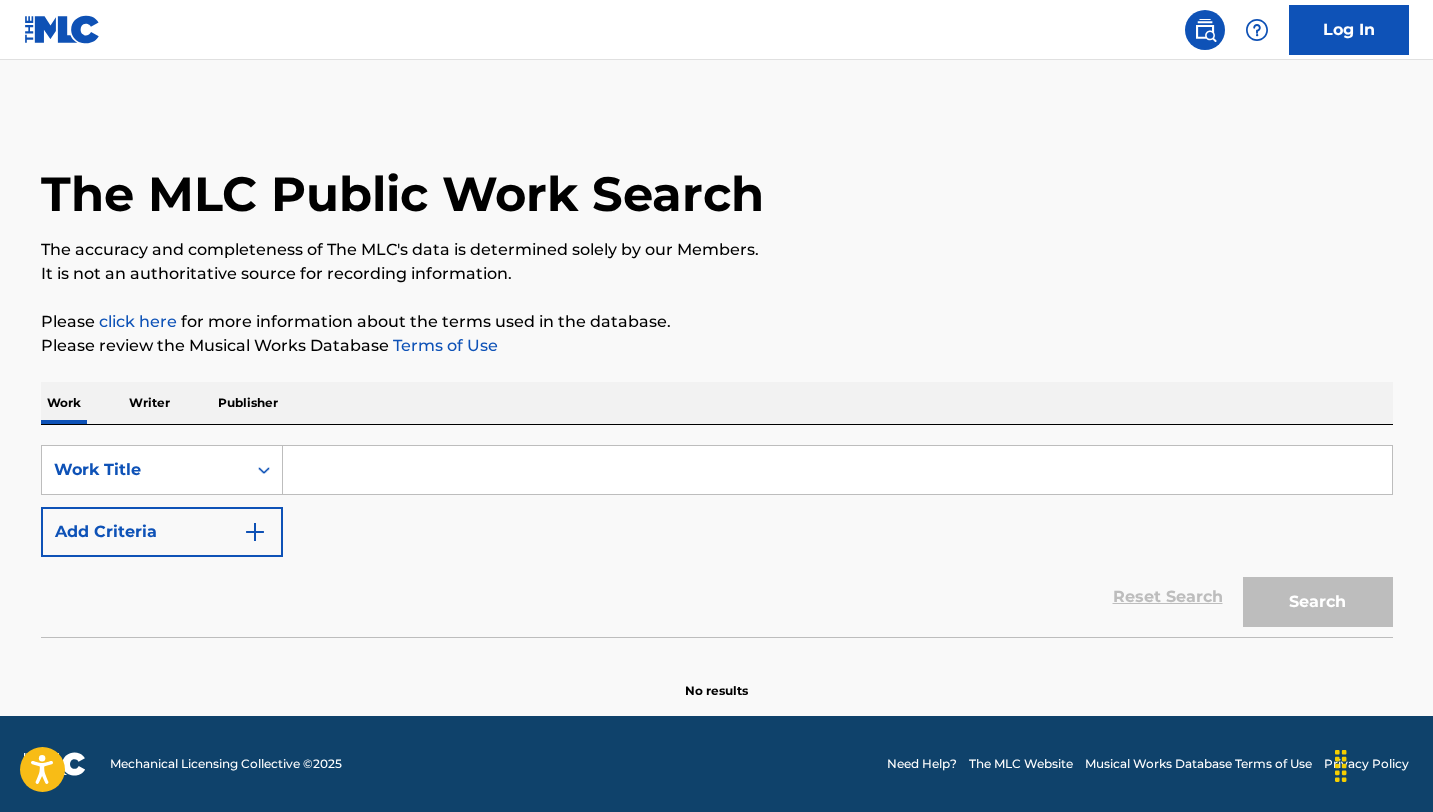 scroll, scrollTop: 0, scrollLeft: 0, axis: both 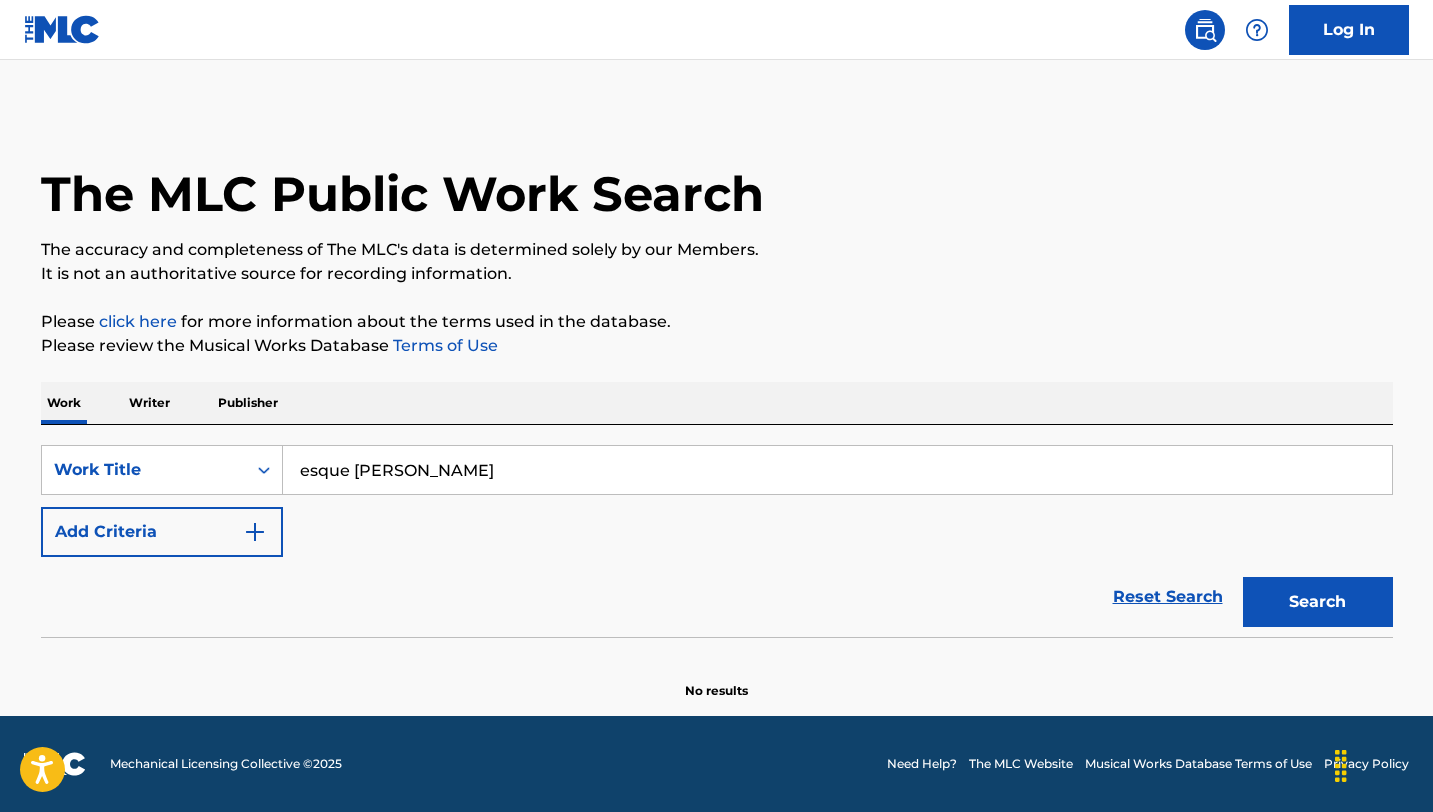 click on "Search" at bounding box center (1318, 602) 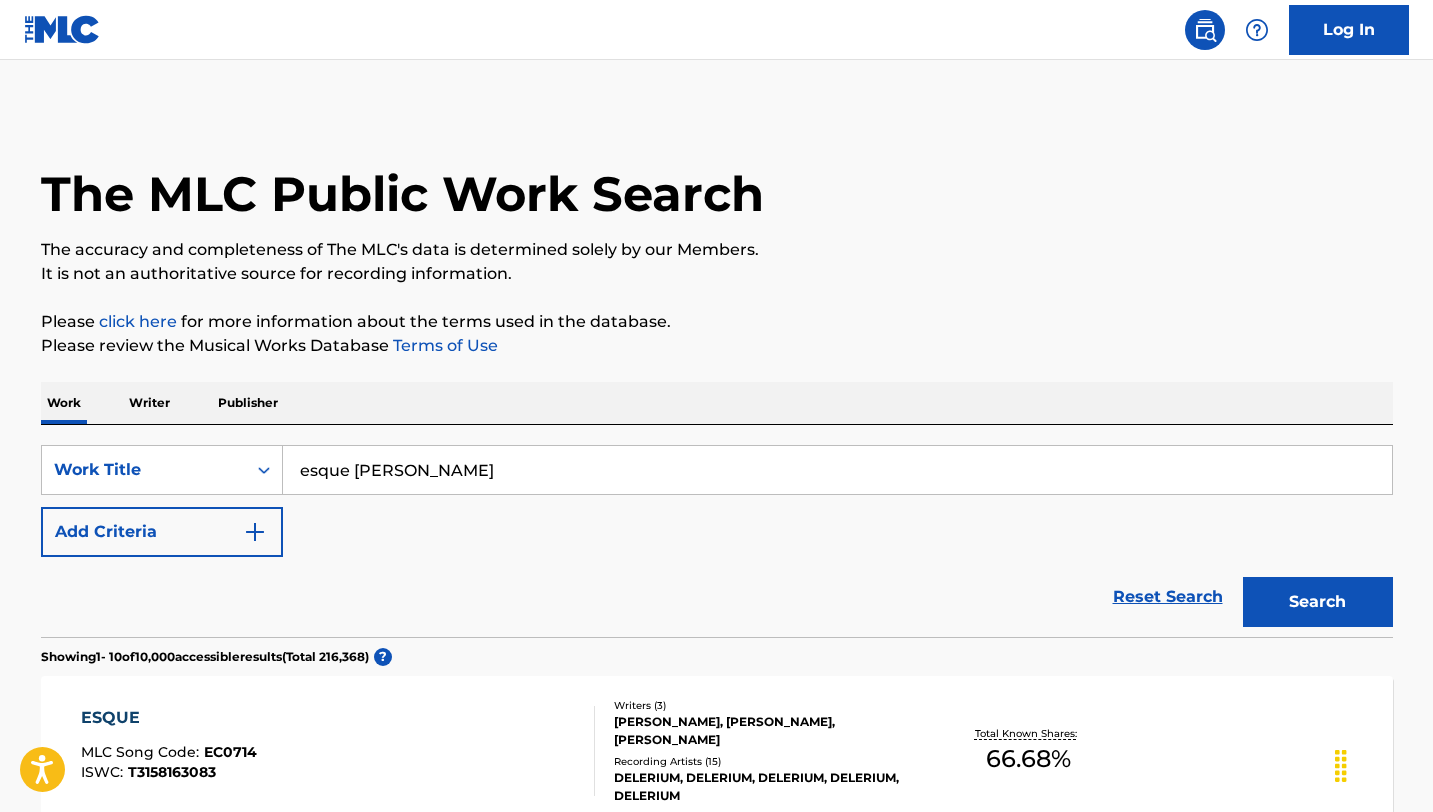 click on "esque [PERSON_NAME]" at bounding box center (837, 470) 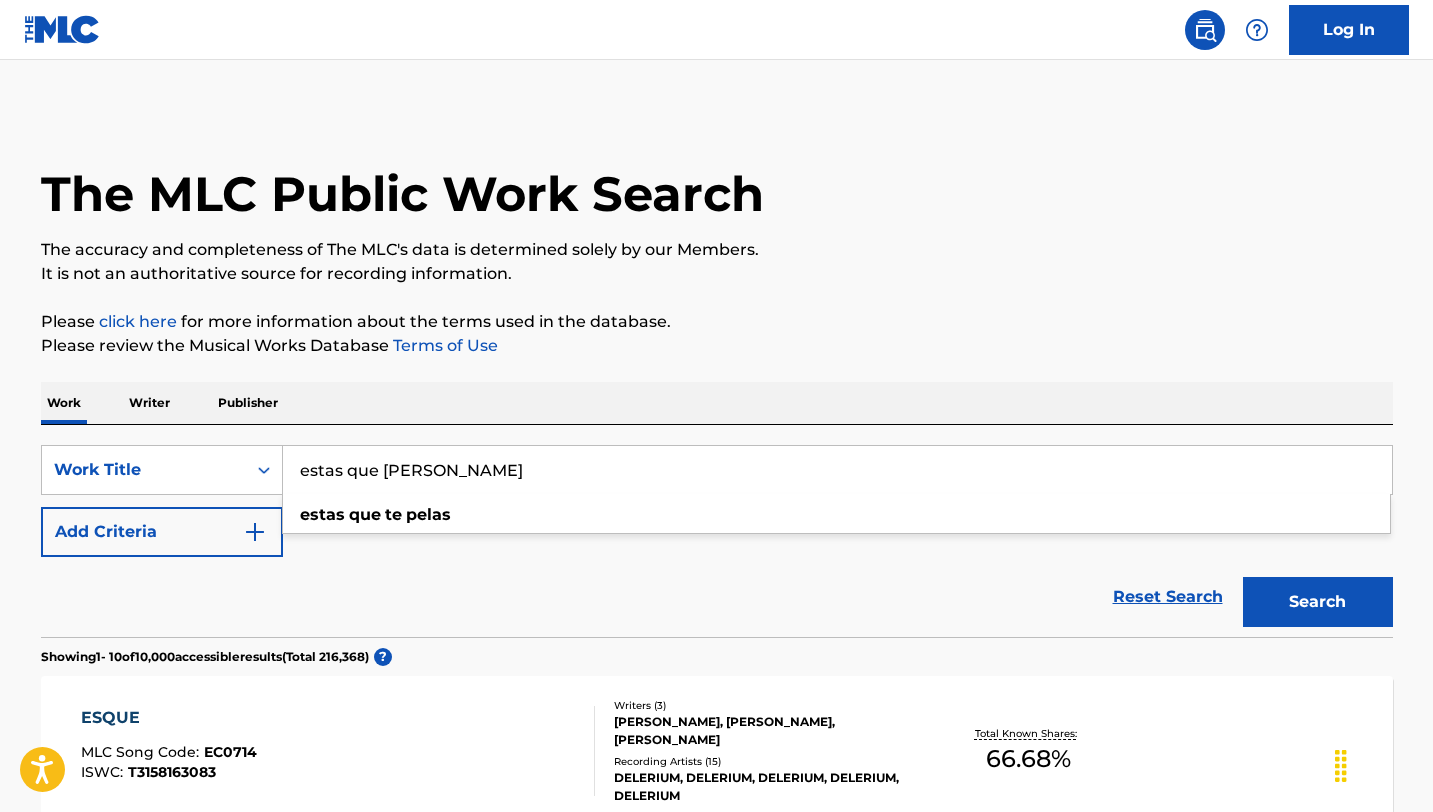 type on "estas que [PERSON_NAME]" 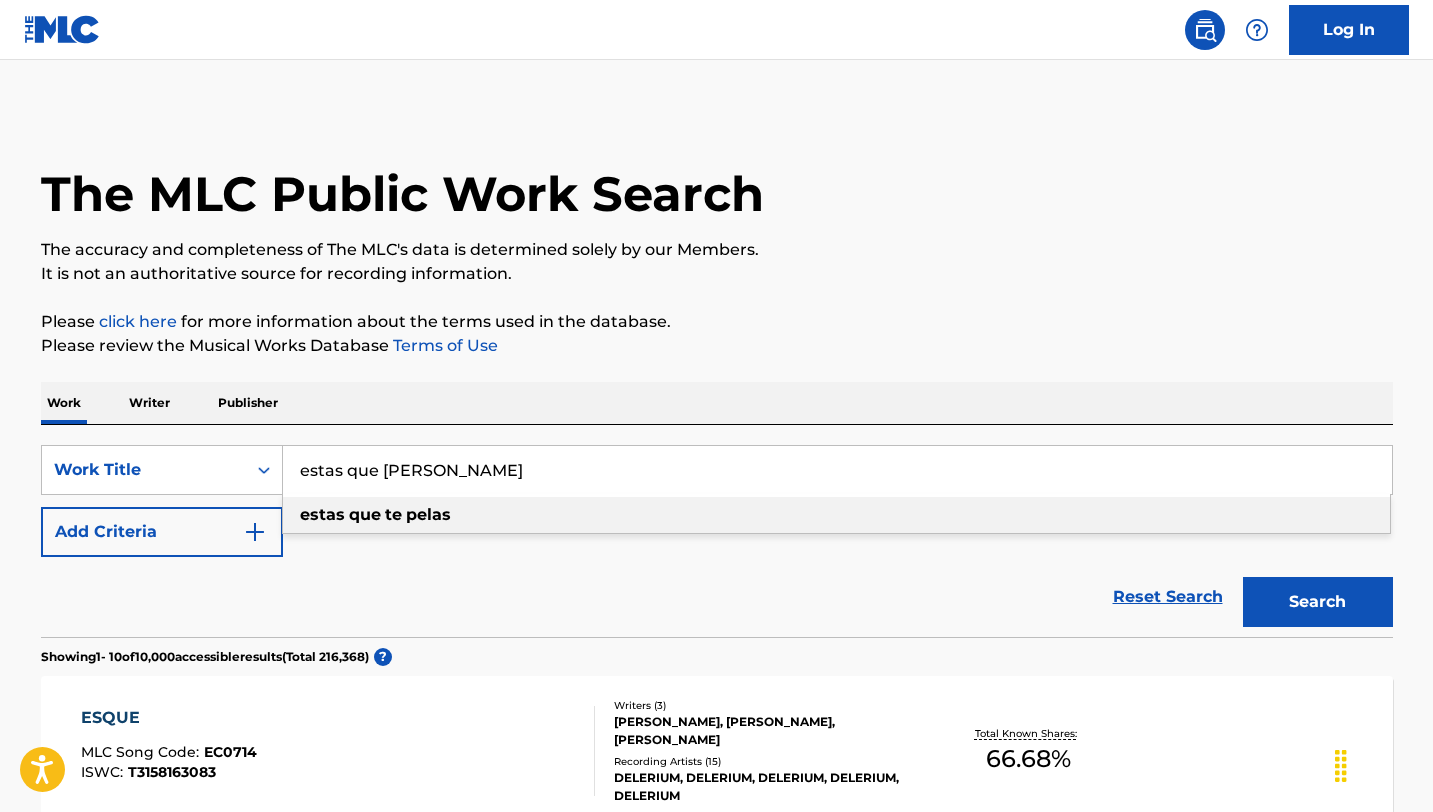 click on "estas   que   [PERSON_NAME]" at bounding box center [836, 515] 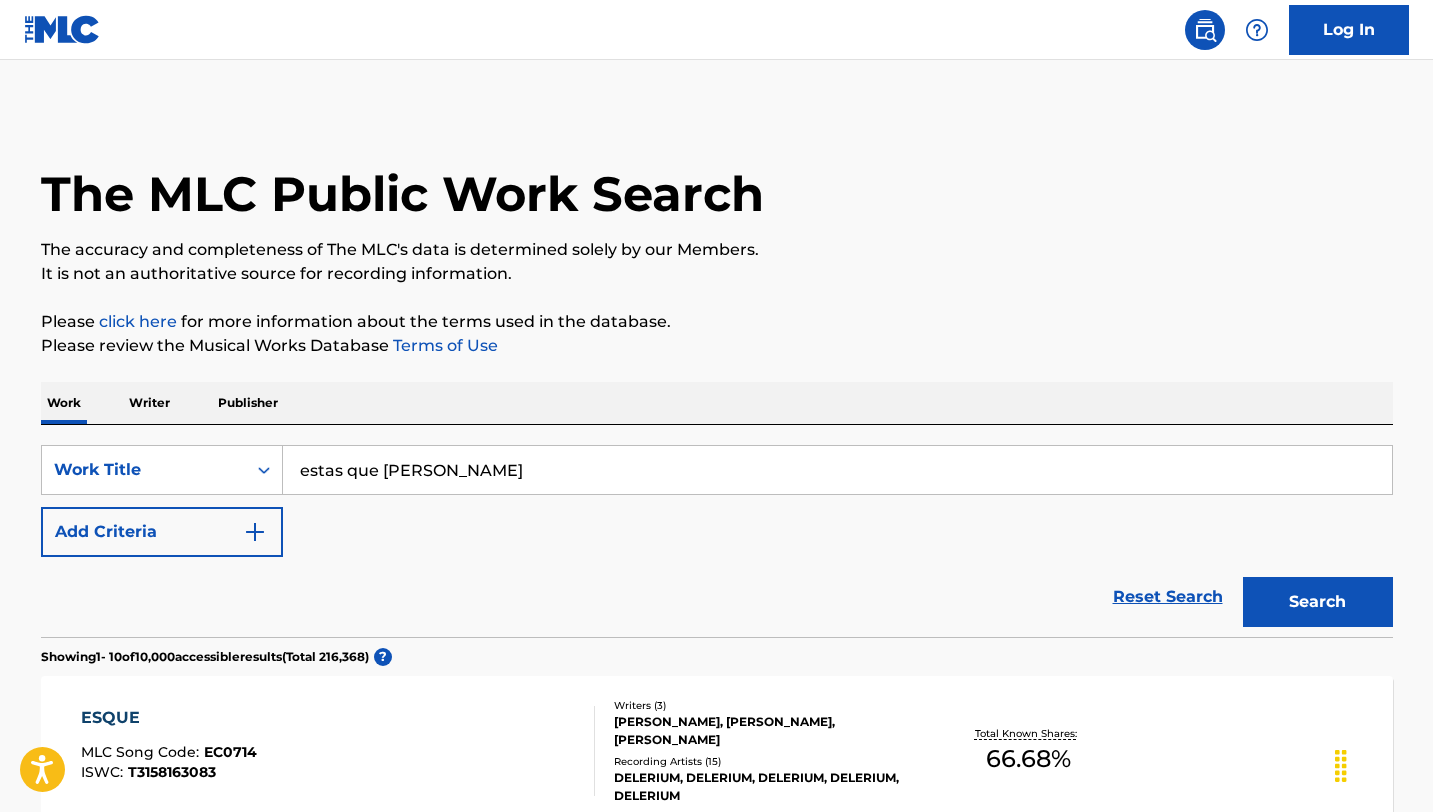 click on "Search" at bounding box center [1318, 602] 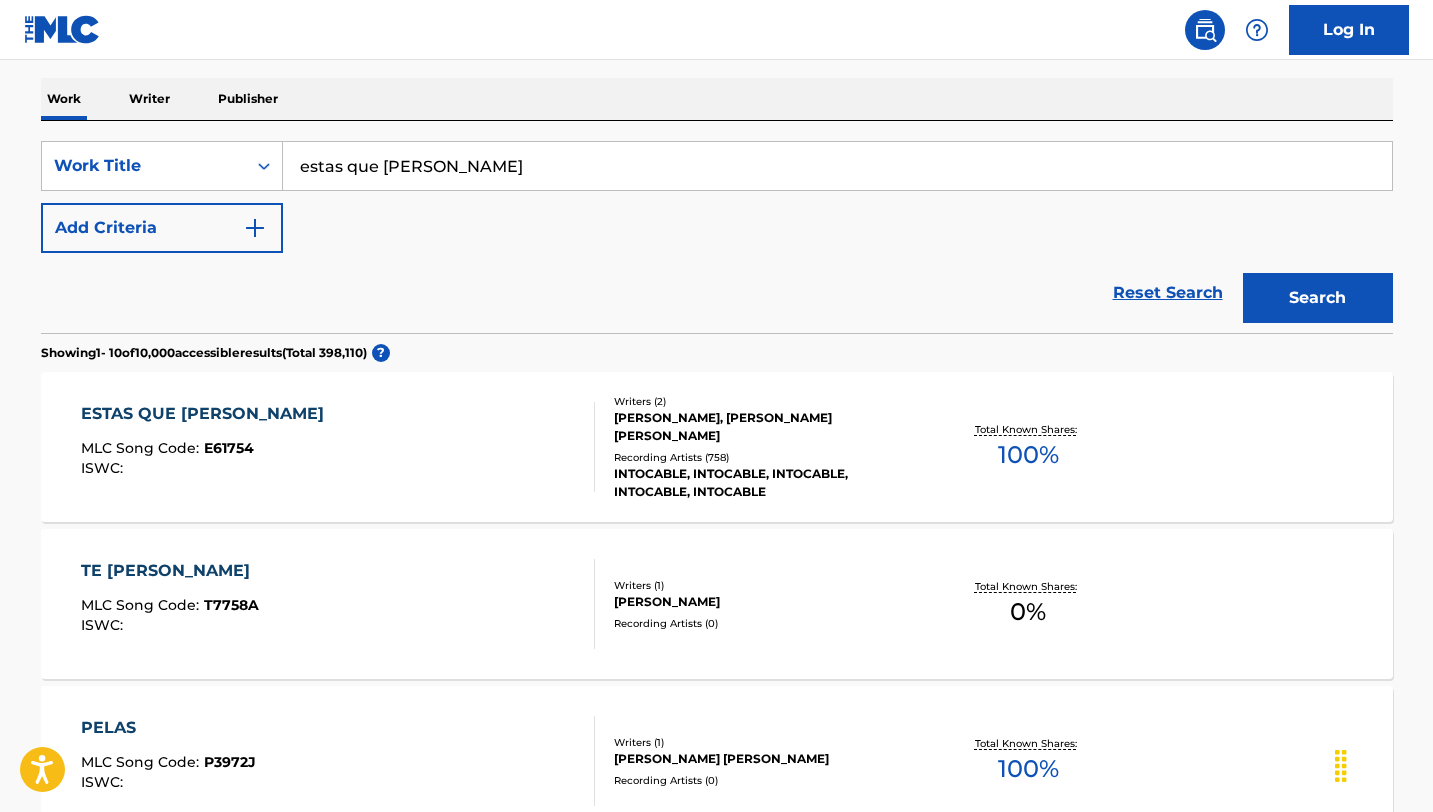 scroll, scrollTop: 309, scrollLeft: 0, axis: vertical 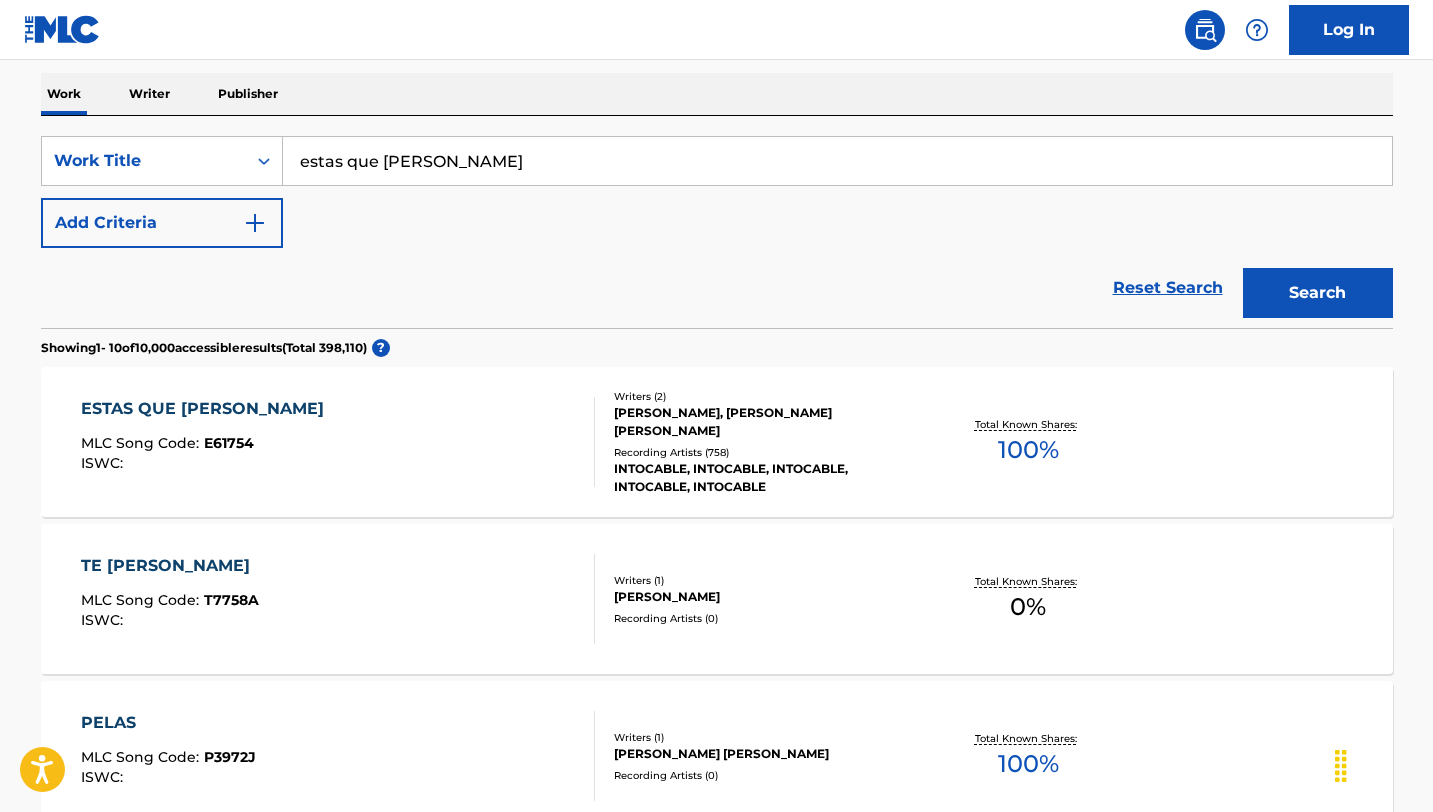 click on "ESTAS QUE [PERSON_NAME] MLC Song Code : E61754 ISWC :" at bounding box center (338, 442) 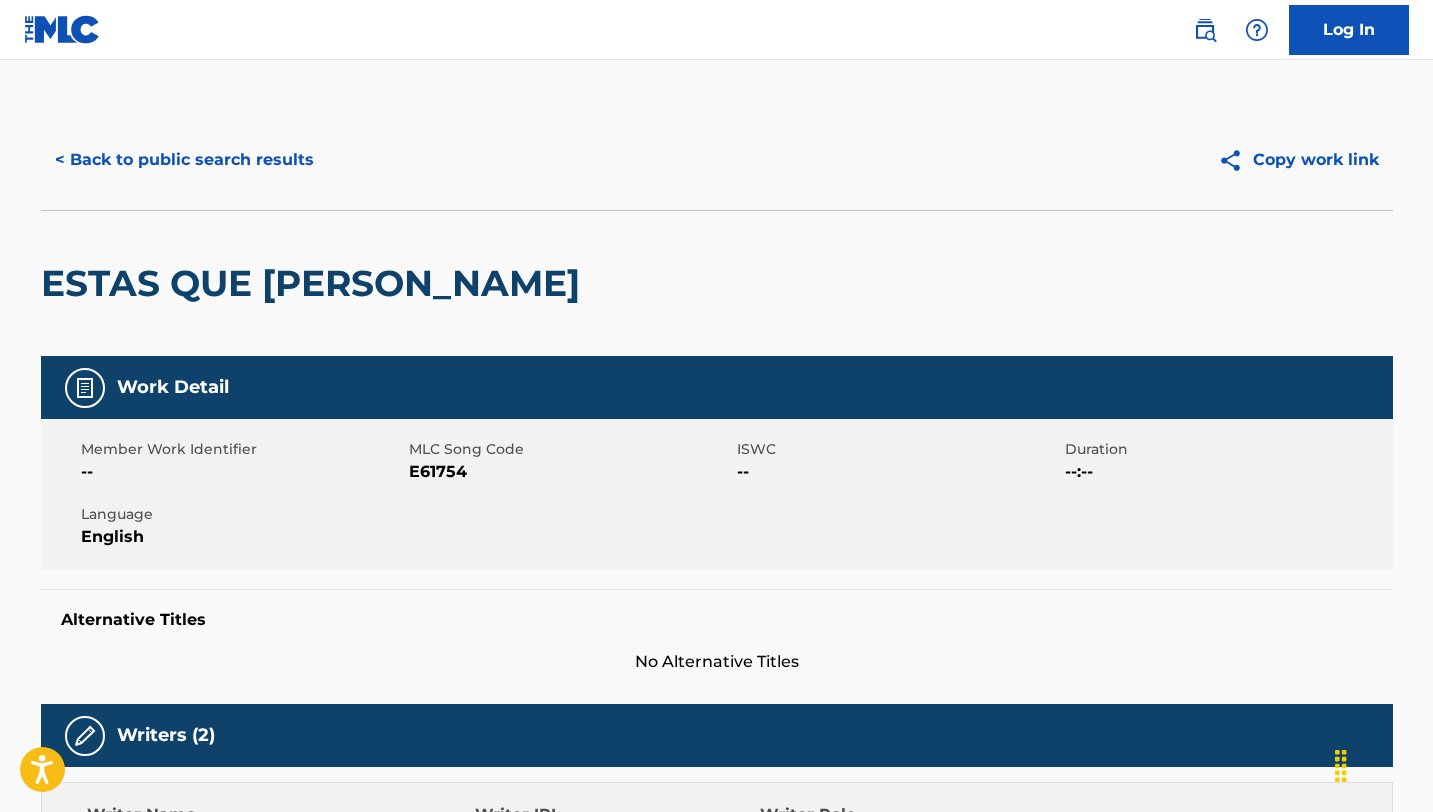 click on "E61754" at bounding box center [570, 472] 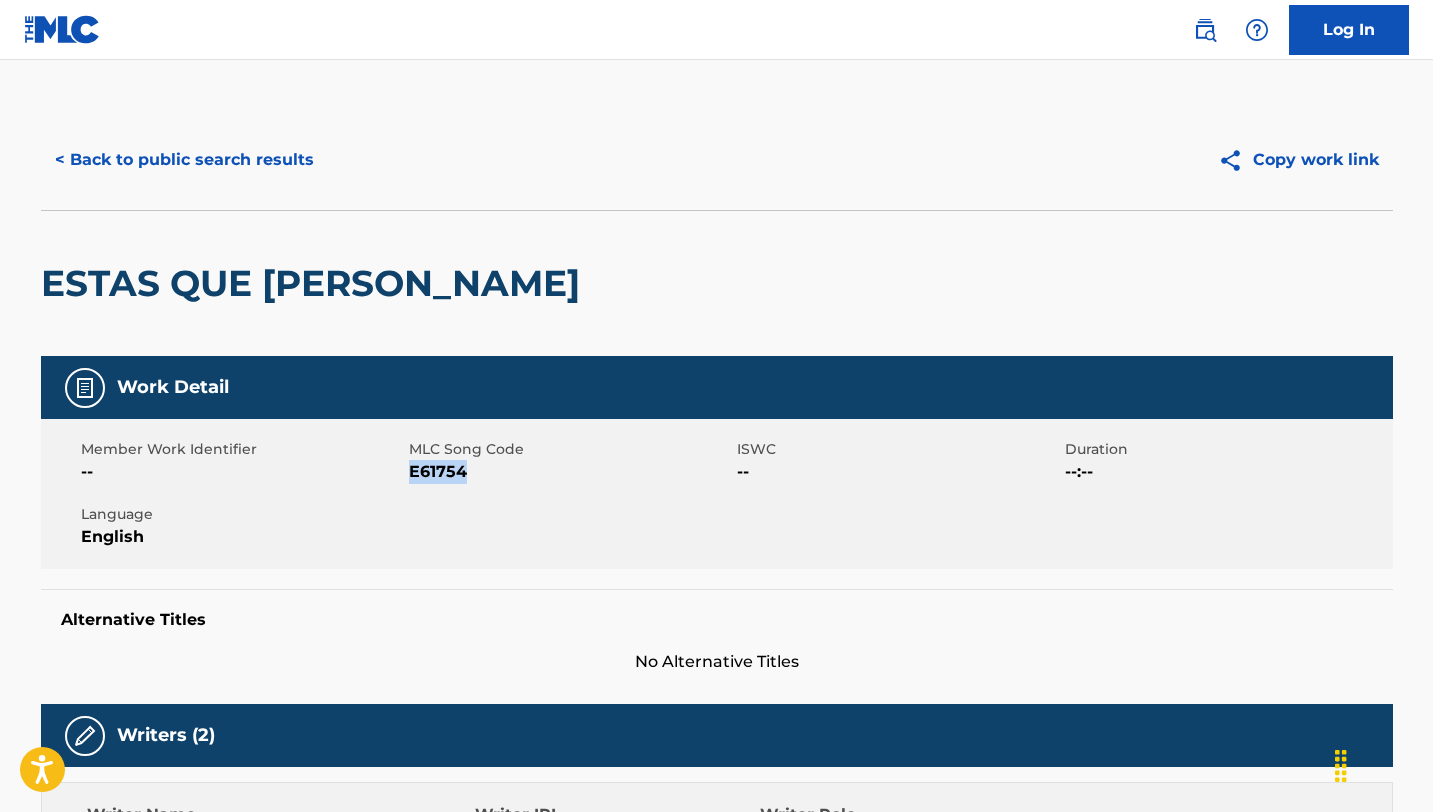 click on "E61754" at bounding box center (570, 472) 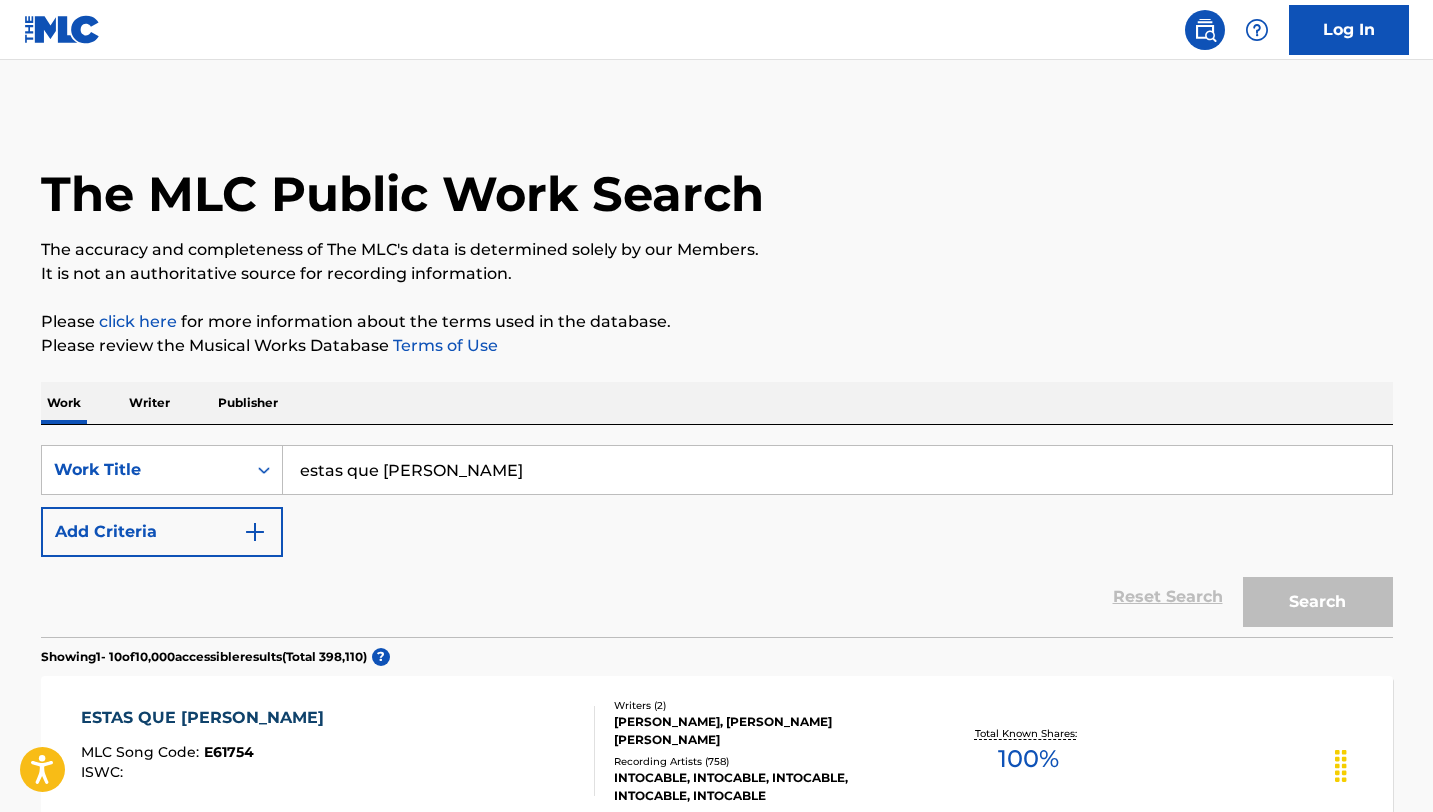 scroll, scrollTop: 309, scrollLeft: 0, axis: vertical 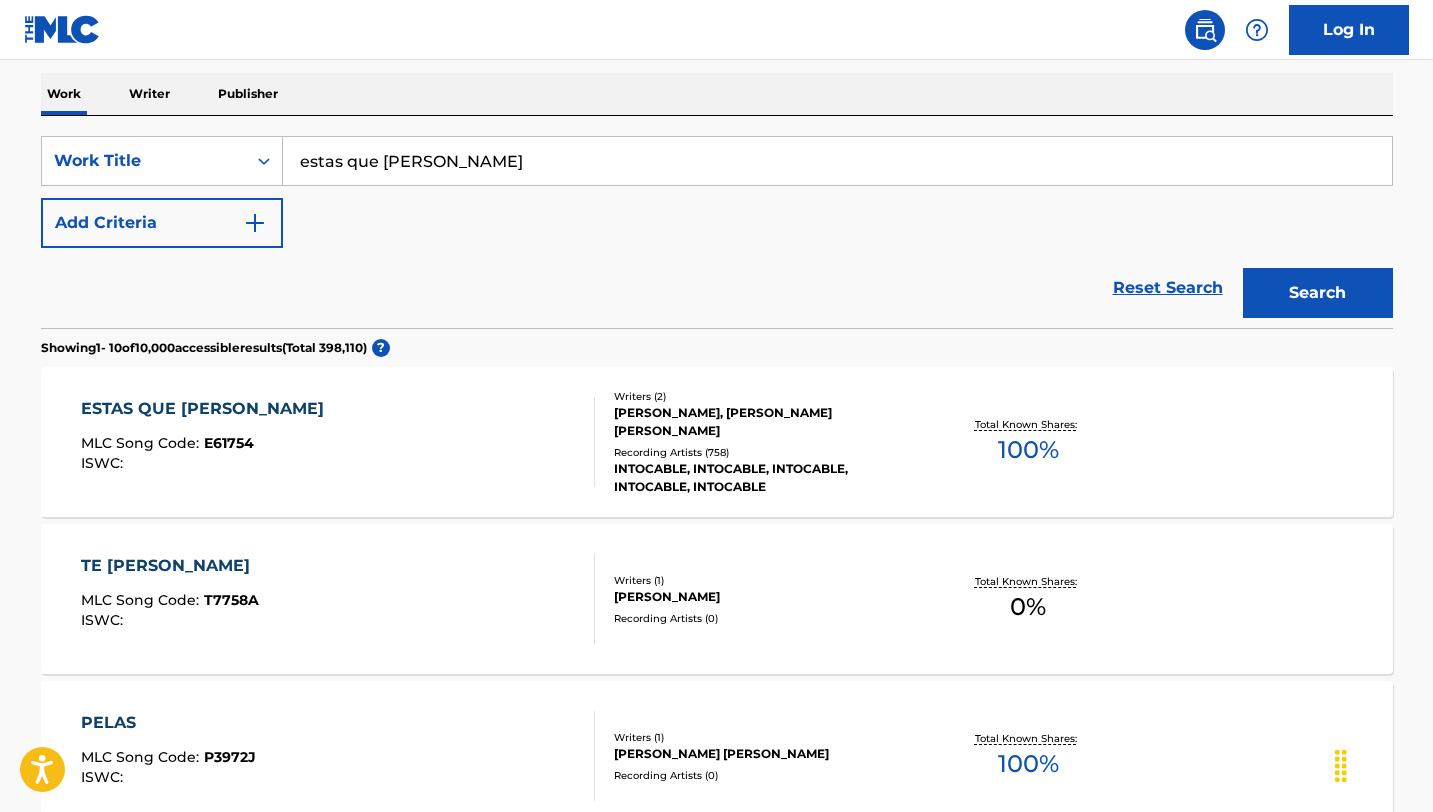 click on "Reset Search" at bounding box center (1168, 288) 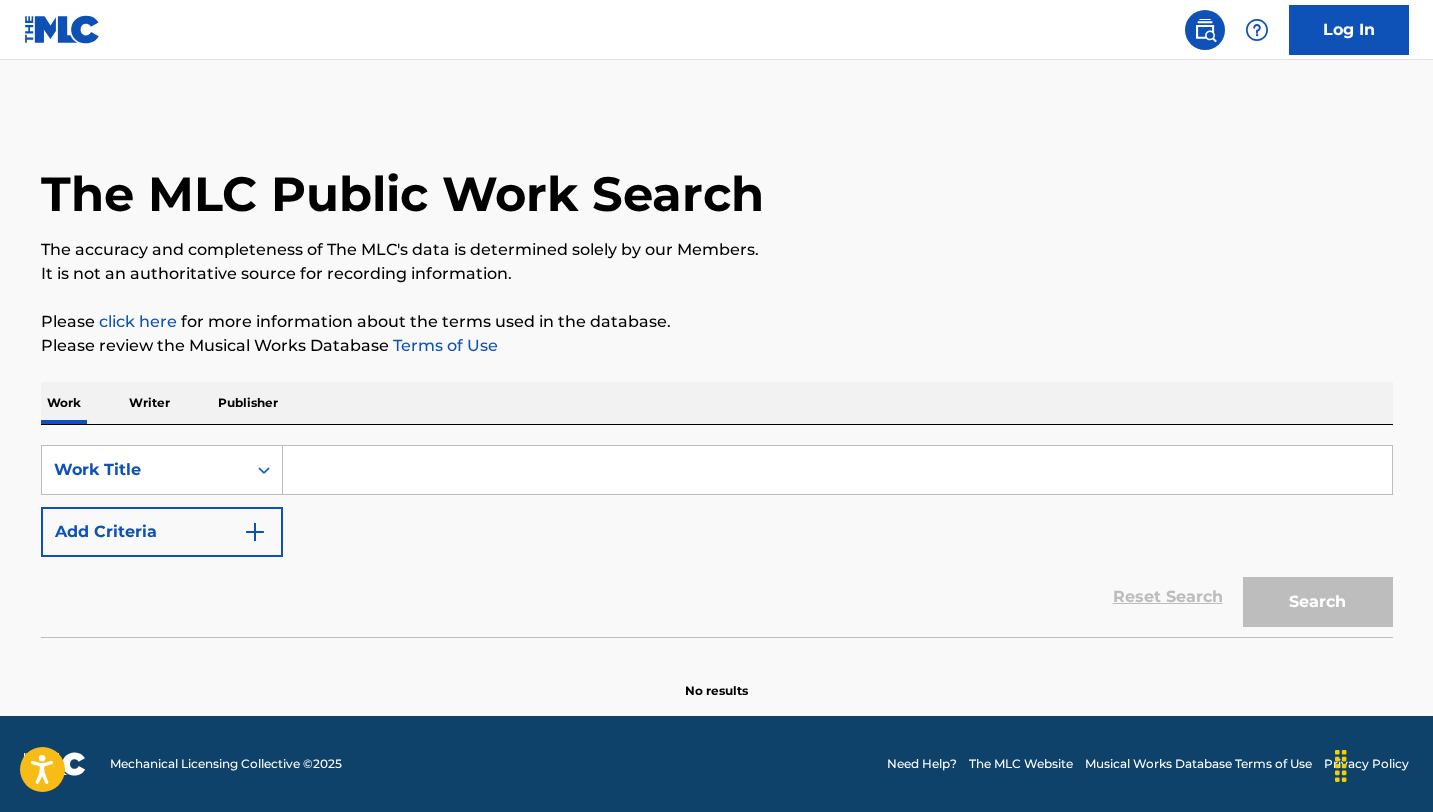scroll, scrollTop: 0, scrollLeft: 0, axis: both 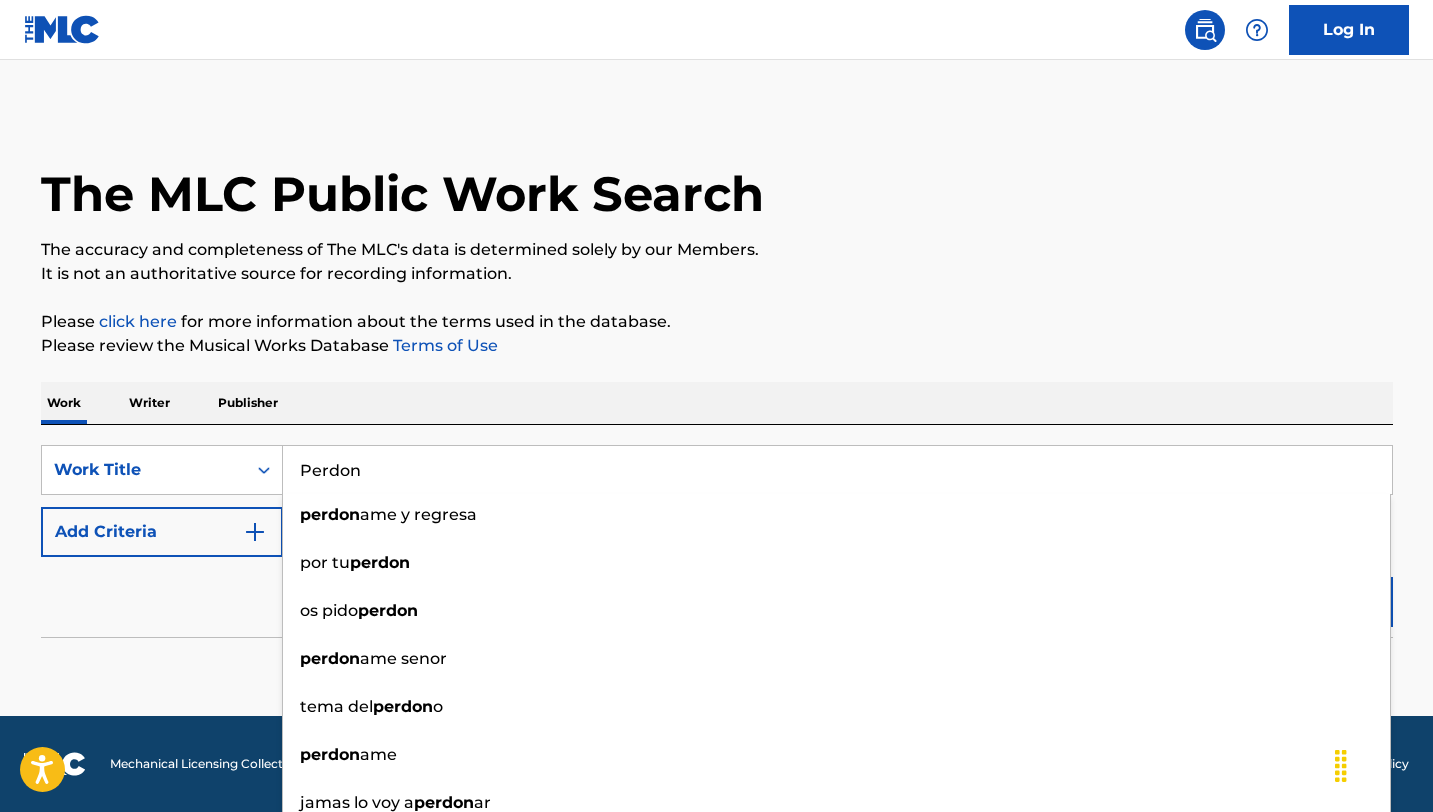type on "Perdon" 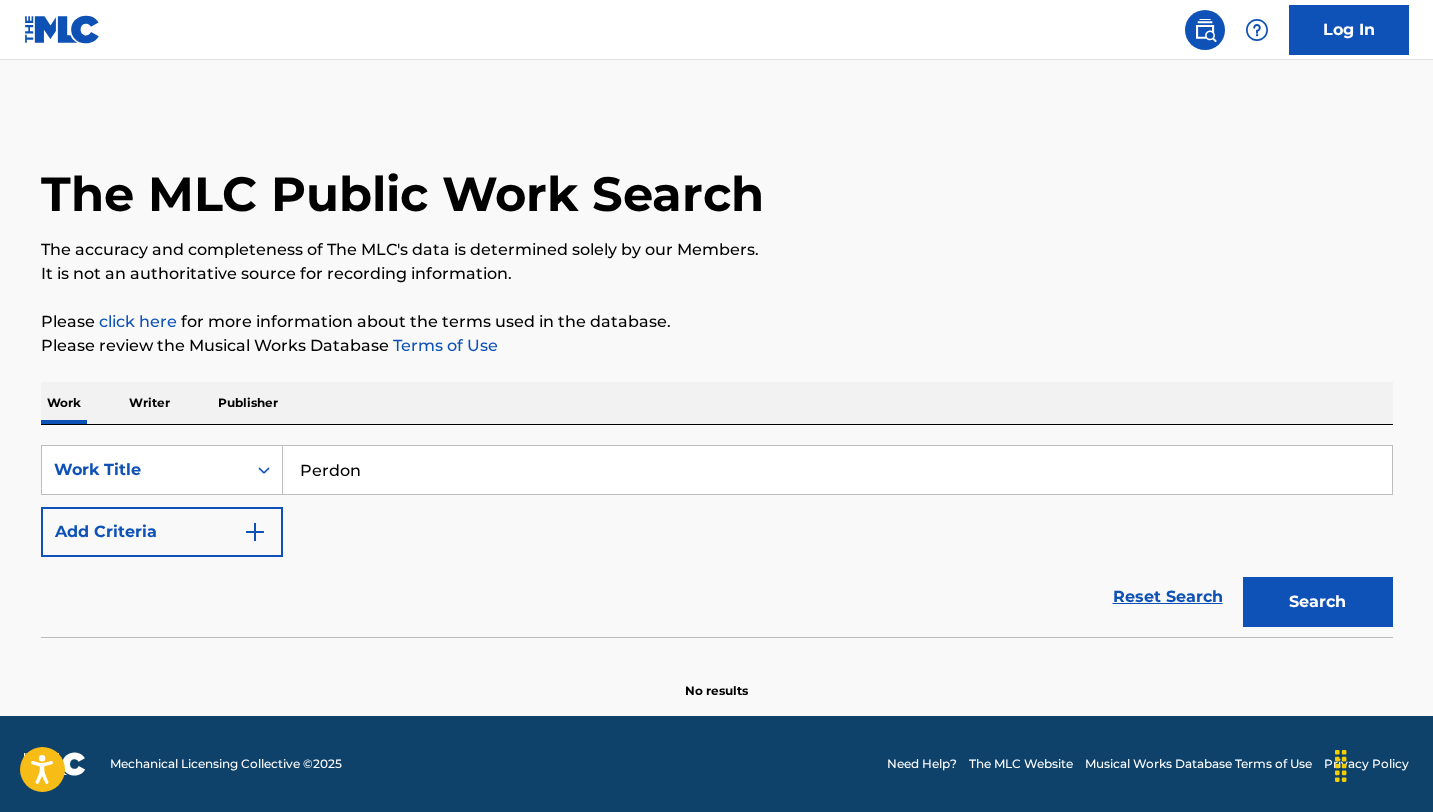 click on "Search" at bounding box center [1318, 602] 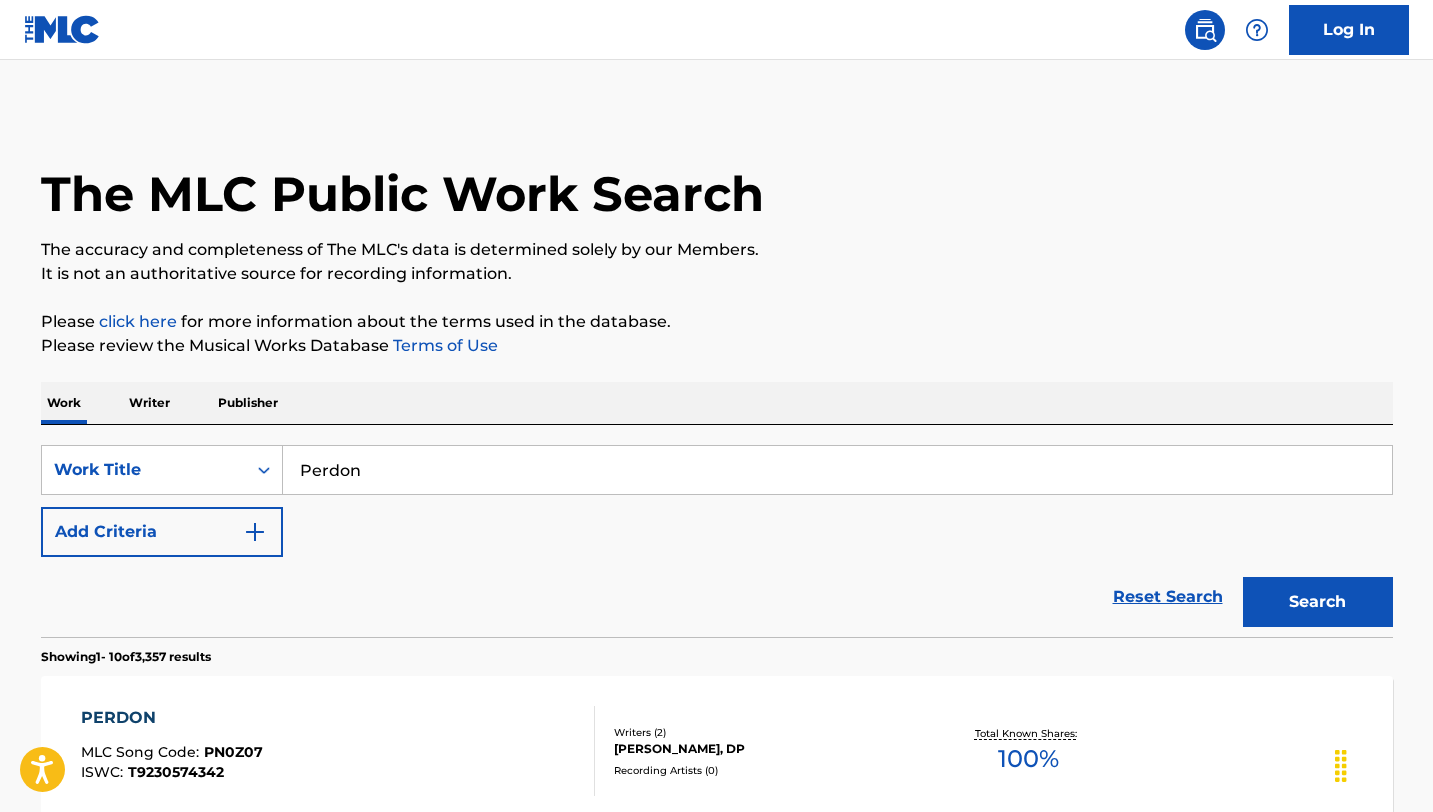 click at bounding box center (255, 532) 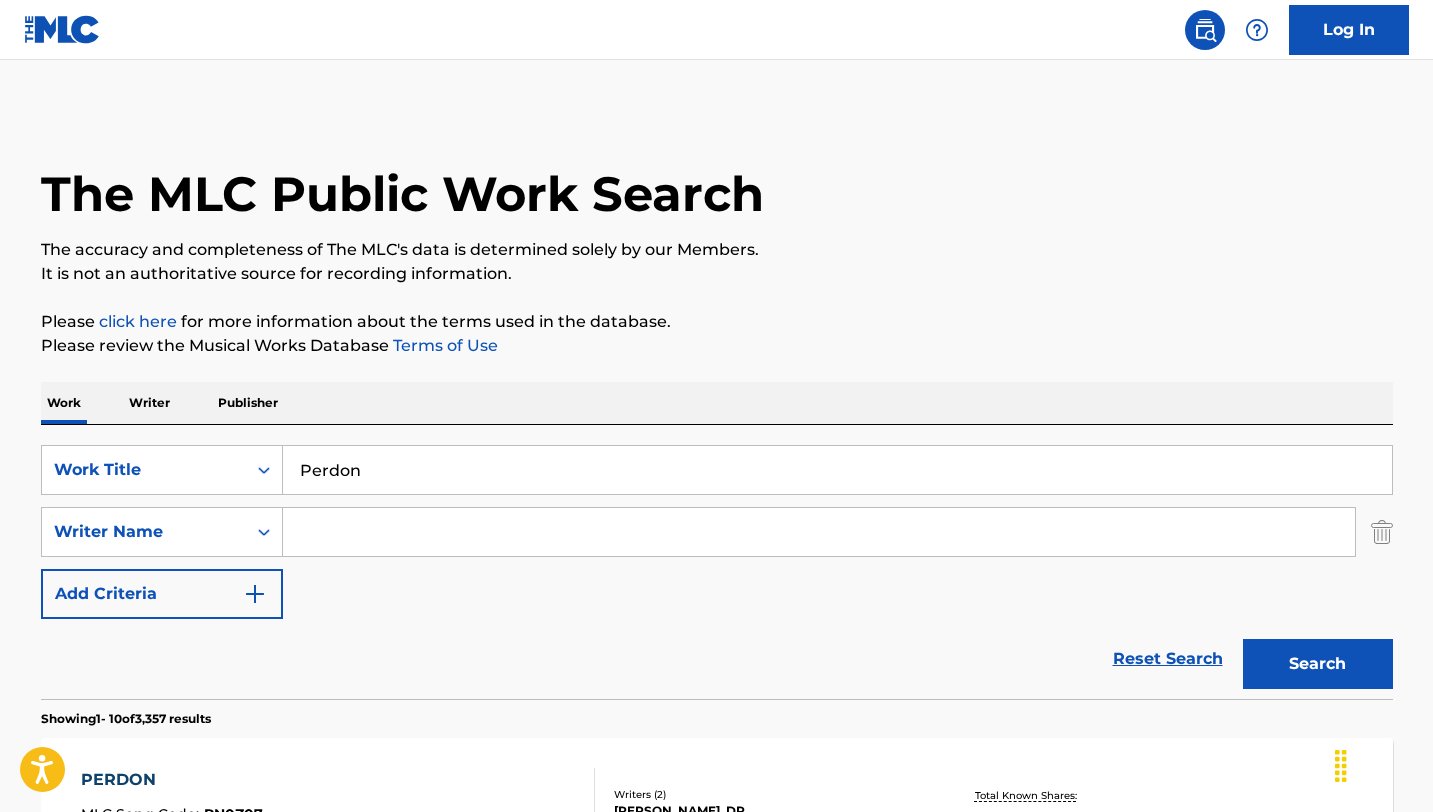 click at bounding box center (819, 532) 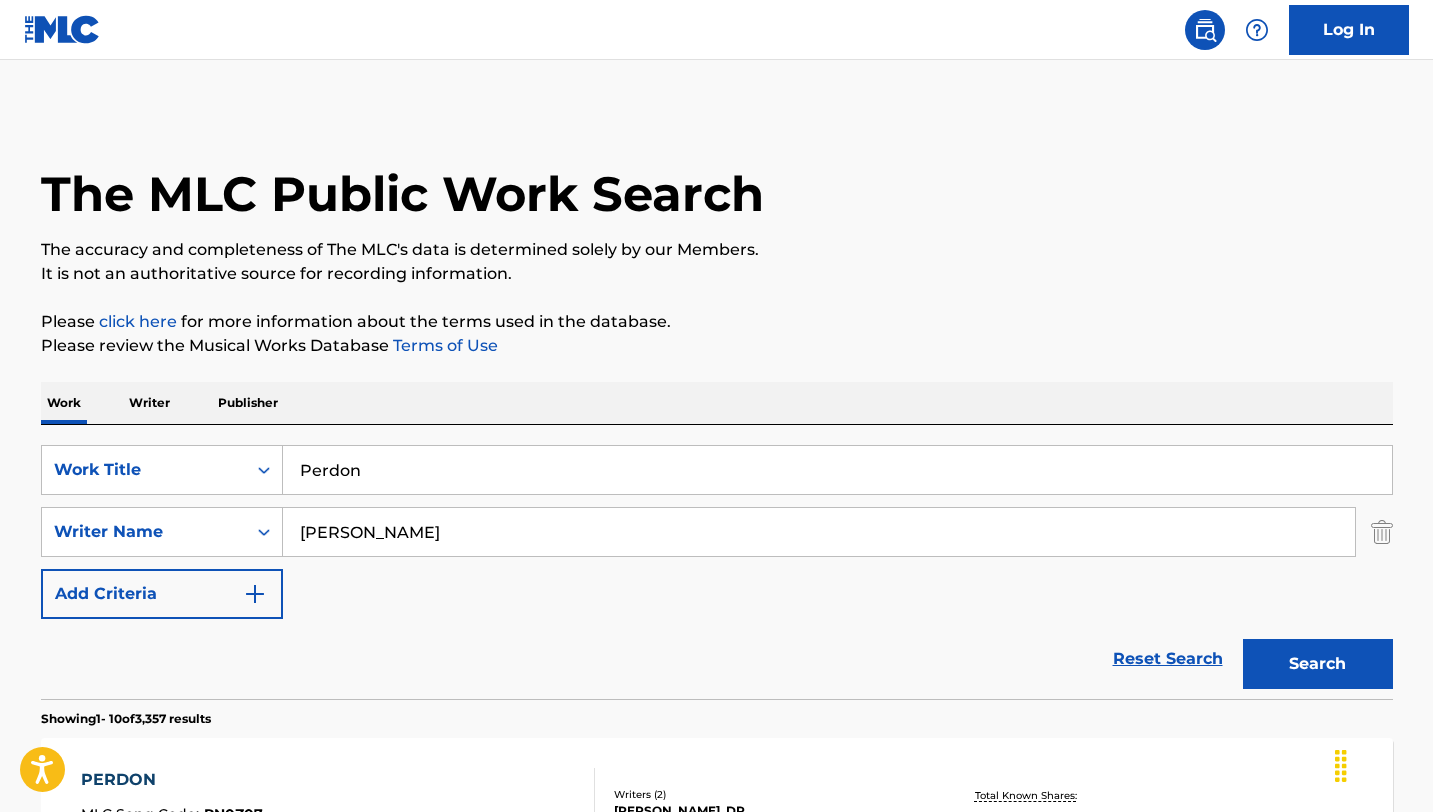 click on "Search" at bounding box center [1318, 664] 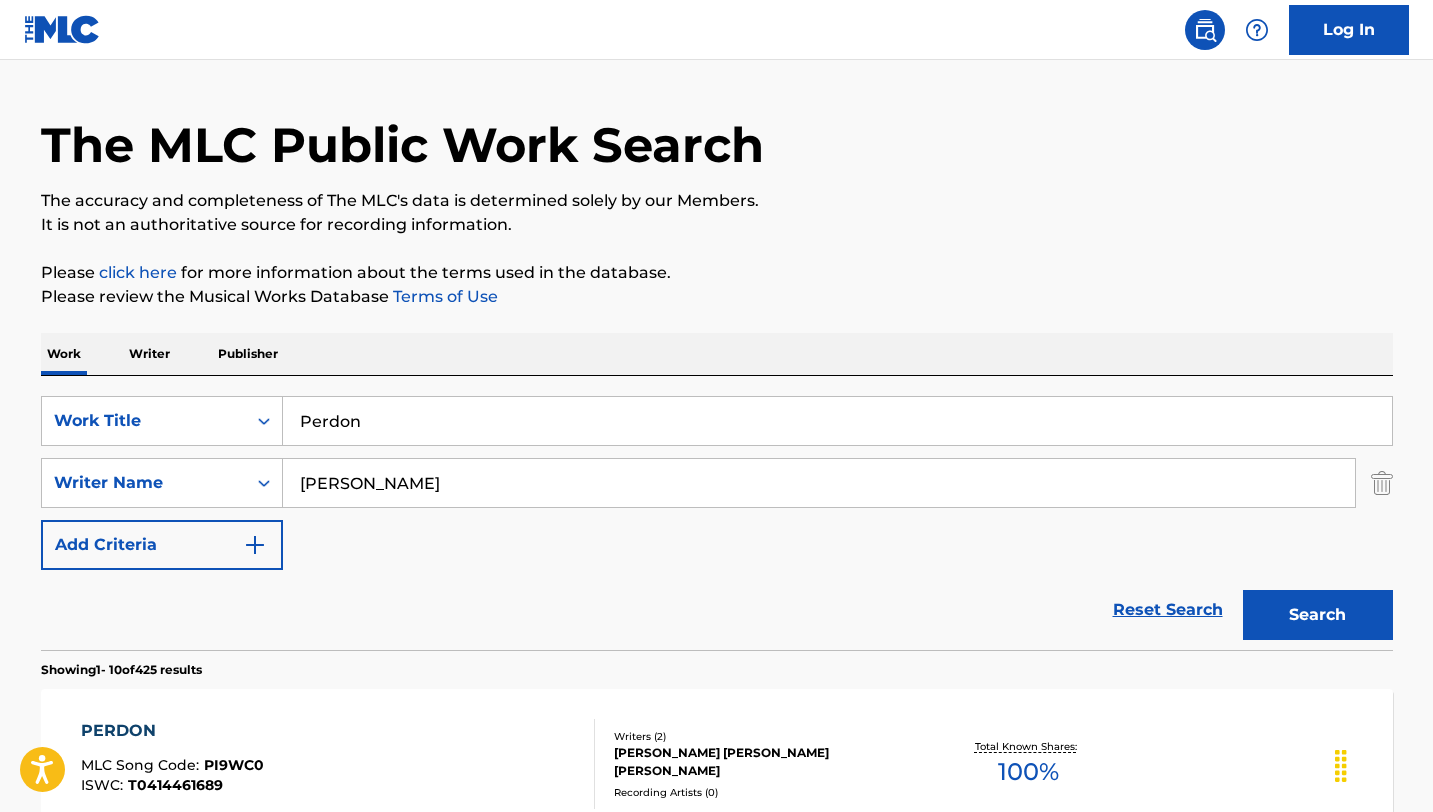 scroll, scrollTop: 0, scrollLeft: 0, axis: both 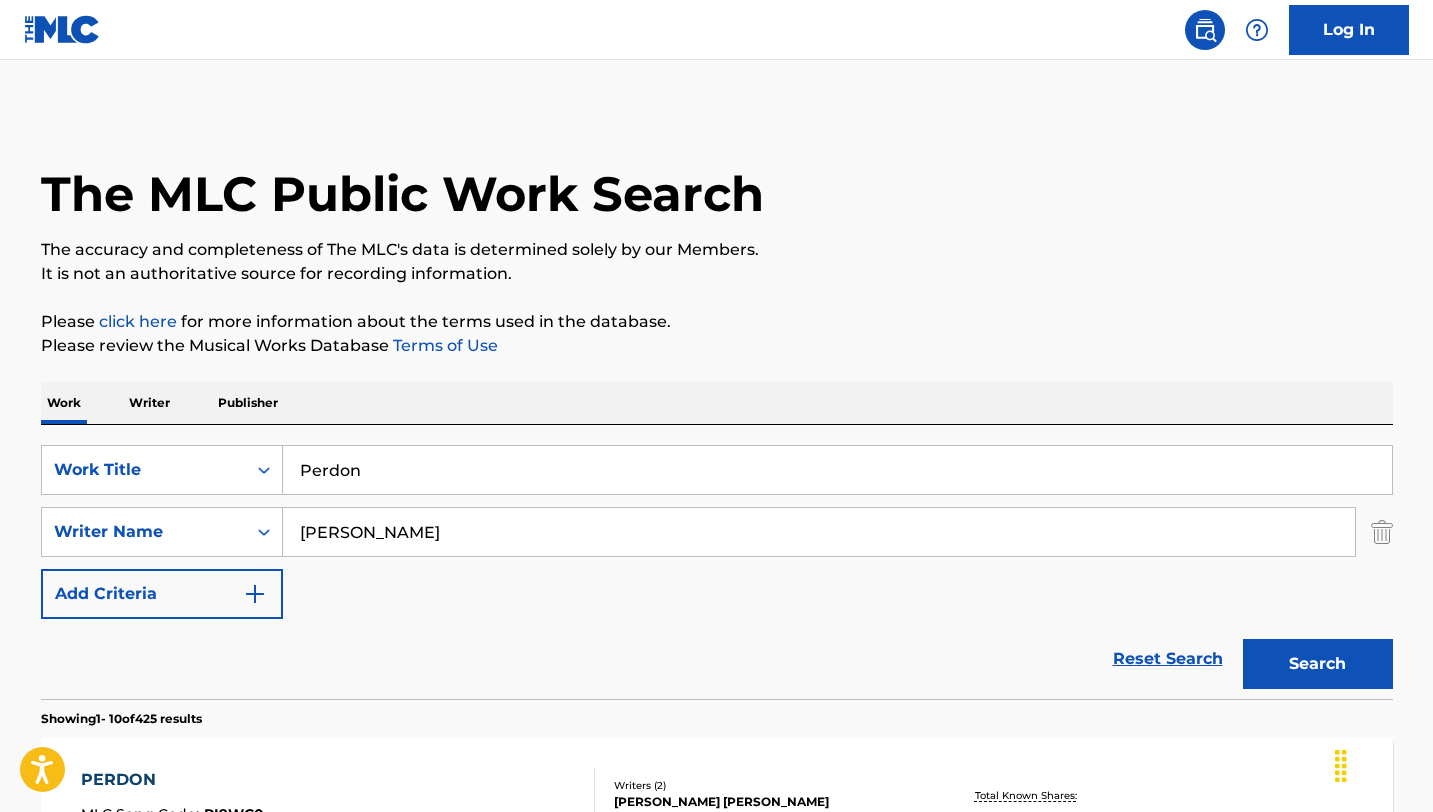 drag, startPoint x: 493, startPoint y: 534, endPoint x: 304, endPoint y: 559, distance: 190.64627 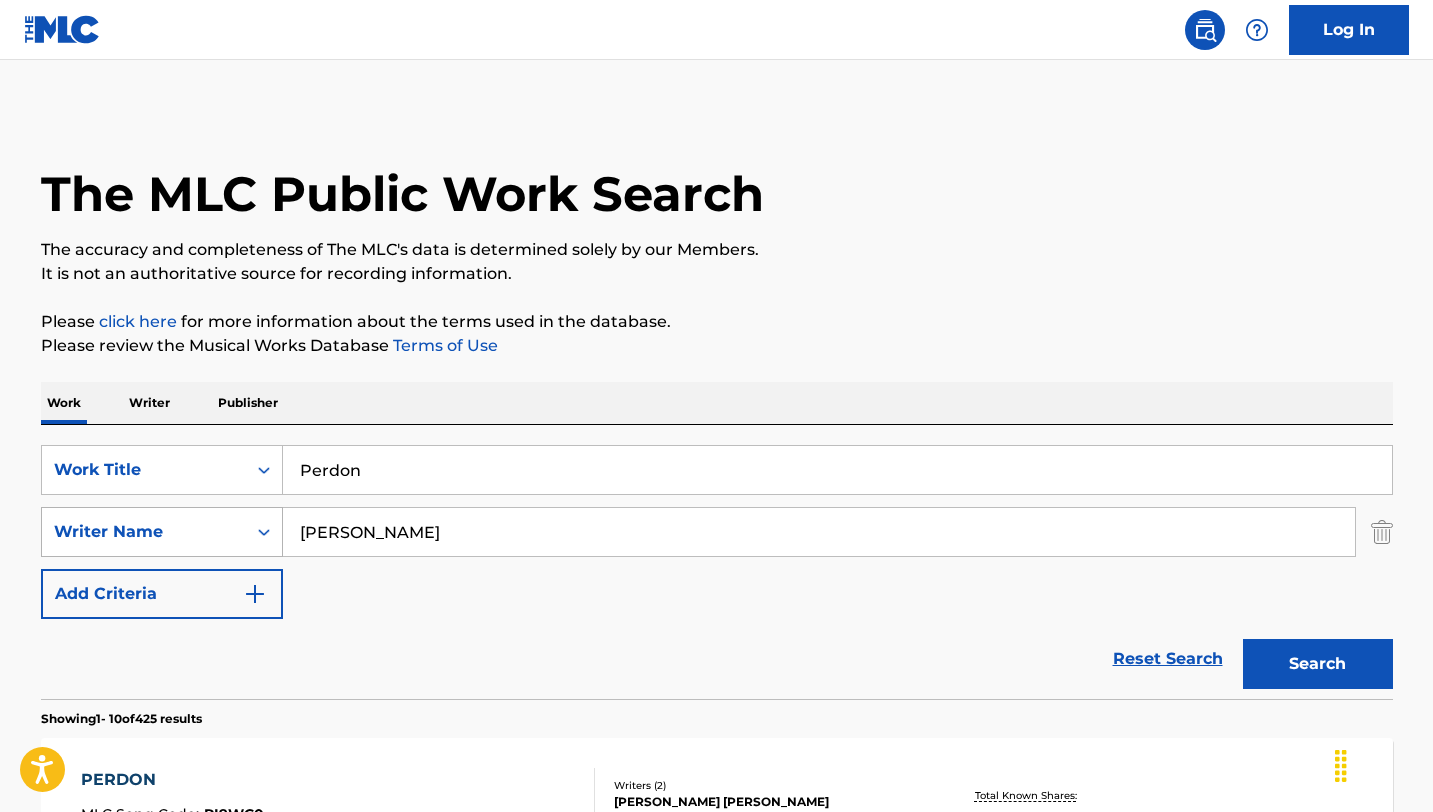 drag, startPoint x: 346, startPoint y: 544, endPoint x: 259, endPoint y: 545, distance: 87.005745 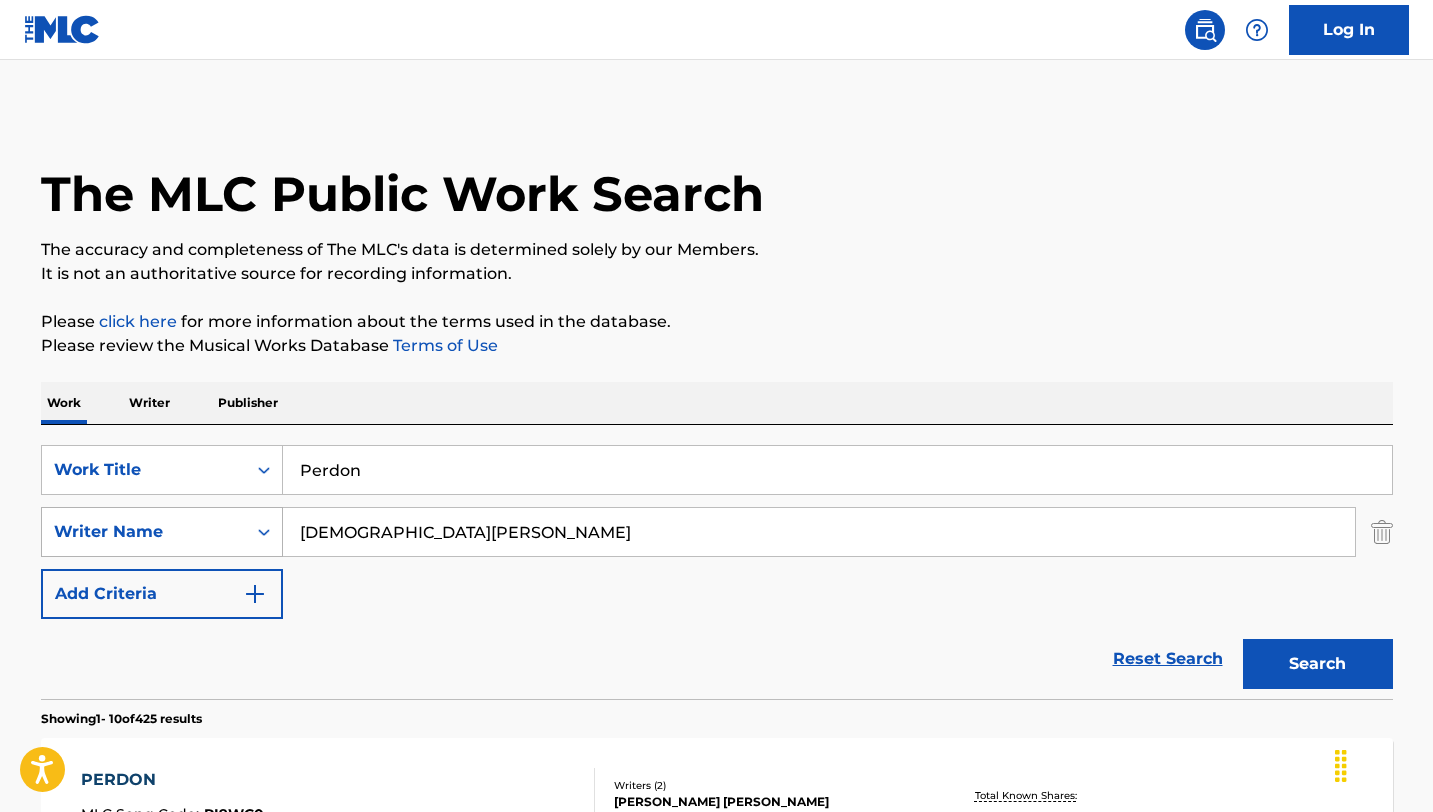 type on "[DEMOGRAPHIC_DATA][PERSON_NAME]" 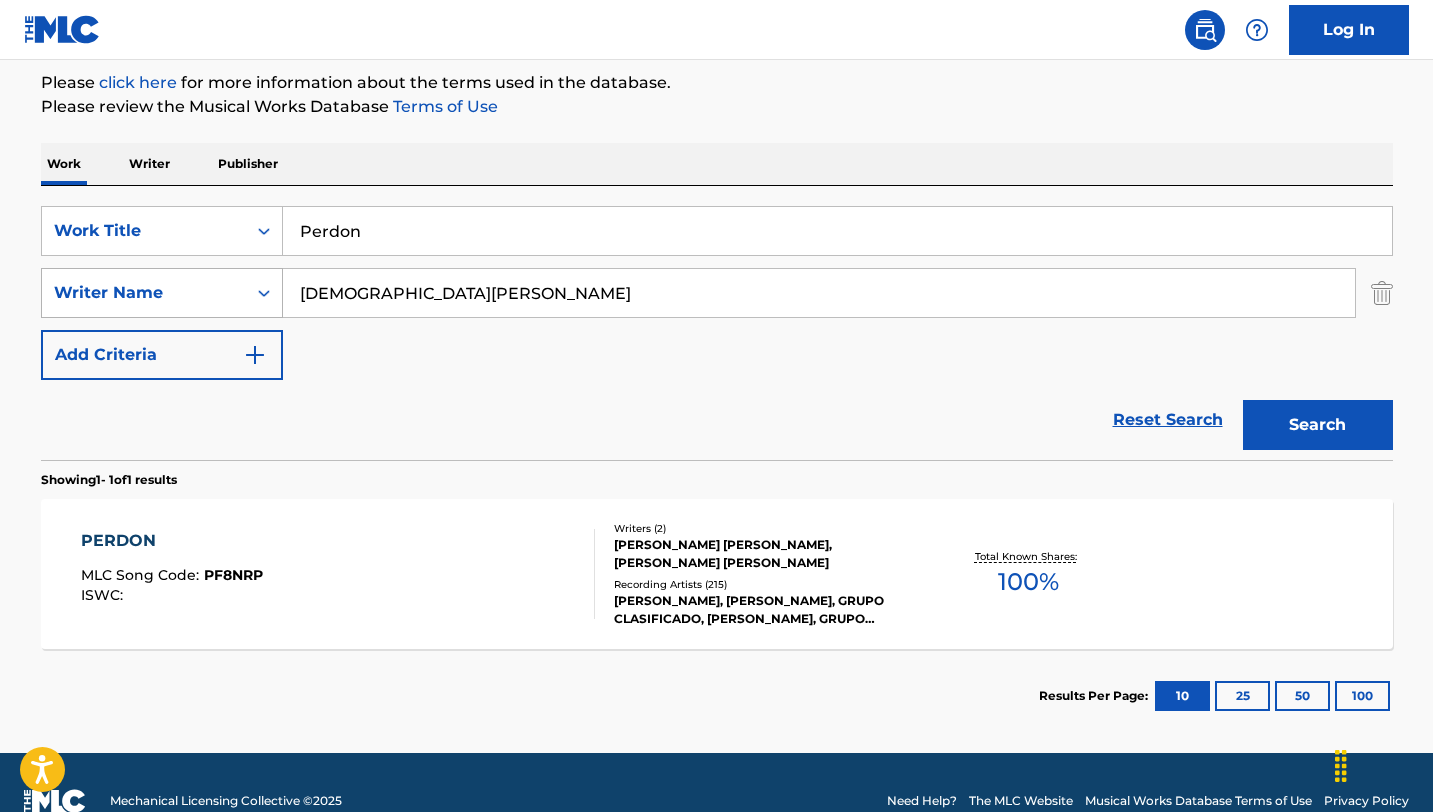 scroll, scrollTop: 276, scrollLeft: 0, axis: vertical 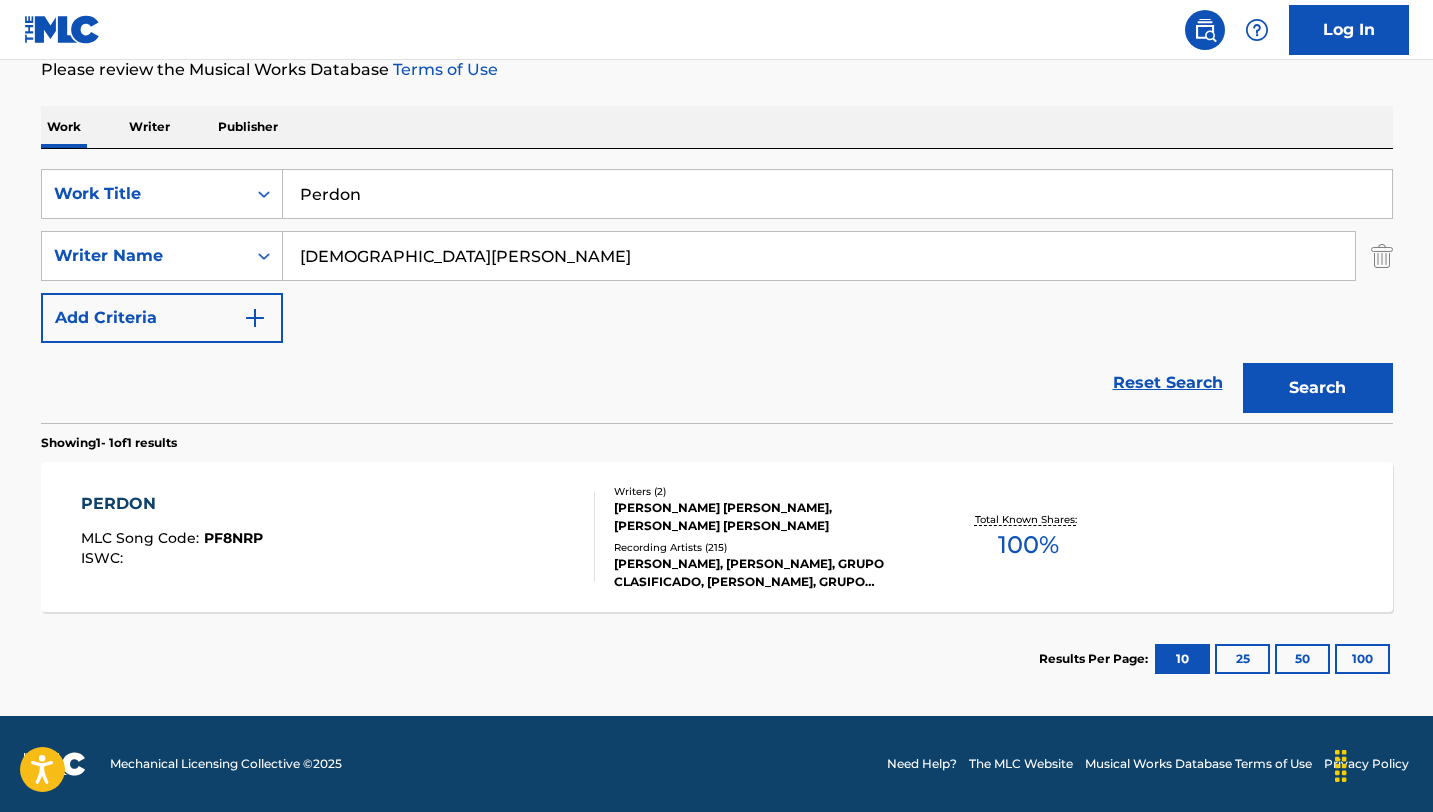 click on "PERDON MLC Song Code : PF8NRP ISWC :" at bounding box center (338, 537) 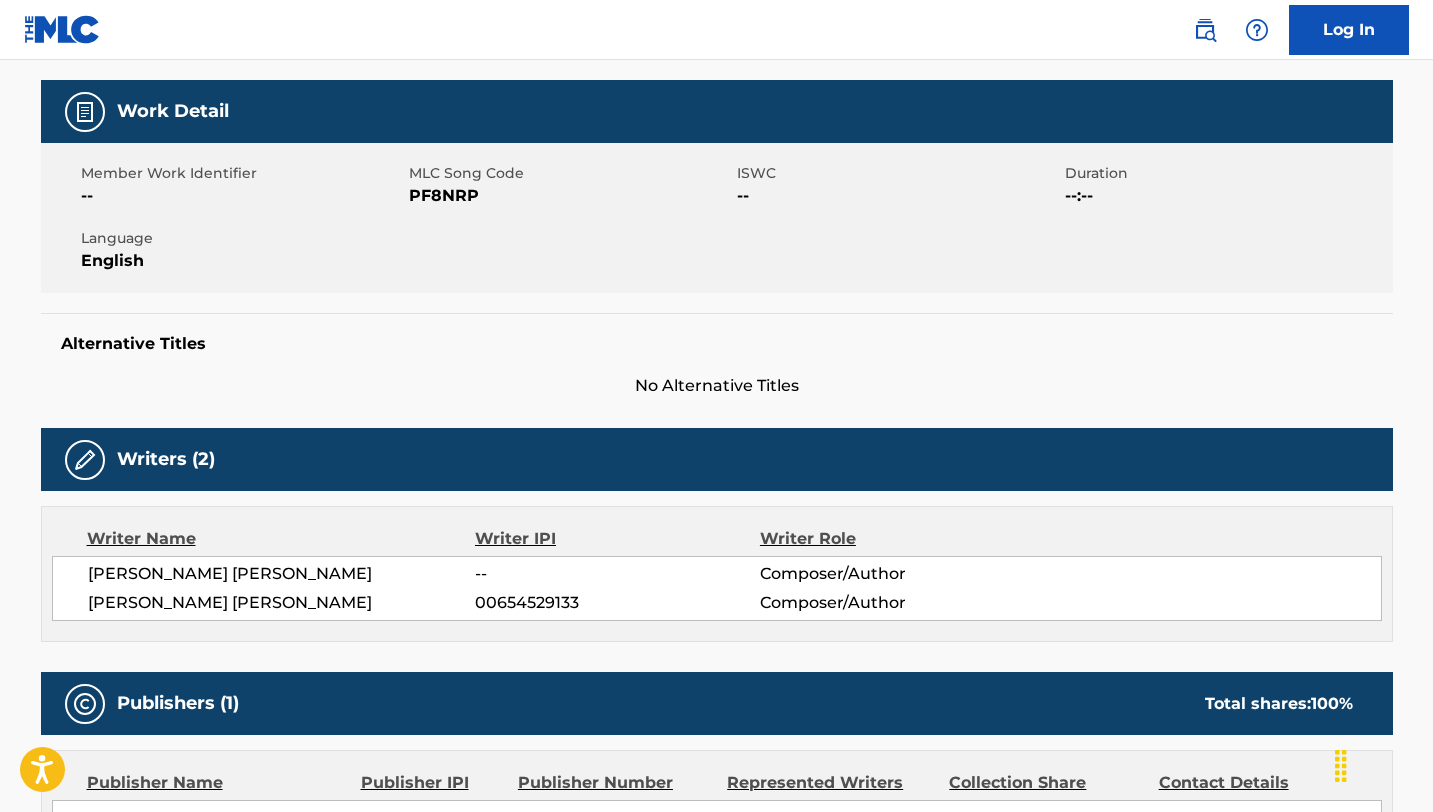 scroll, scrollTop: 0, scrollLeft: 0, axis: both 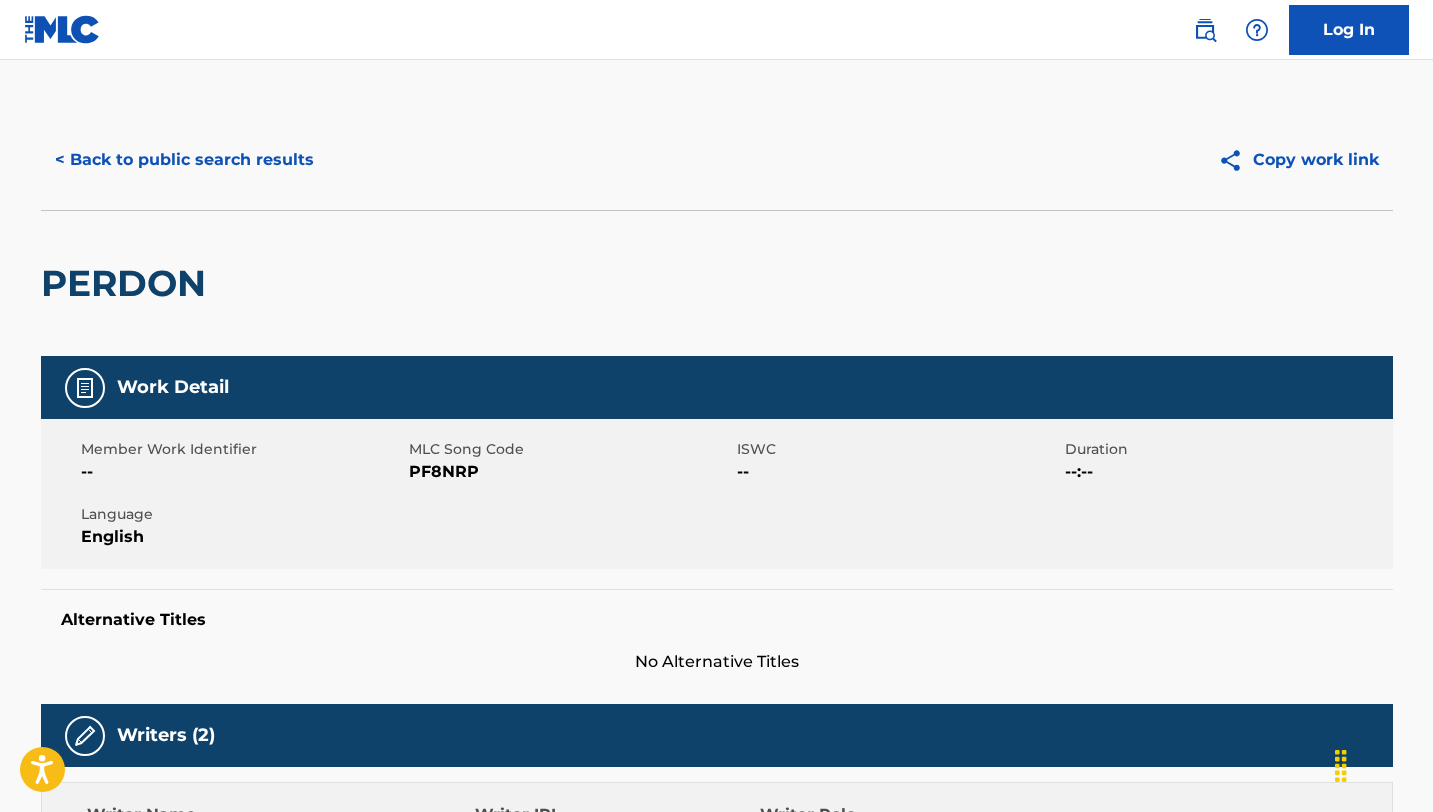 click on "PF8NRP" at bounding box center (570, 472) 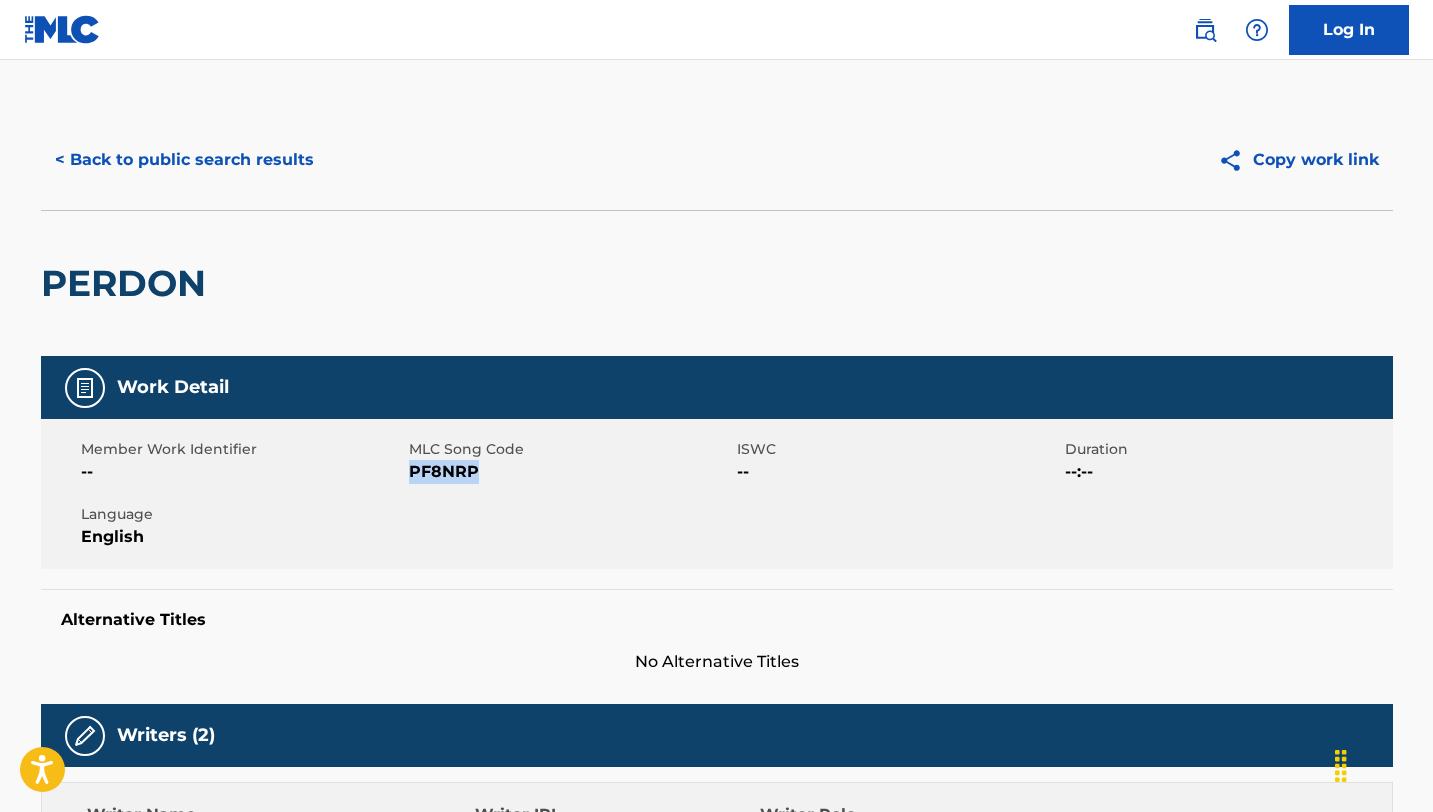 click on "PF8NRP" at bounding box center (570, 472) 